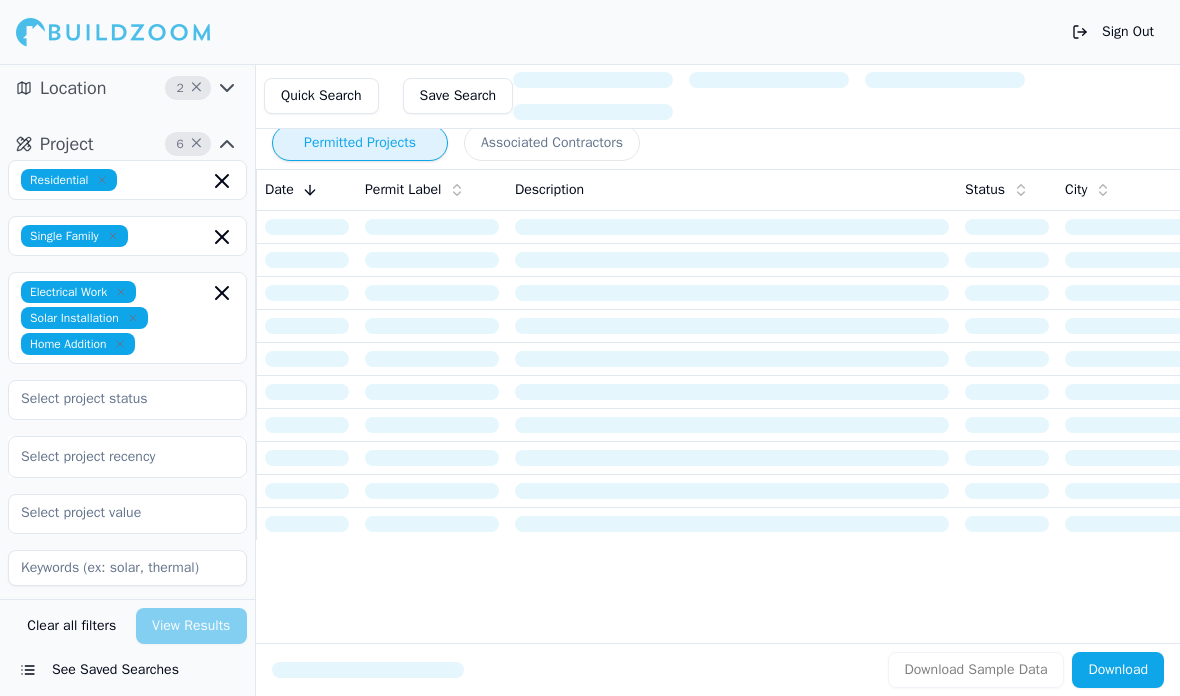 scroll, scrollTop: 0, scrollLeft: 0, axis: both 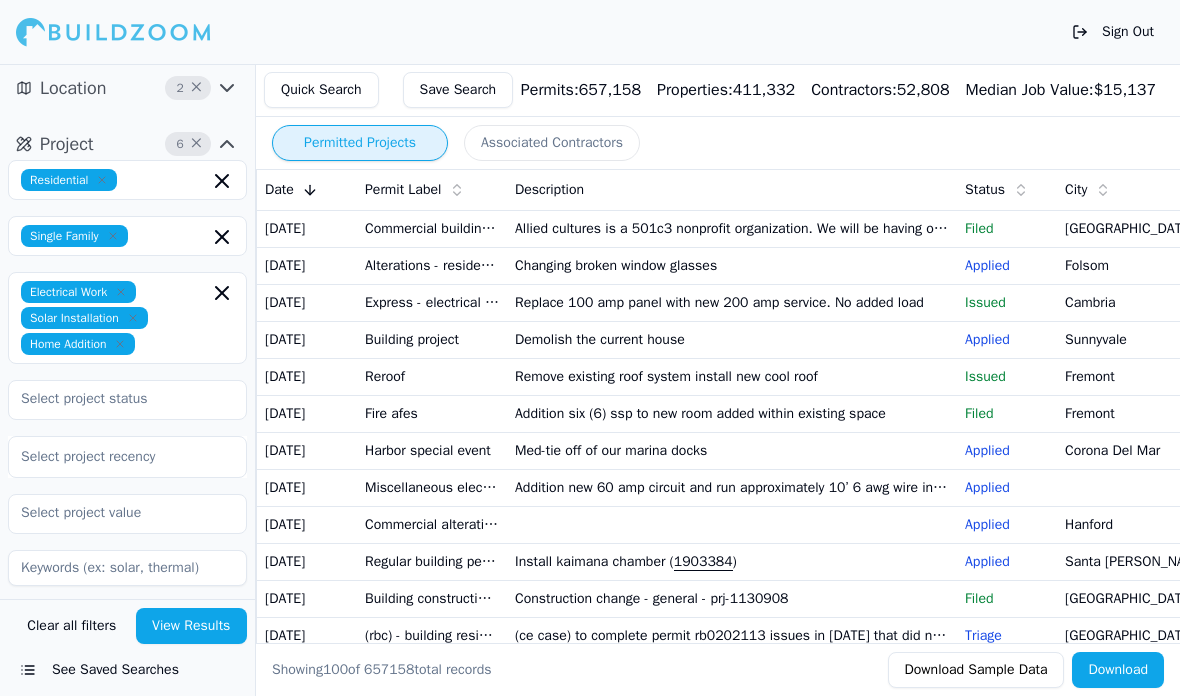 click on "6 ×" at bounding box center [202, 144] 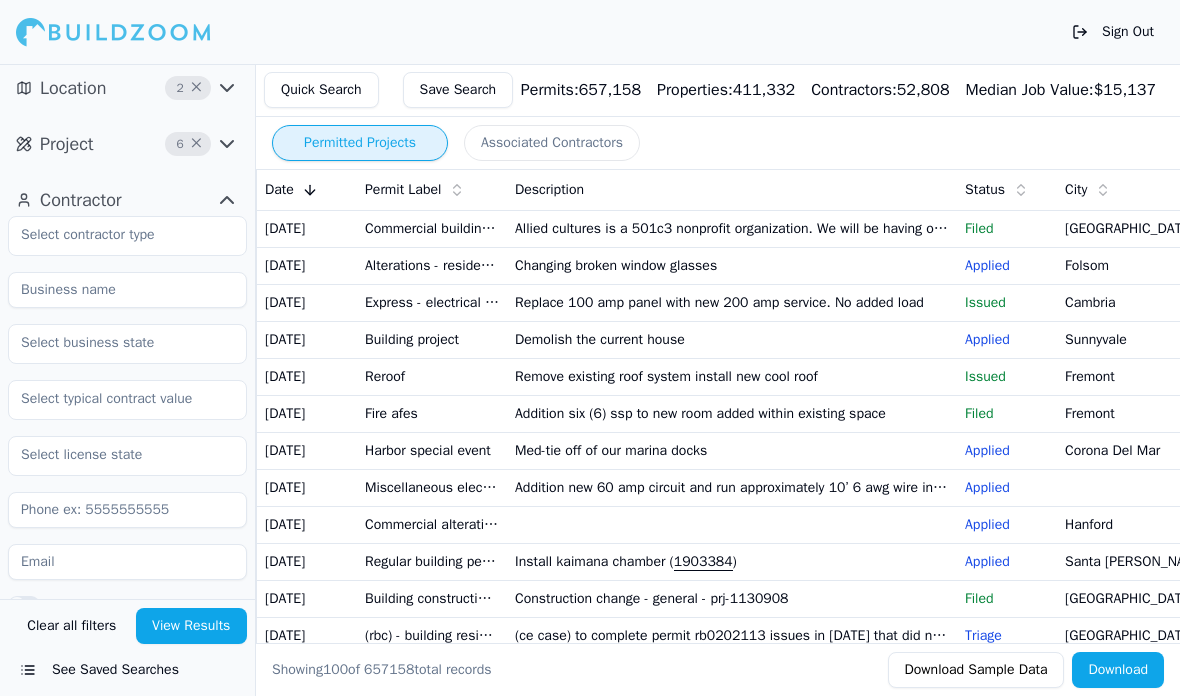 click on "×" at bounding box center (198, 88) 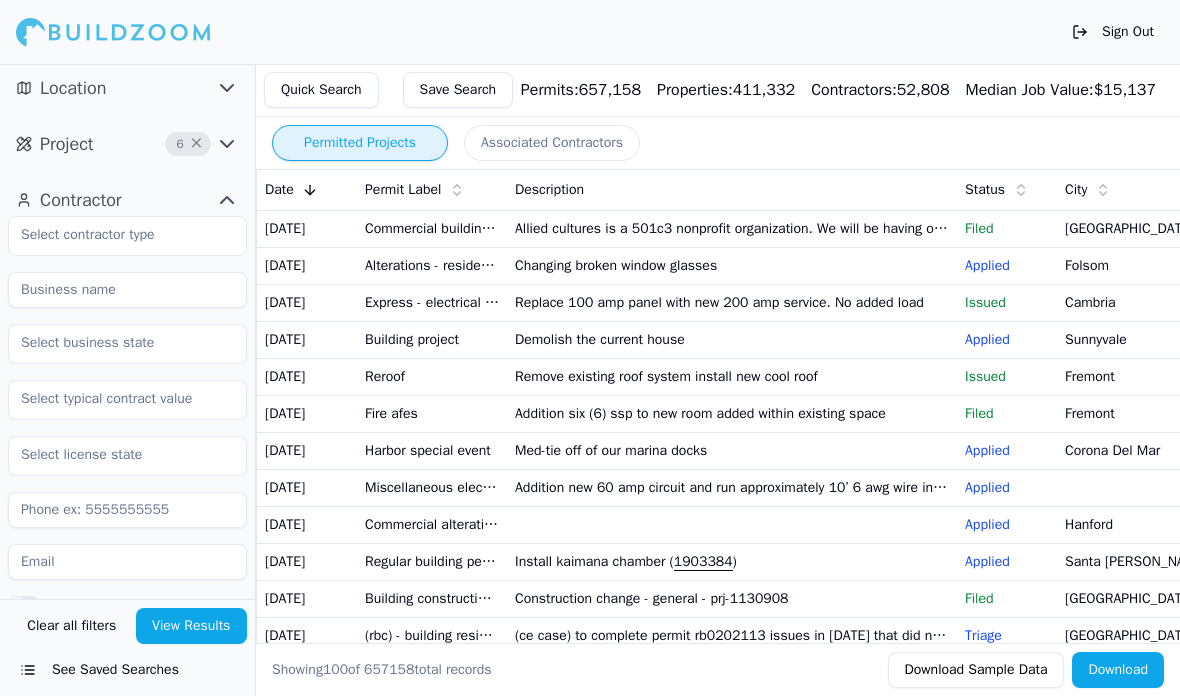 click 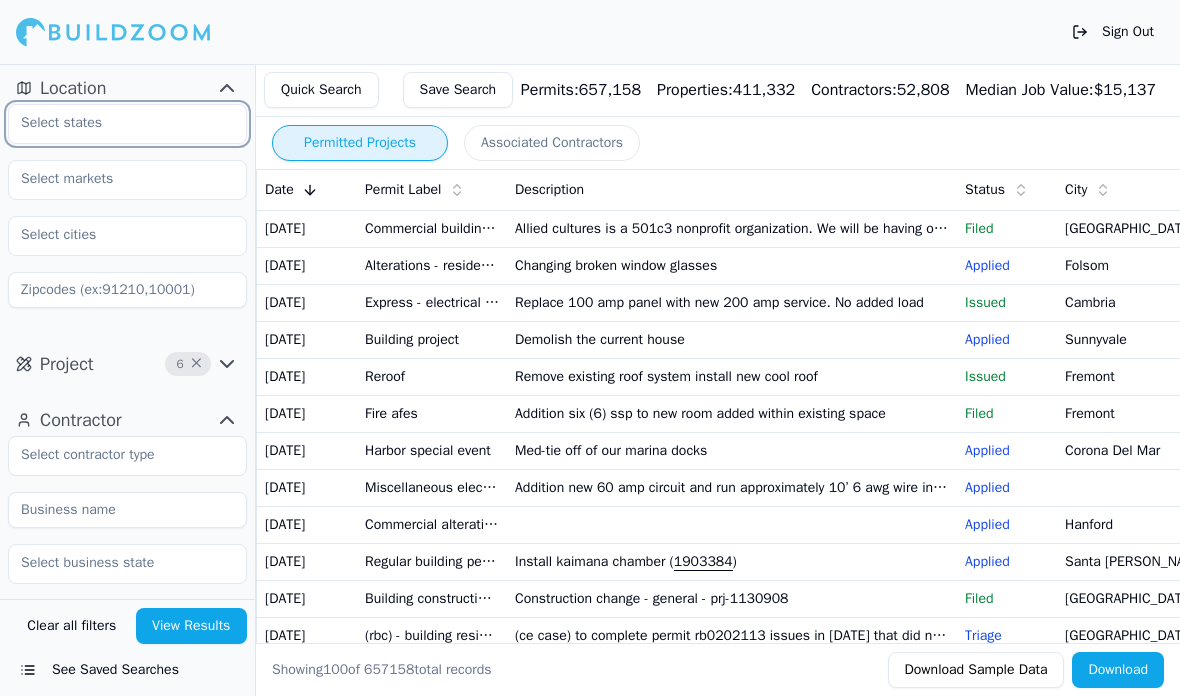 click at bounding box center (115, 123) 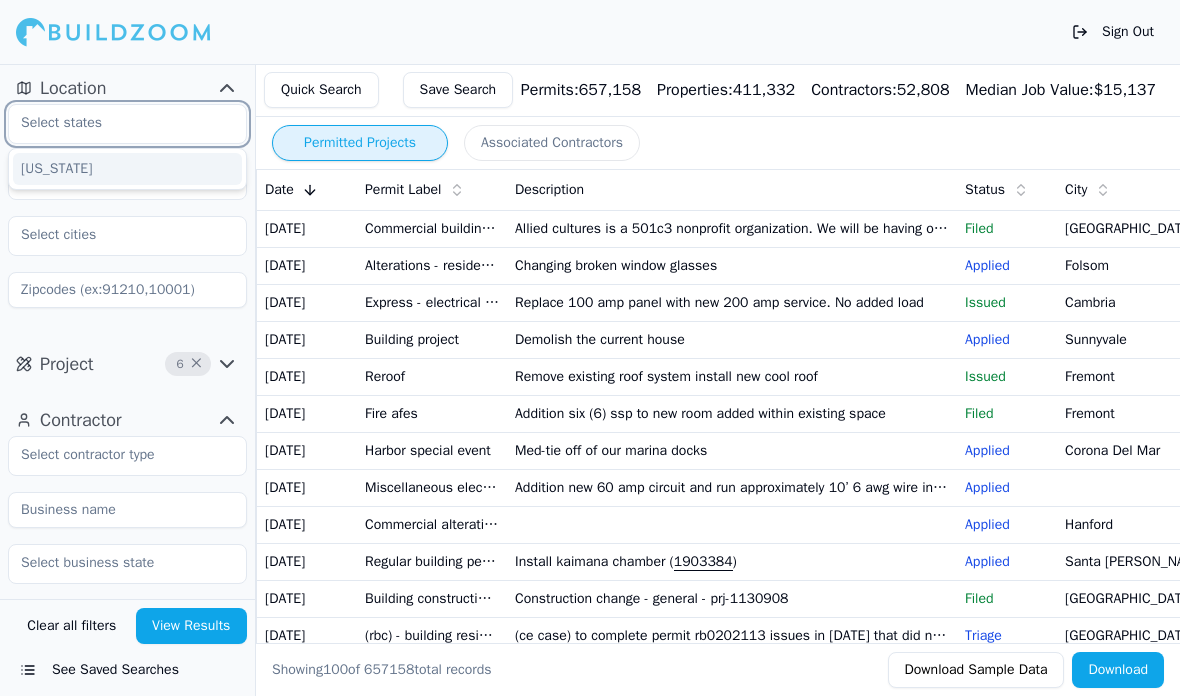 click on "[US_STATE]" at bounding box center (127, 169) 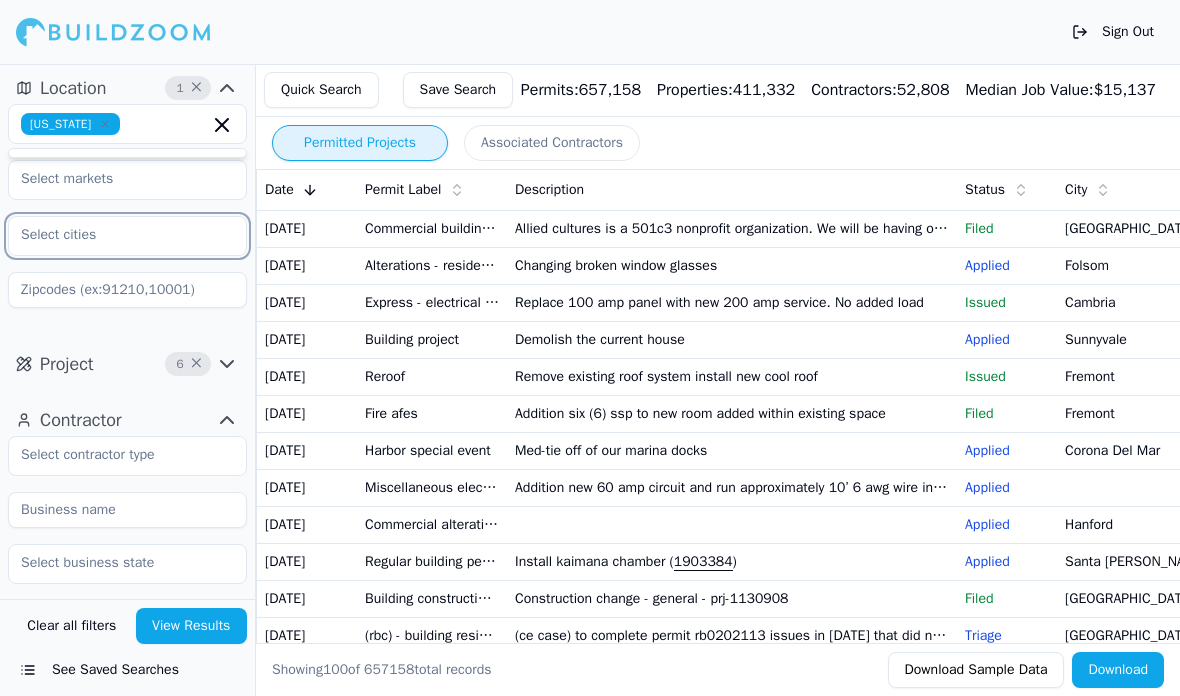 click at bounding box center (115, 235) 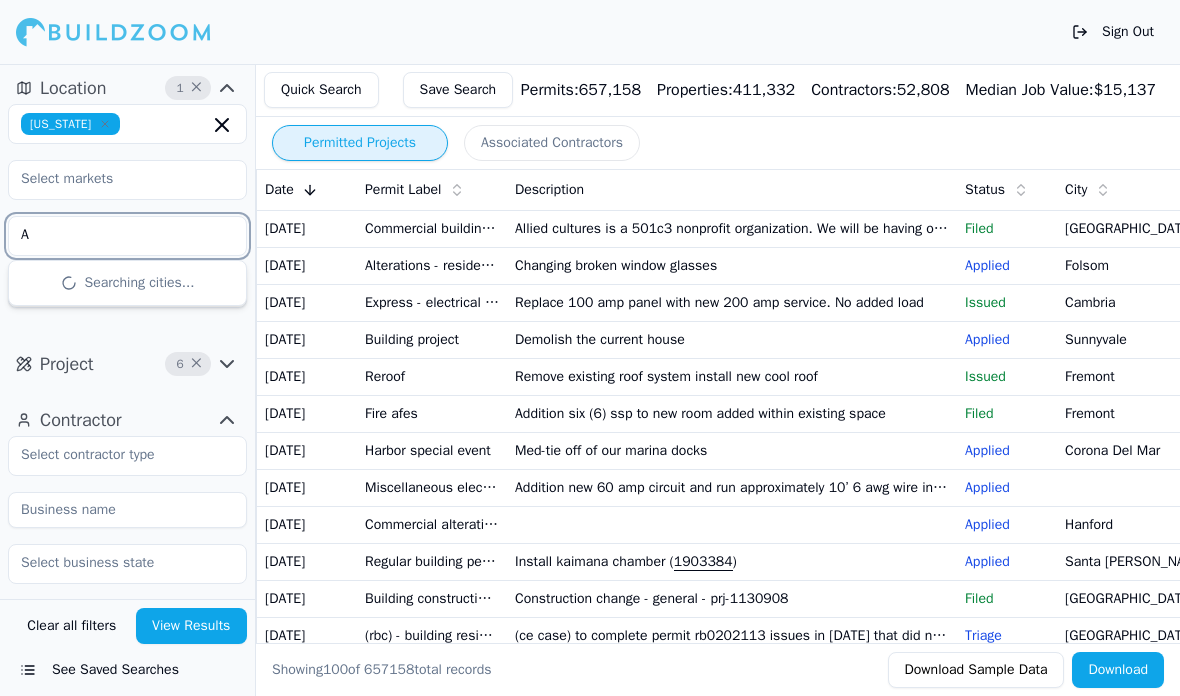 type on "At" 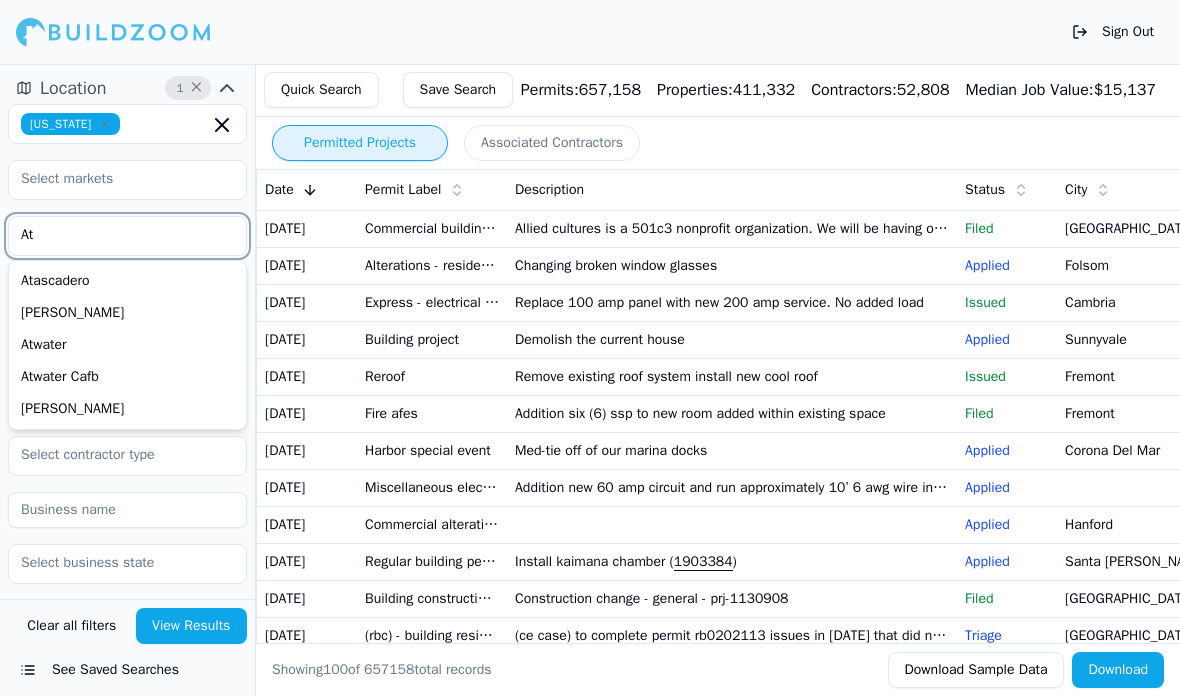 click on "Atwater" at bounding box center (127, 345) 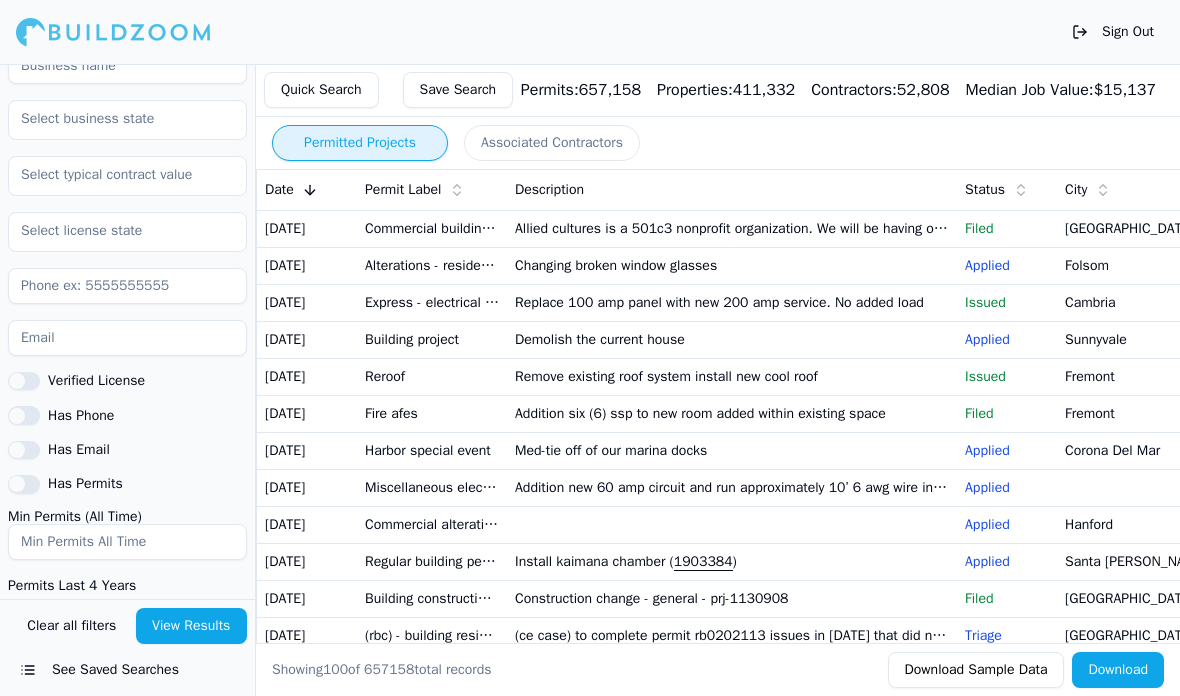 scroll, scrollTop: 443, scrollLeft: 0, axis: vertical 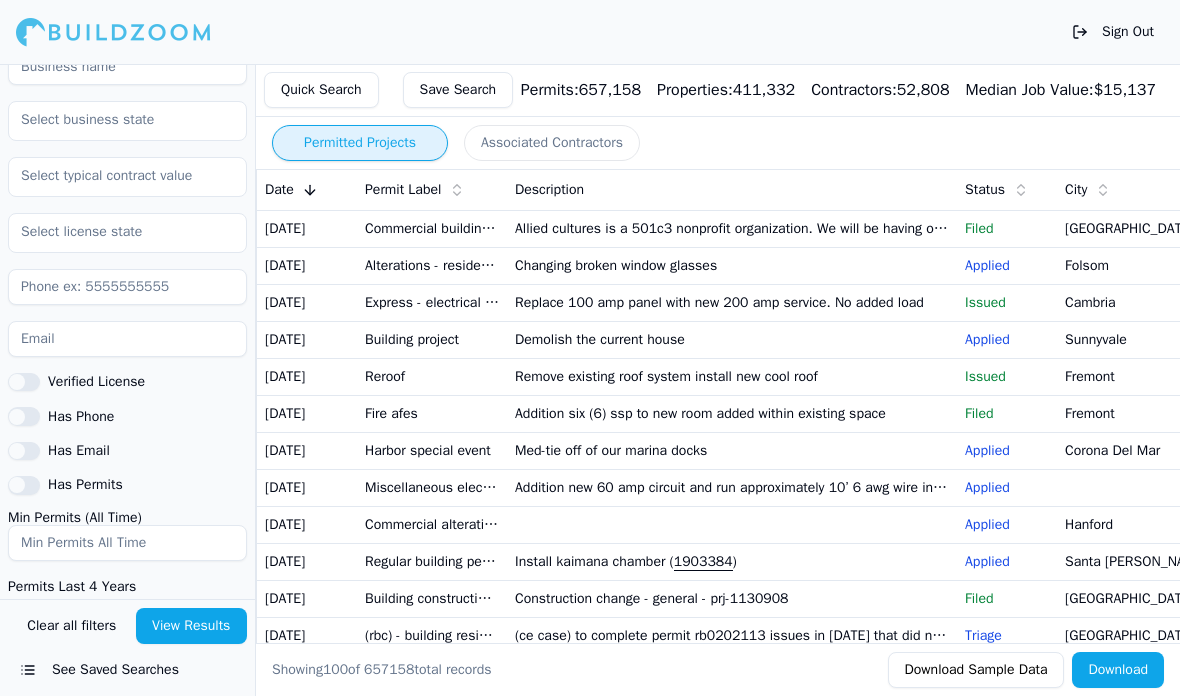 click on "View Results" at bounding box center [192, 626] 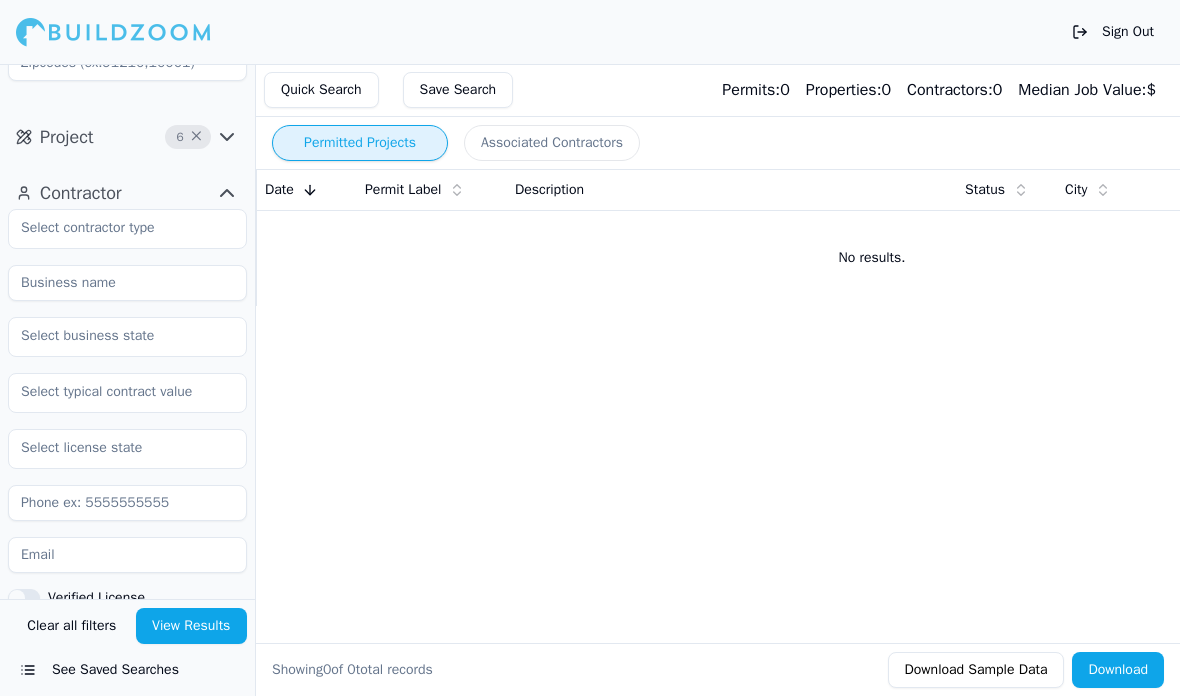 scroll, scrollTop: 197, scrollLeft: 0, axis: vertical 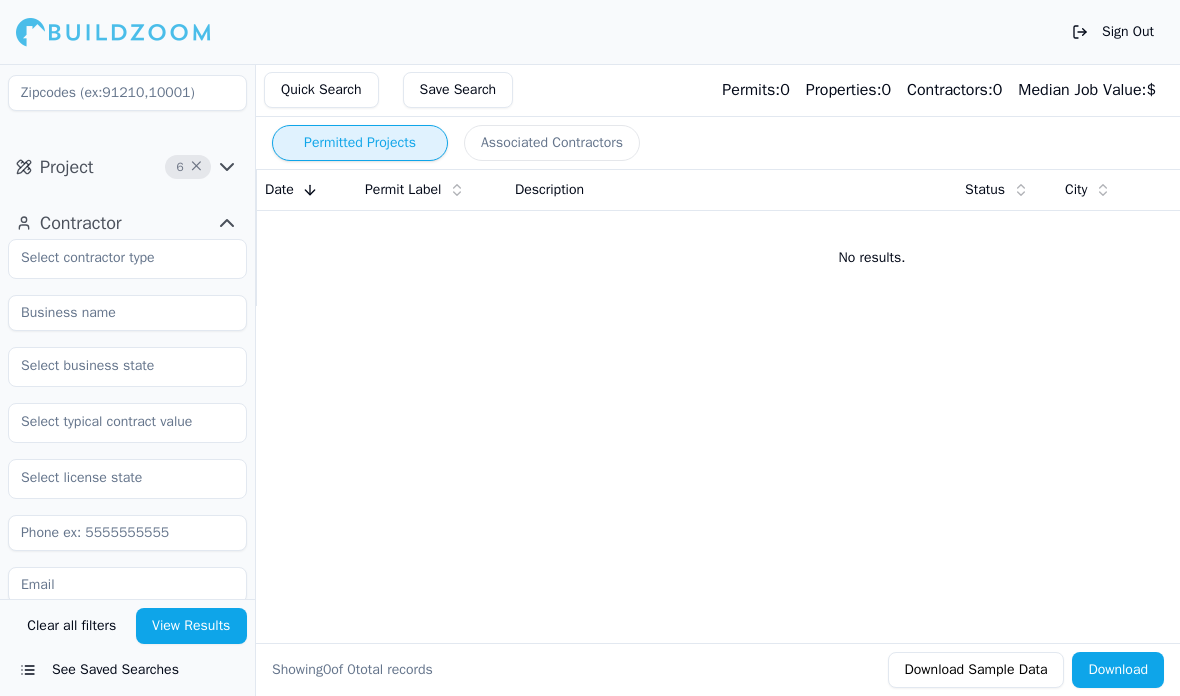 click 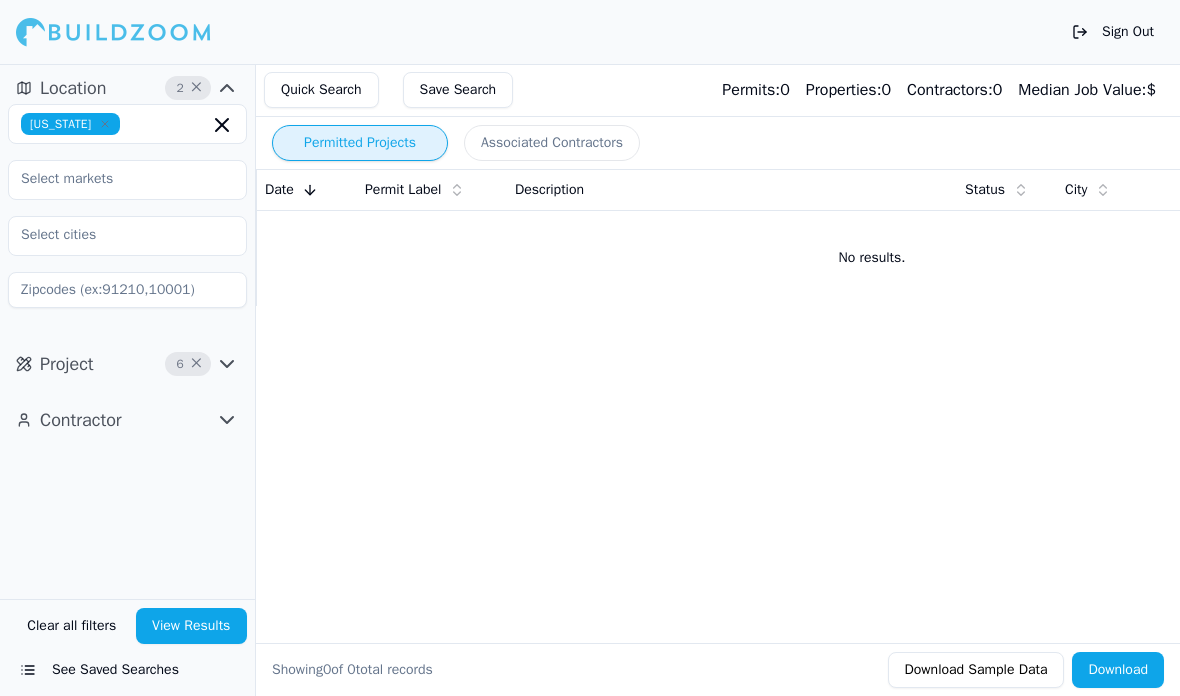scroll, scrollTop: 0, scrollLeft: 0, axis: both 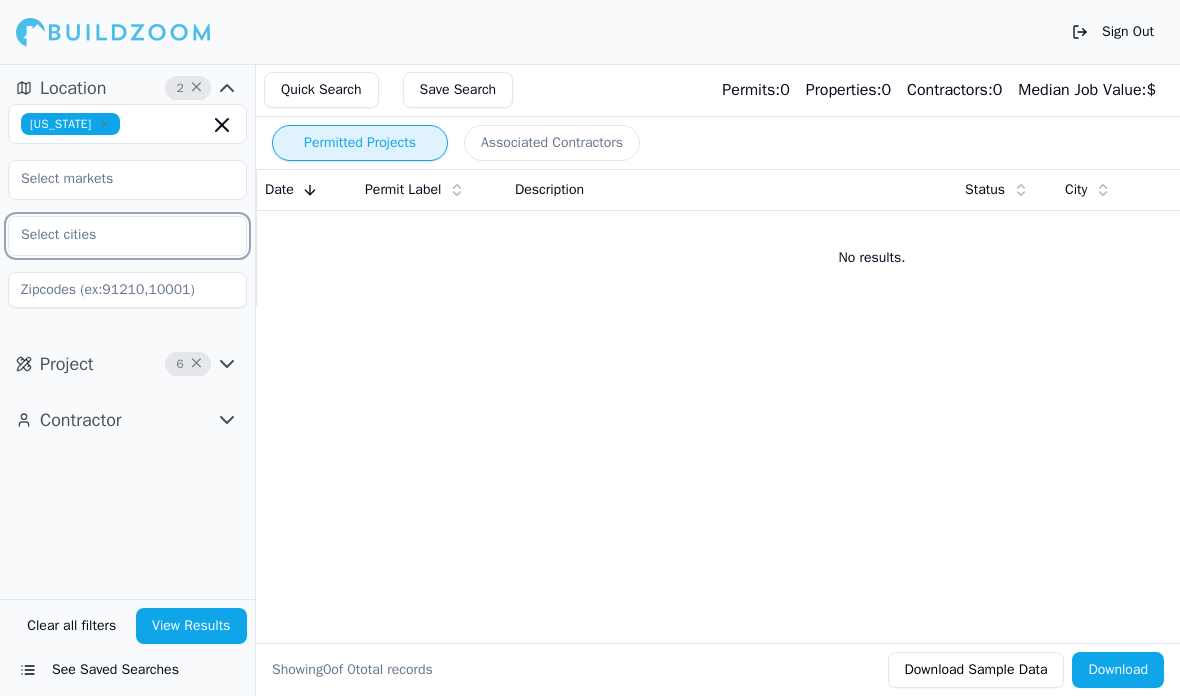 click at bounding box center (115, 235) 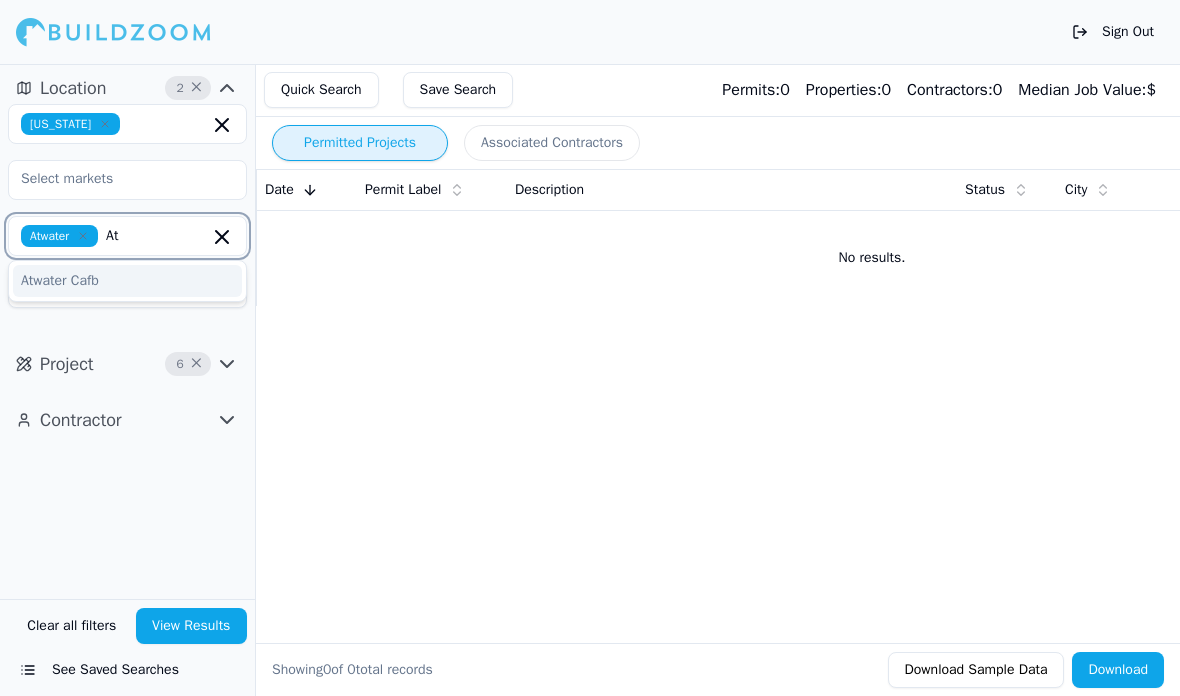 type on "A" 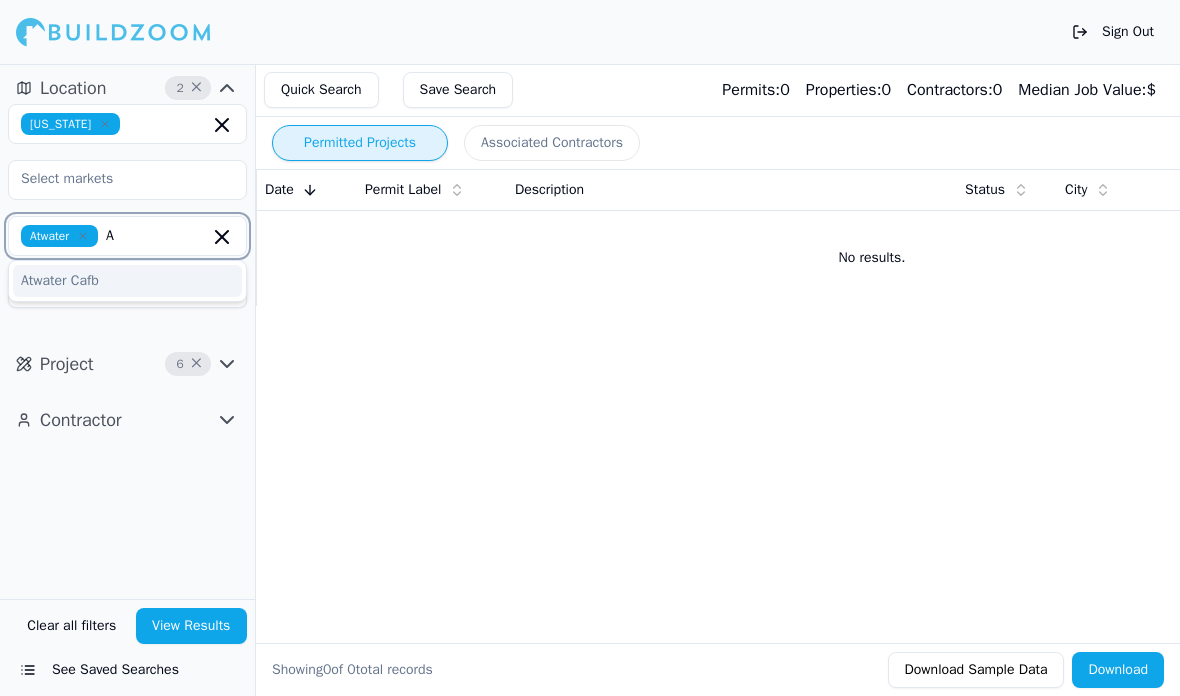 type 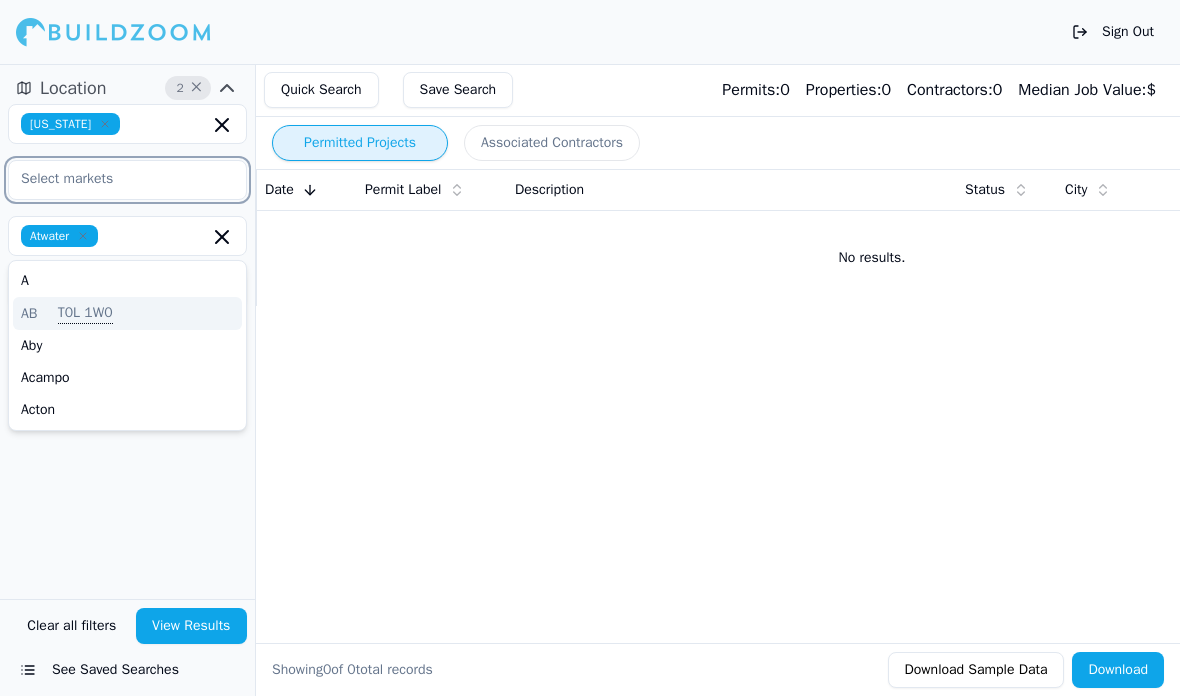click at bounding box center (115, 179) 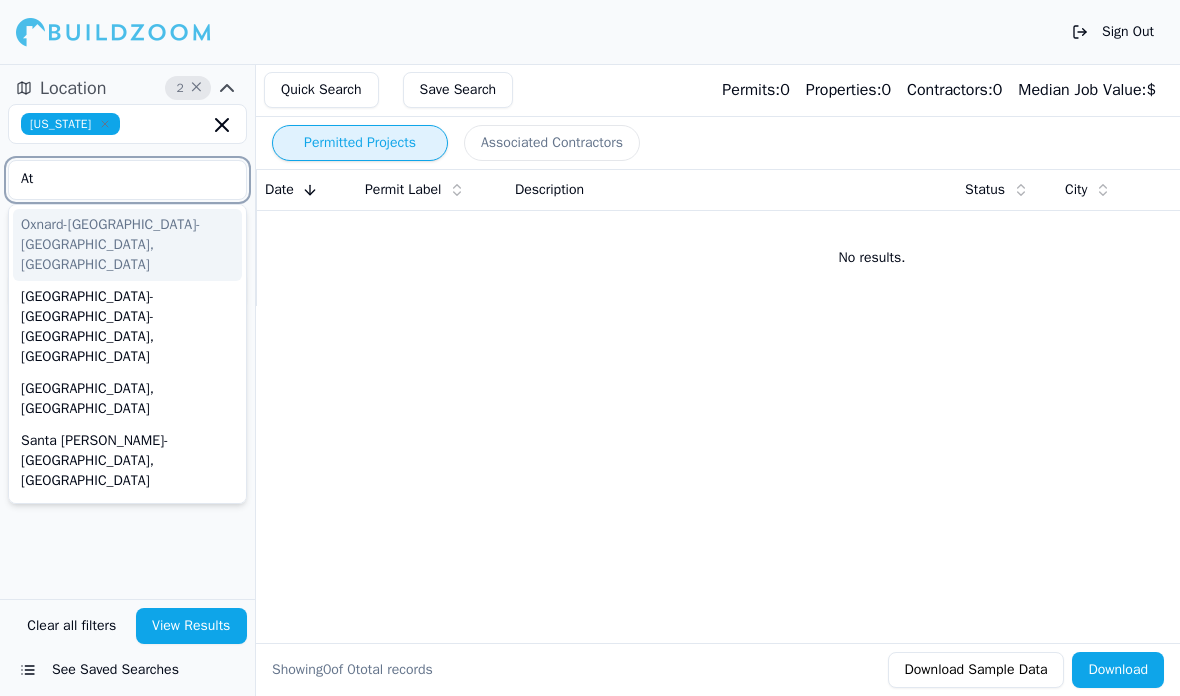 type on "A" 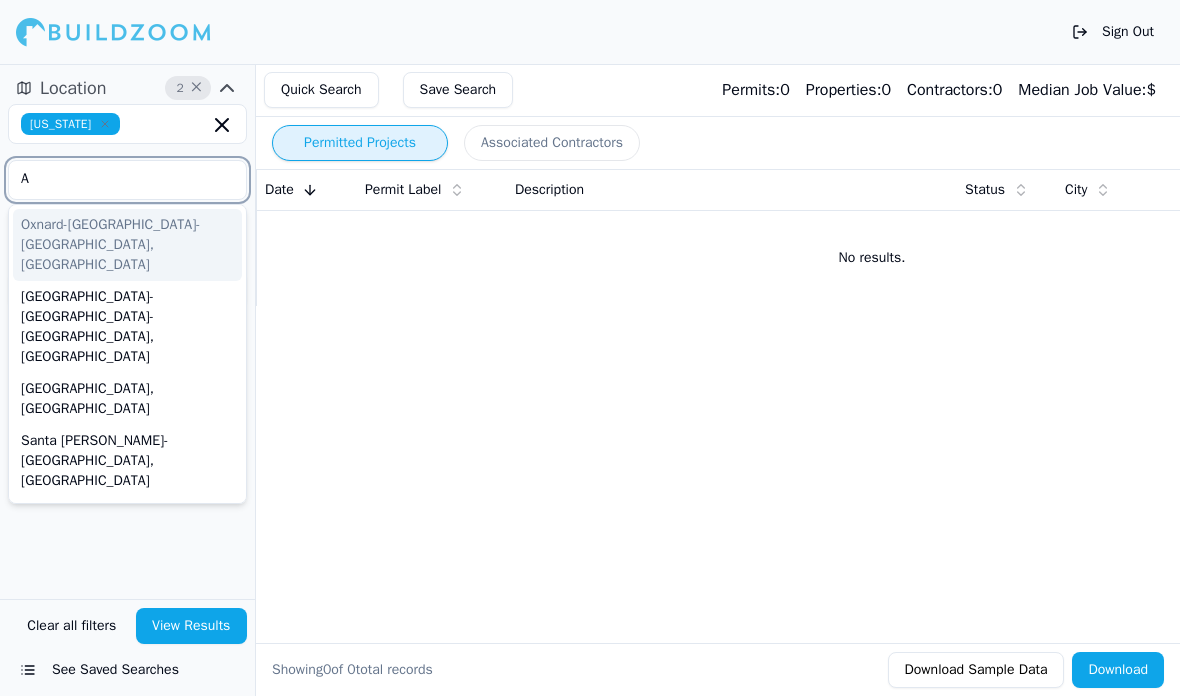 scroll, scrollTop: 82, scrollLeft: 0, axis: vertical 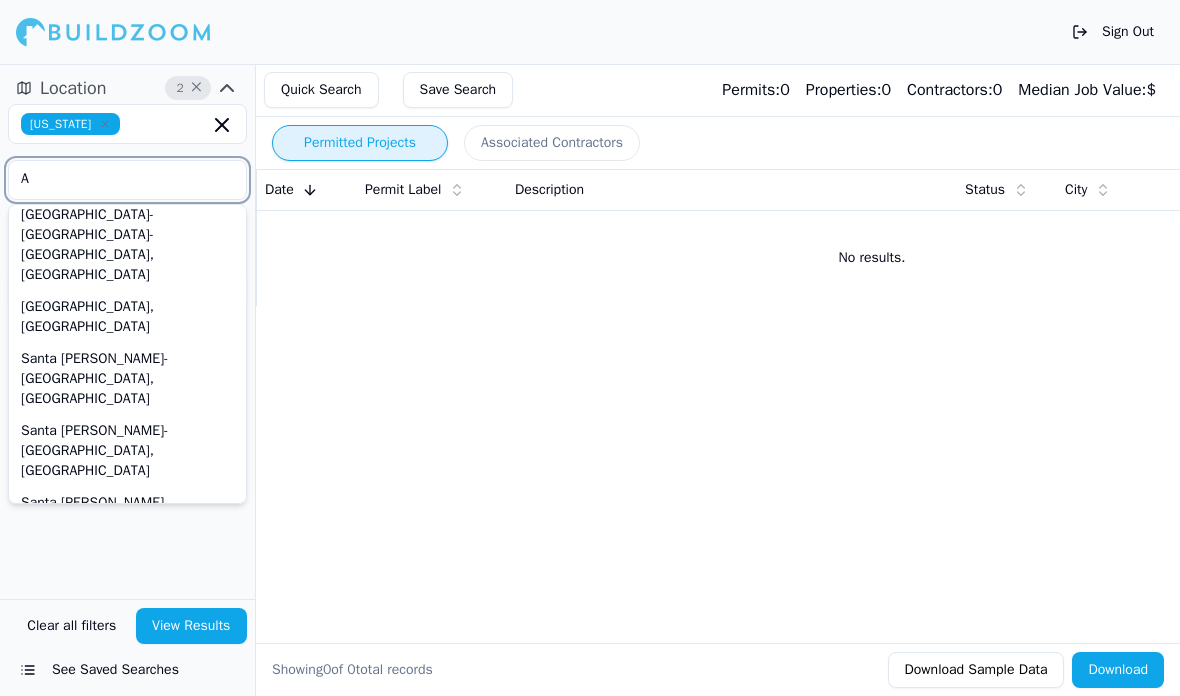 type 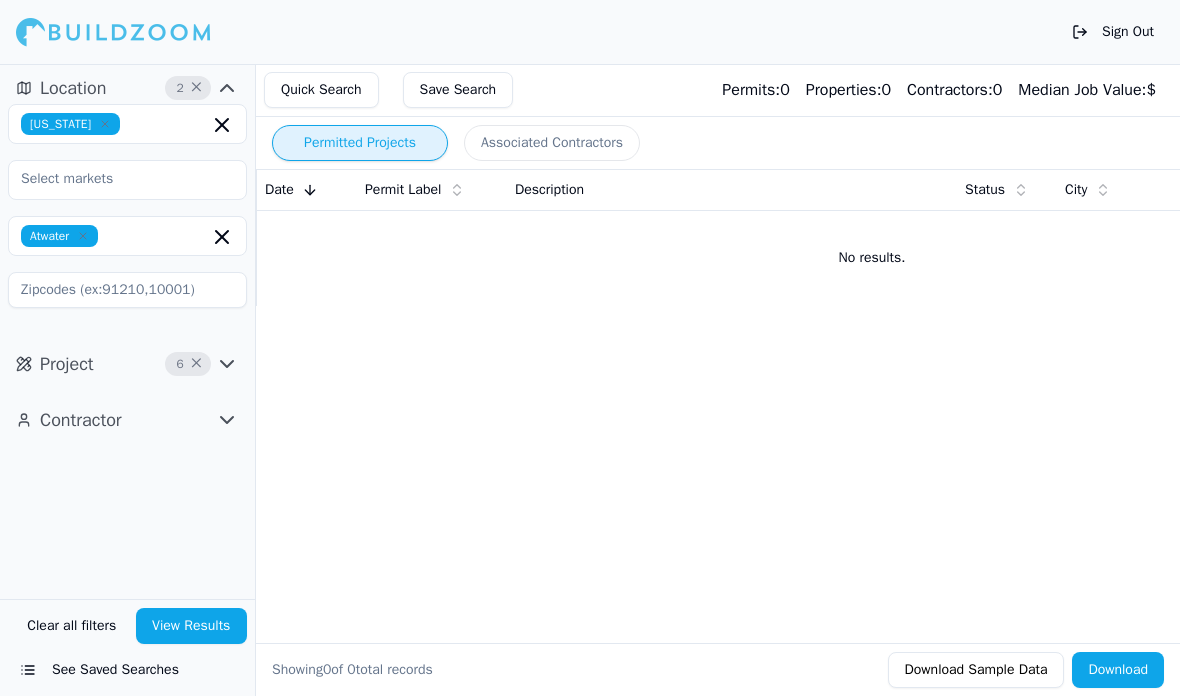 click on "Location 2 × [US_STATE] Atwater Project 6 × Contractor" at bounding box center [127, 331] 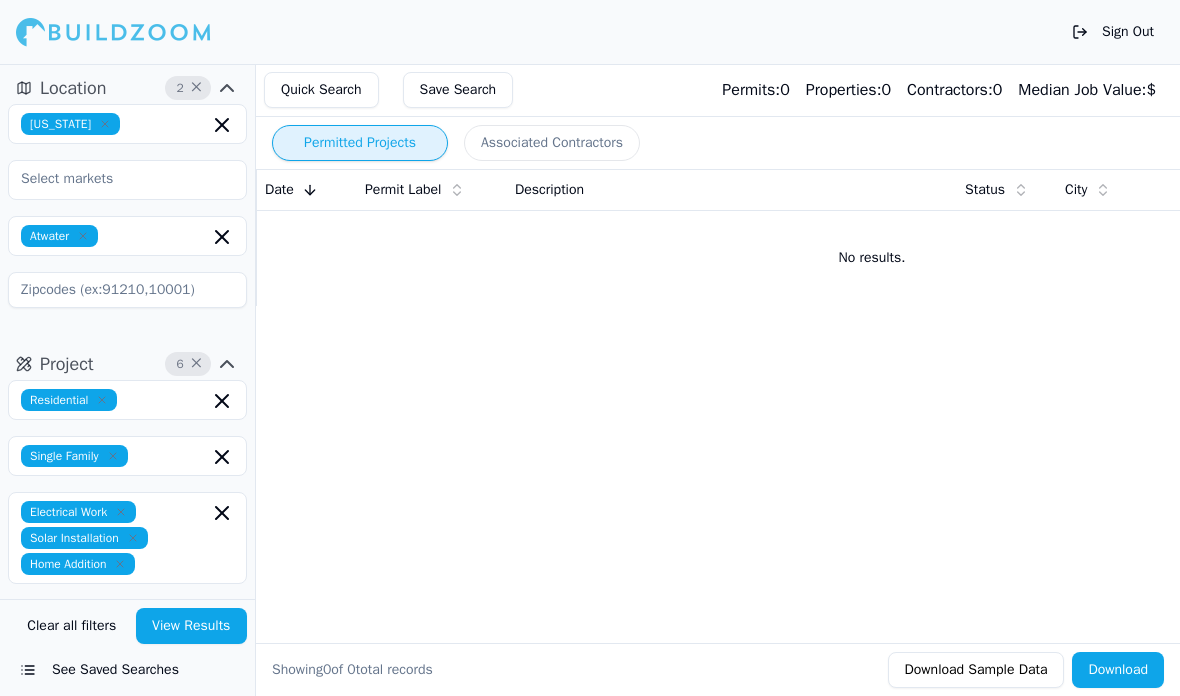 click on "Location 2 ×" at bounding box center [127, 88] 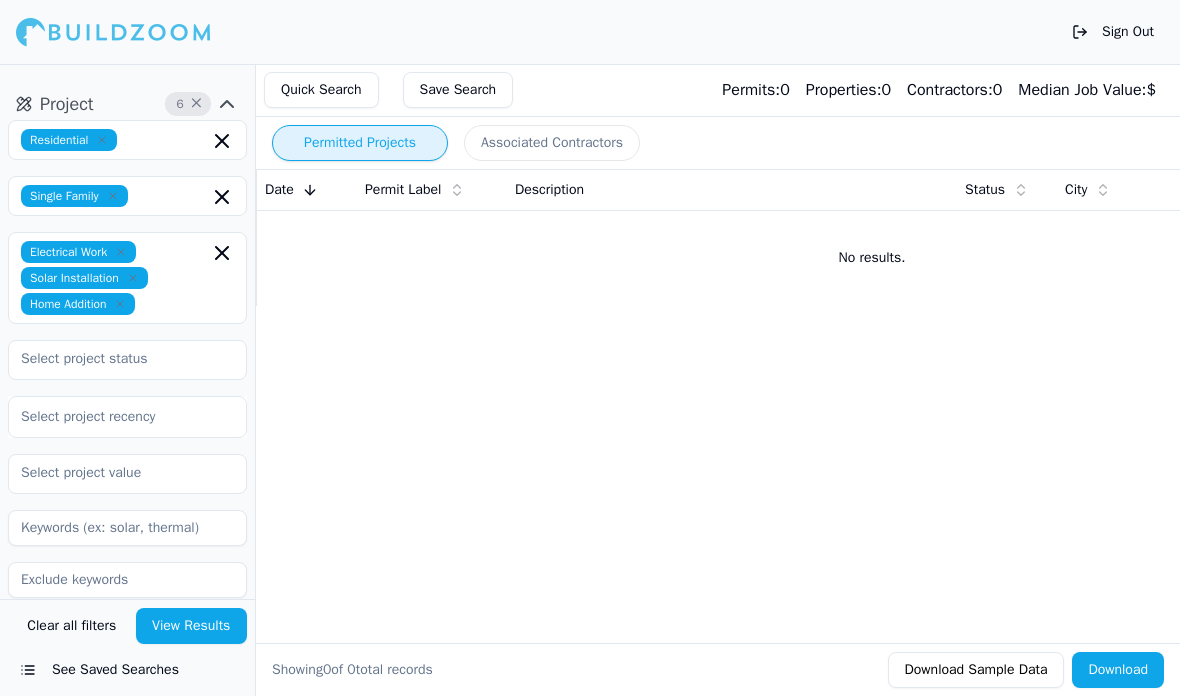scroll, scrollTop: 39, scrollLeft: 0, axis: vertical 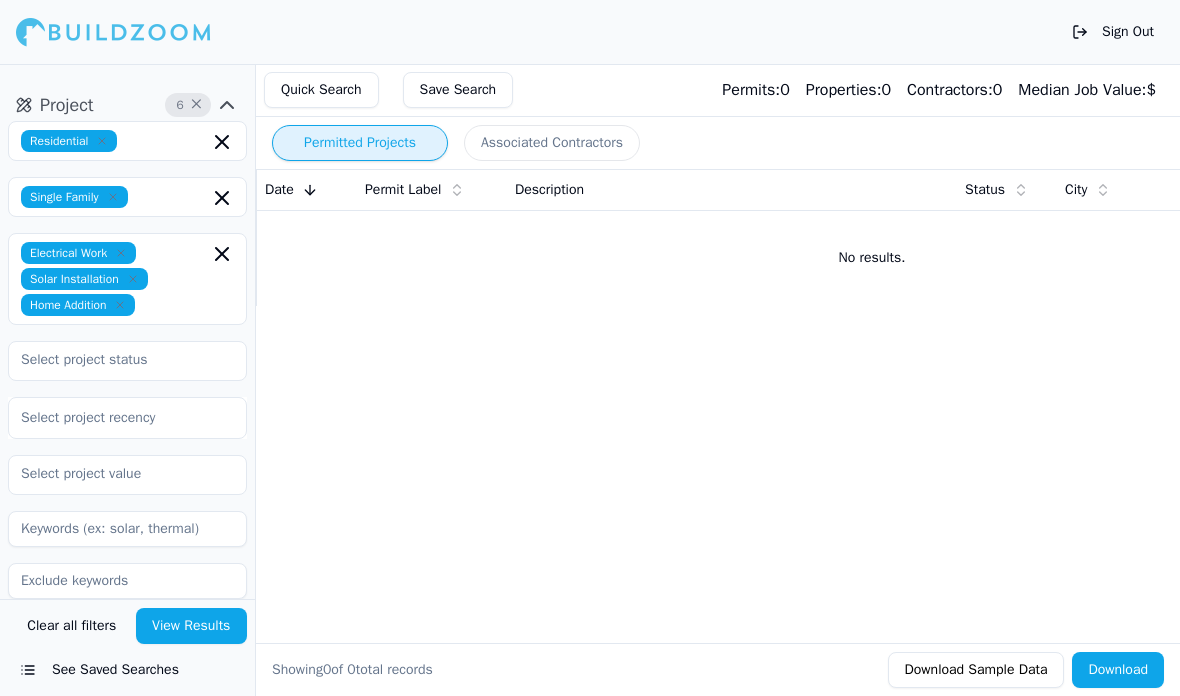 click on "Clear all filters View Results See Saved Searches" at bounding box center (127, 647) 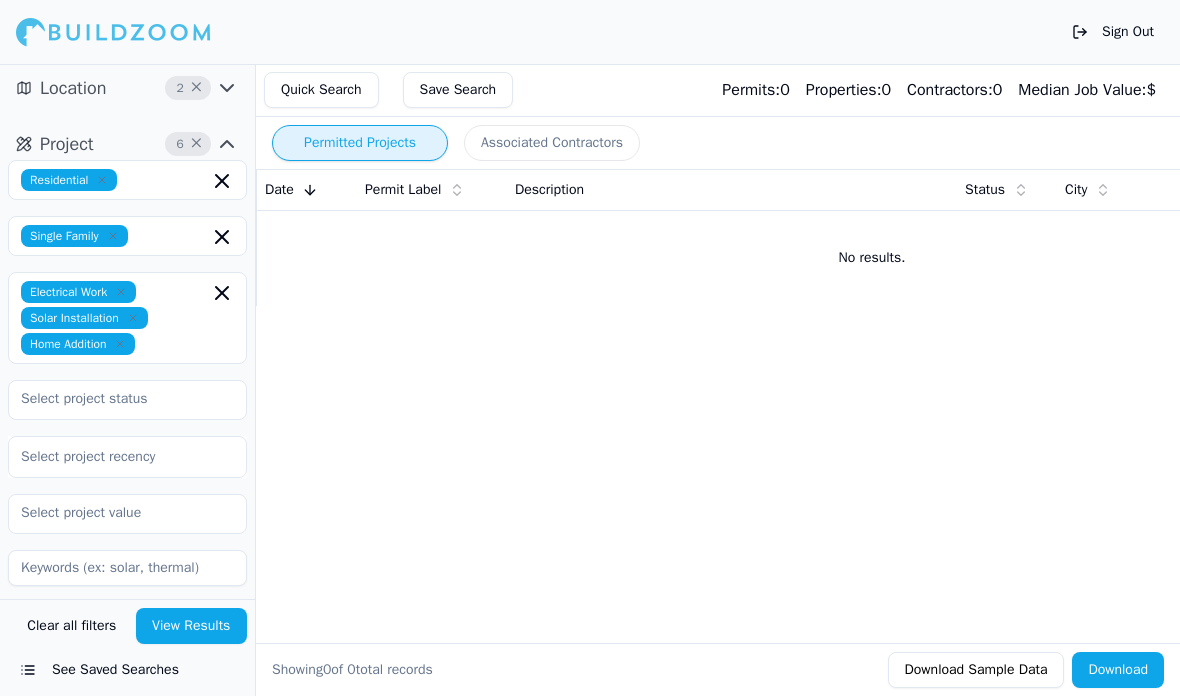 scroll, scrollTop: 0, scrollLeft: 0, axis: both 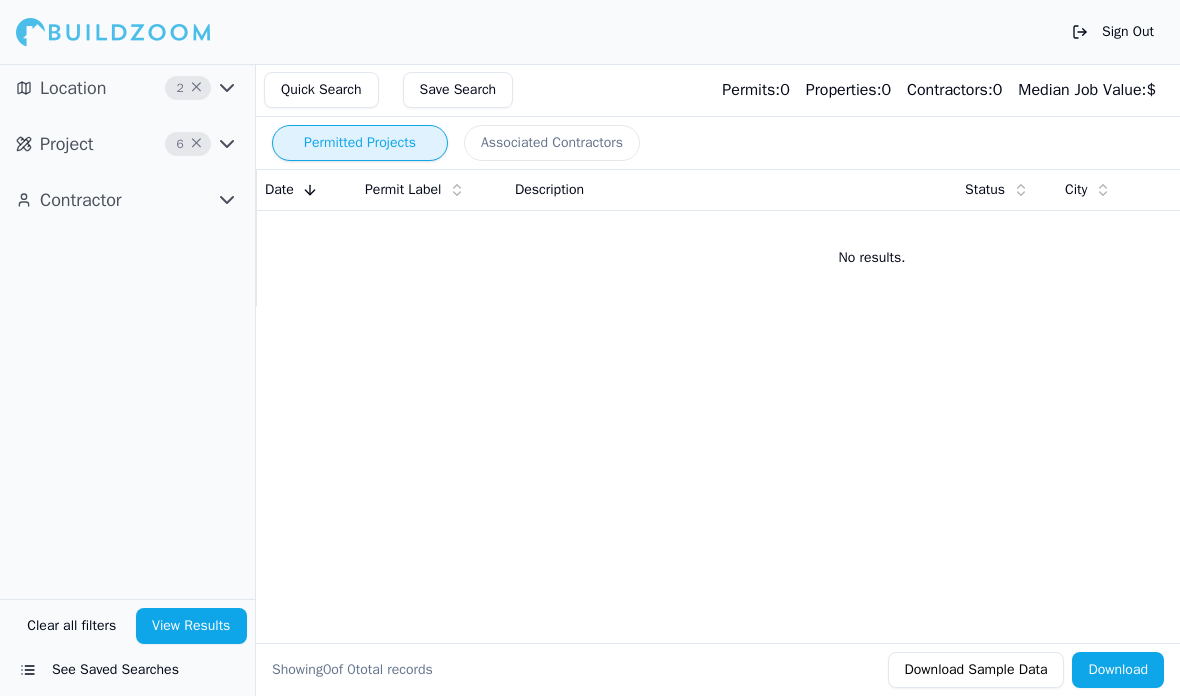 click 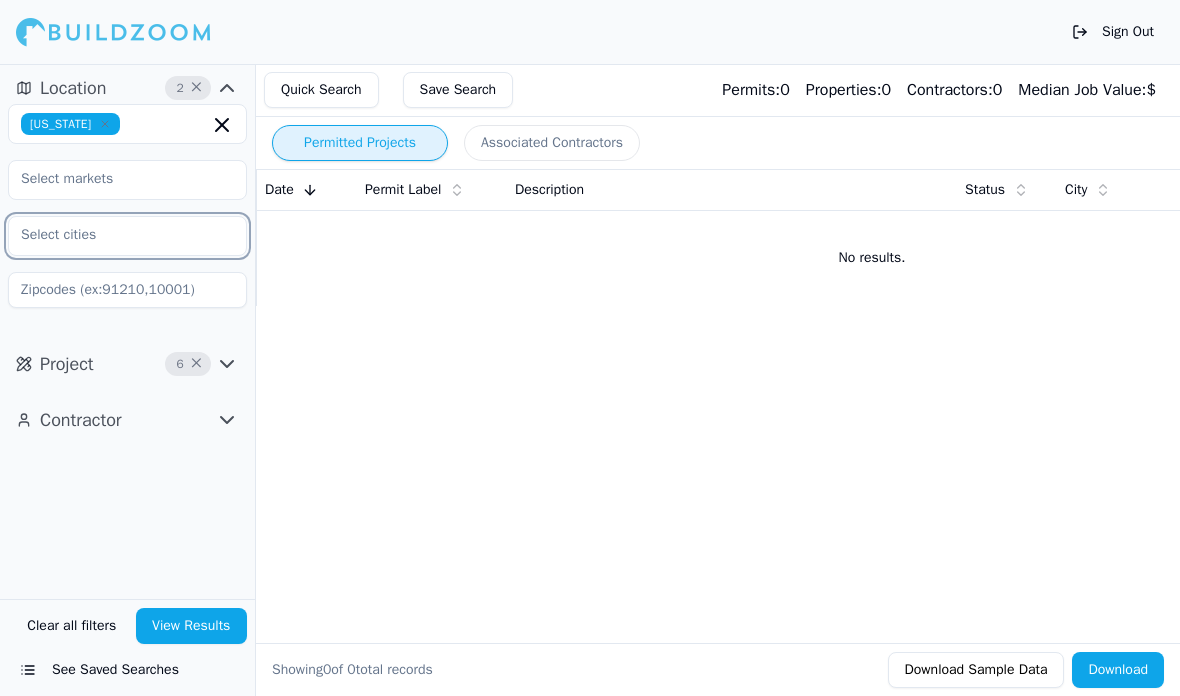 click at bounding box center [115, 235] 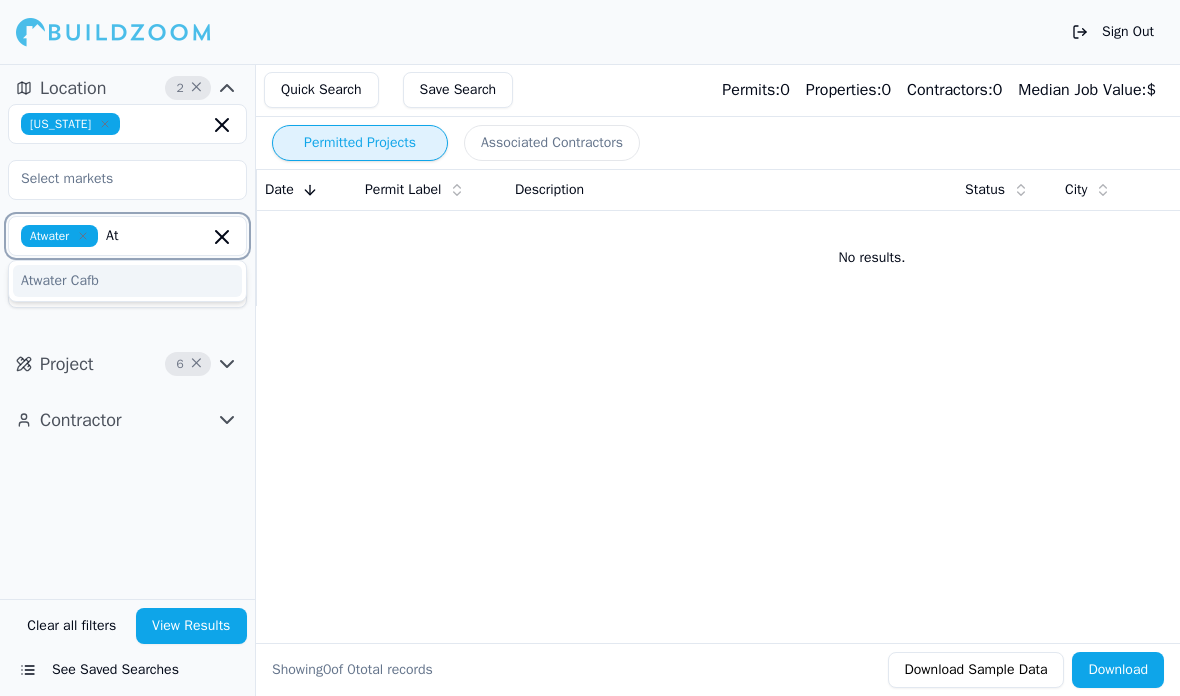 type on "A" 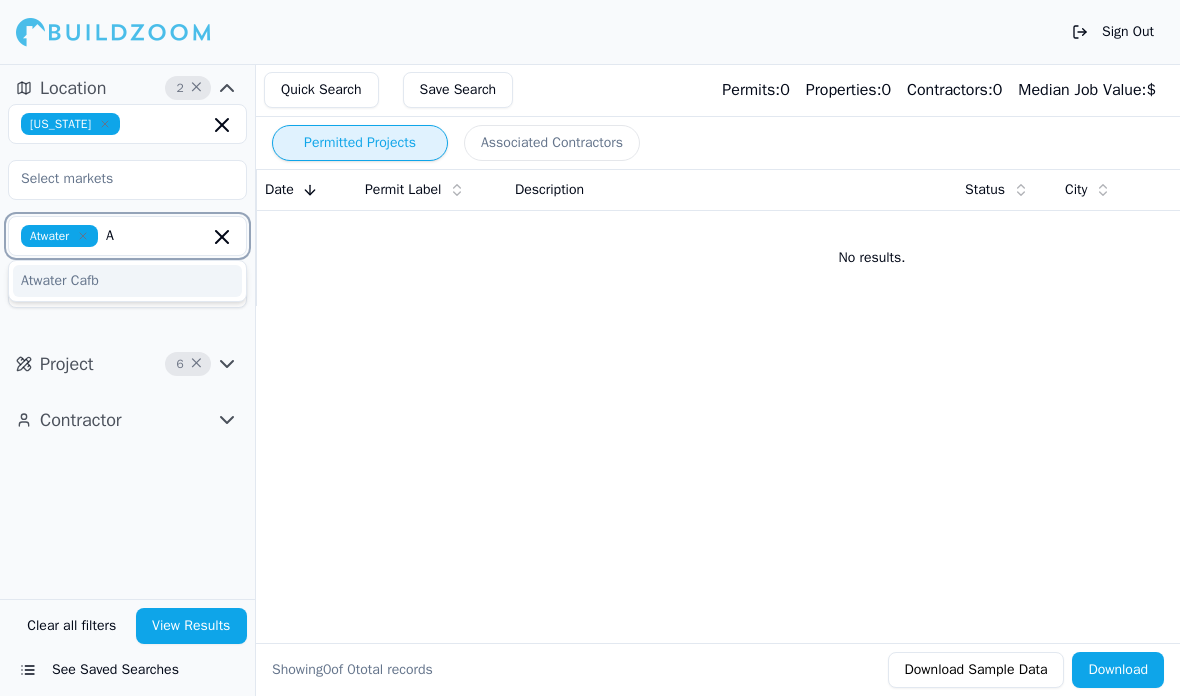 type 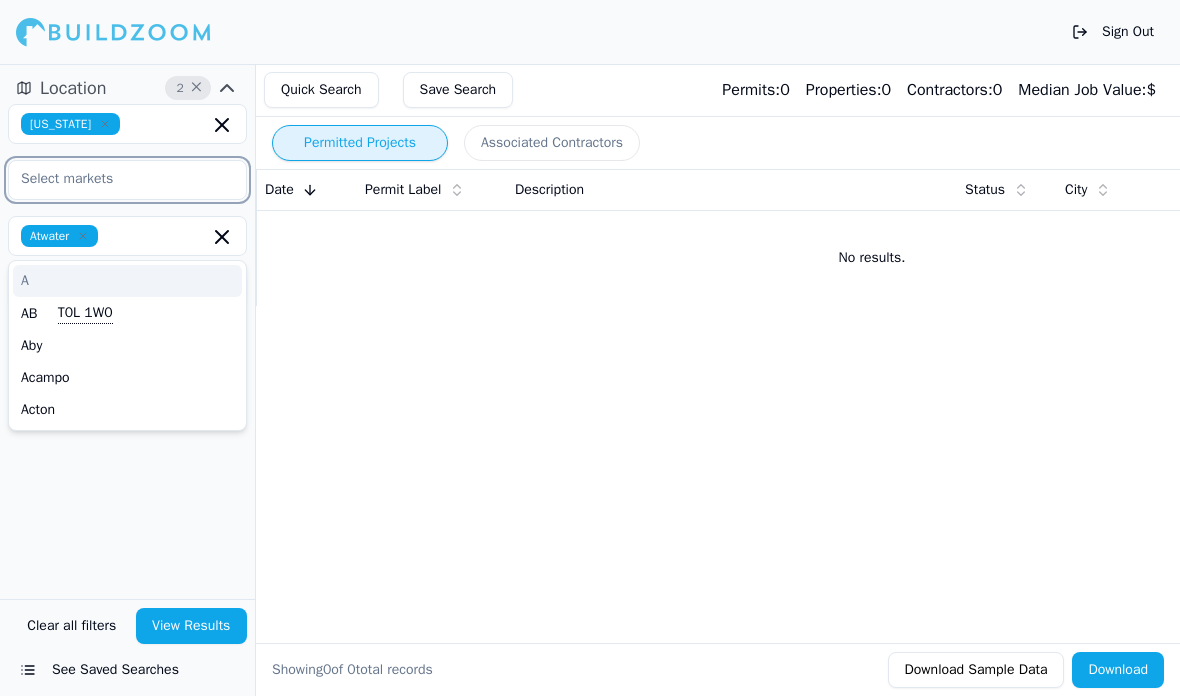click at bounding box center (115, 179) 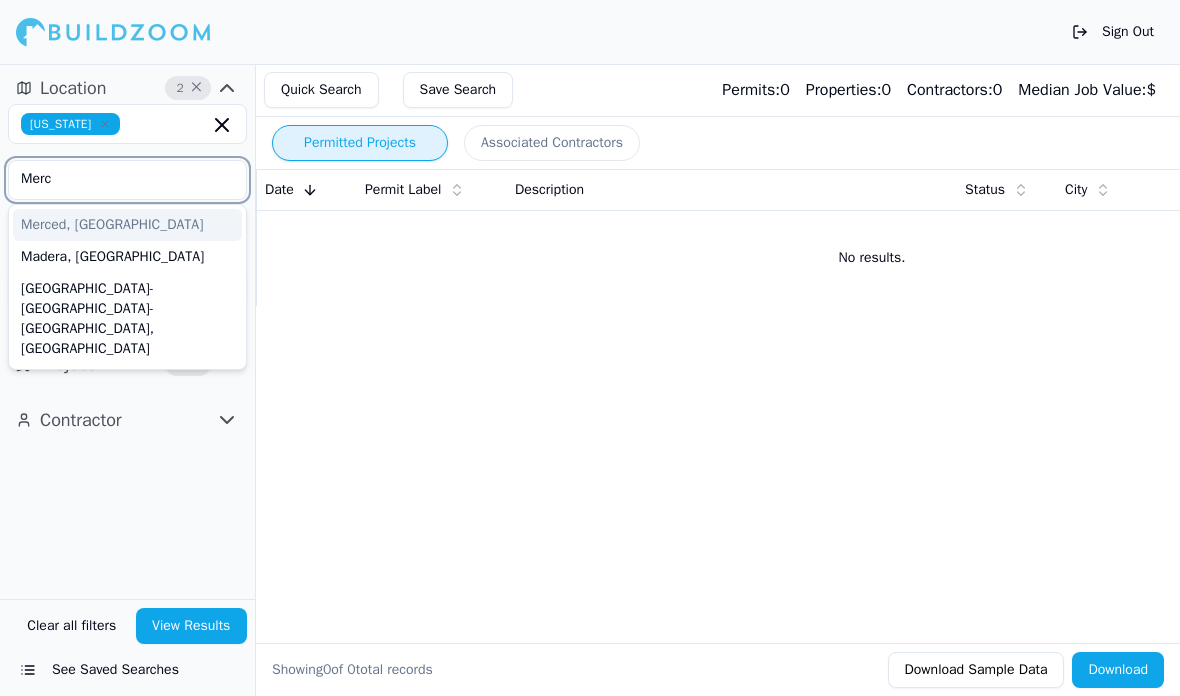 type on "Merce" 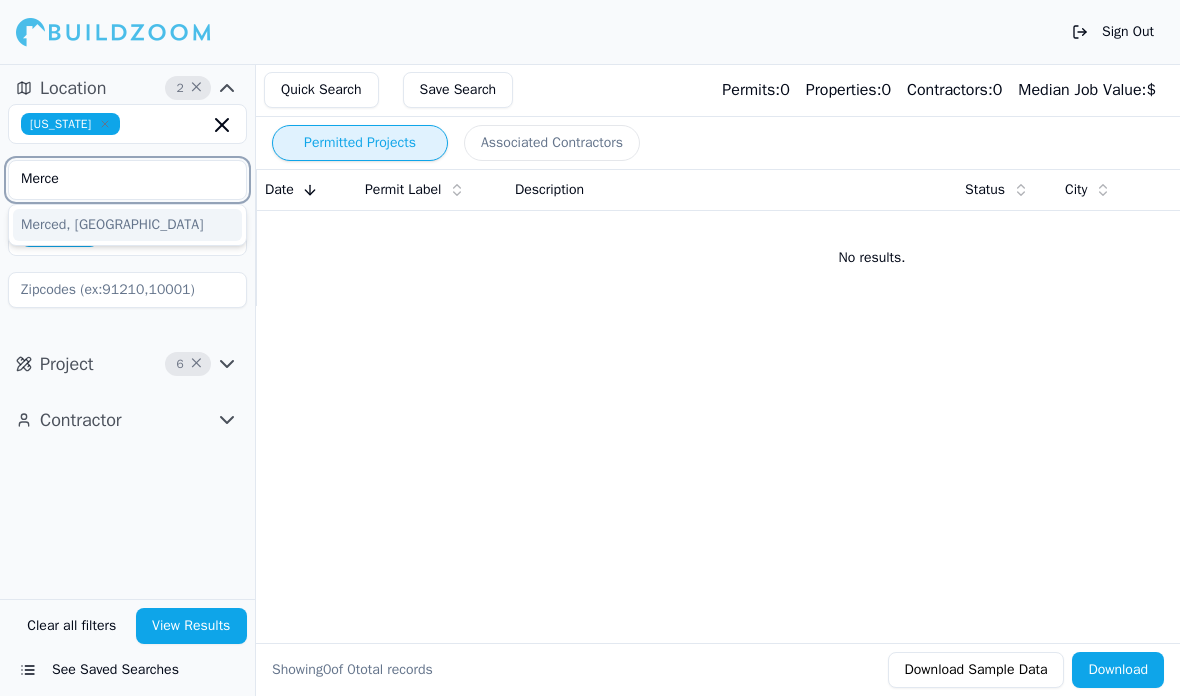 click on "Merced, [GEOGRAPHIC_DATA]" at bounding box center (127, 225) 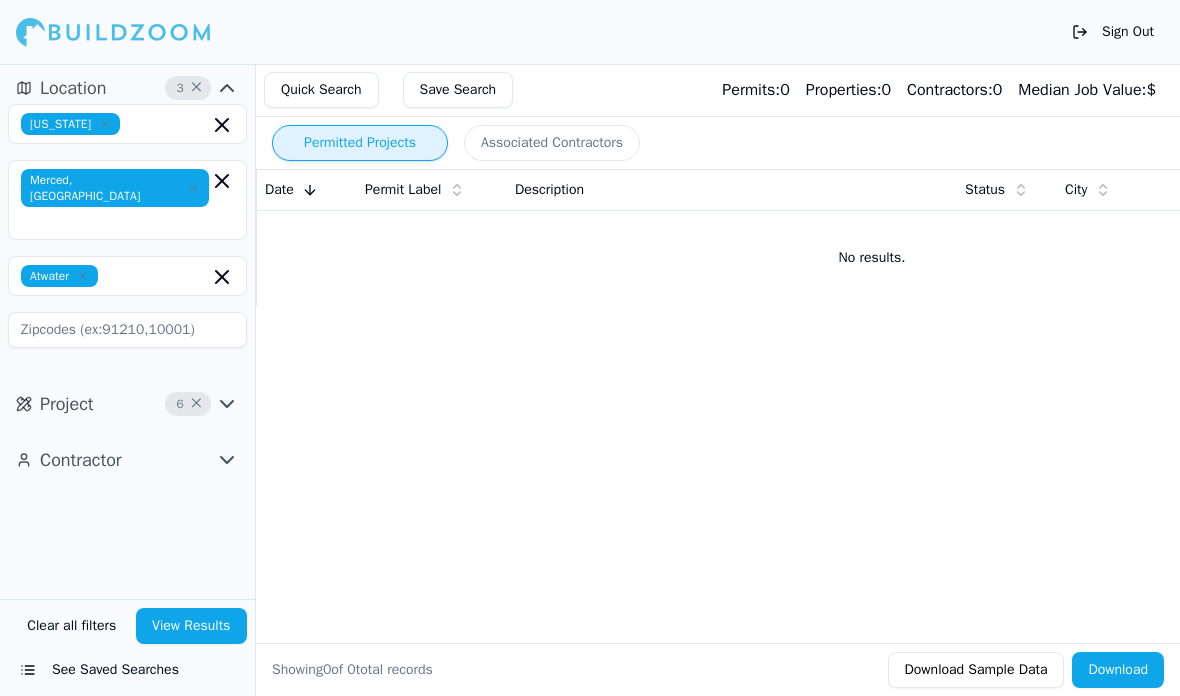 click on "Permitted Projects Associated Contractors Date Permit Label Description Status City State Zip code Project Tags No results. Showing  0  of   0  total records Download Sample Data Download" at bounding box center [768, 380] 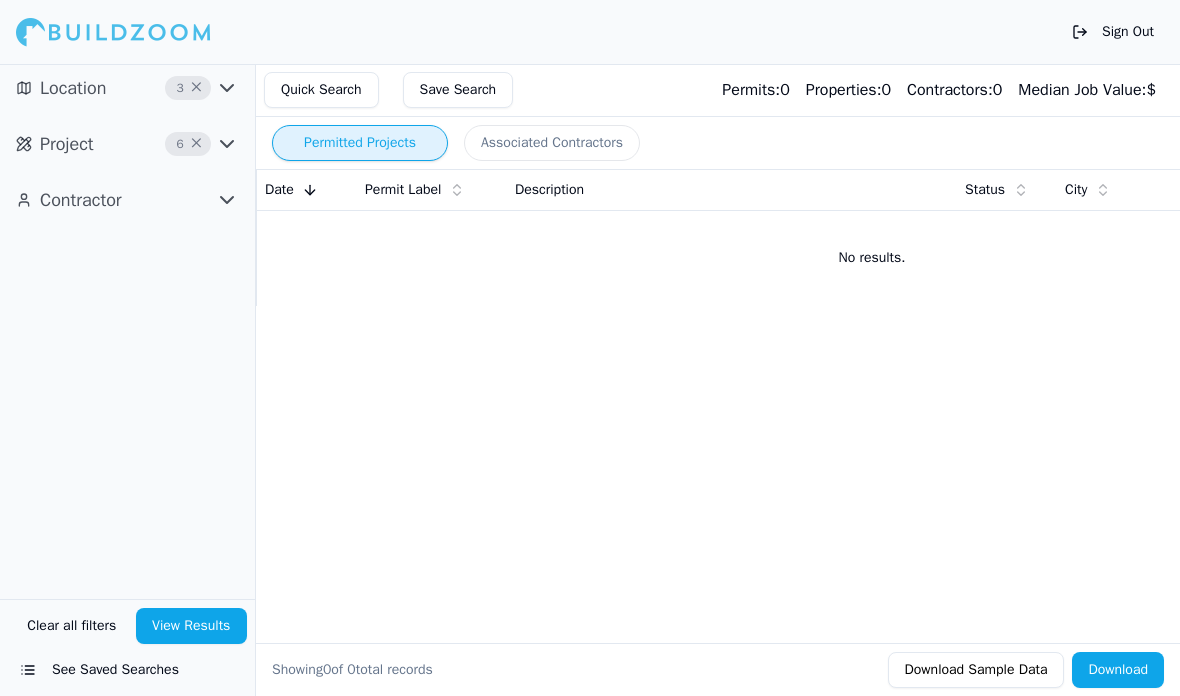 click on "×" at bounding box center [198, 144] 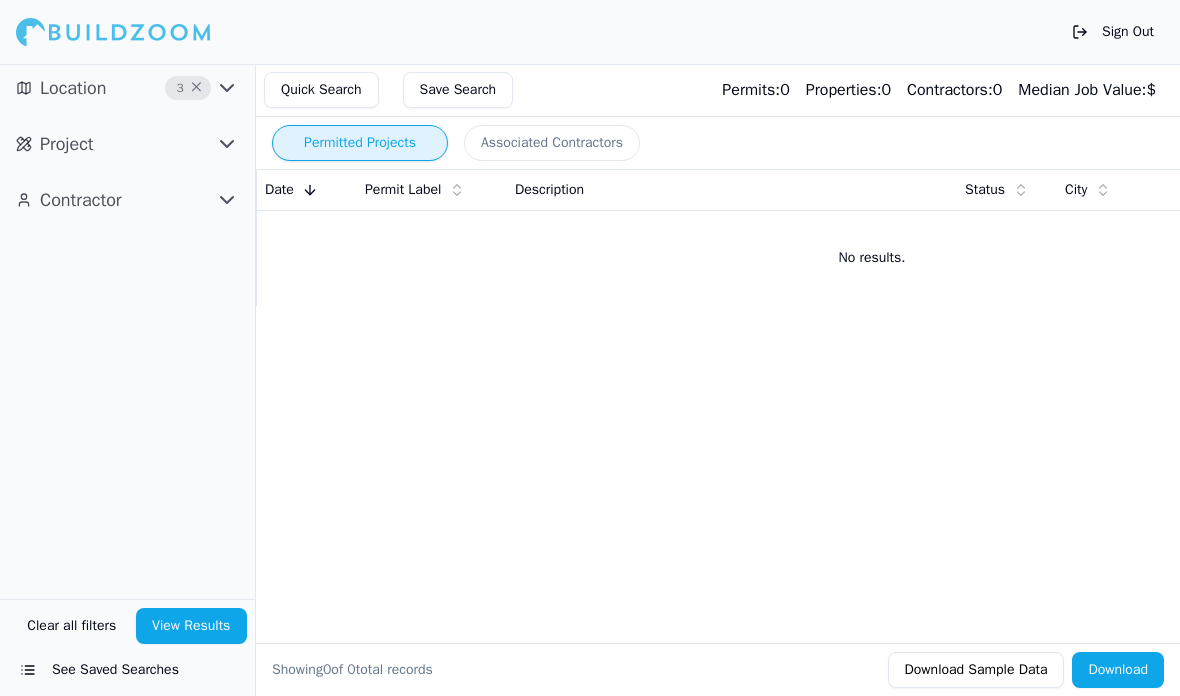 click 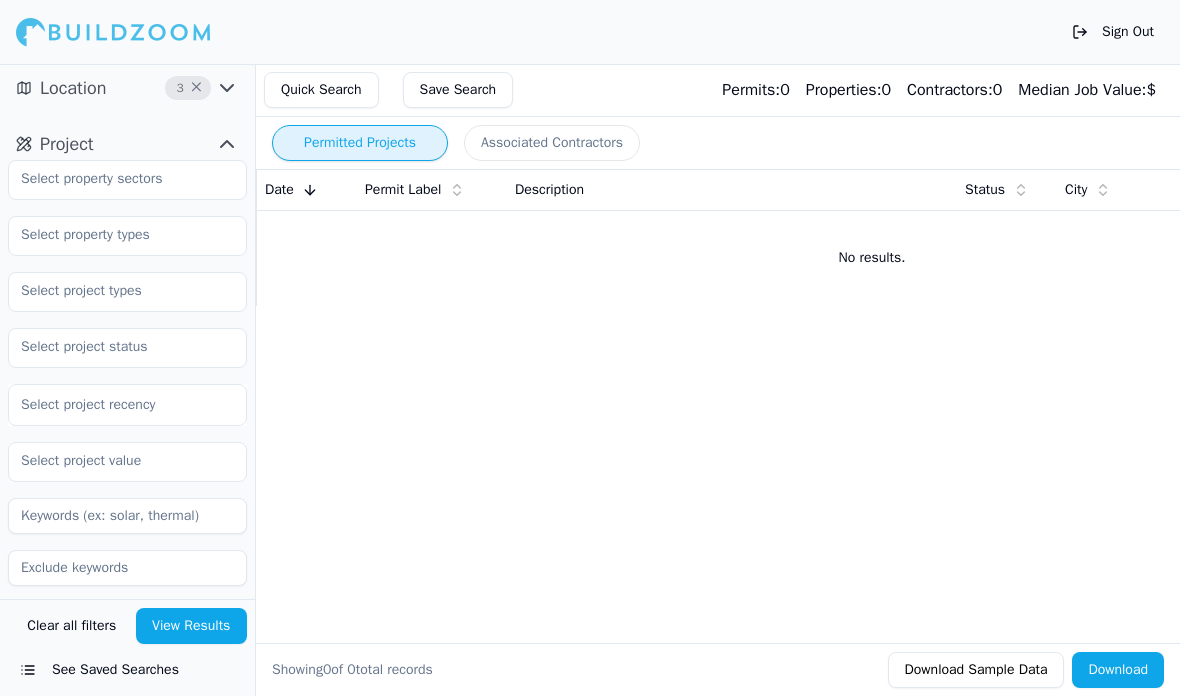click 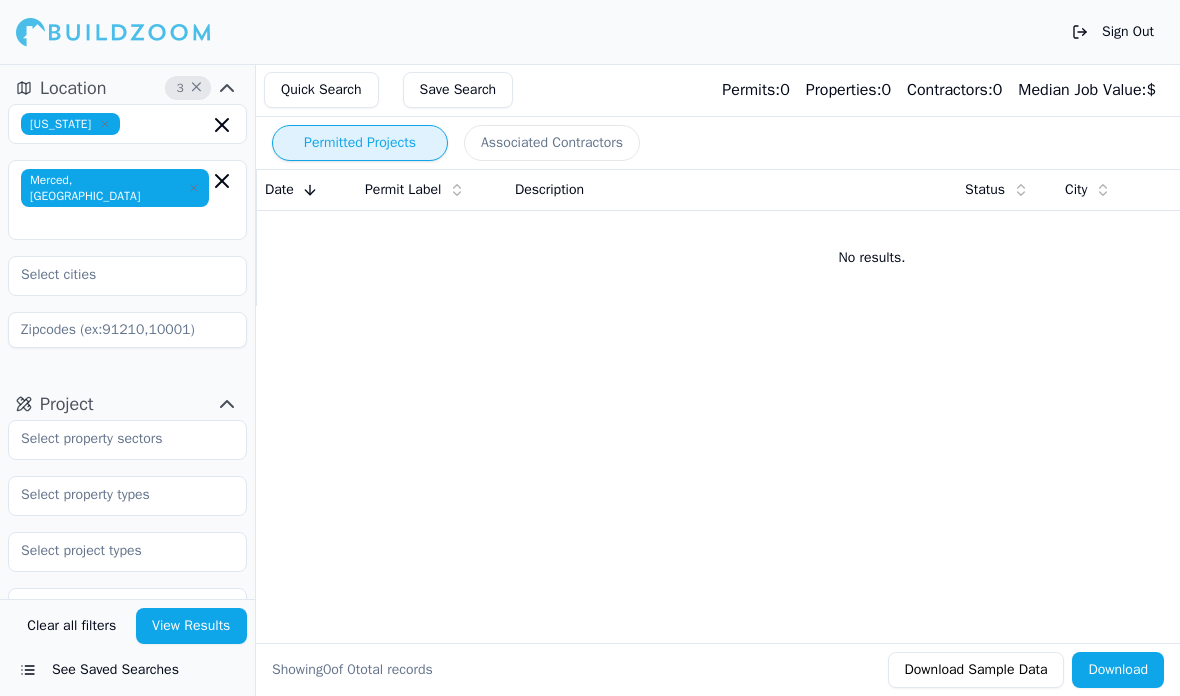 click 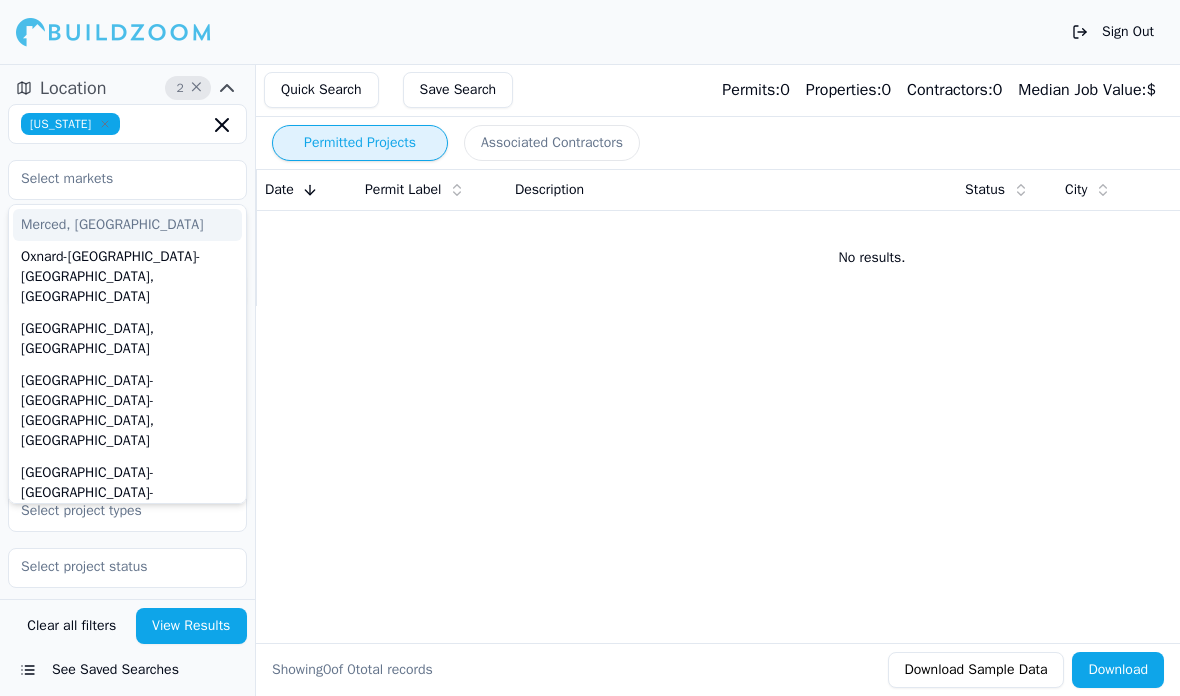 click on "Permitted Projects Associated Contractors Date Permit Label Description Status City State Zip code Project Tags No results. Showing  0  of   0  total records Download Sample Data Download" at bounding box center (768, 380) 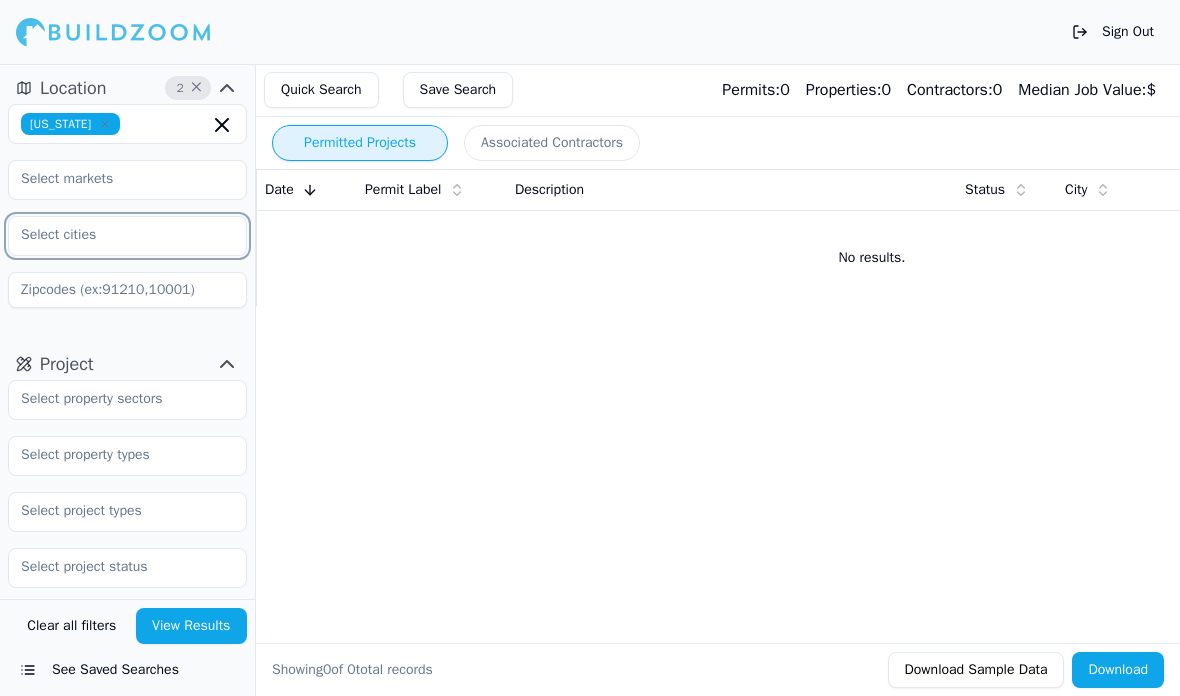 click at bounding box center (115, 235) 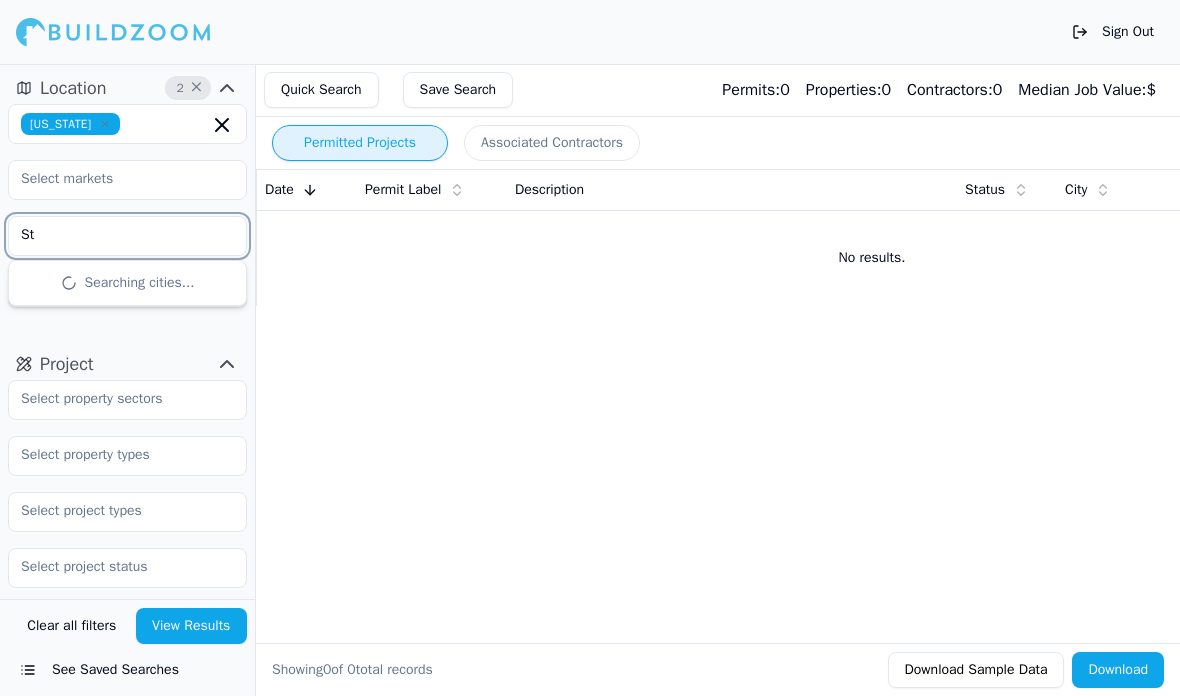 type on "Sto" 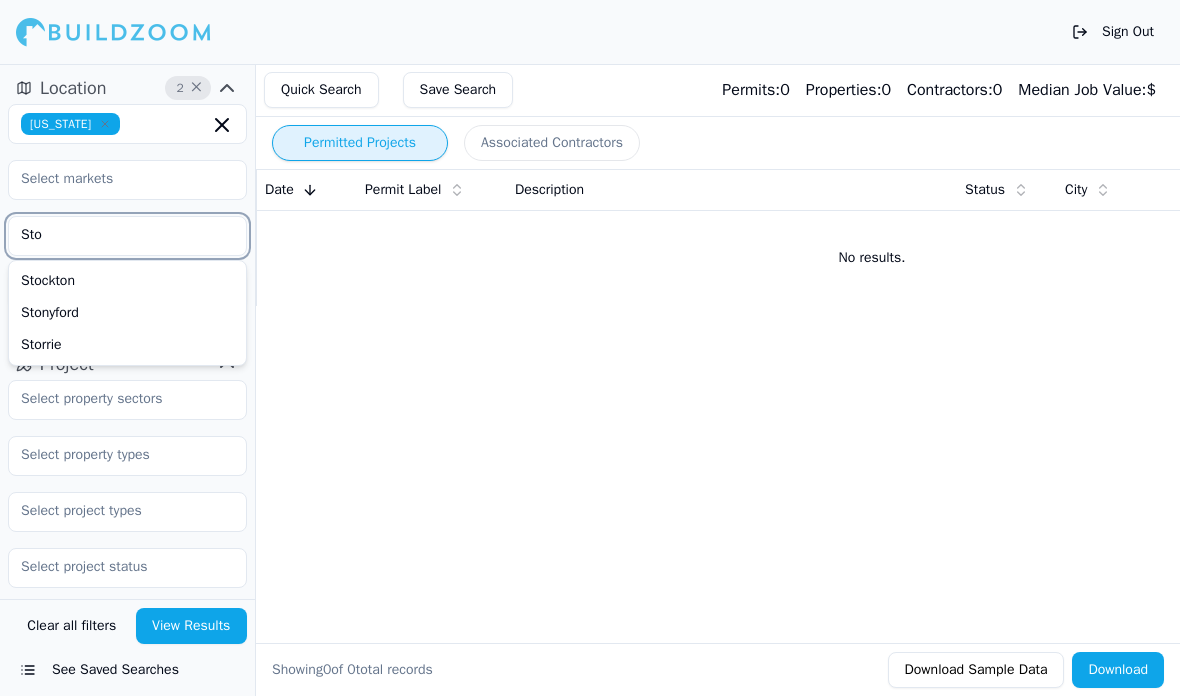 click on "Stockton" at bounding box center [127, 281] 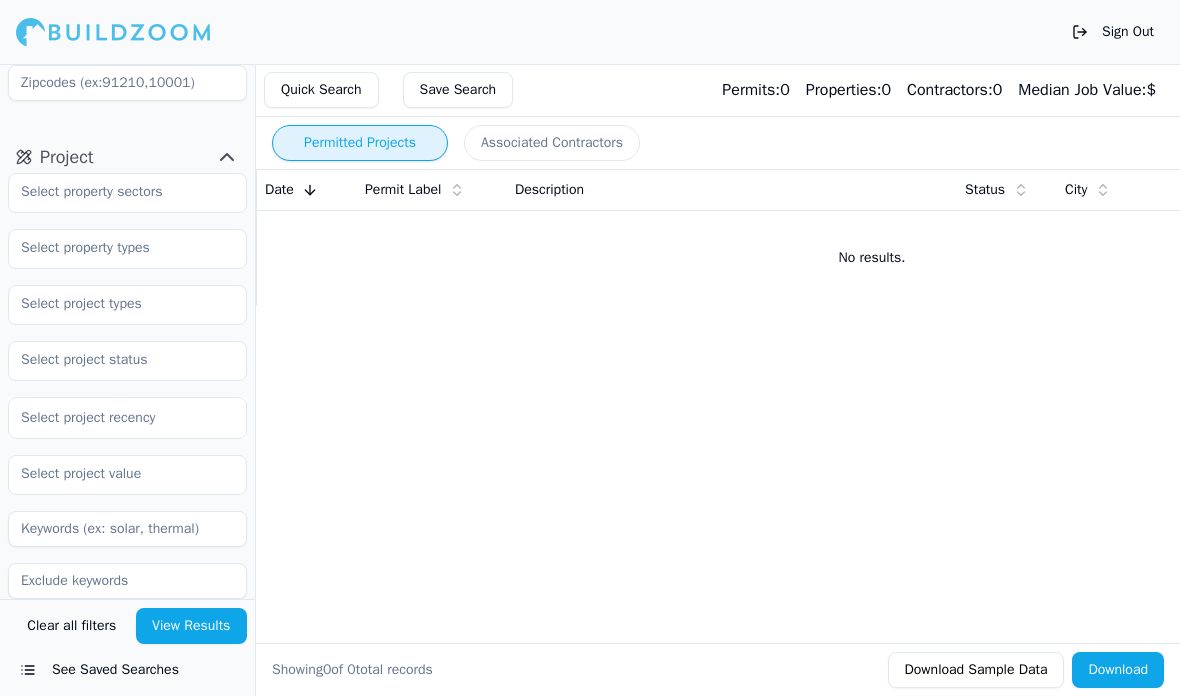 scroll, scrollTop: 207, scrollLeft: 0, axis: vertical 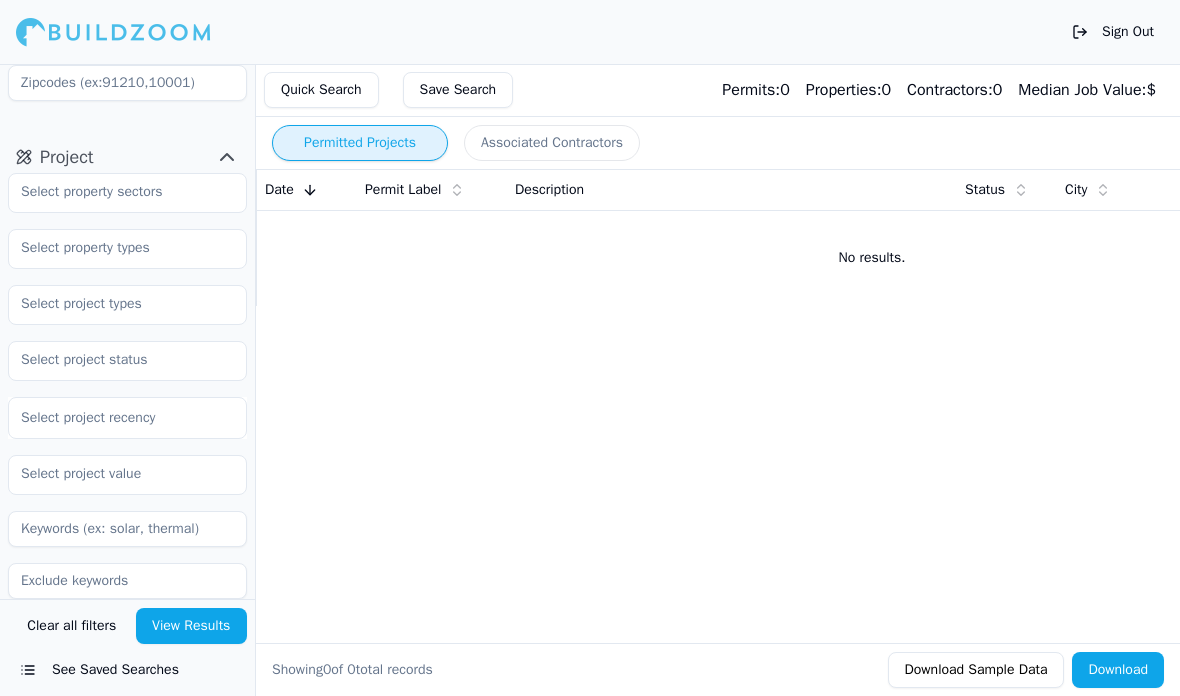 click on "View Results" at bounding box center (192, 626) 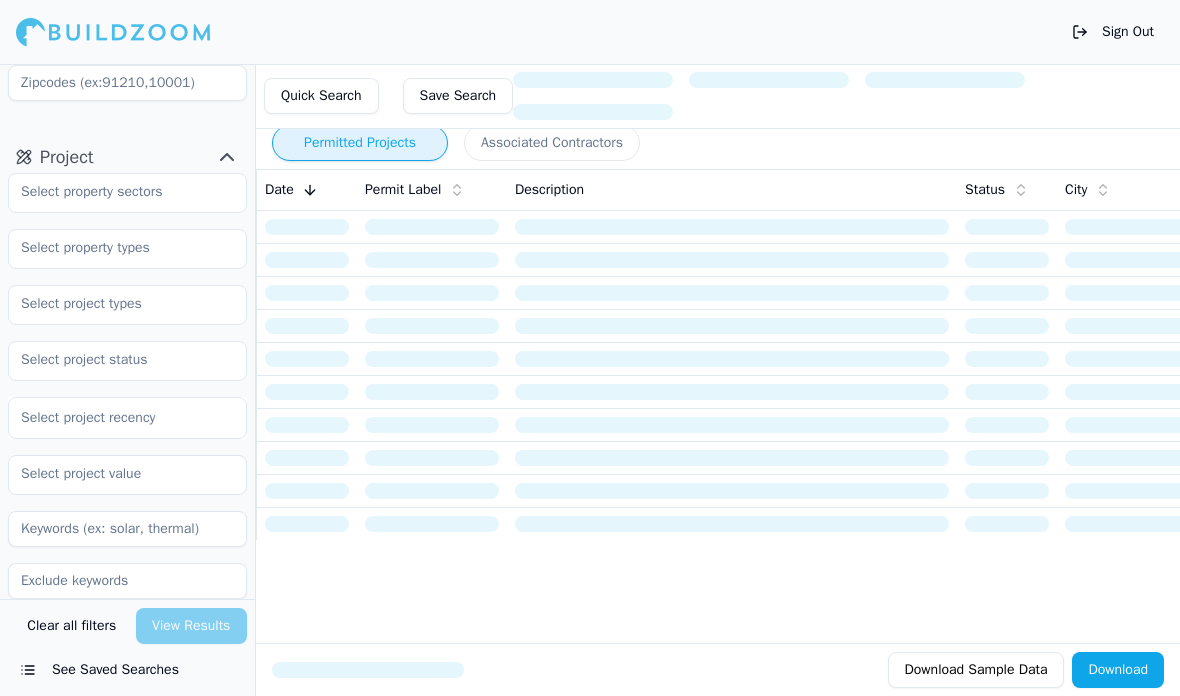 click 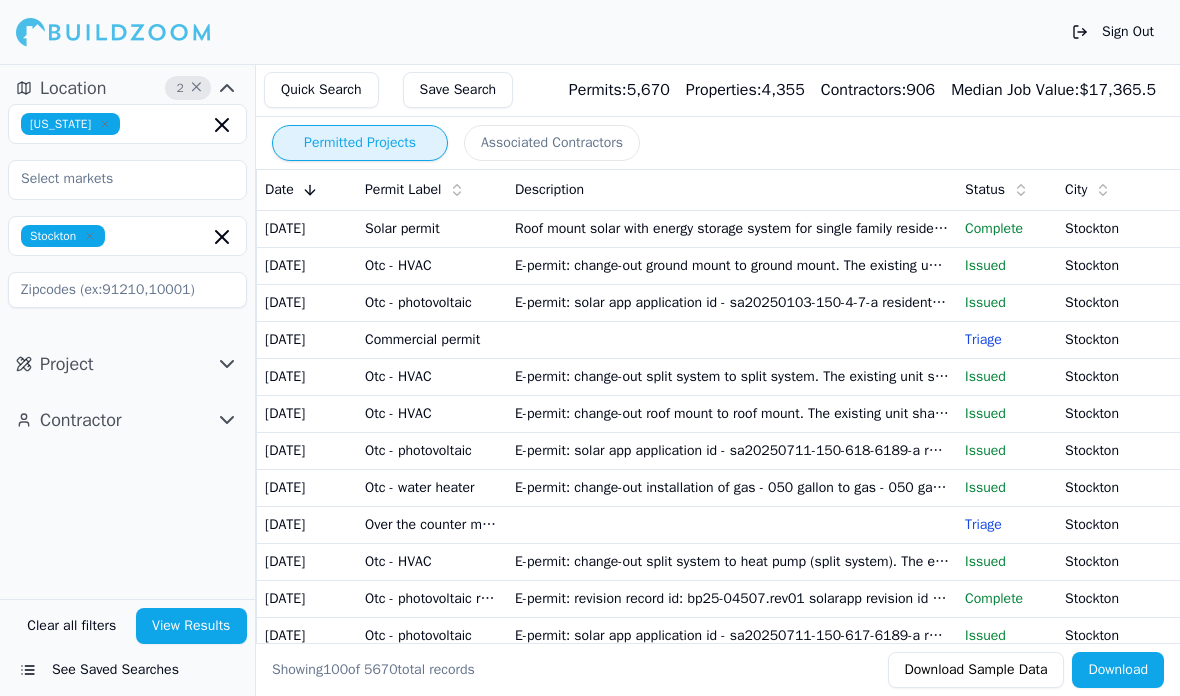scroll, scrollTop: 0, scrollLeft: 0, axis: both 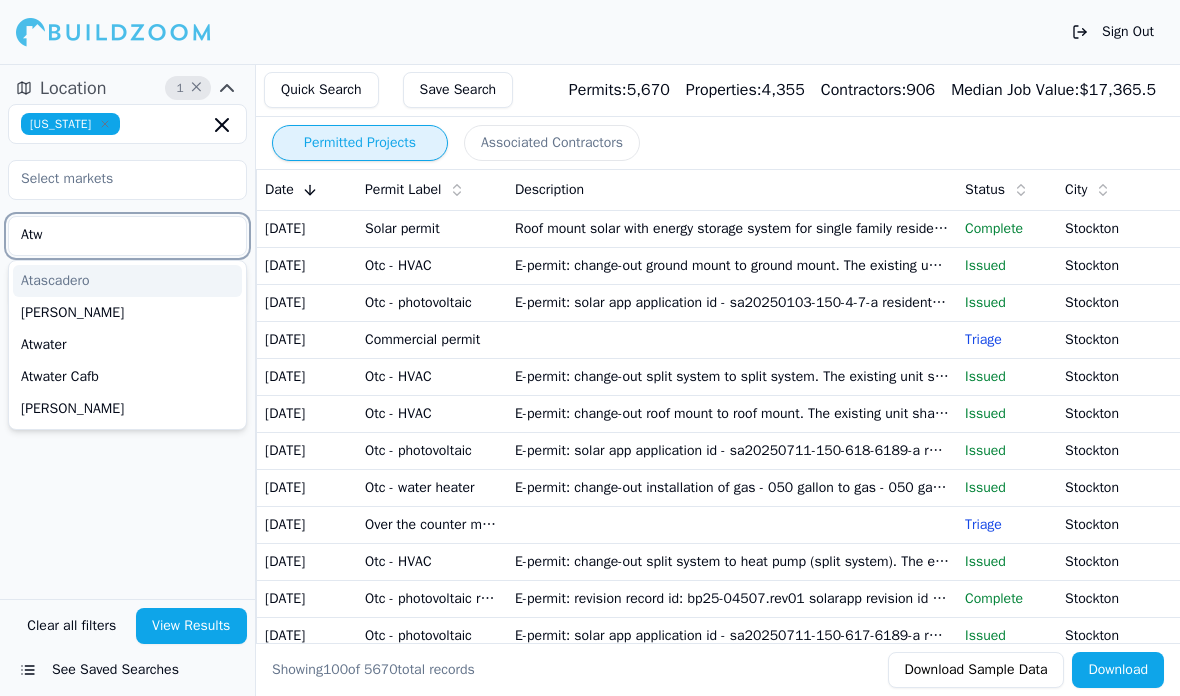 type on "Atwa" 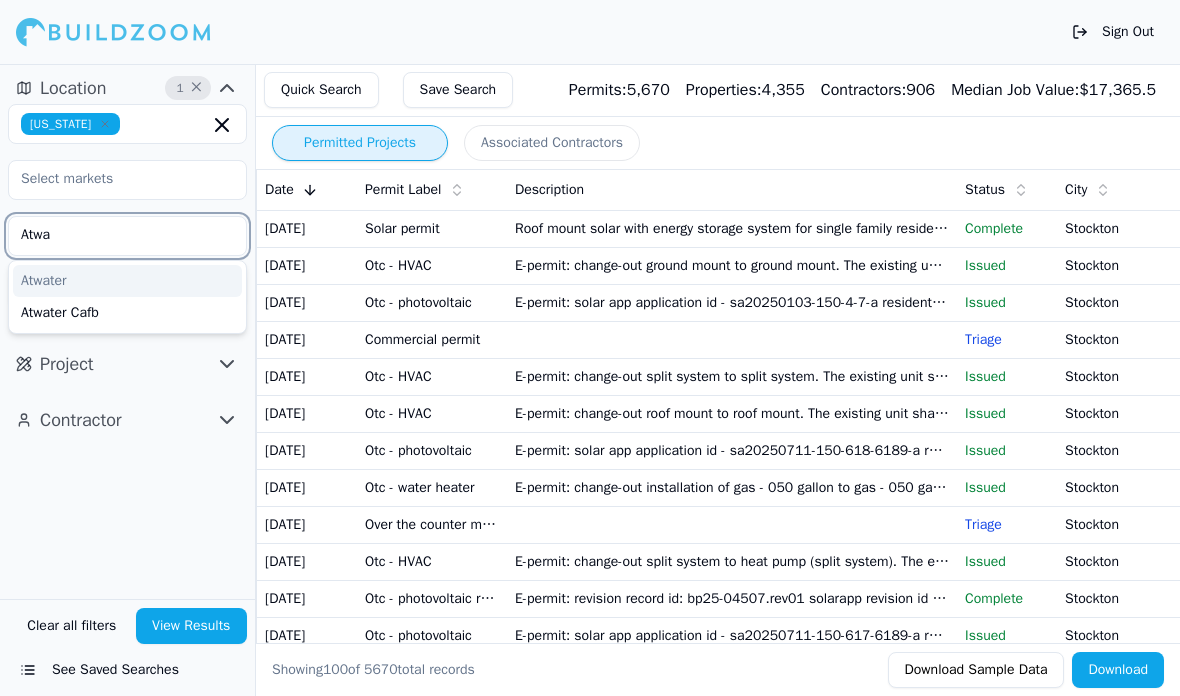 click on "Atwater" at bounding box center [127, 281] 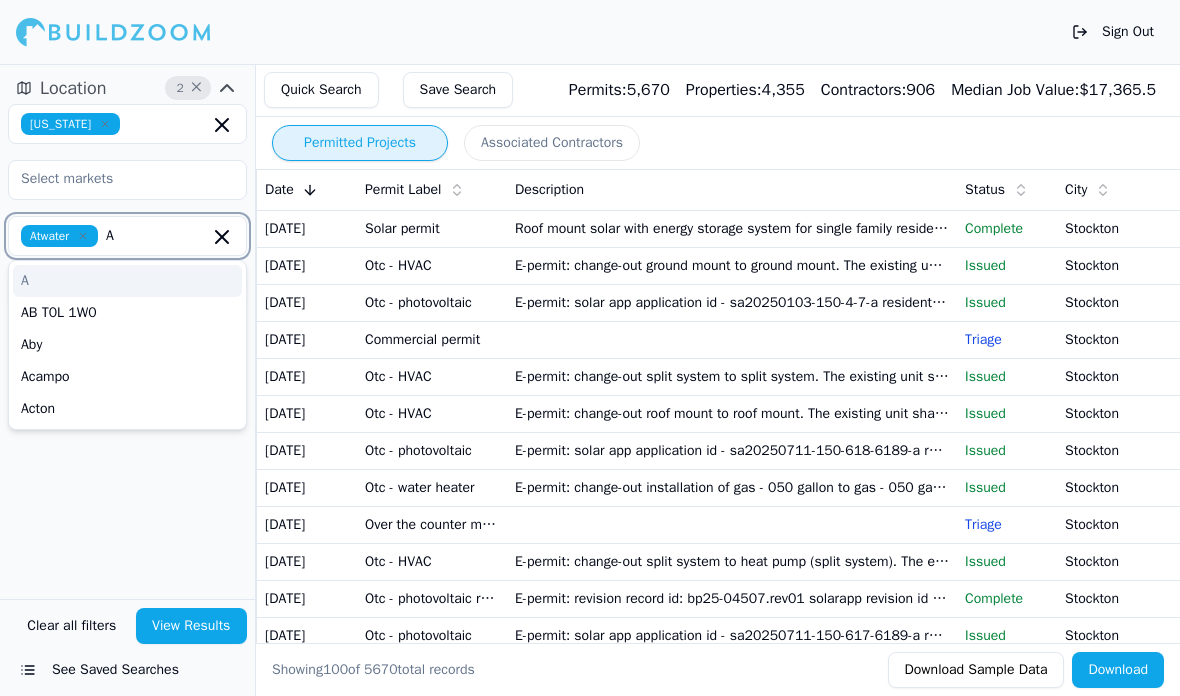type on "At" 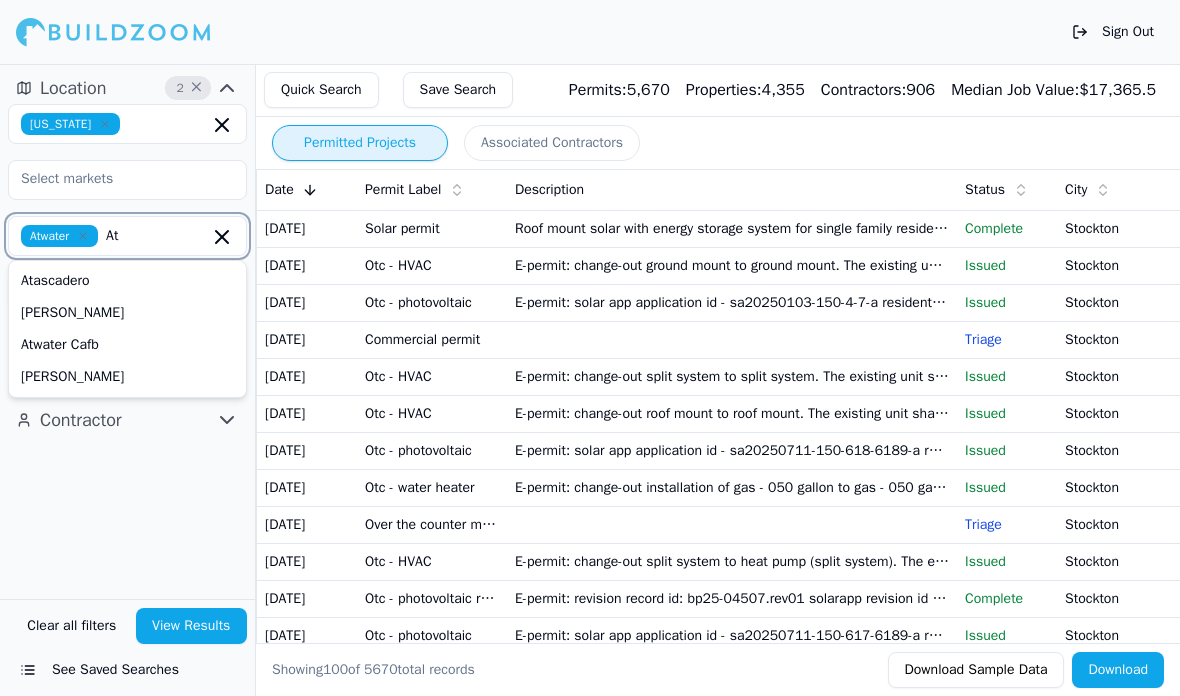 click on "Atwater Cafb" at bounding box center [127, 345] 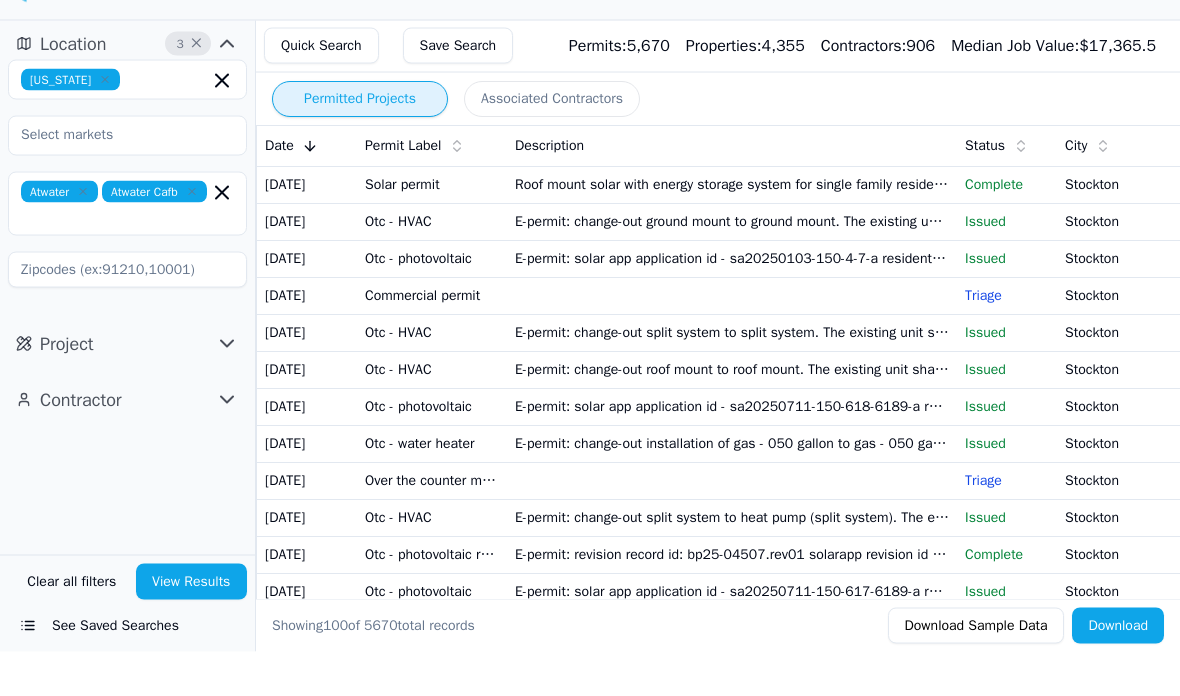 click on "Location 3 × [US_STATE] Atwater Atwater Cafb Project Contractor" at bounding box center (127, 331) 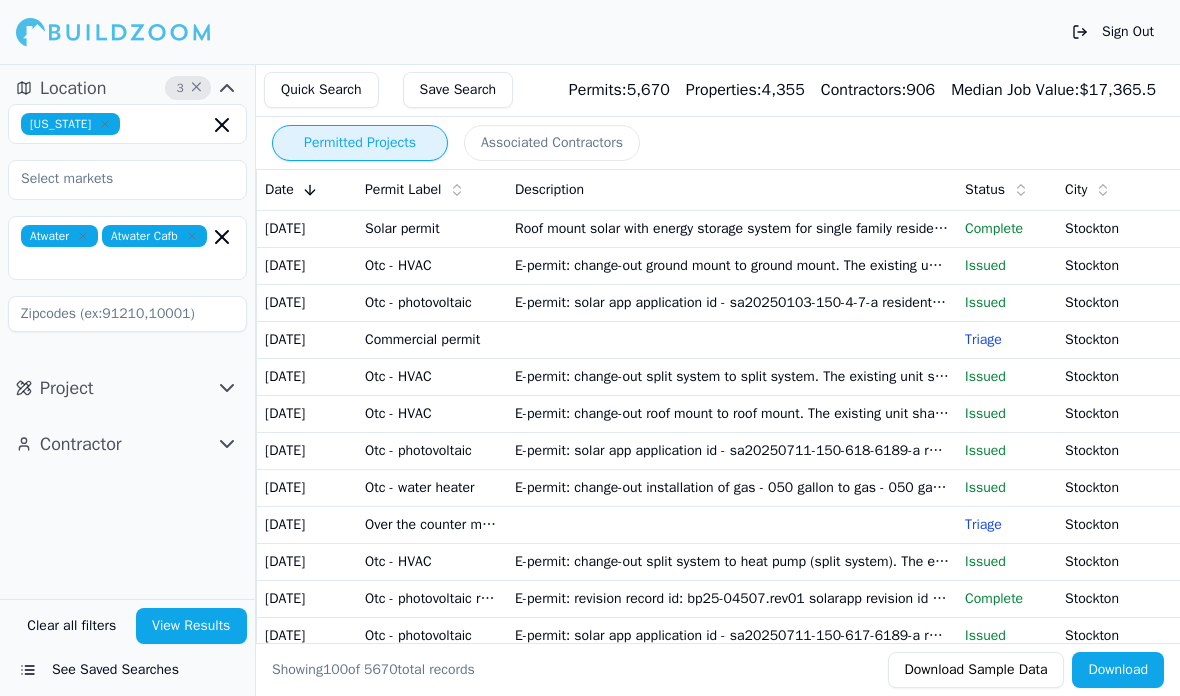 click on "View Results" at bounding box center (192, 626) 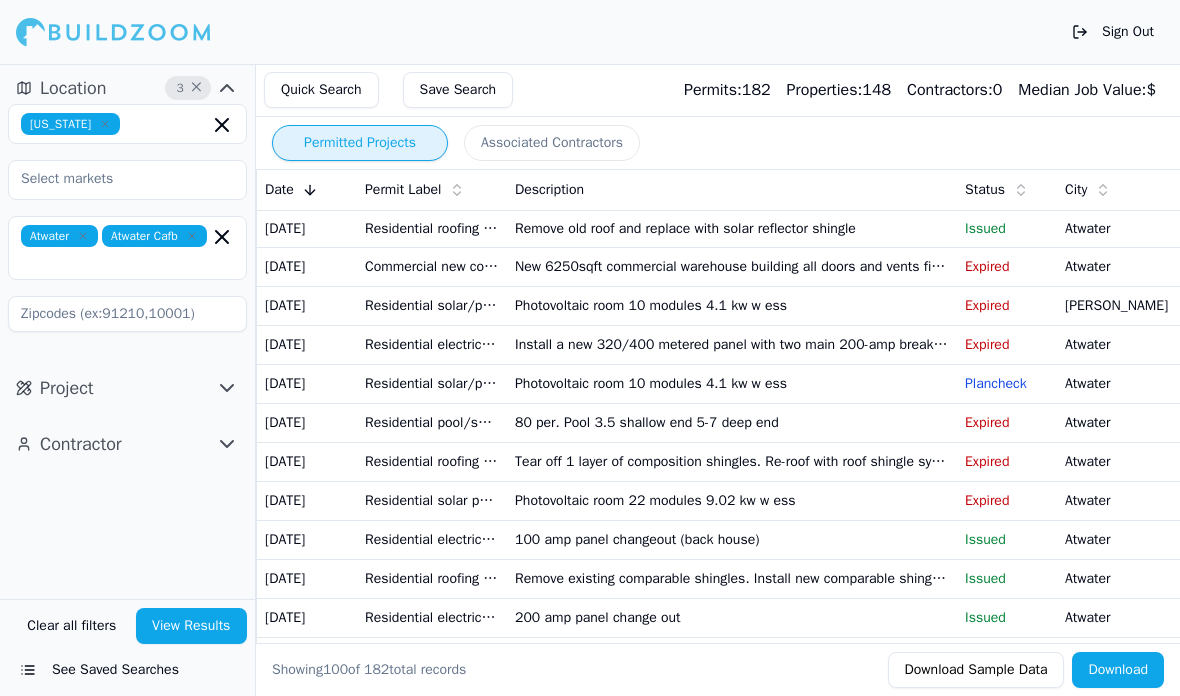 scroll, scrollTop: 0, scrollLeft: 0, axis: both 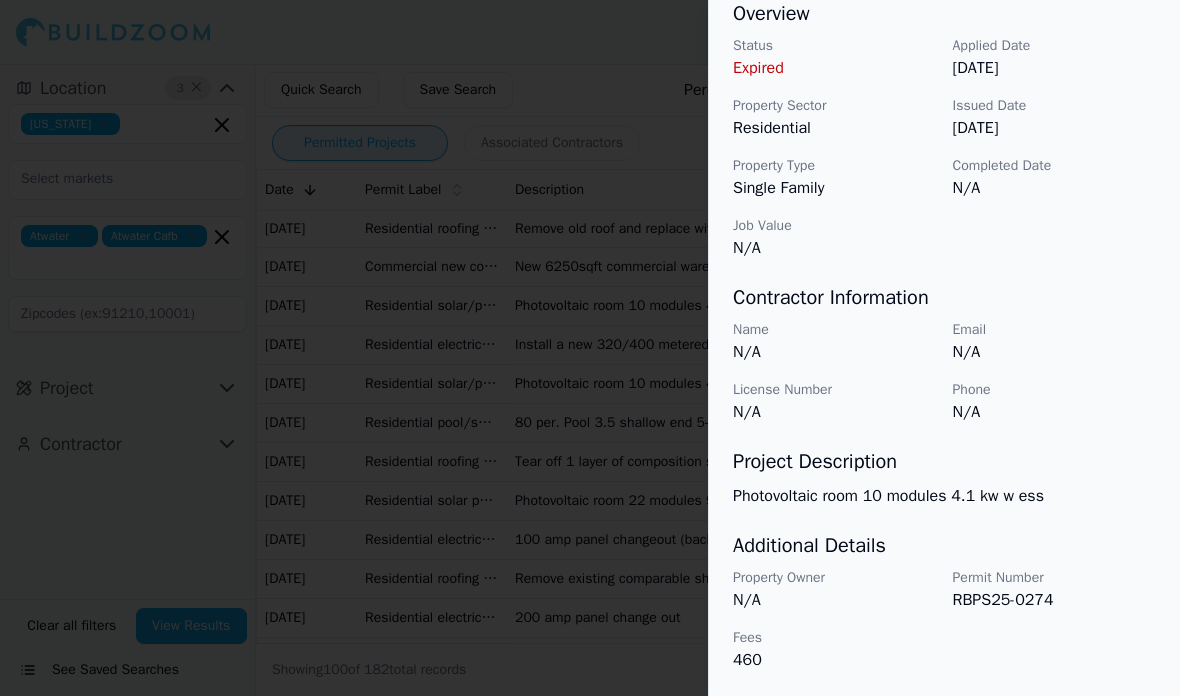 click at bounding box center (590, 348) 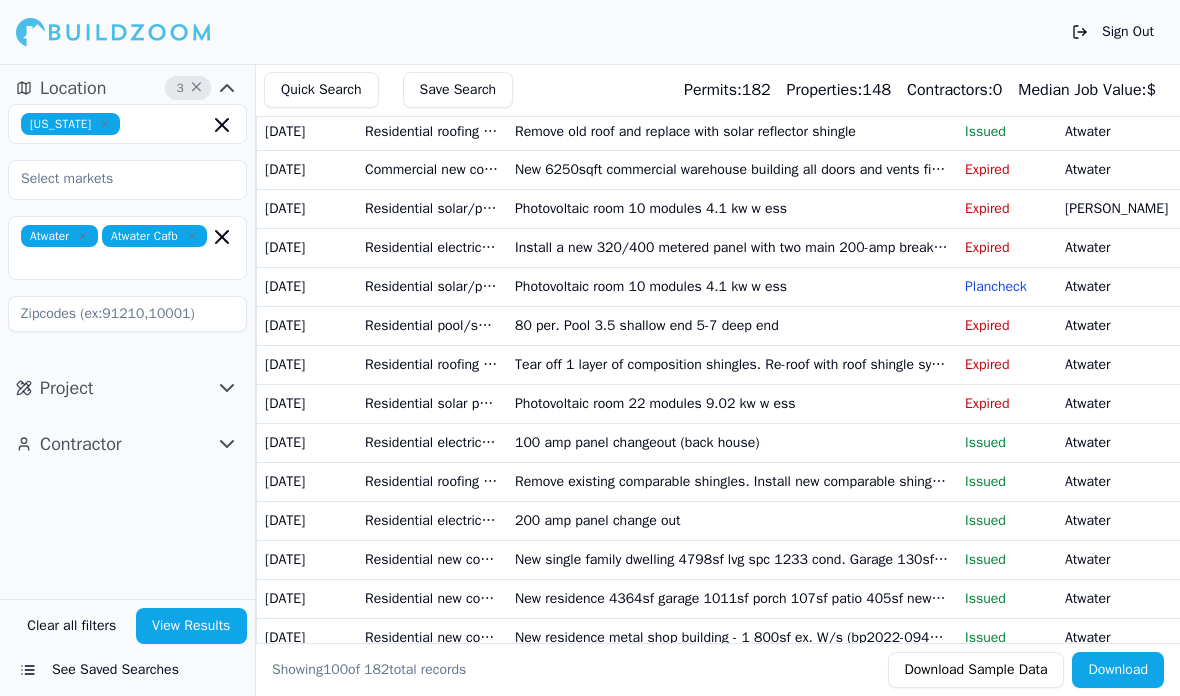 scroll, scrollTop: 99, scrollLeft: 0, axis: vertical 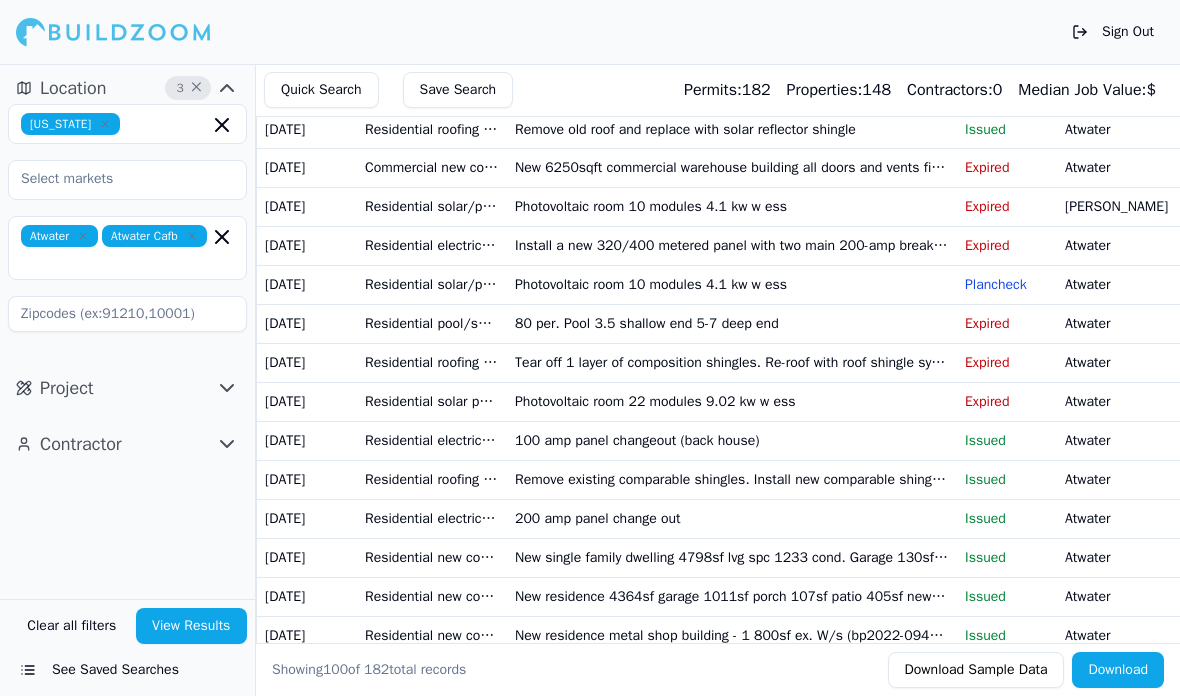 click on "Photovoltaic room 22 modules 9.02 kw w ess" at bounding box center (732, 401) 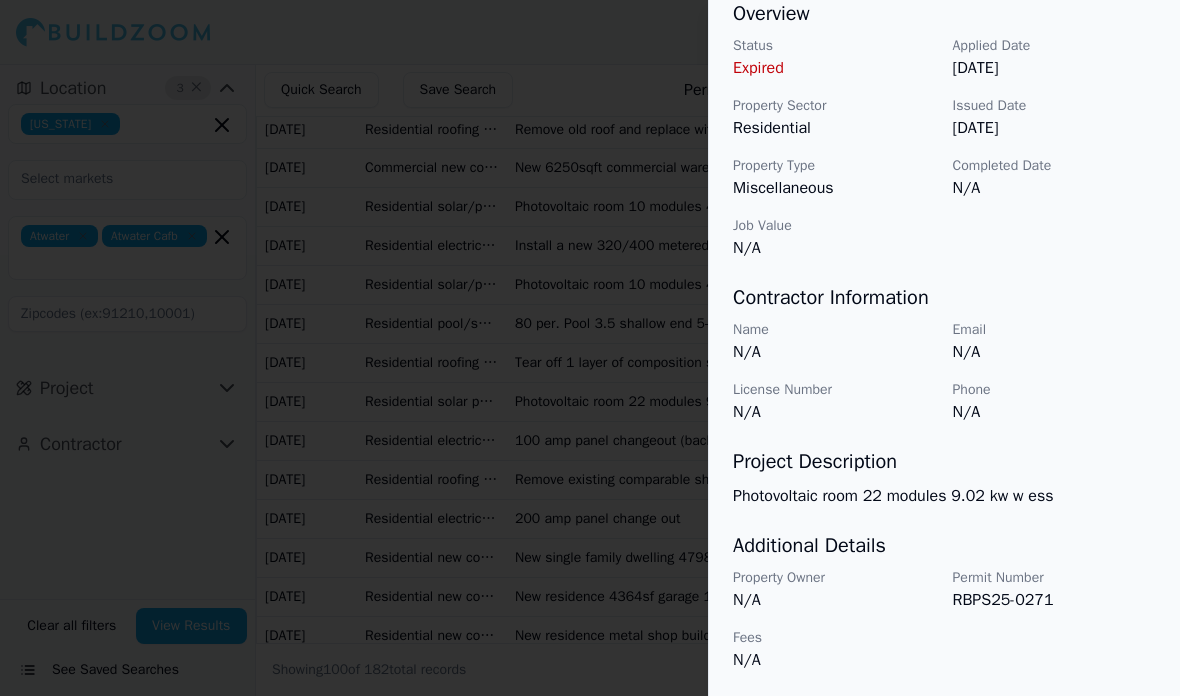 scroll, scrollTop: 629, scrollLeft: 0, axis: vertical 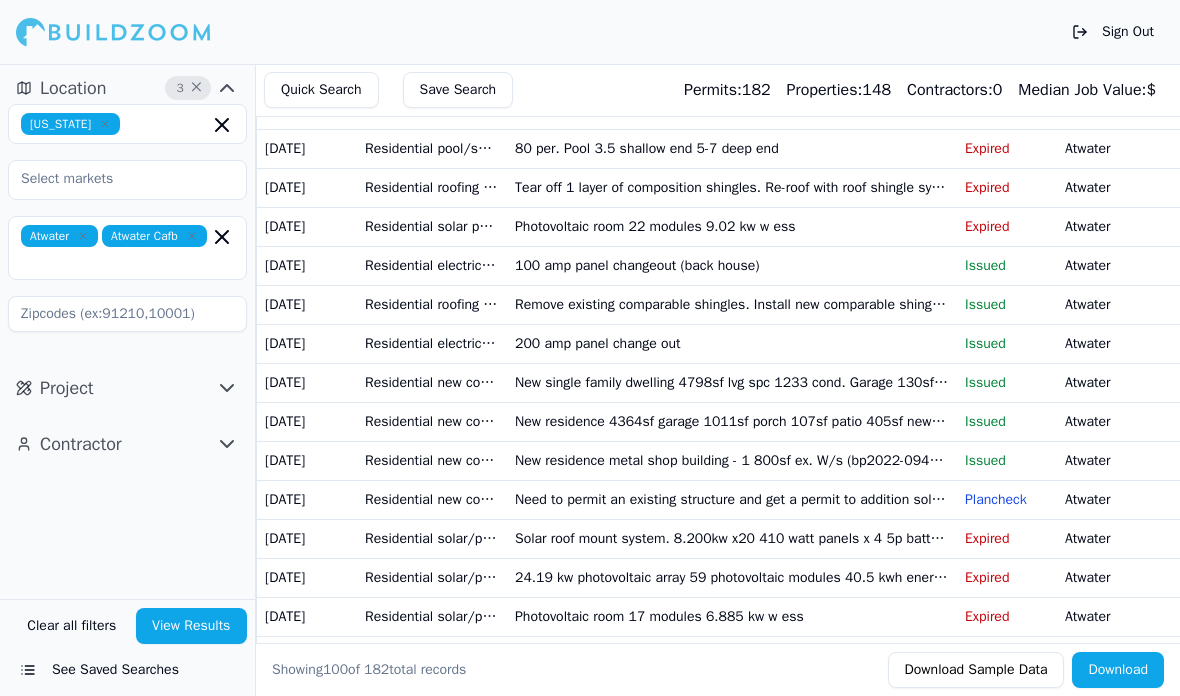 click on "Tear off 1 layer of composition shingles. Re-roof with roof shingle system" at bounding box center (732, 187) 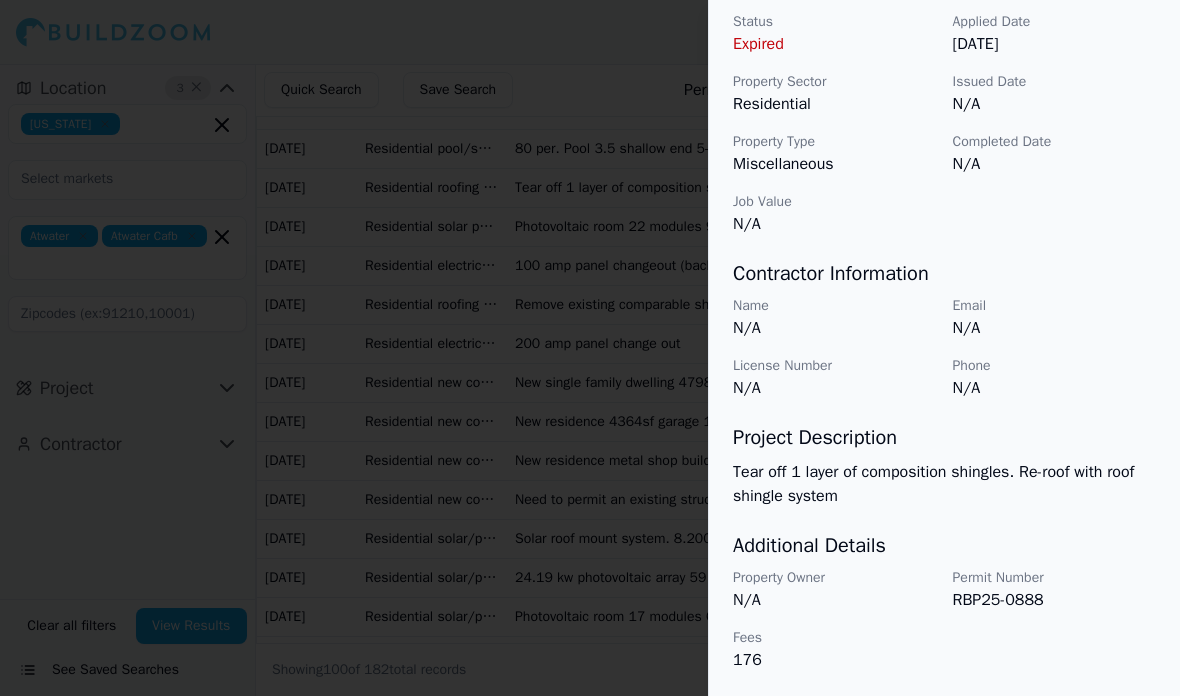 scroll, scrollTop: 653, scrollLeft: 0, axis: vertical 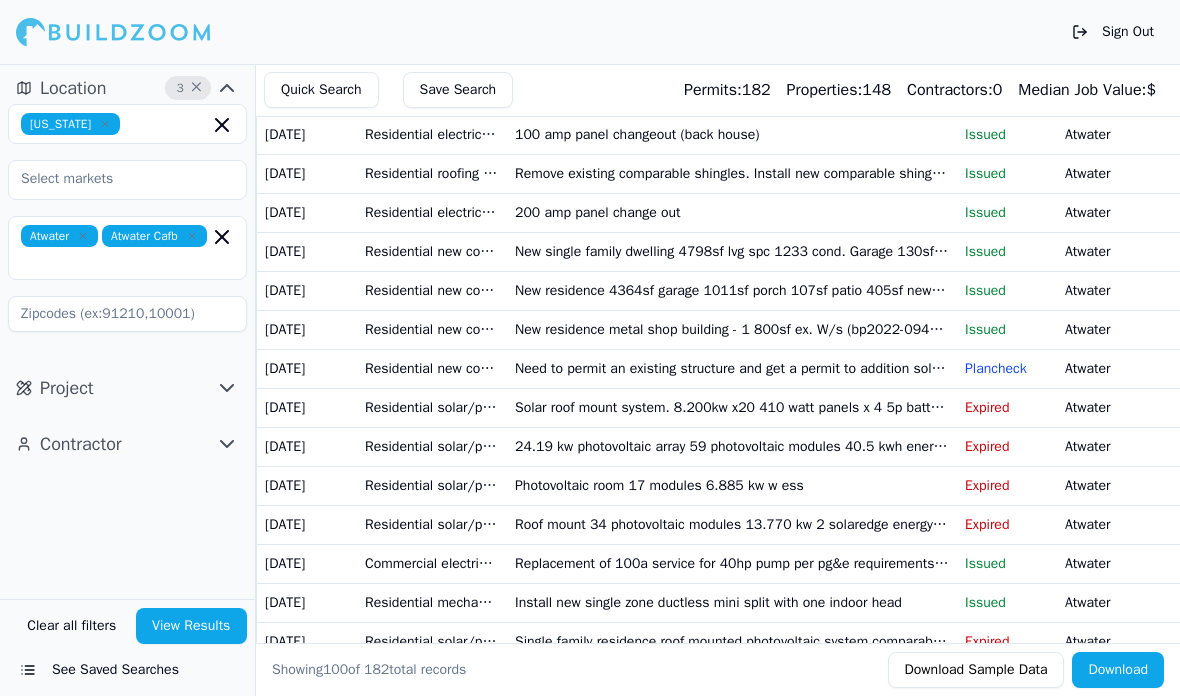 click on "Solar roof mount system. 8.200kw x20 410 watt panels x 4 5p batteries" at bounding box center [732, 407] 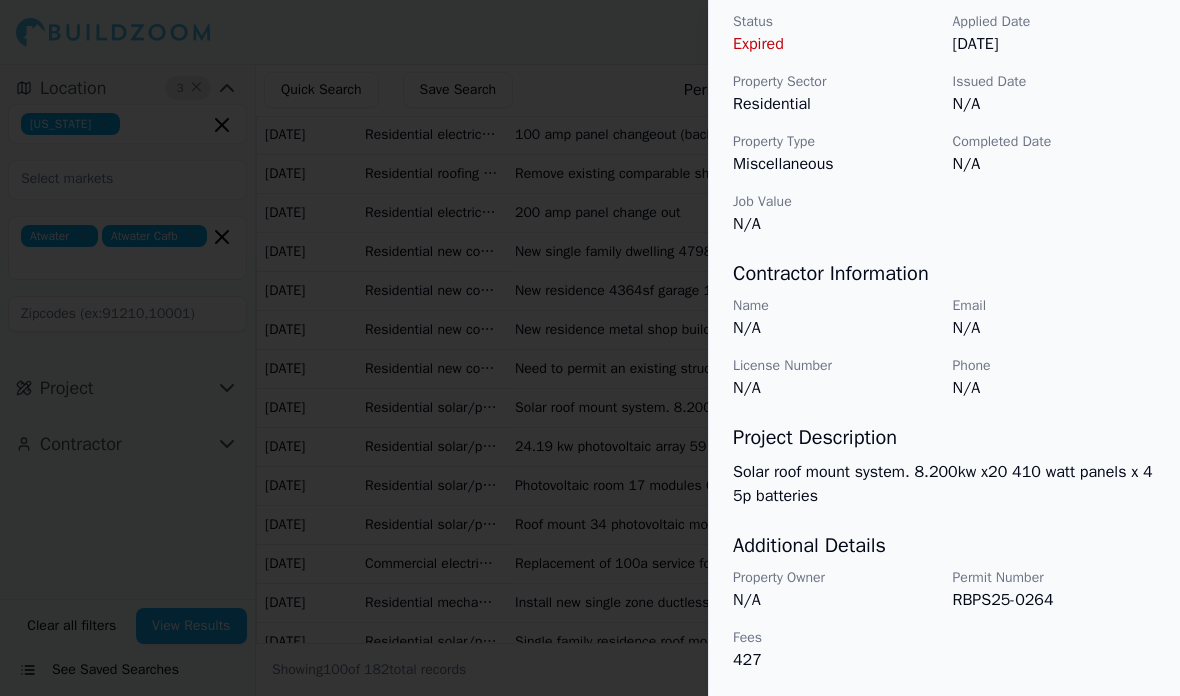 scroll, scrollTop: 653, scrollLeft: 0, axis: vertical 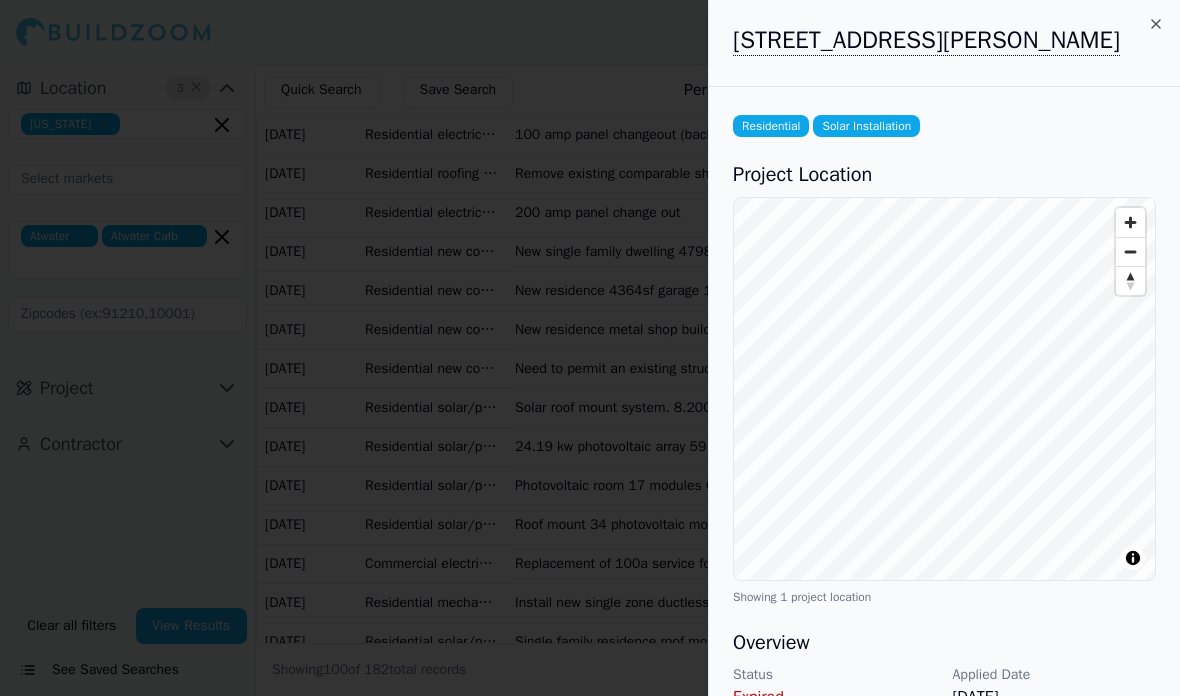 click on "[STREET_ADDRESS][PERSON_NAME]" at bounding box center (944, 40) 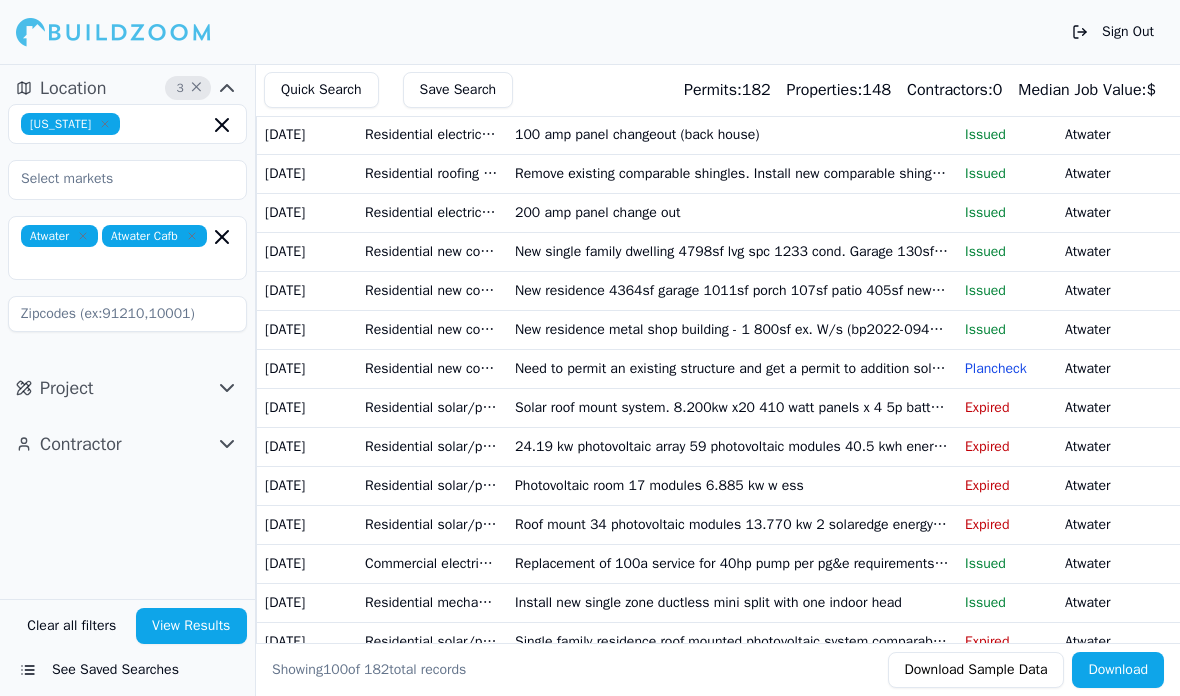 click on "24.19 kw photovoltaic array 59 photovoltaic modules 40.5 kwh energy storage system (3 units) new 200a load center new 225a distribution panel (*existing photovoltaic system)" at bounding box center (732, 446) 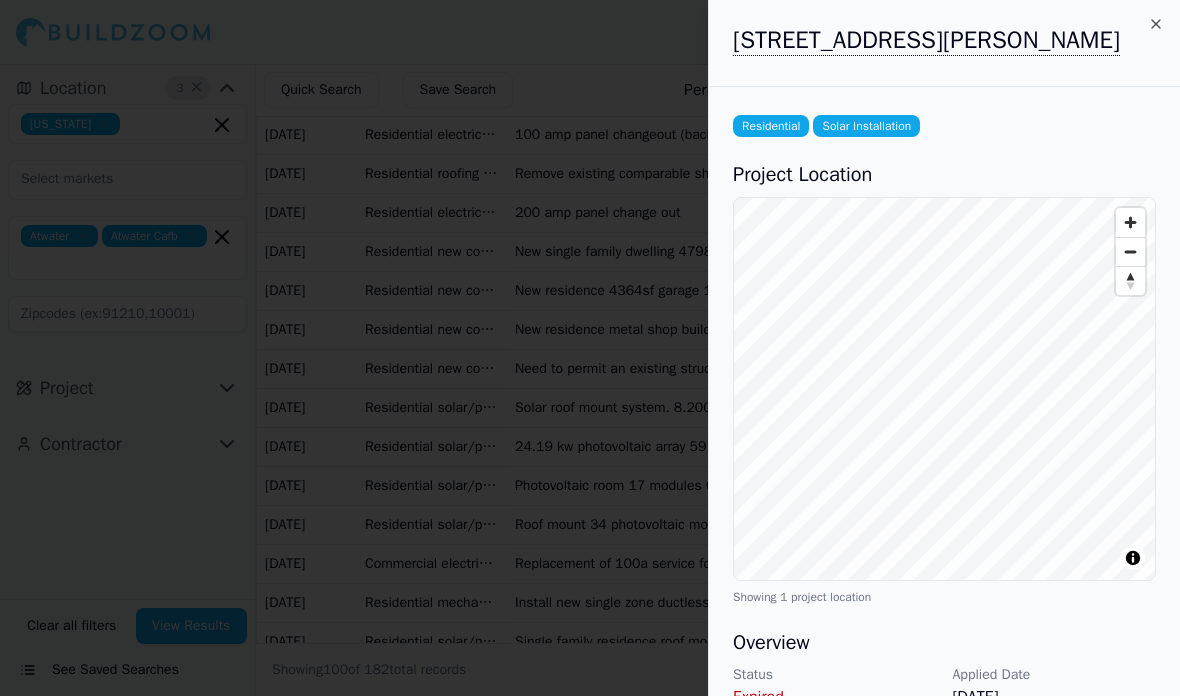 scroll, scrollTop: 0, scrollLeft: 0, axis: both 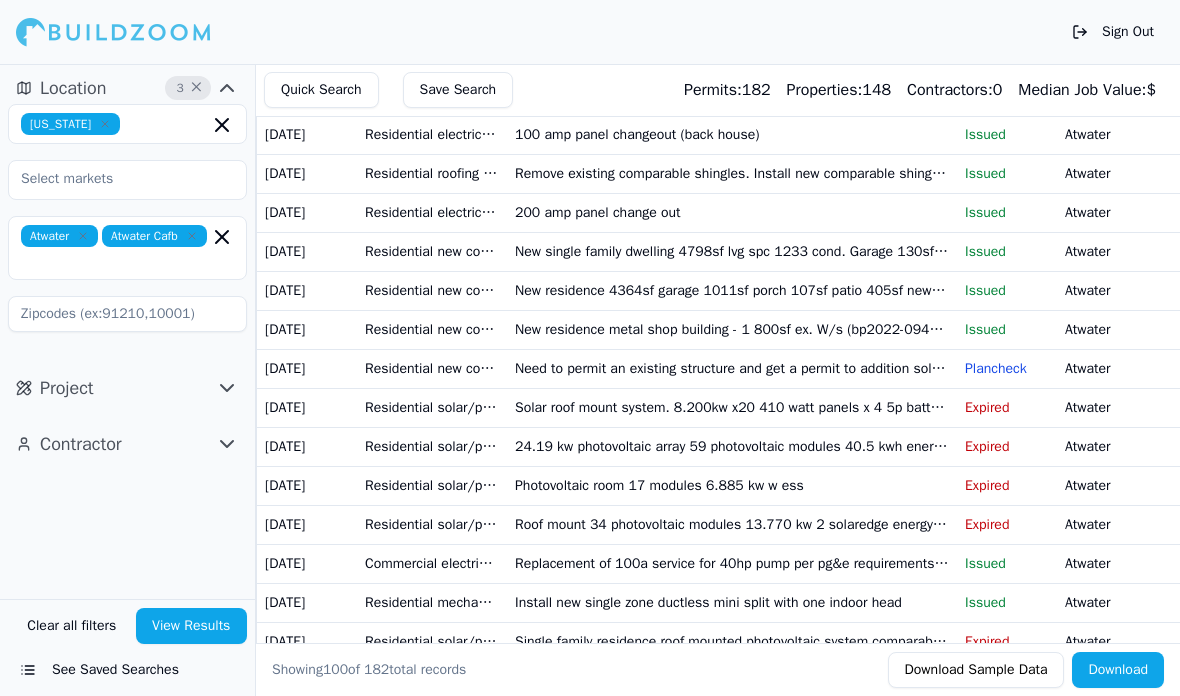 click on "Solar roof mount system. 8.200kw x20 410 watt panels x 4 5p batteries" at bounding box center (732, 407) 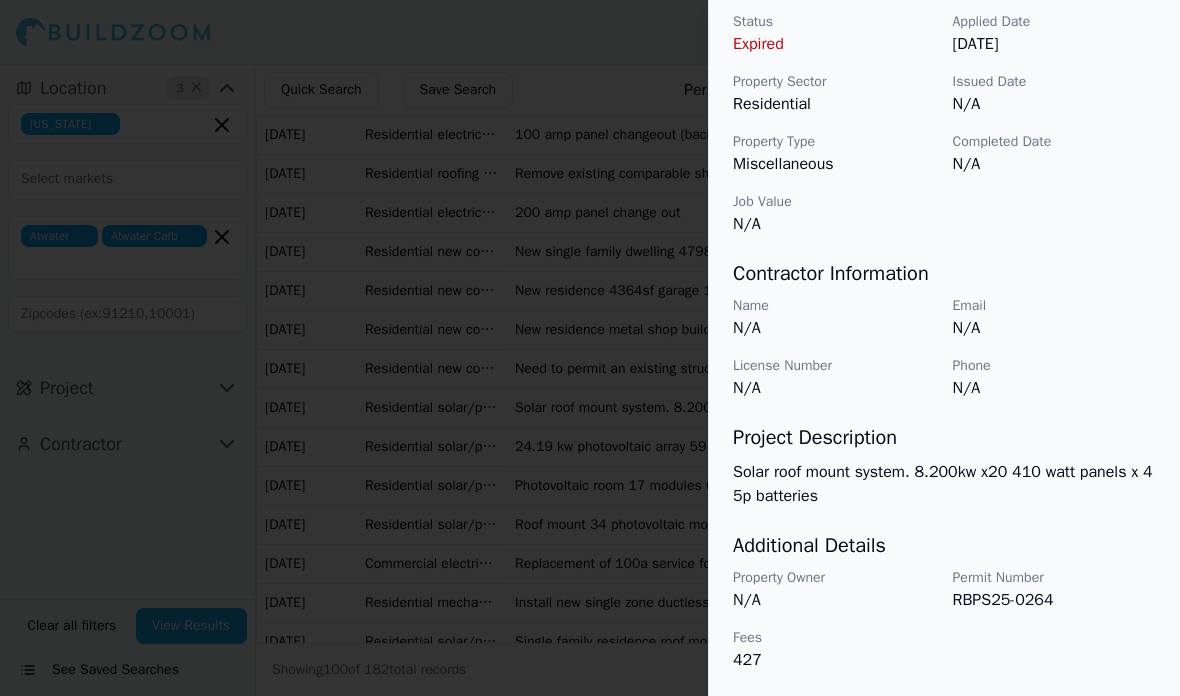 scroll, scrollTop: 653, scrollLeft: 0, axis: vertical 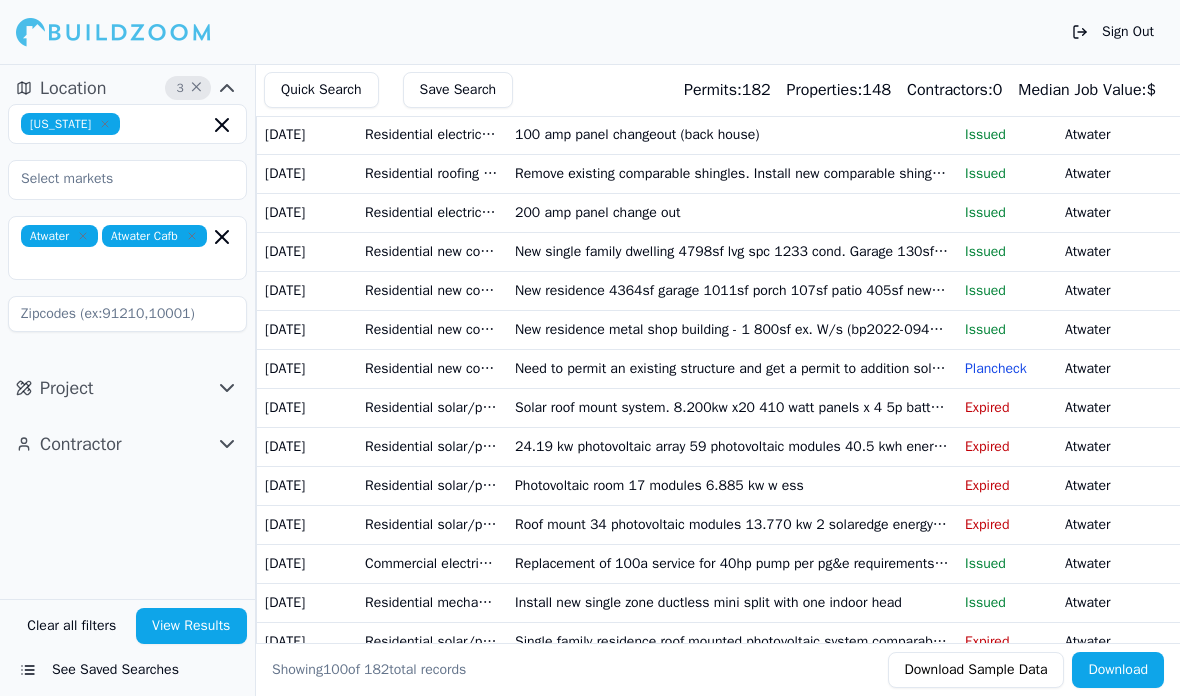 click on "24.19 kw photovoltaic array 59 photovoltaic modules 40.5 kwh energy storage system (3 units) new 200a load center new 225a distribution panel (*existing photovoltaic system)" at bounding box center (732, 446) 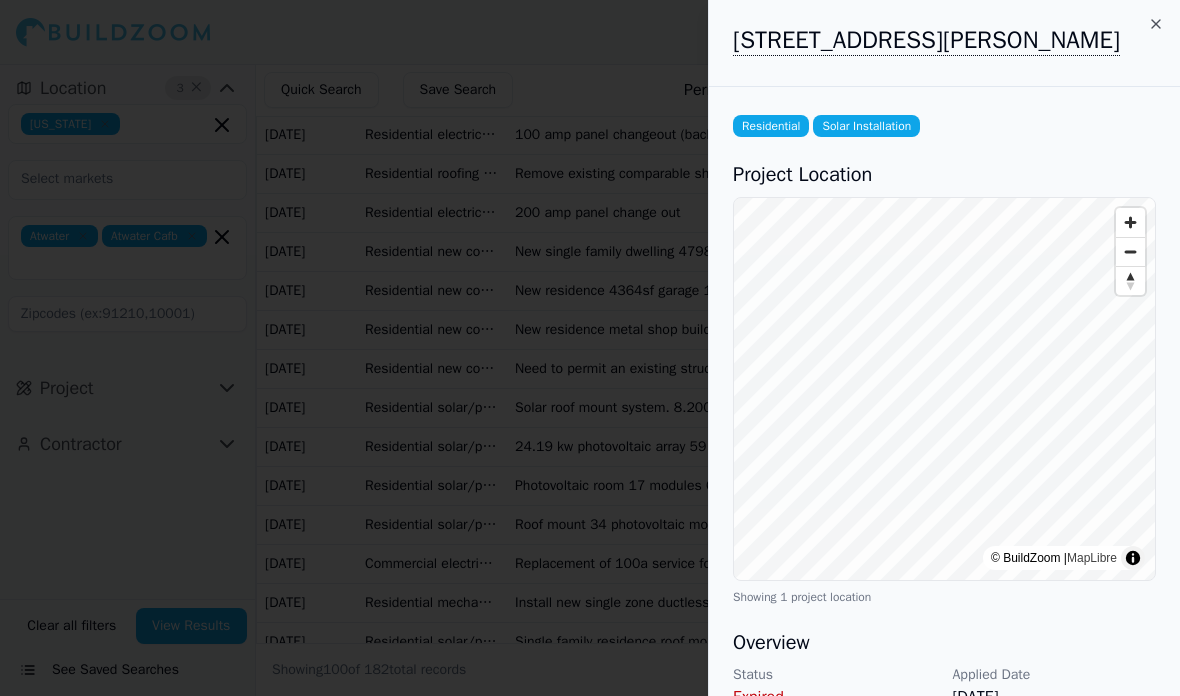 scroll, scrollTop: 0, scrollLeft: 0, axis: both 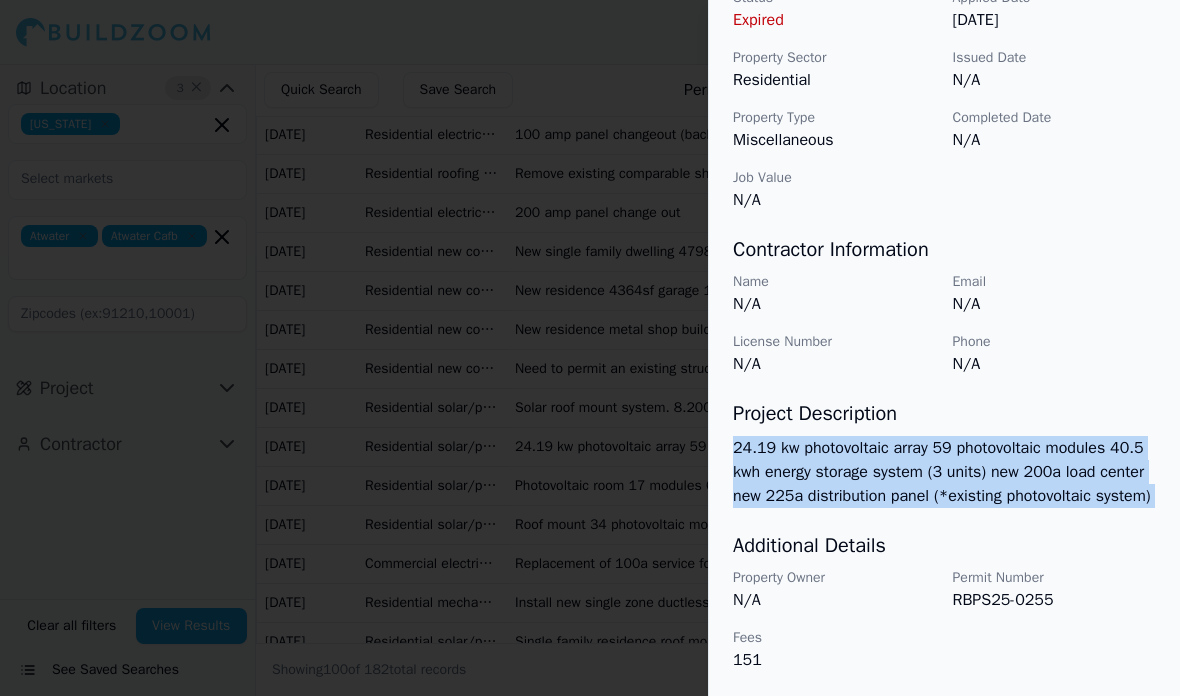 copy on "24.19 kw photovoltaic array 59 photovoltaic modules 40.5 kwh energy storage system (3 units) new 200a load center new 225a distribution panel (*existing photovoltaic system)" 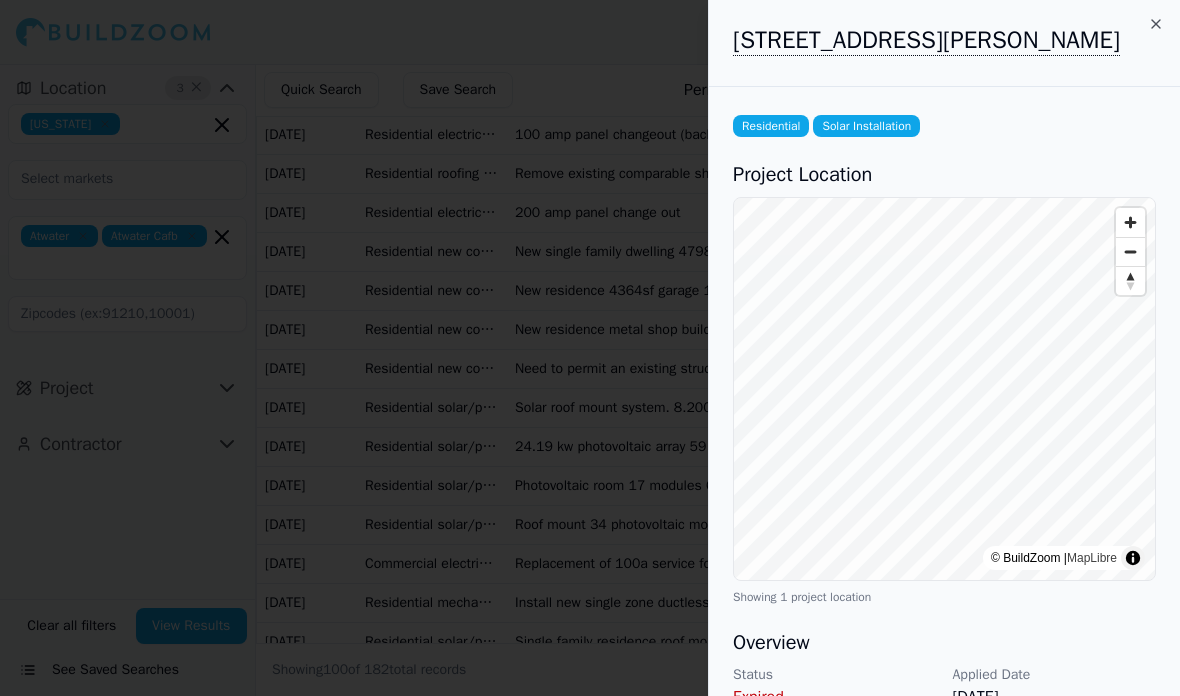 scroll, scrollTop: 0, scrollLeft: 0, axis: both 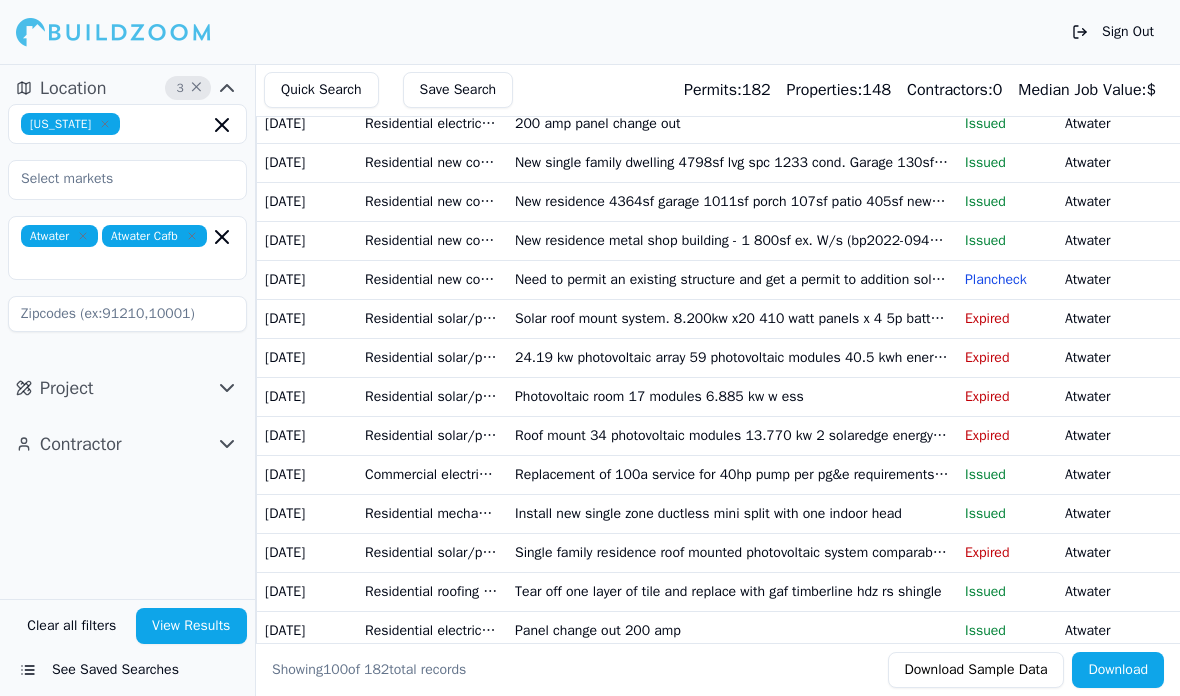 click on "Photovoltaic room 17 modules 6.885 kw w ess" at bounding box center (732, 396) 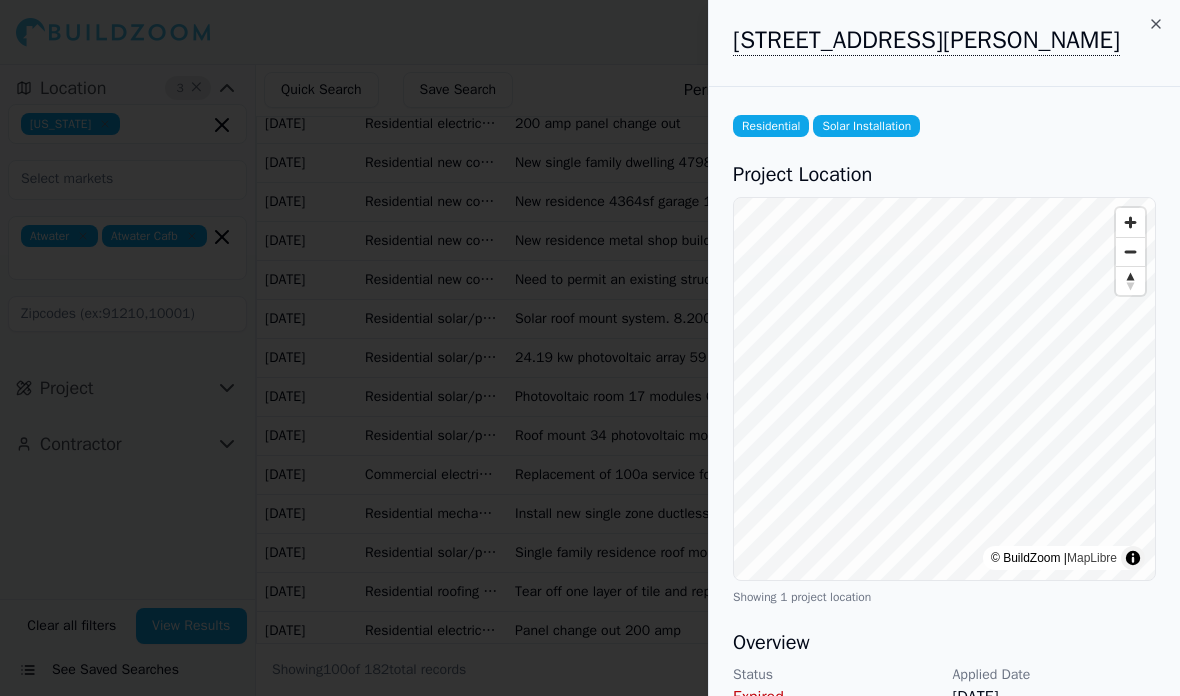 scroll, scrollTop: 0, scrollLeft: 0, axis: both 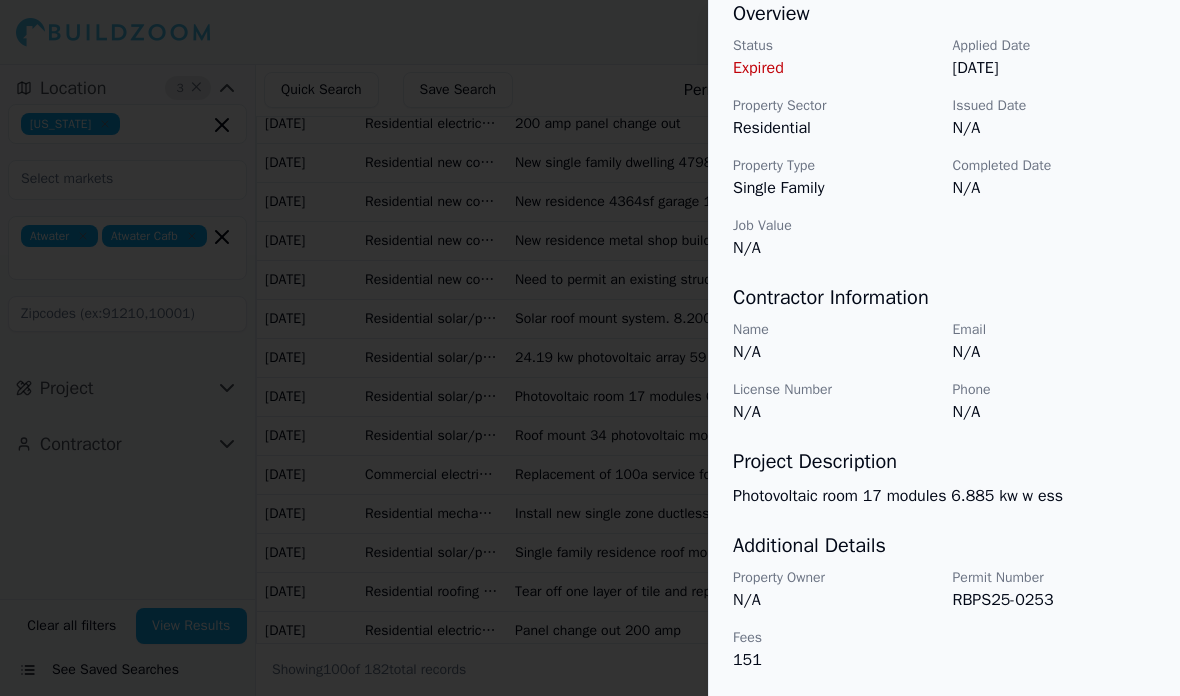 click on "Photovoltaic room 17 modules 6.885 kw w ess" at bounding box center (944, 496) 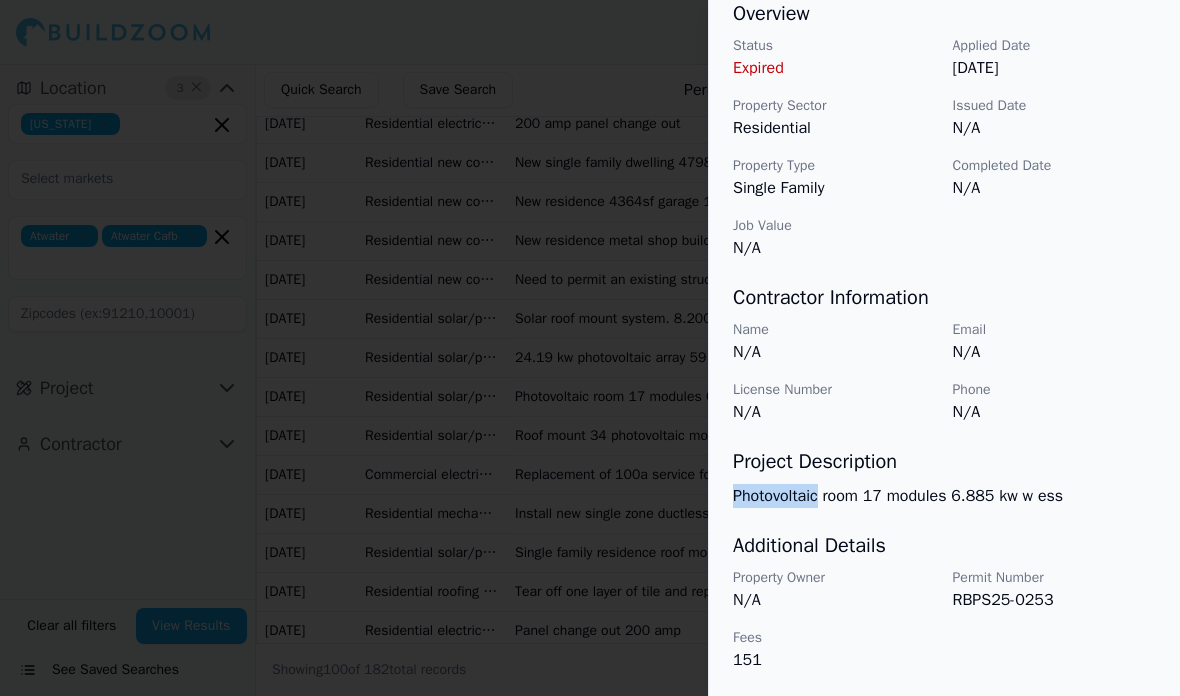 click on "Residential Solar Installation Project Location © BuildZoom |  MapLibre Showing 1 project location Overview Status Expired Applied Date [DATE] Property Sector Residential Issued Date N/A Property Type Single Family Completed Date N/A Job Value N/A [DEMOGRAPHIC_DATA] Information Name N/A Email N/A License Number N/A Phone N/A Project Description Photovoltaic room 17 modules 6.885 kw w ess Additional Details Property Owner N/A Permit Number RBPS25-0253 Fees 151" at bounding box center [944, 77] 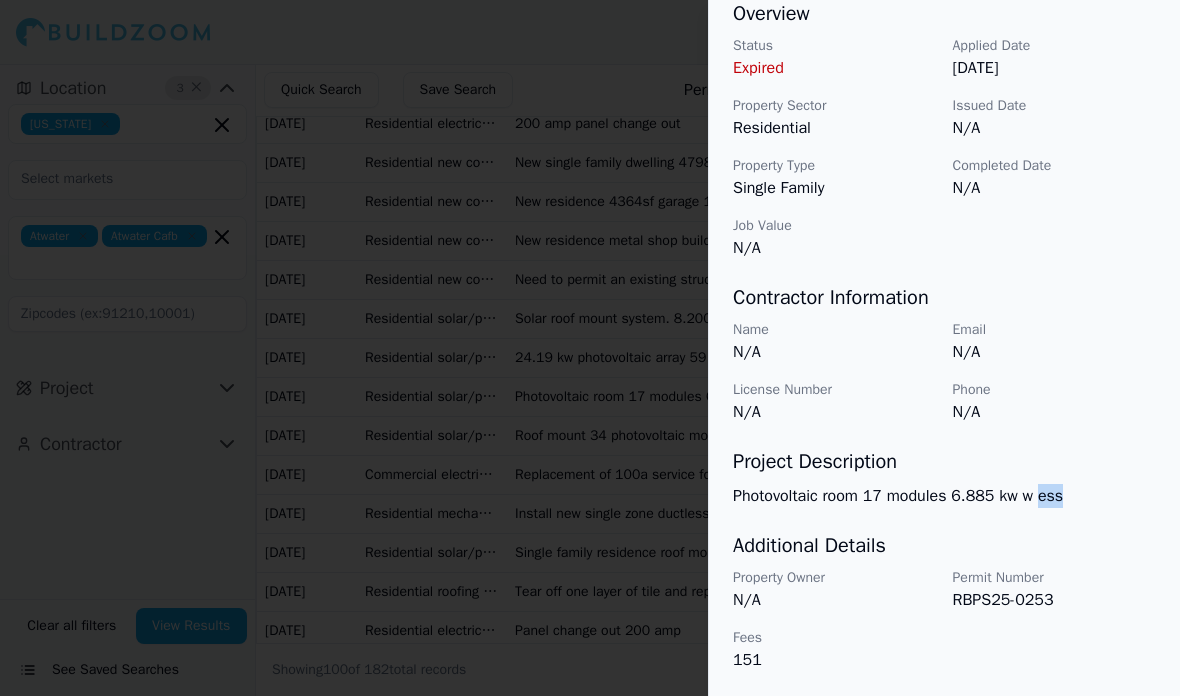click on "Residential Solar Installation Project Location © BuildZoom |  MapLibre Showing 1 project location Overview Status Expired Applied Date [DATE] Property Sector Residential Issued Date N/A Property Type Single Family Completed Date N/A Job Value N/A [DEMOGRAPHIC_DATA] Information Name N/A Email N/A License Number N/A Phone N/A Project Description Photovoltaic room 17 modules 6.885 kw w ess Additional Details Property Owner N/A Permit Number RBPS25-0253 Fees 151" at bounding box center [944, 77] 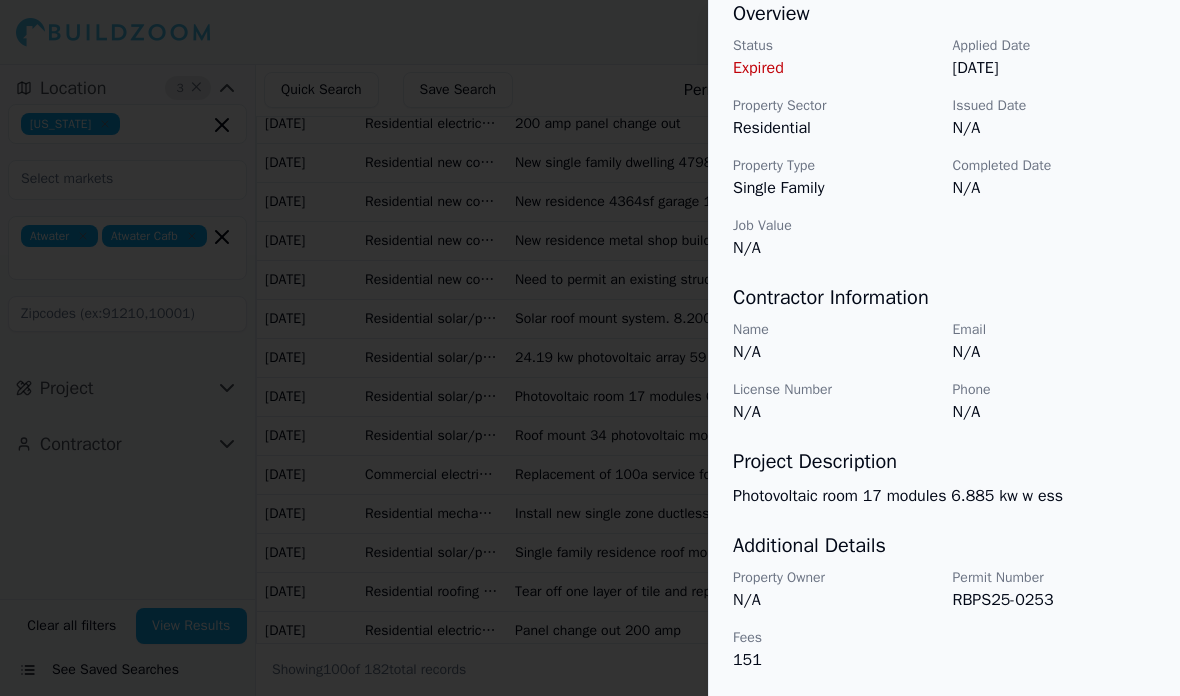 click on "Photovoltaic room 17 modules 6.885 kw w ess" at bounding box center [944, 496] 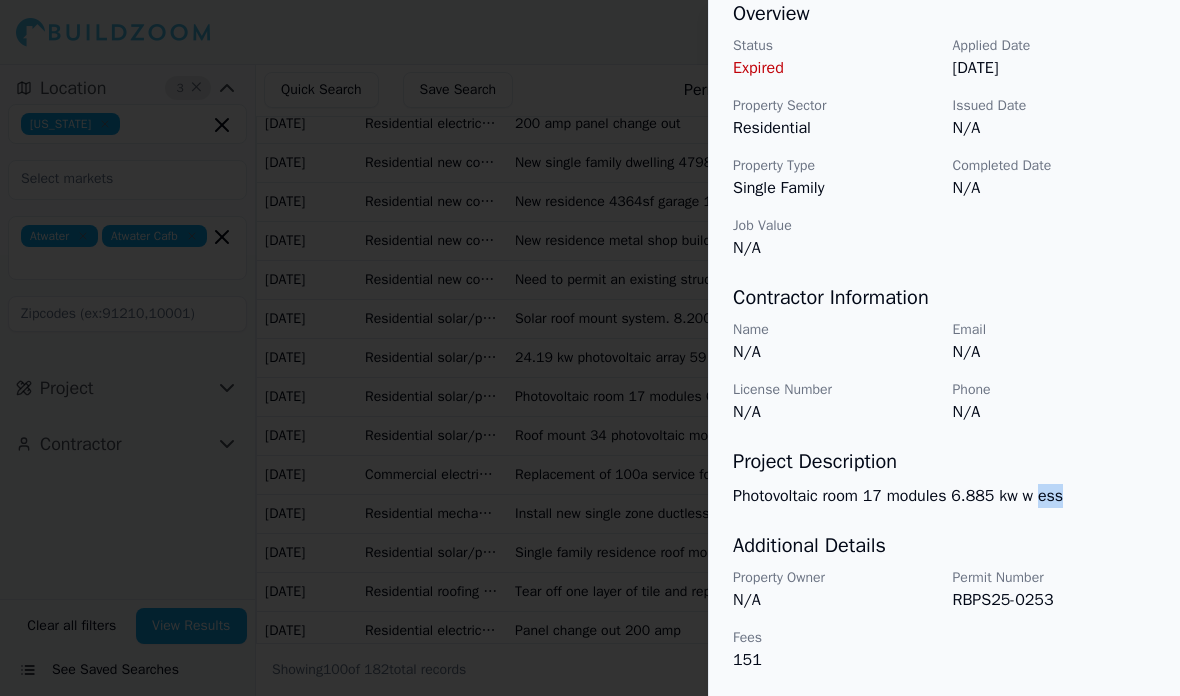 click on "Name N/A Email N/A License Number N/A Phone N/A" at bounding box center [944, 372] 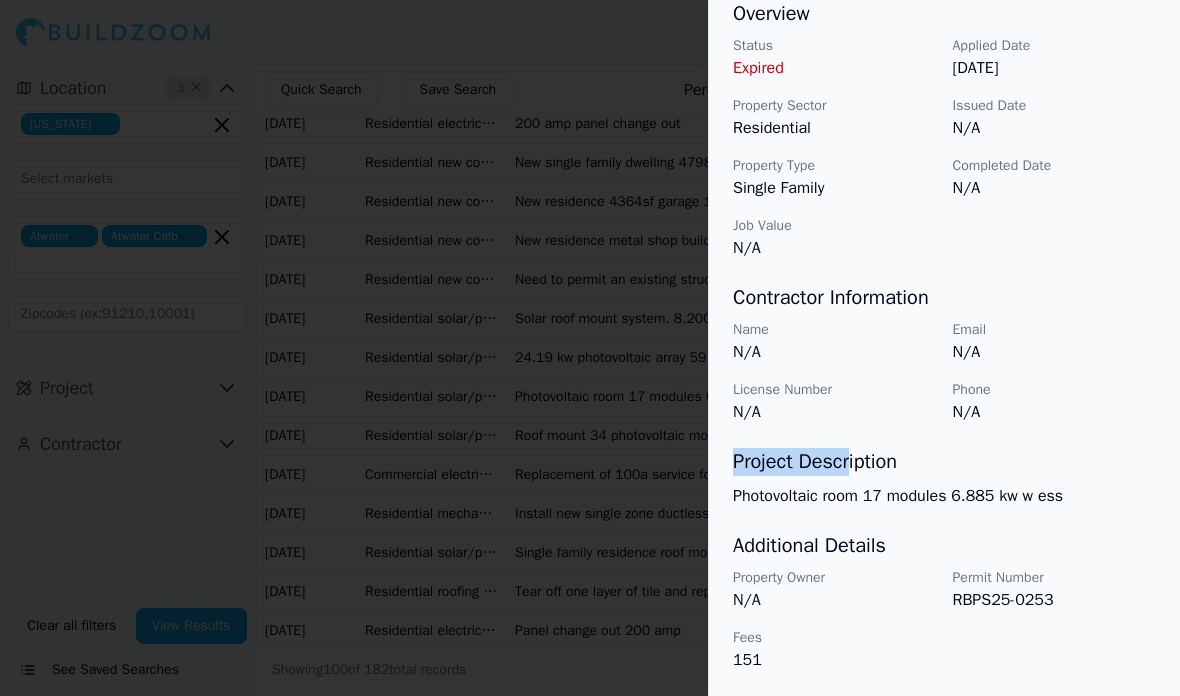click on "Additional Details" at bounding box center (944, 546) 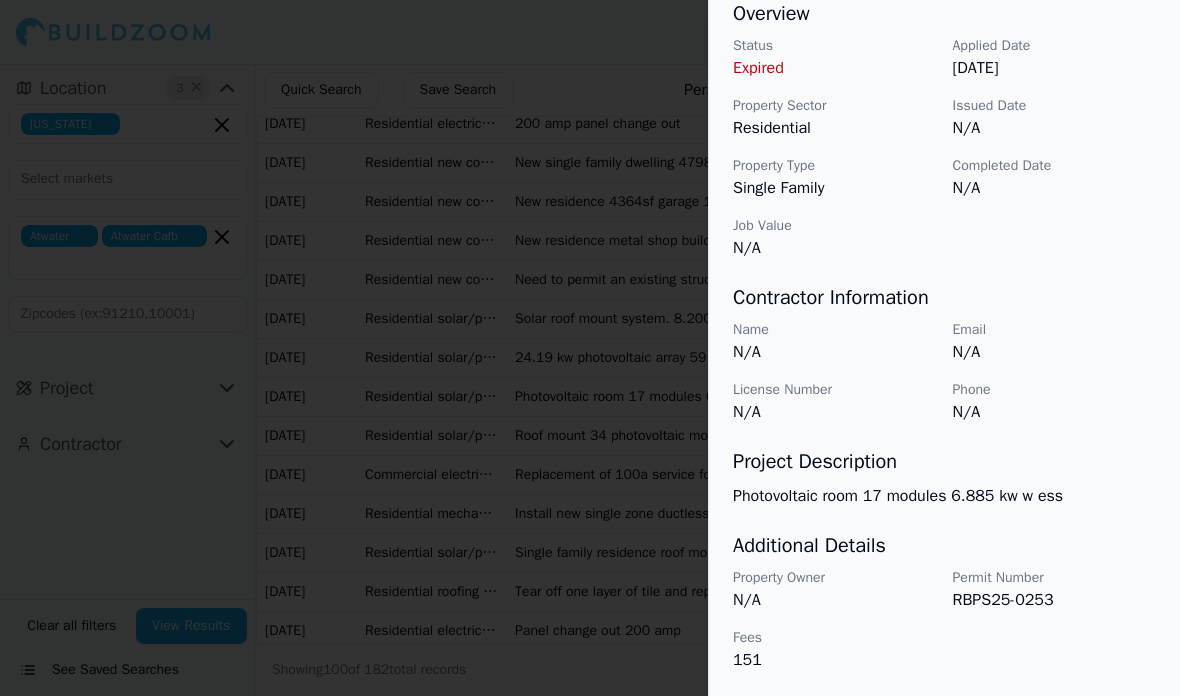 click on "Project Description" at bounding box center [944, 462] 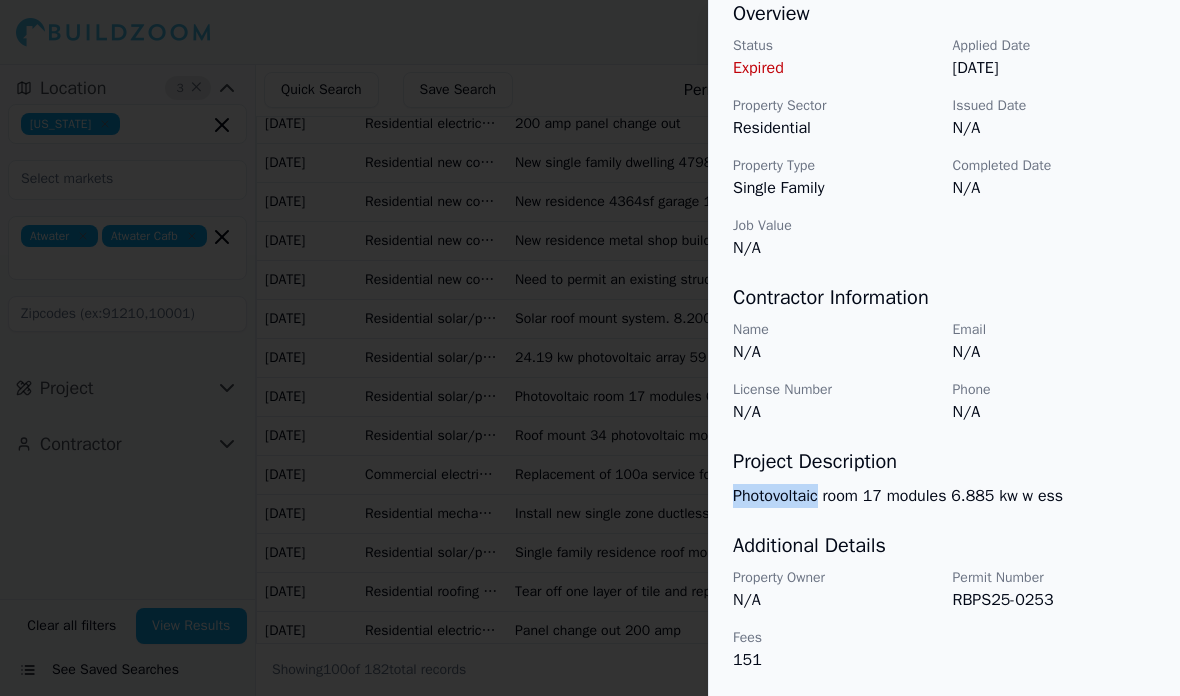 click on "Project Description" at bounding box center [944, 462] 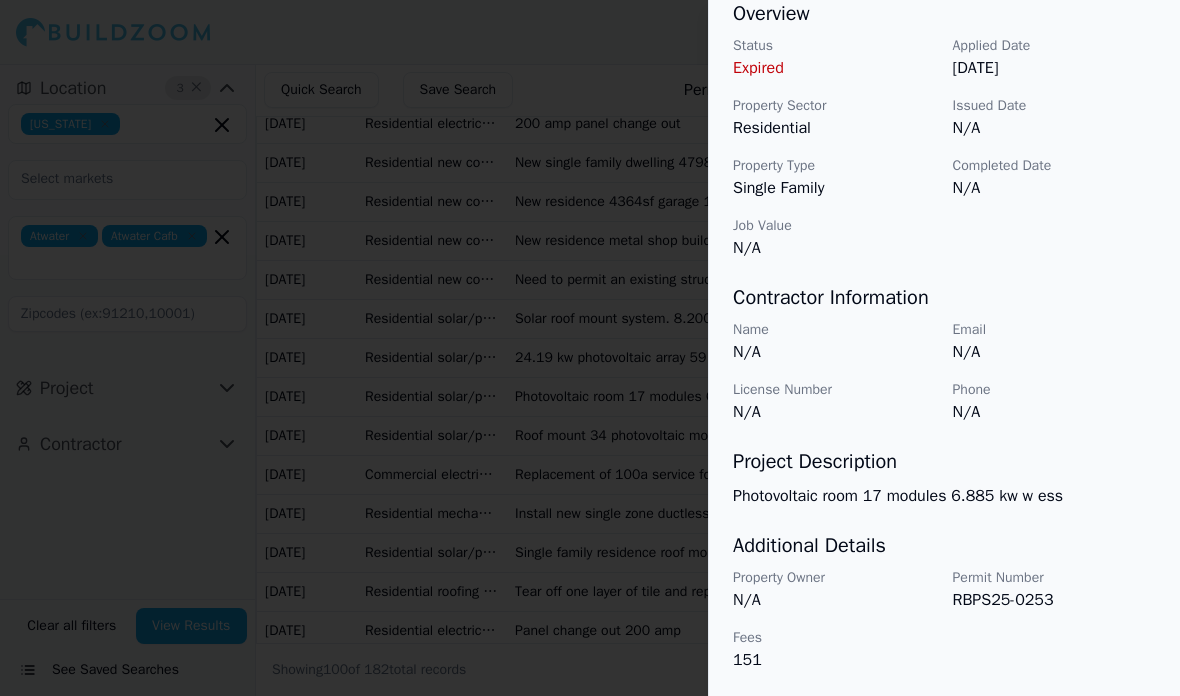 click on "Photovoltaic room 17 modules 6.885 kw w ess" at bounding box center (944, 496) 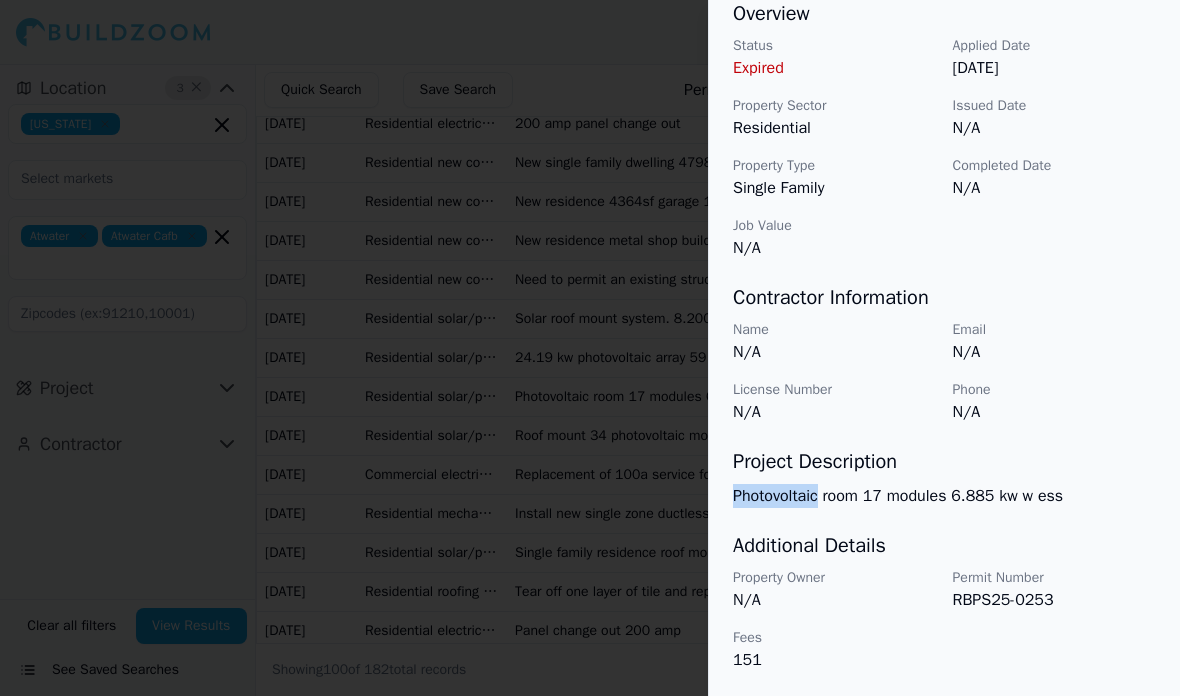 click on "Additional Details" at bounding box center [944, 546] 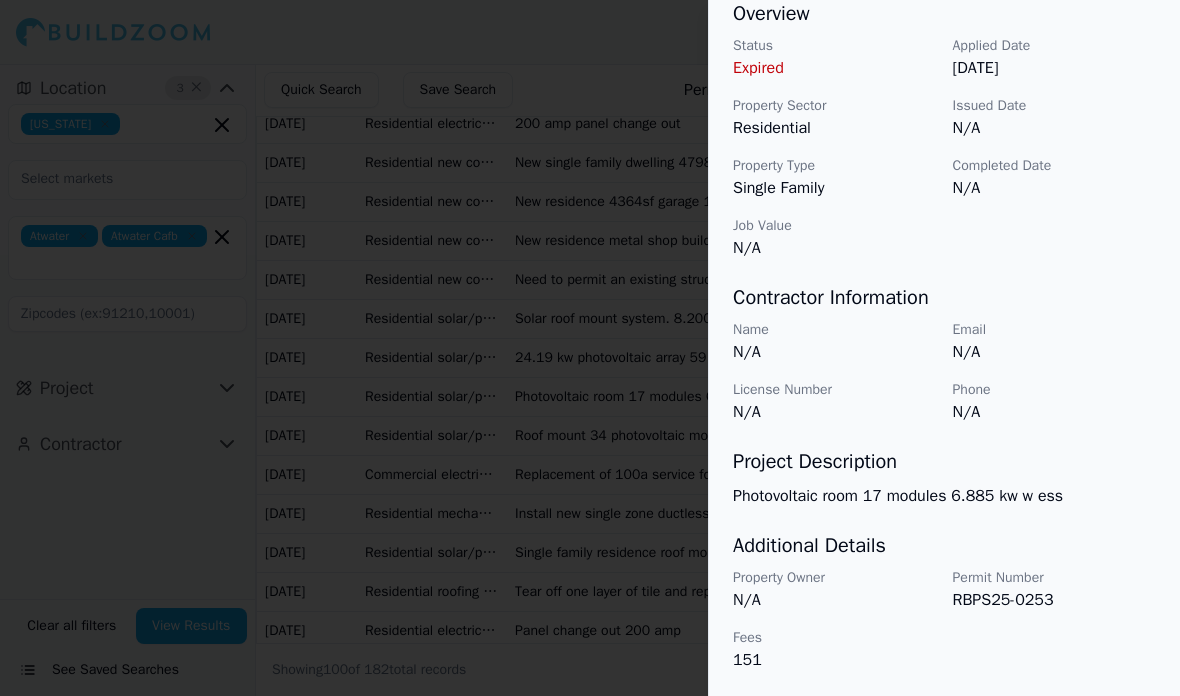 click on "Photovoltaic room 17 modules 6.885 kw w ess" at bounding box center (944, 496) 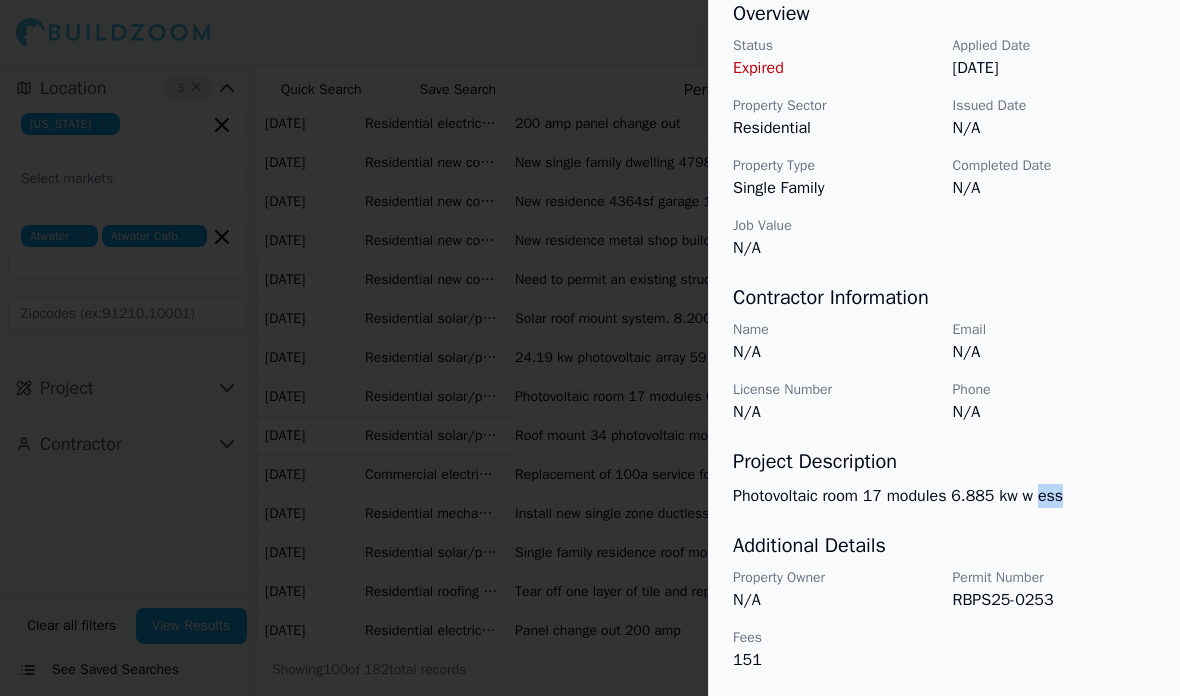 click on "Residential Solar Installation Project Location © BuildZoom |  MapLibre Showing 1 project location Overview Status Expired Applied Date [DATE] Property Sector Residential Issued Date N/A Property Type Single Family Completed Date N/A Job Value N/A [DEMOGRAPHIC_DATA] Information Name N/A Email N/A License Number N/A Phone N/A Project Description Photovoltaic room 17 modules 6.885 kw w ess Additional Details Property Owner N/A Permit Number RBPS25-0253 Fees 151" at bounding box center [944, 77] 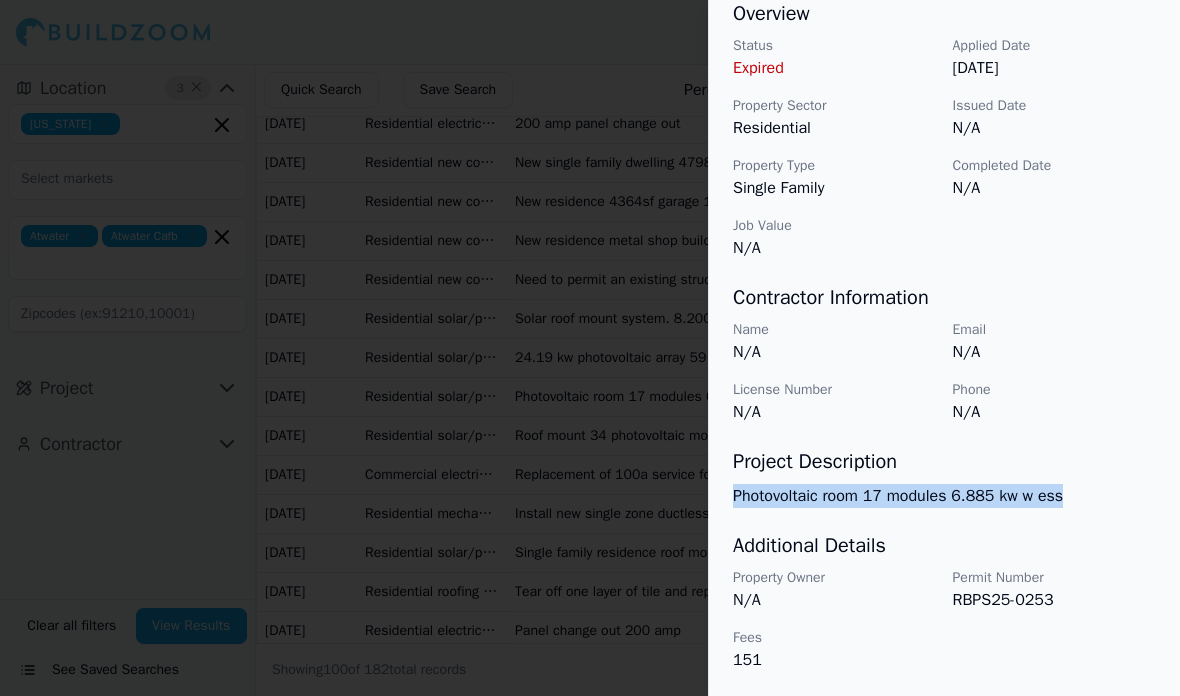 copy on "Photovoltaic room 17 modules 6.885 kw w ess" 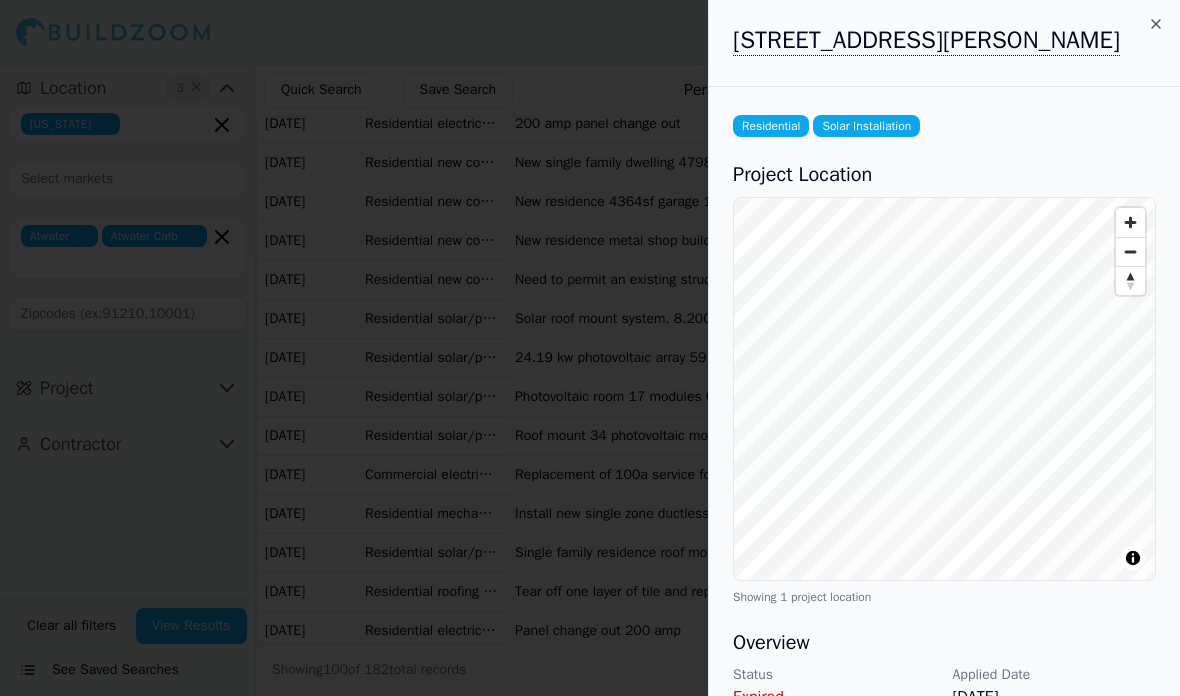 scroll, scrollTop: 0, scrollLeft: 0, axis: both 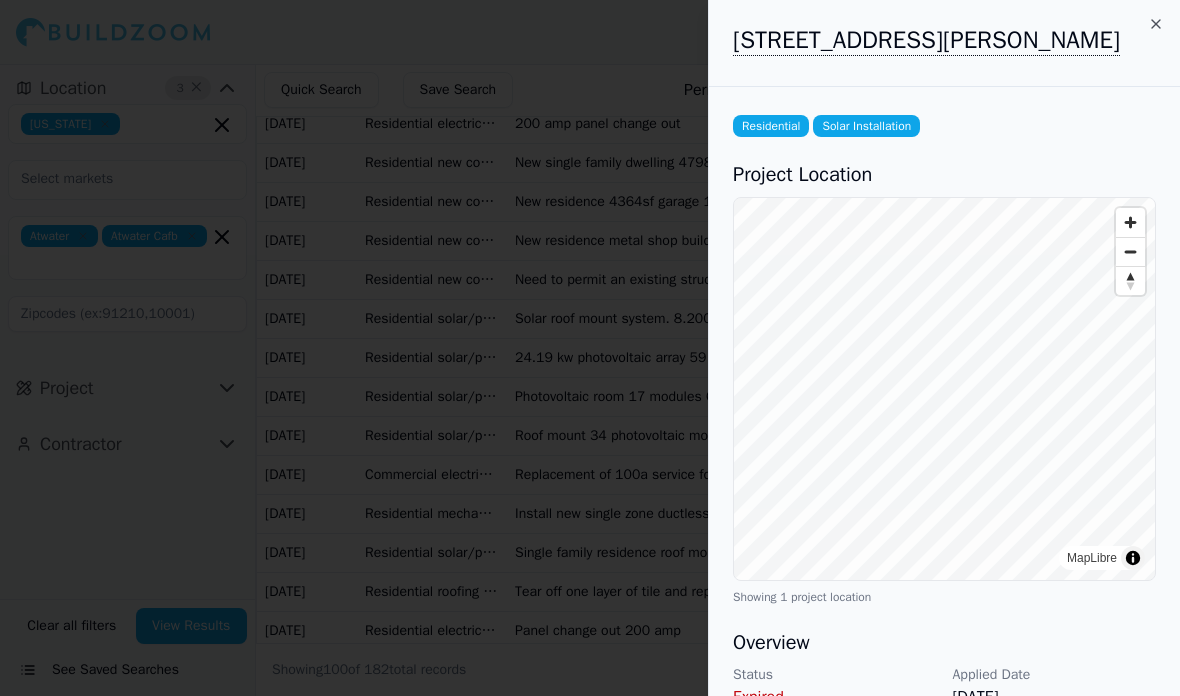 click on "[STREET_ADDRESS][PERSON_NAME] Residential Solar Installation Project Location MapLibre Showing 1 project location Overview Status Expired Applied Date [DATE] Property Sector Residential Issued Date N/A Property Type Single Family Completed Date N/A Job Value N/A [DEMOGRAPHIC_DATA] Information Name N/A Email N/A License Number N/A Phone N/A Project Description Photovoltaic room 17 modules 6.885 kw w ess Additional Details Property Owner N/A Permit Number RBPS25-0253 Fees 151 Close" at bounding box center (944, 348) 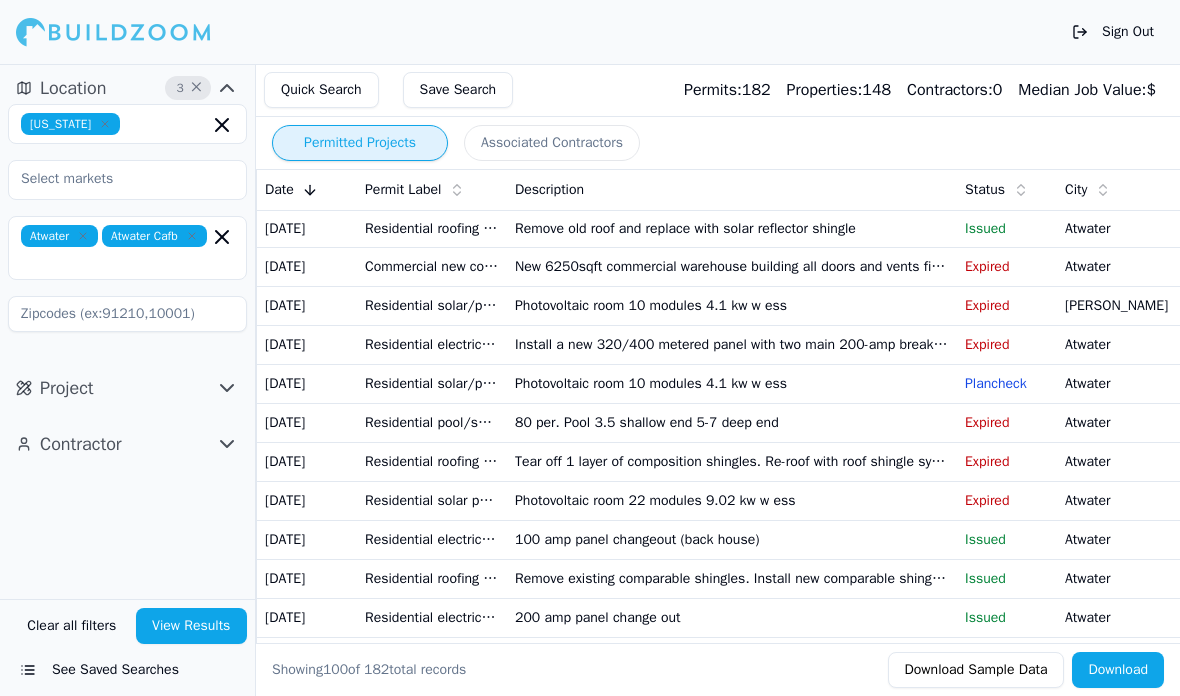 scroll, scrollTop: 0, scrollLeft: 0, axis: both 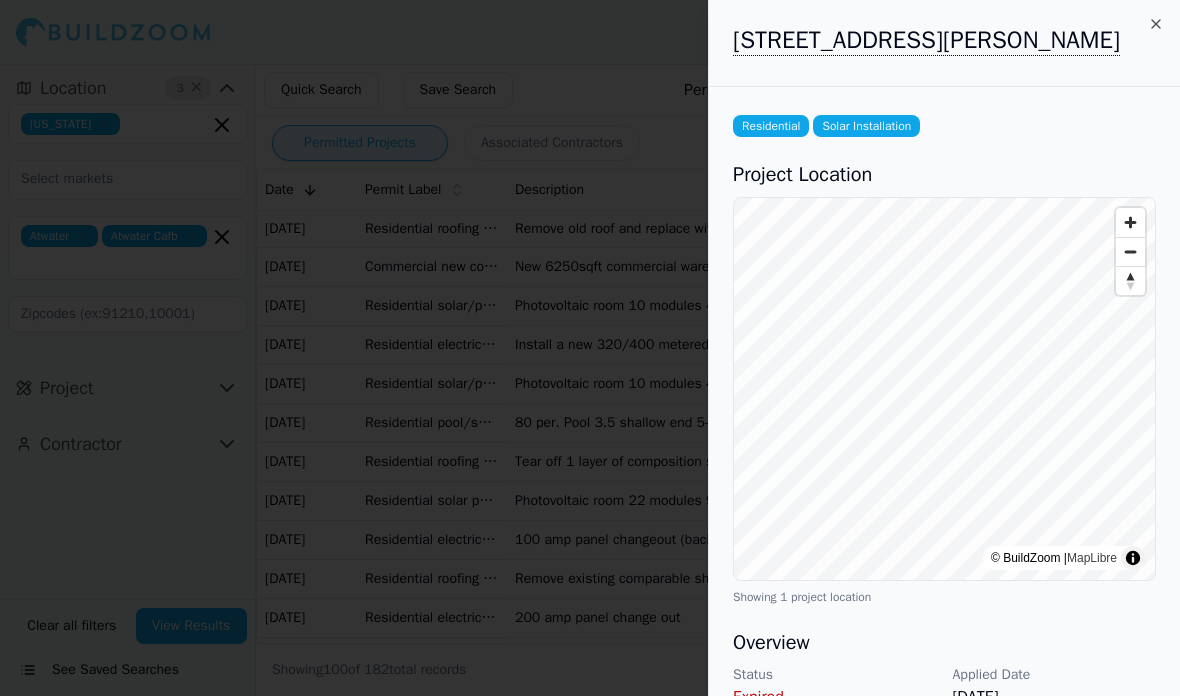 click 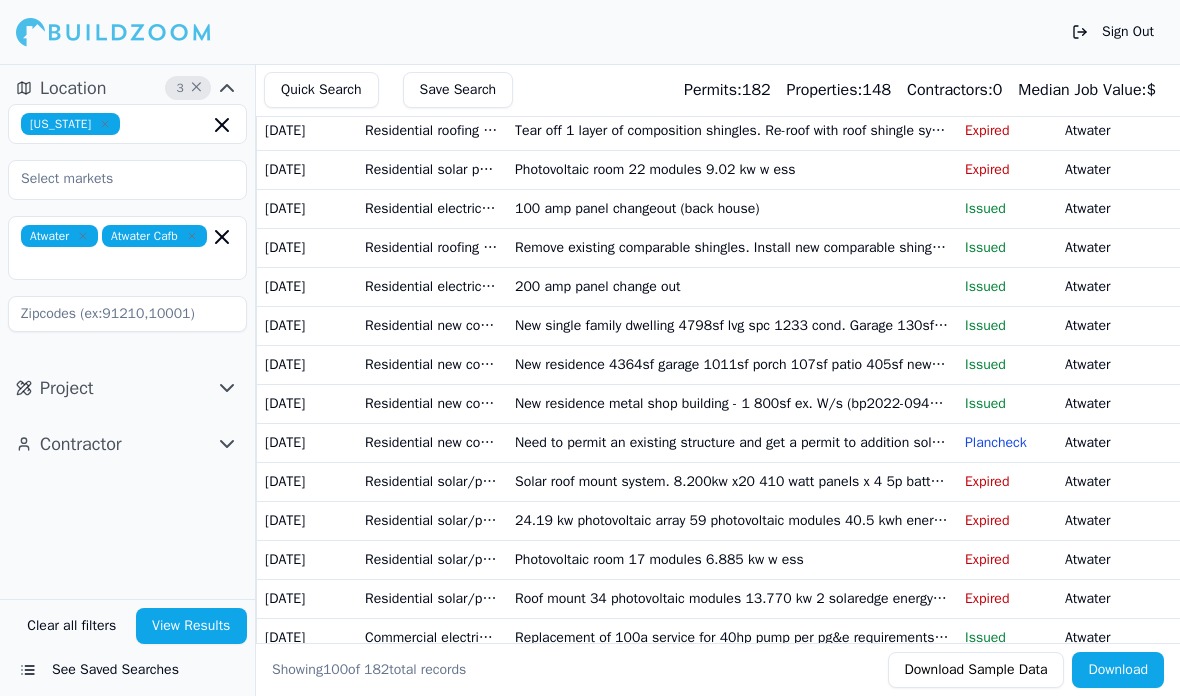 scroll, scrollTop: 328, scrollLeft: 0, axis: vertical 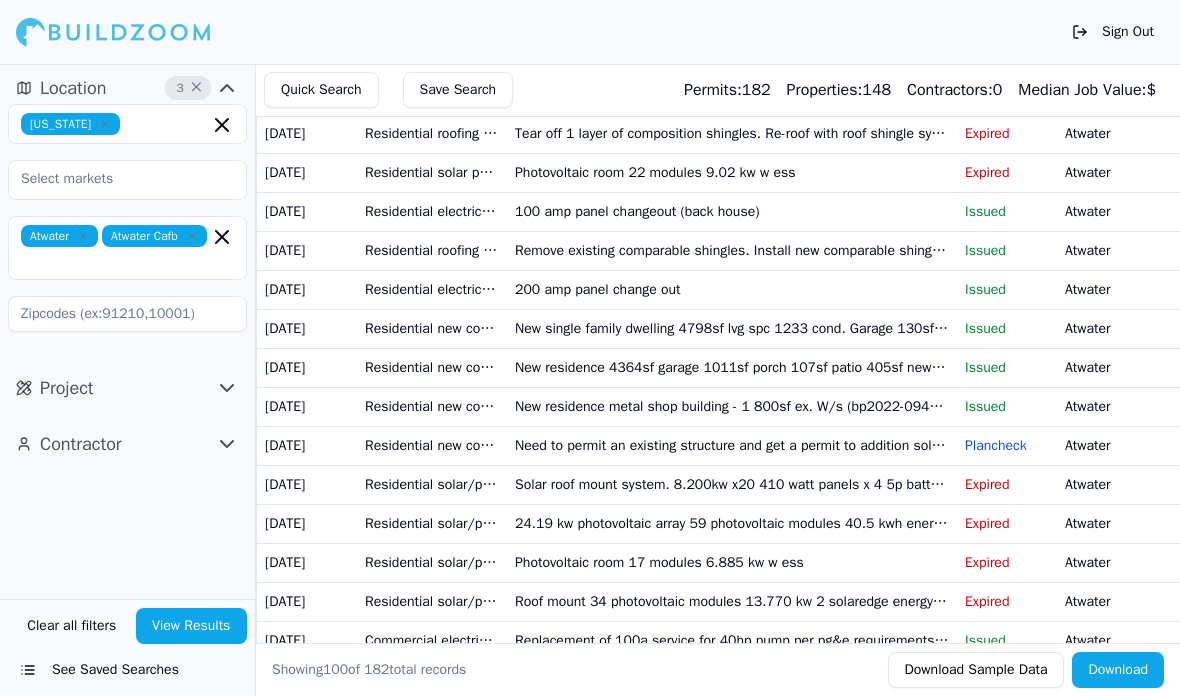 click on "100 amp panel changeout (back house)" at bounding box center [732, 211] 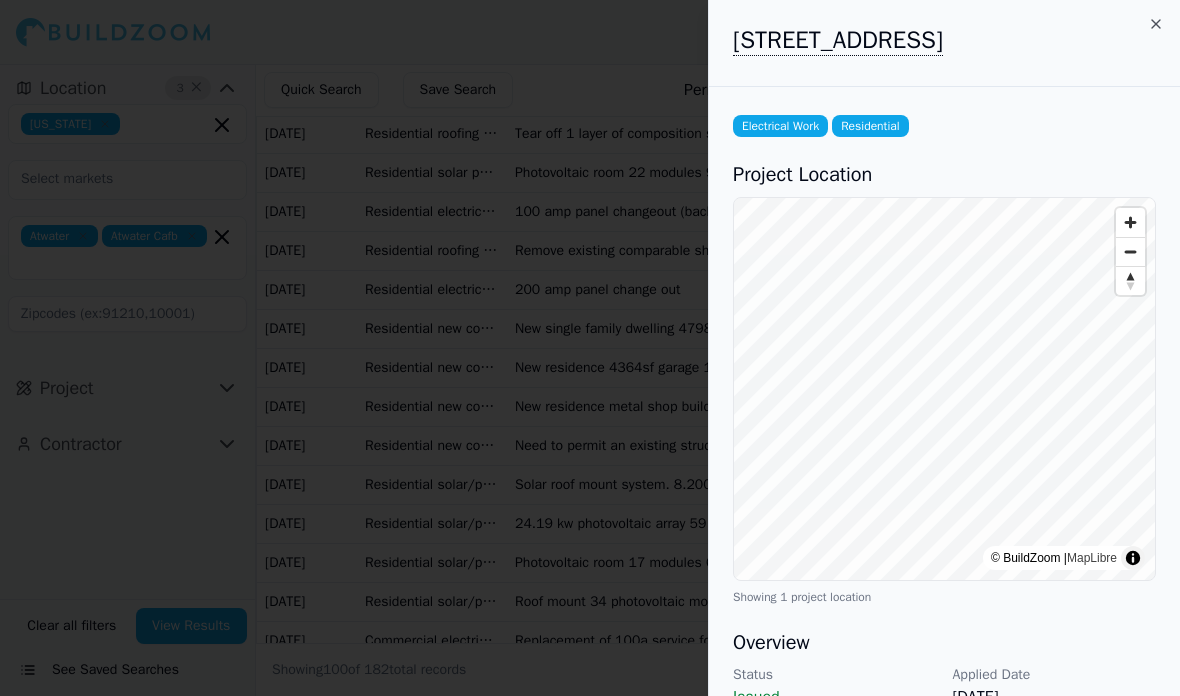 scroll, scrollTop: 0, scrollLeft: 0, axis: both 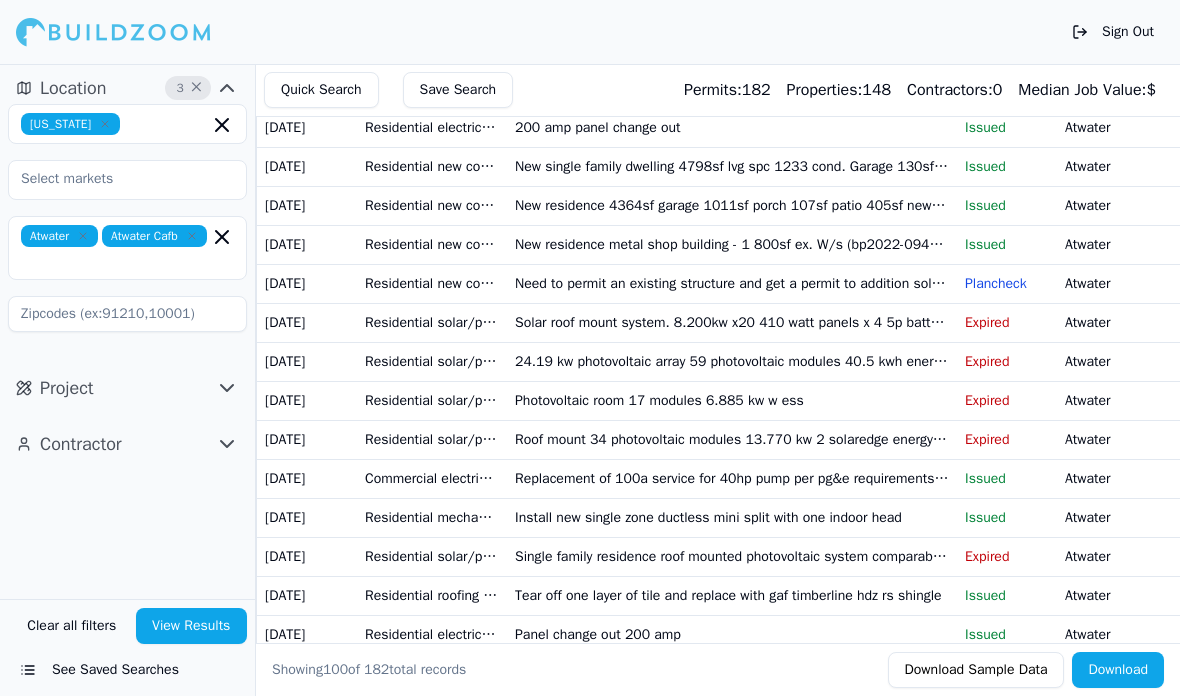 click on "Photovoltaic room 17 modules 6.885 kw w ess" at bounding box center (732, 400) 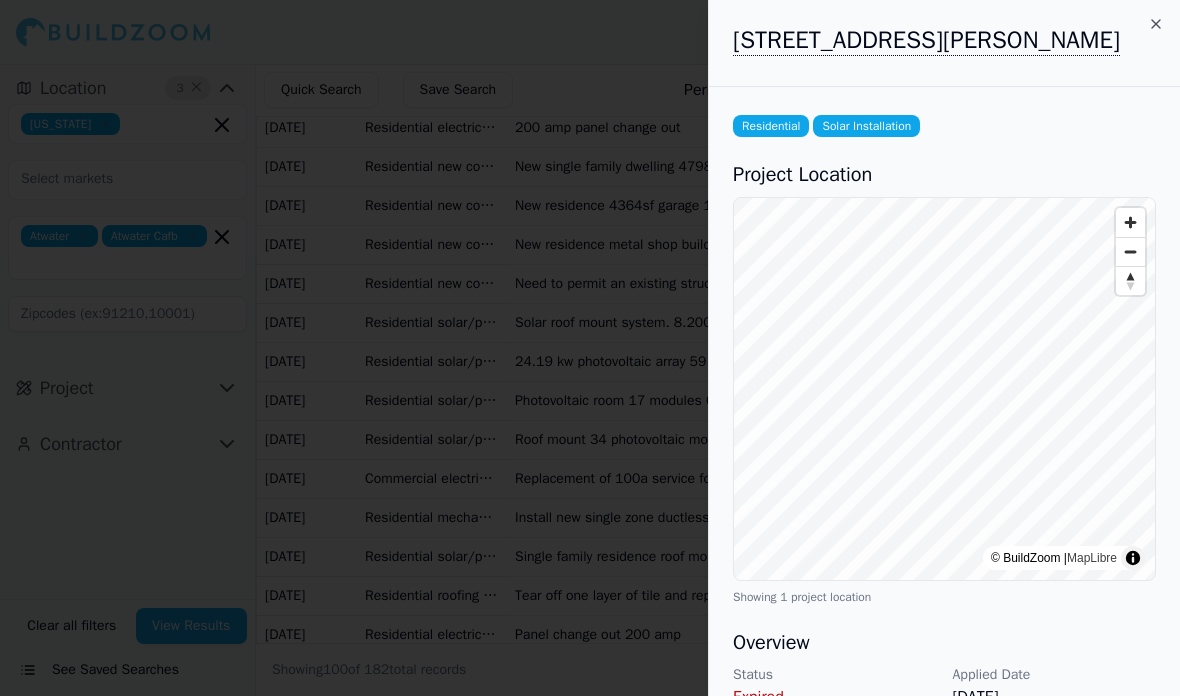 click on "Project Location" at bounding box center (944, 175) 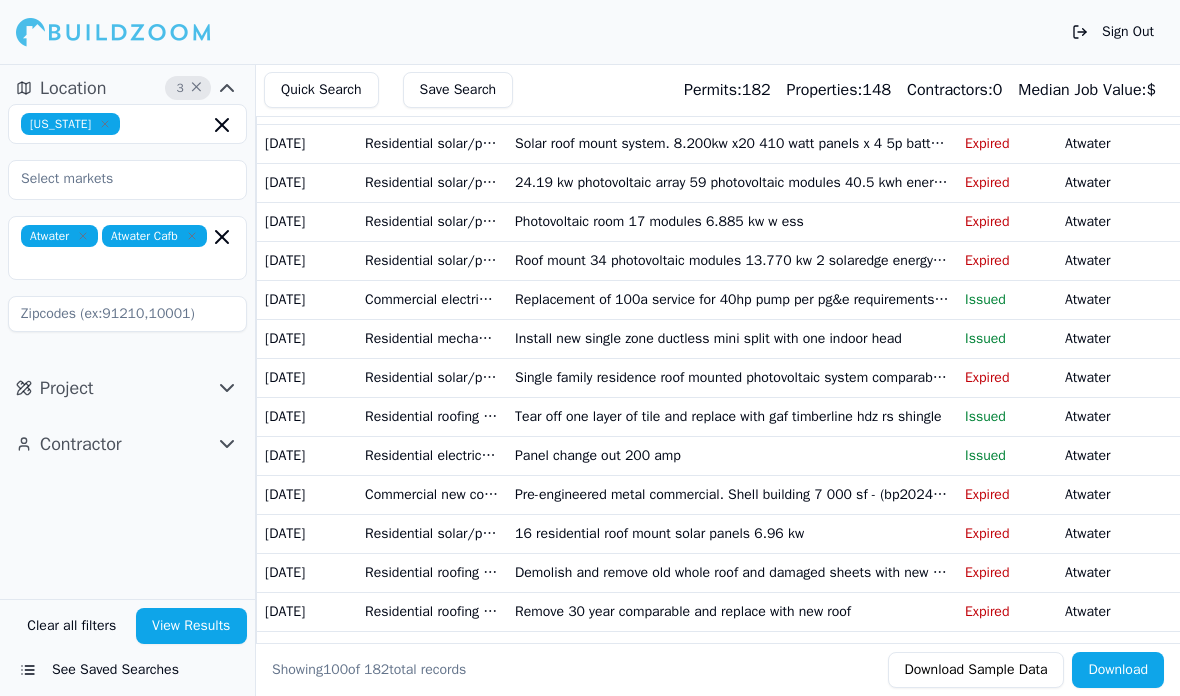scroll, scrollTop: 675, scrollLeft: 0, axis: vertical 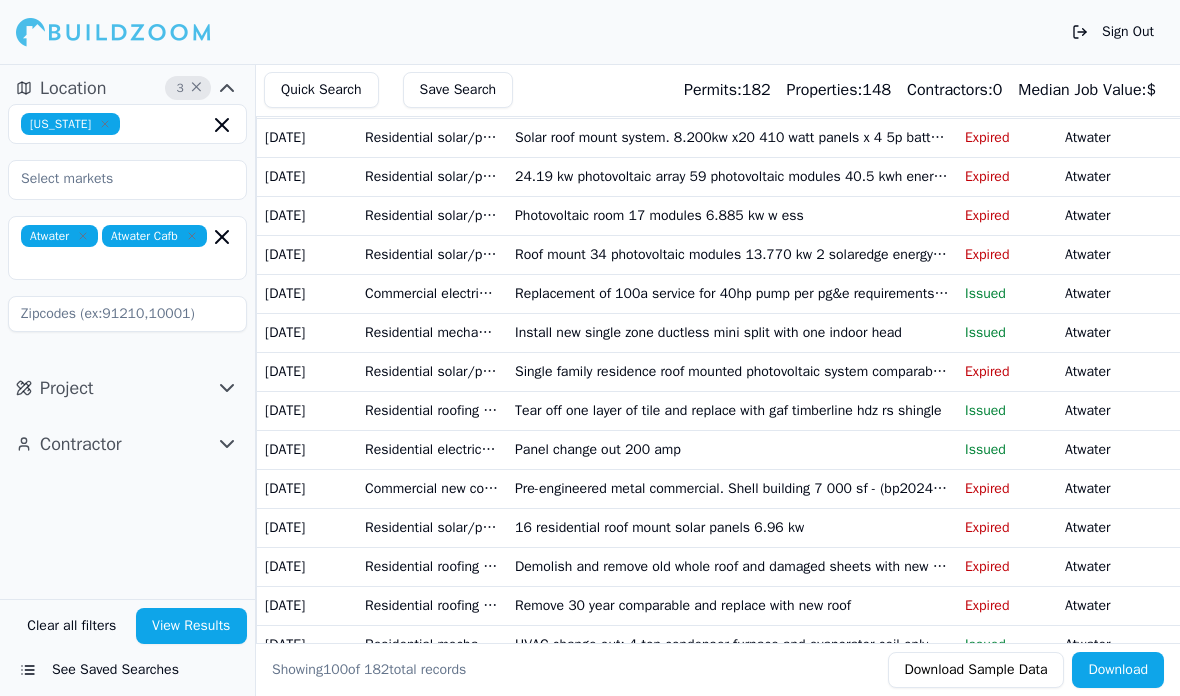 click on "Roof mount 34 photovoltaic modules 13.770 kw 2 solaredge energy bank 10h w/[PERSON_NAME] load panel 125amp" at bounding box center (732, 254) 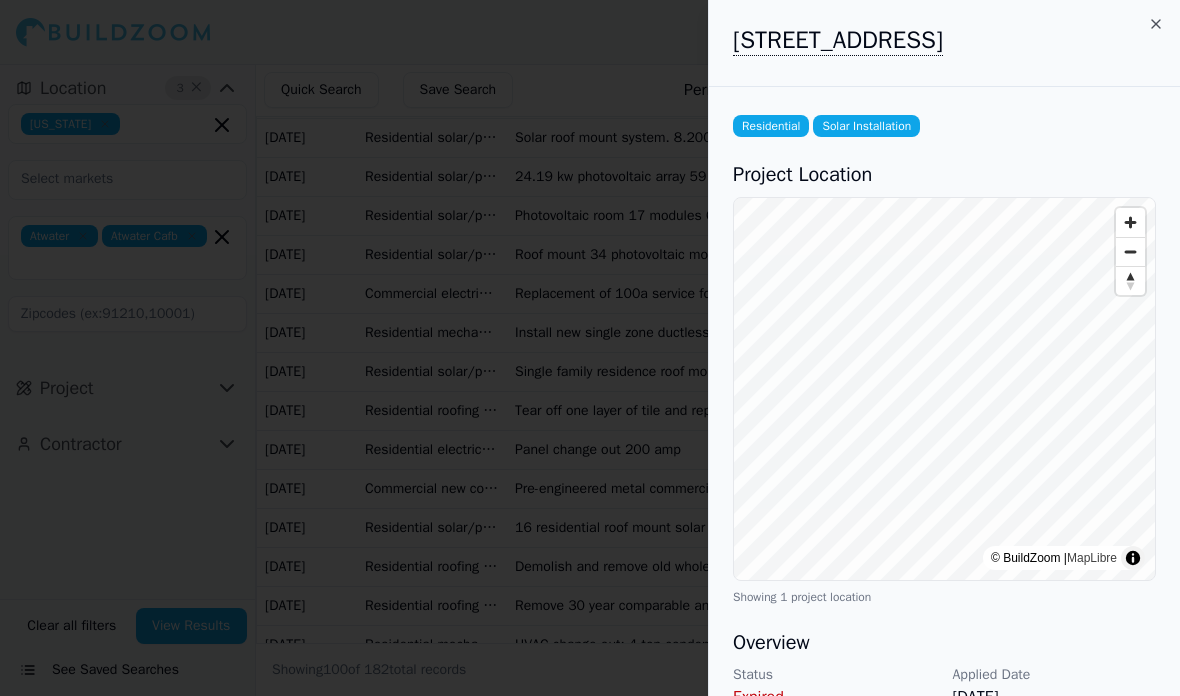 scroll, scrollTop: 0, scrollLeft: 0, axis: both 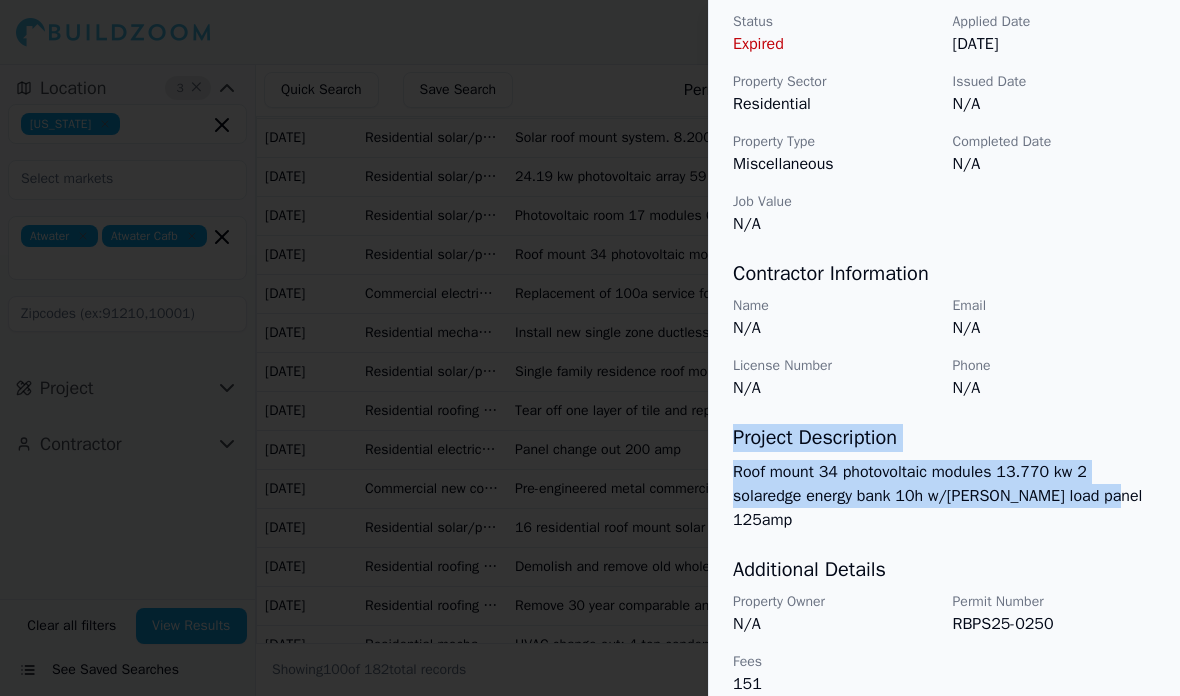 copy on "Project Description Roof mount 34 photovoltaic modules 13.770 kw 2 solaredge energy bank 10h w/[PERSON_NAME] load panel 125amp" 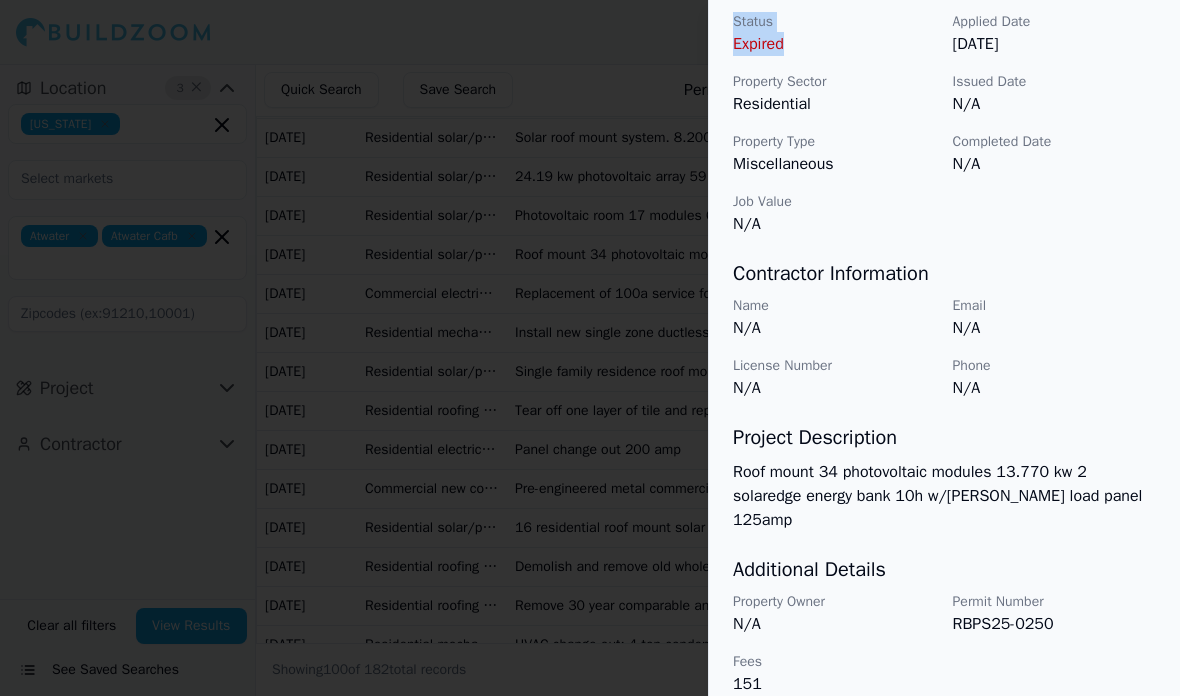 copy on "Status Expired" 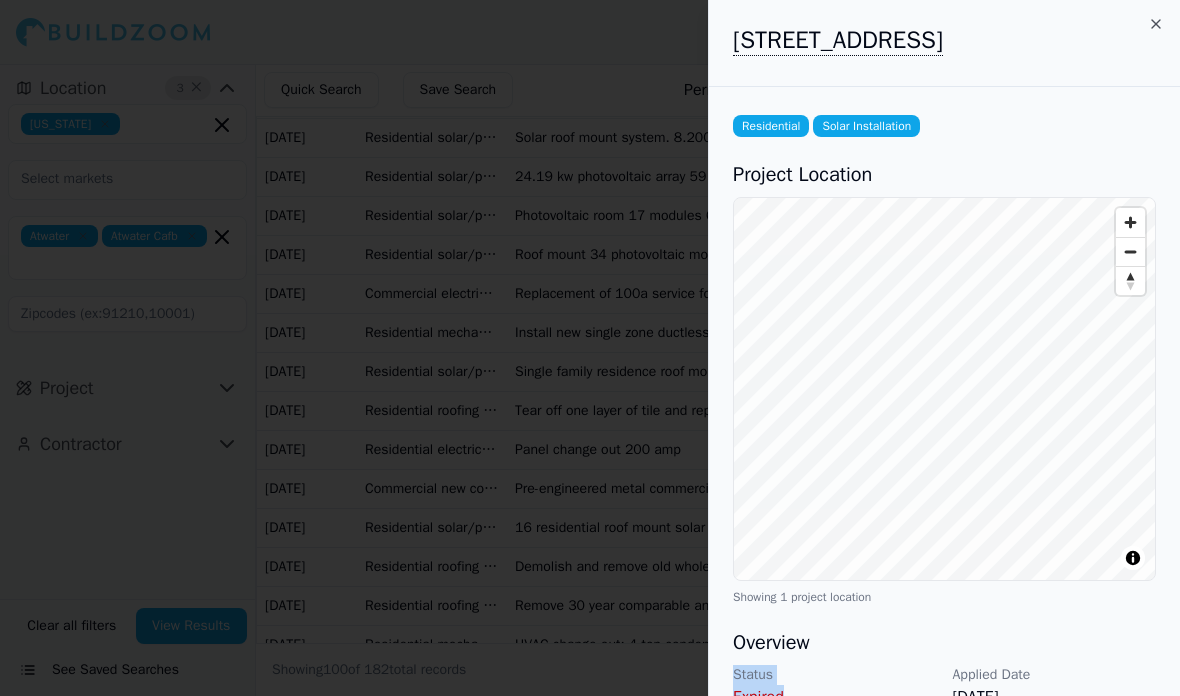 click at bounding box center [590, 348] 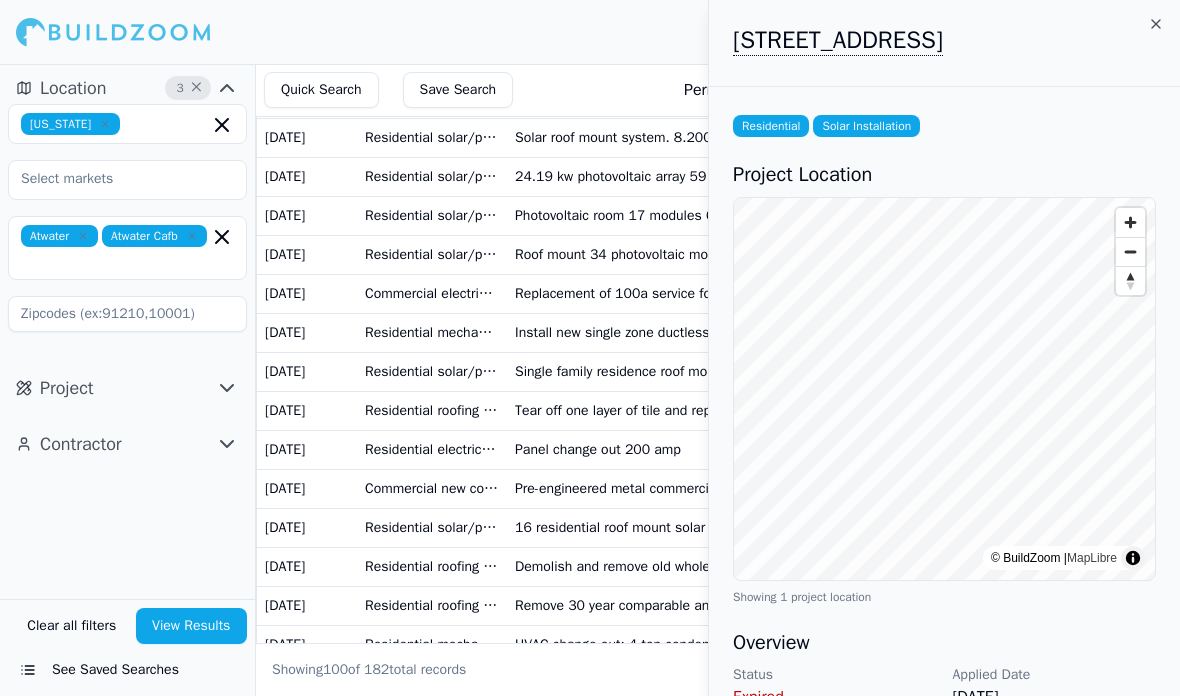 scroll, scrollTop: 0, scrollLeft: 0, axis: both 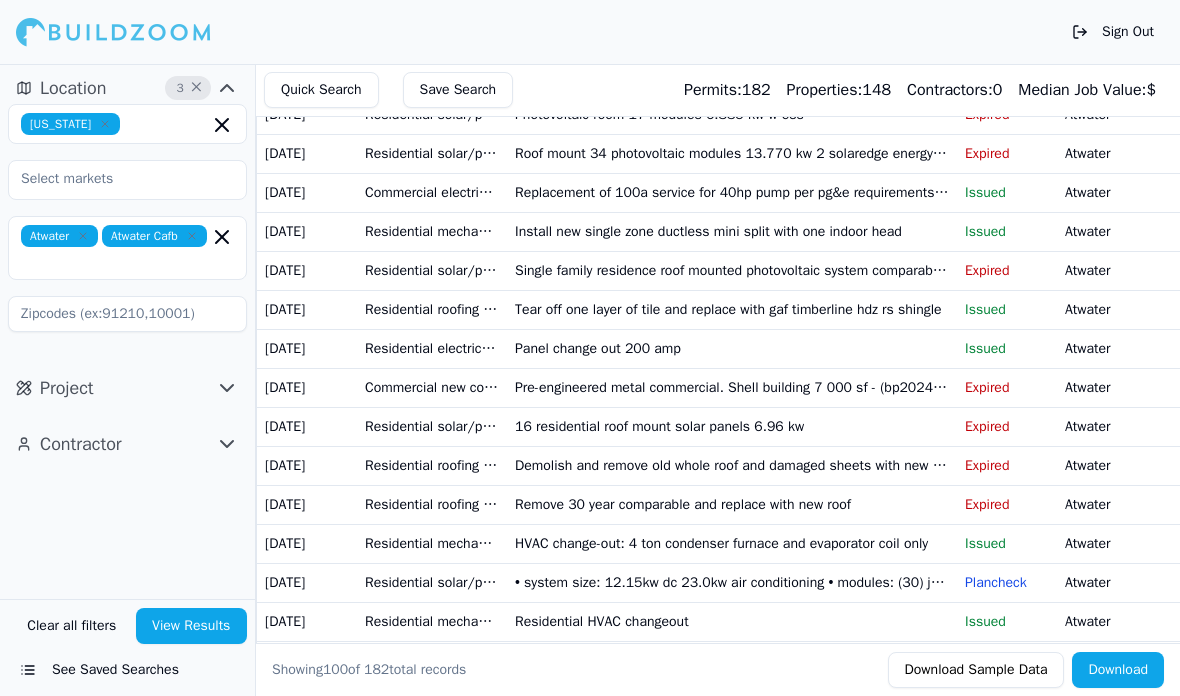 click on "Single family residence roof mounted photovoltaic system comparable 13 modules 5.005 kw + [PERSON_NAME]" at bounding box center (732, 270) 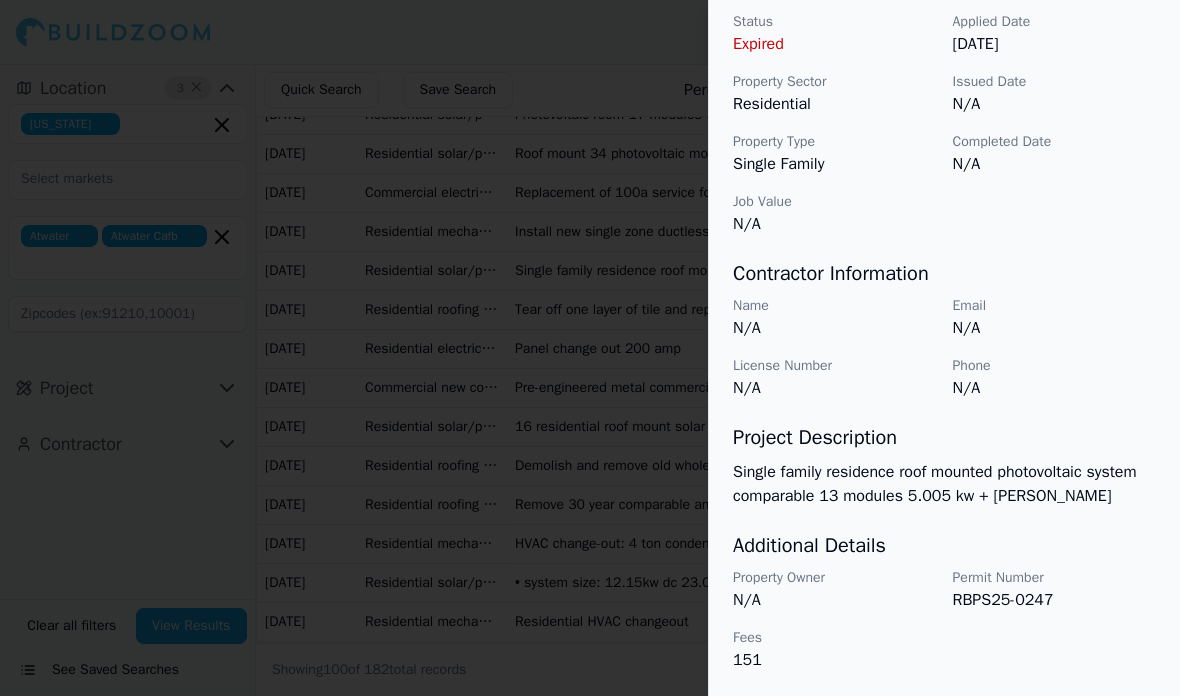 scroll, scrollTop: 685, scrollLeft: 0, axis: vertical 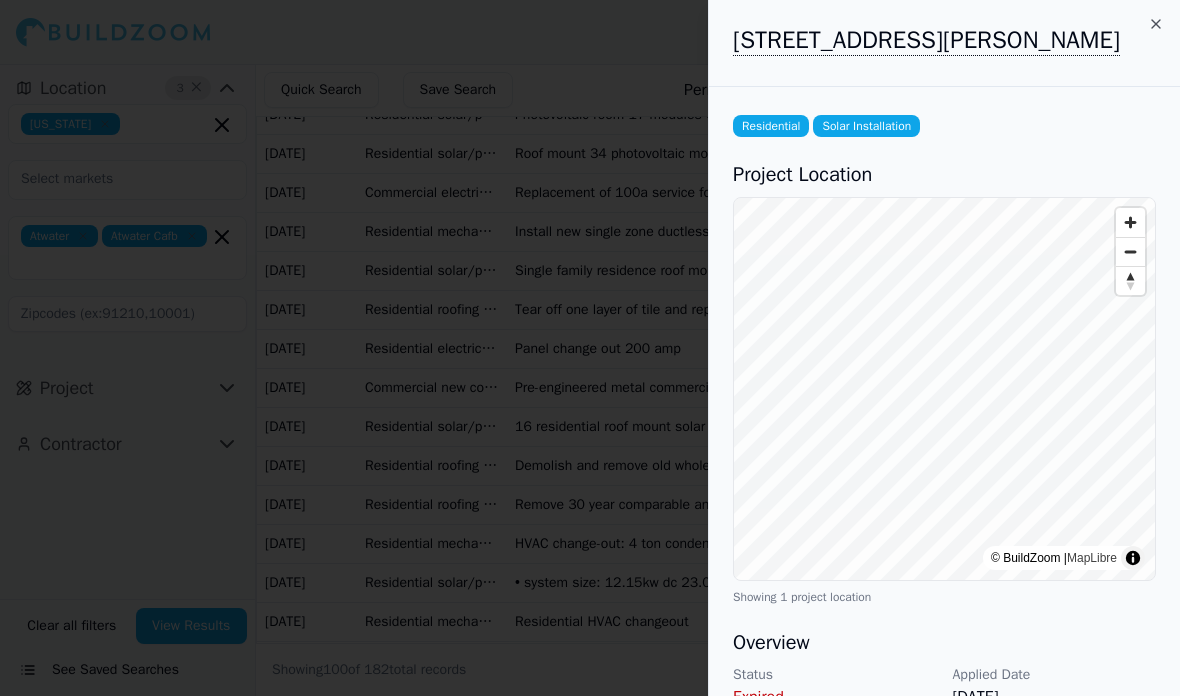 click on "[STREET_ADDRESS][PERSON_NAME]" at bounding box center (944, 40) 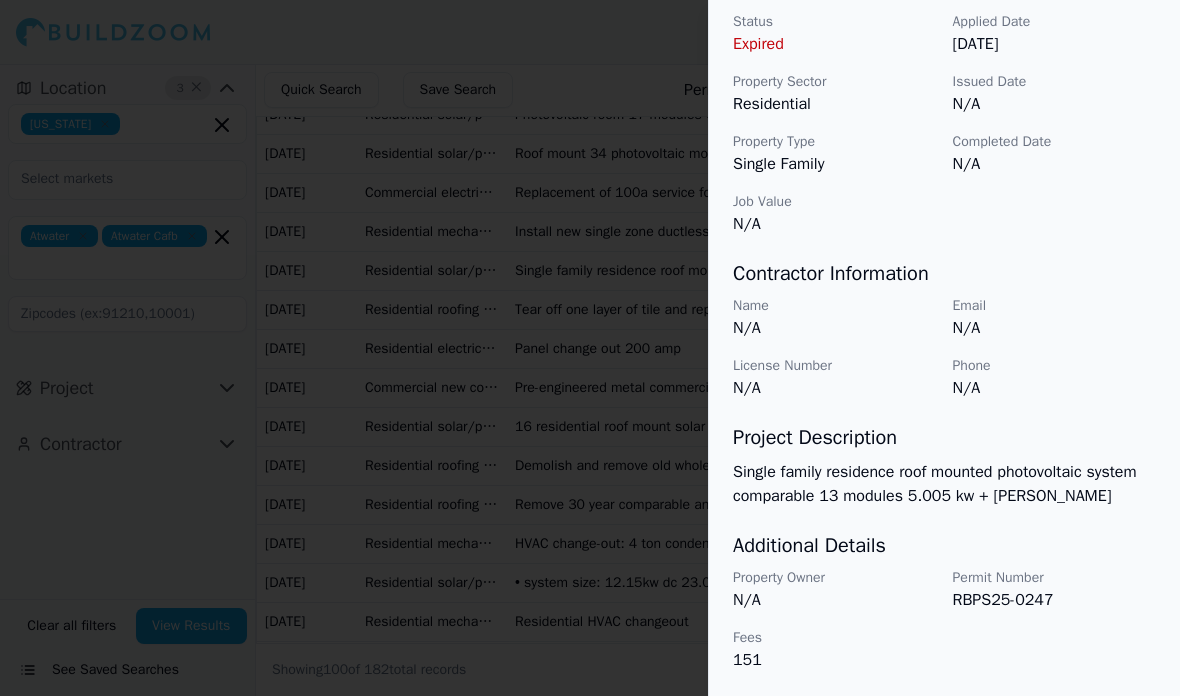 scroll, scrollTop: 685, scrollLeft: 0, axis: vertical 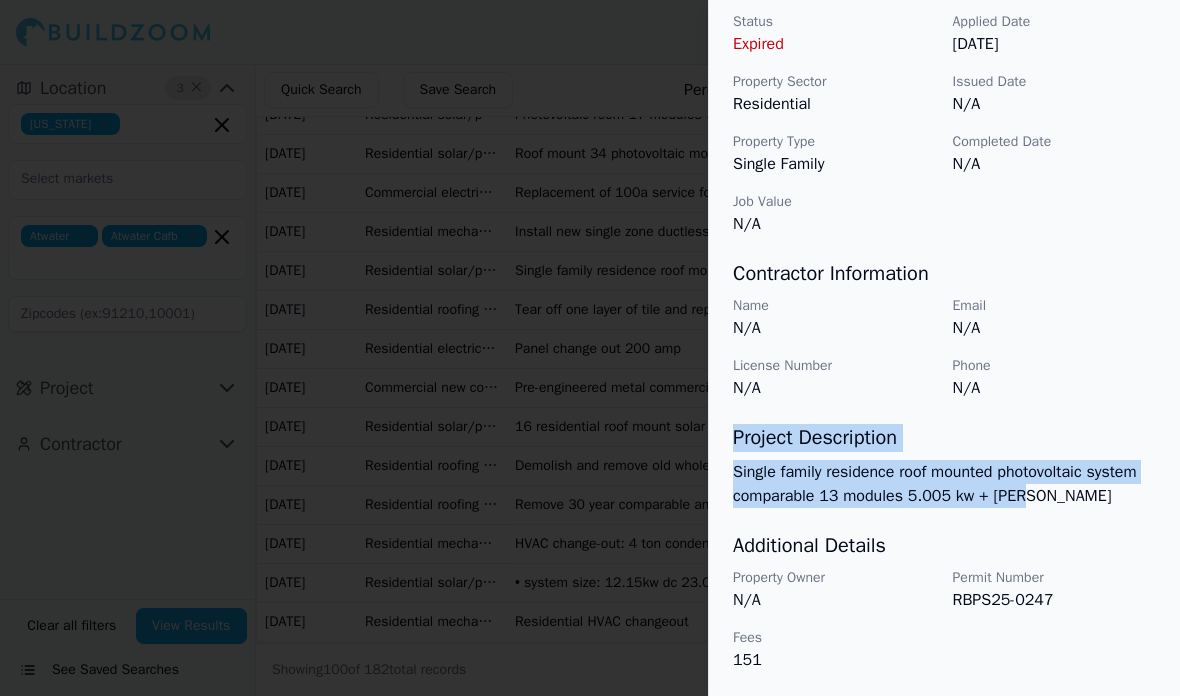 copy on "Project Description Single family residence roof mounted photovoltaic system comparable 13 modules 5.005 kw + [PERSON_NAME]" 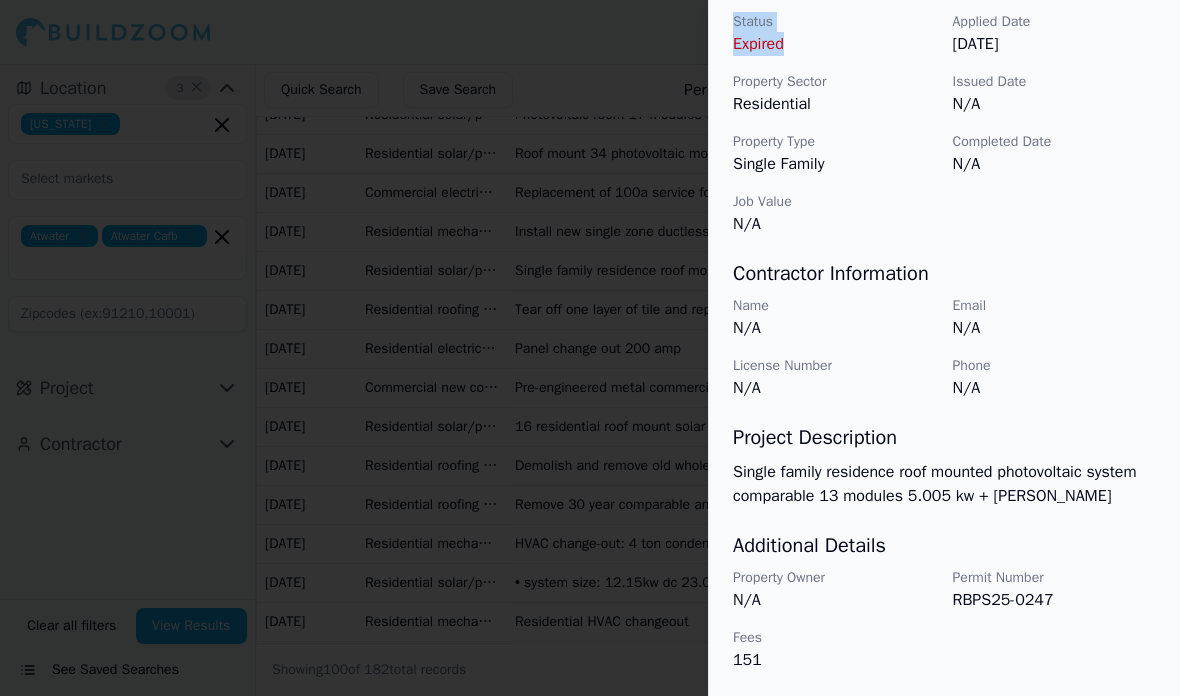 copy on "Status Expired" 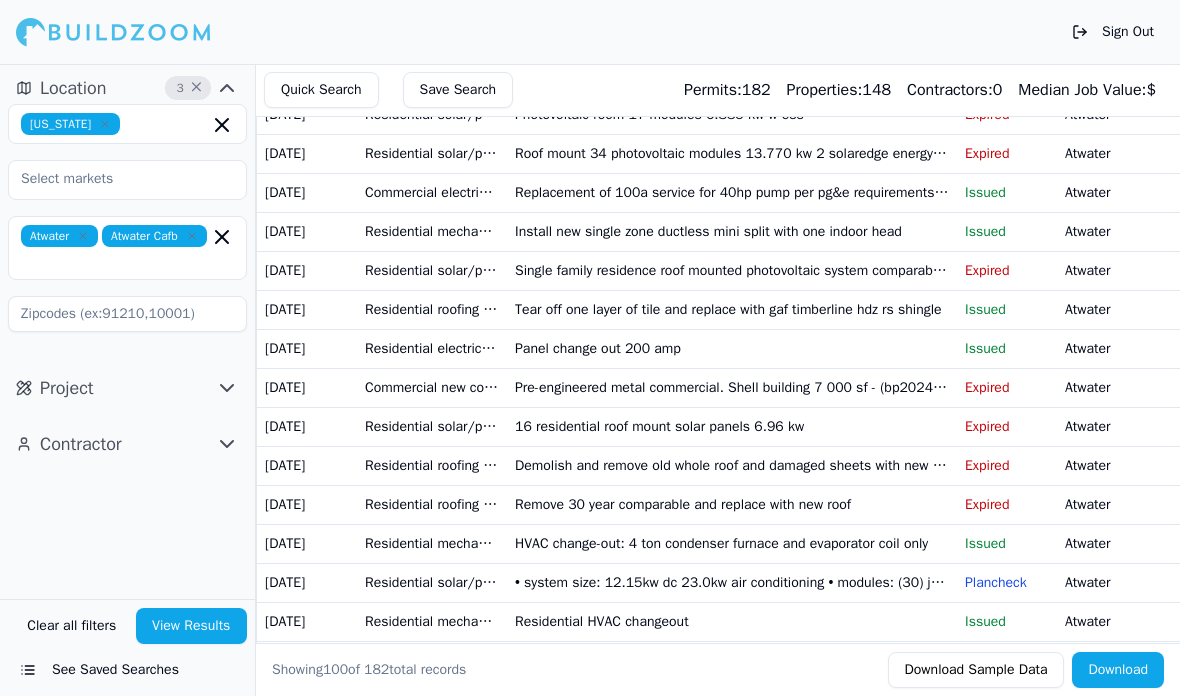 click on "Single family residence roof mounted photovoltaic system comparable 13 modules 5.005 kw + [PERSON_NAME]" at bounding box center [732, 270] 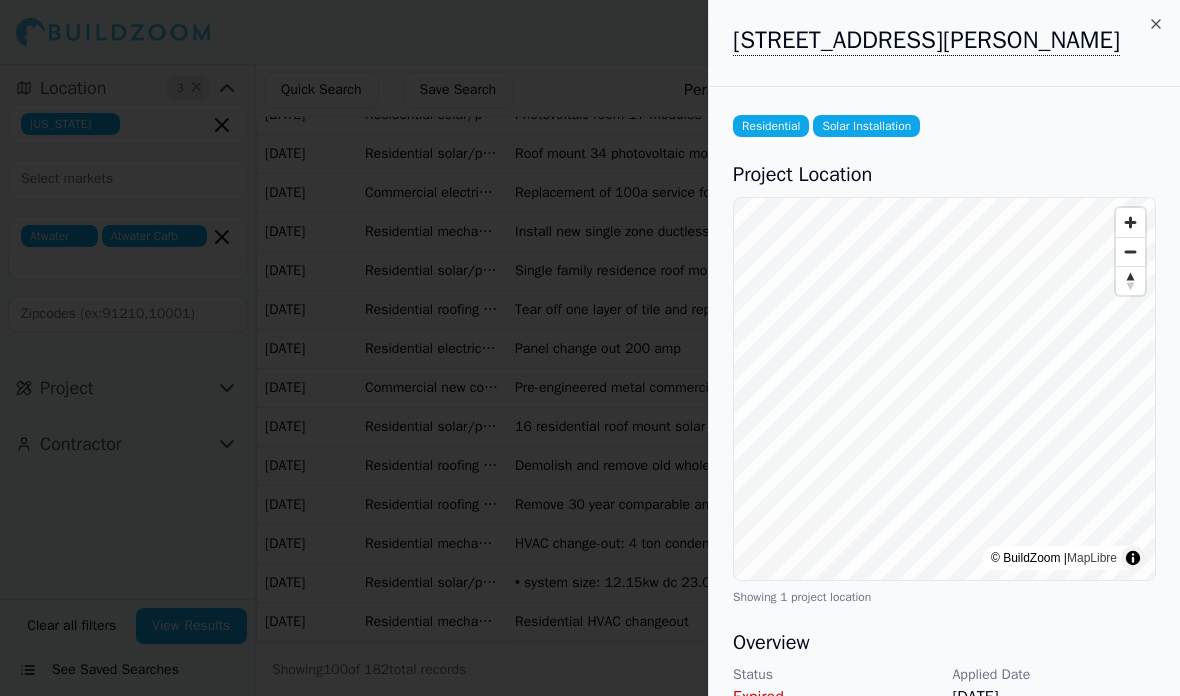 scroll, scrollTop: 0, scrollLeft: 0, axis: both 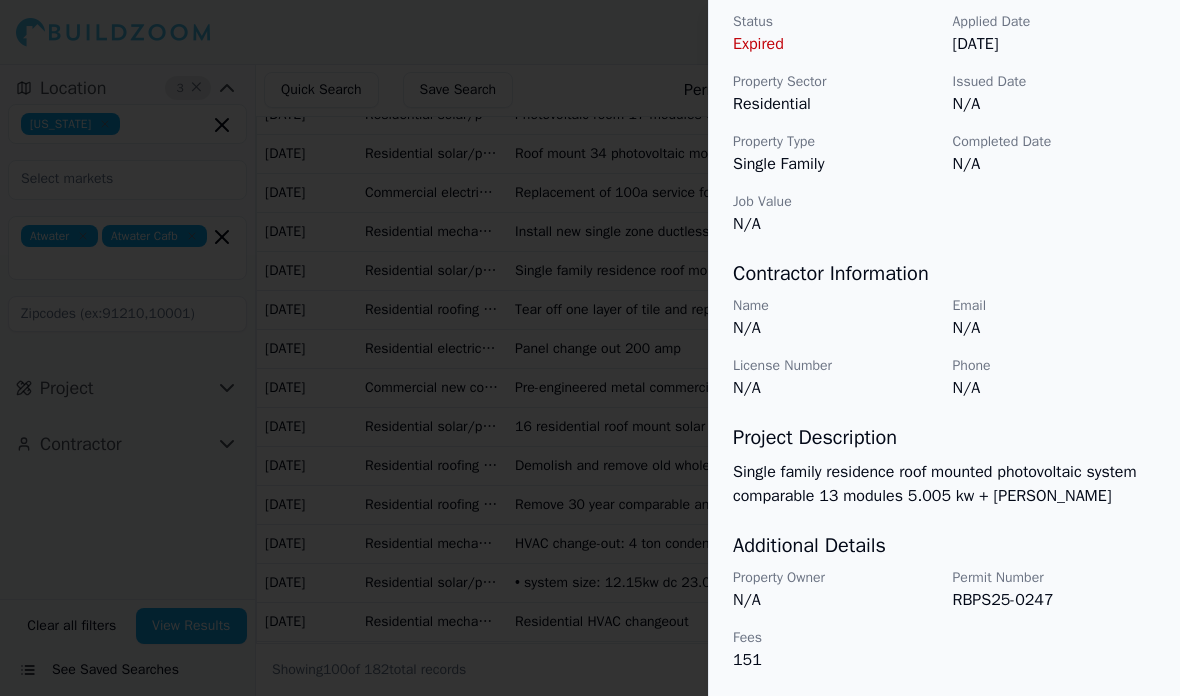 click at bounding box center [590, 348] 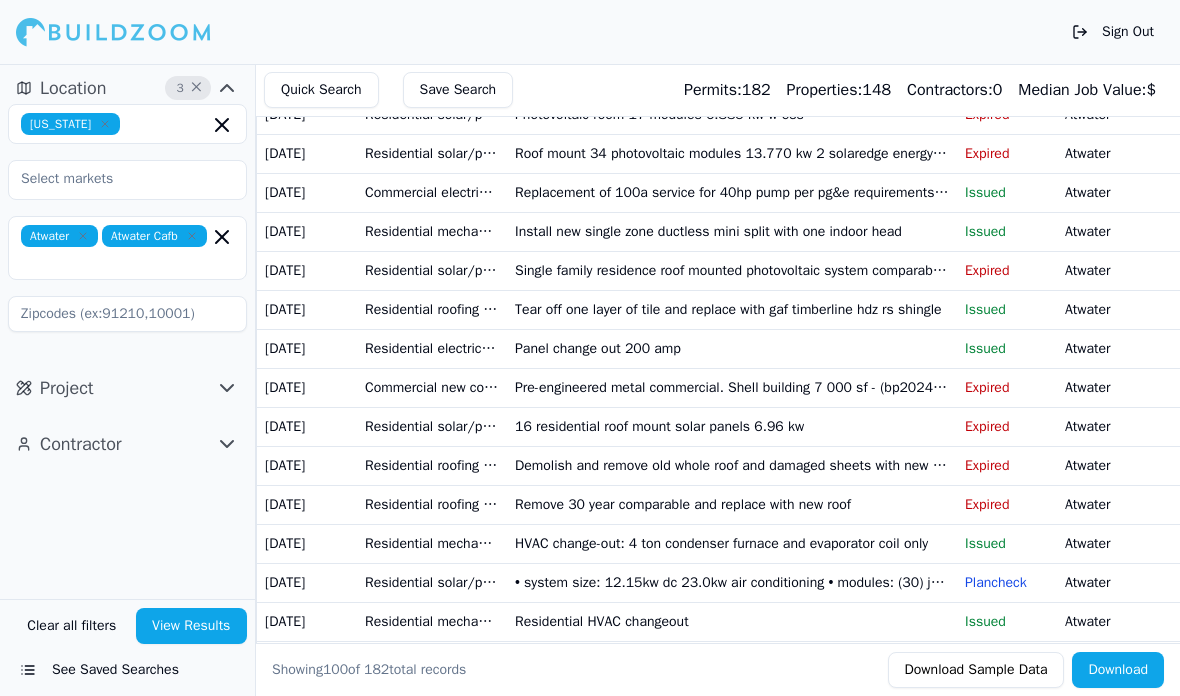 click on "Single family residence roof mounted photovoltaic system comparable 13 modules 5.005 kw + [PERSON_NAME]" at bounding box center (732, 270) 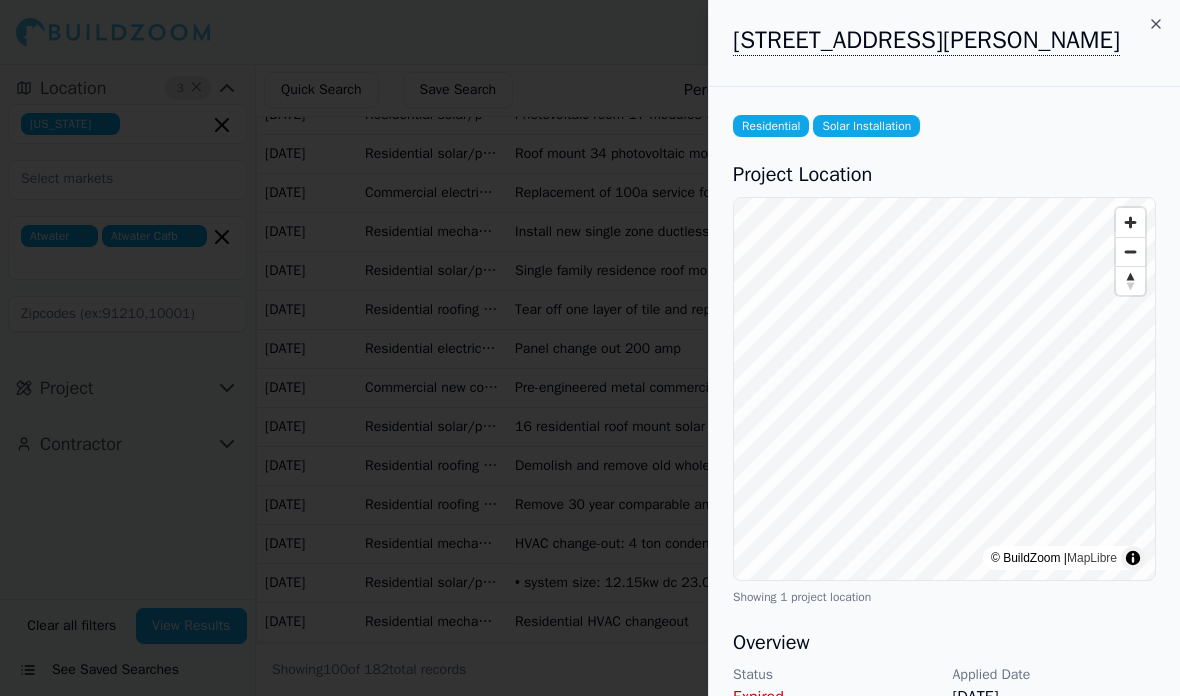 click 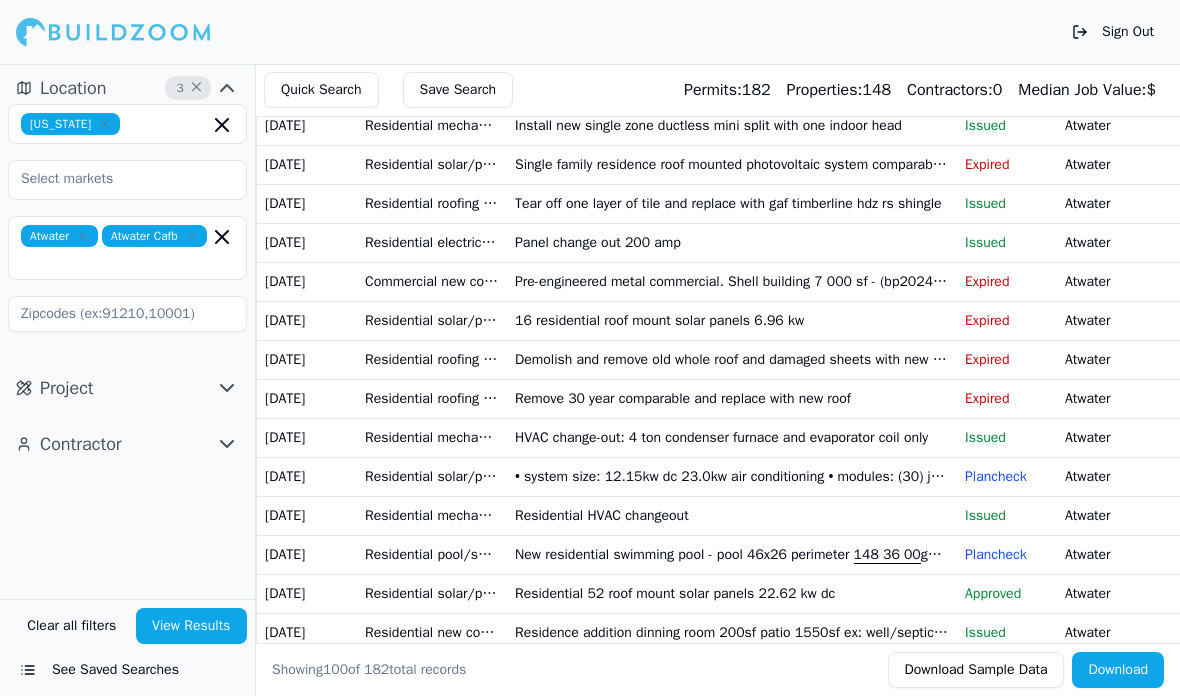 scroll, scrollTop: 886, scrollLeft: 0, axis: vertical 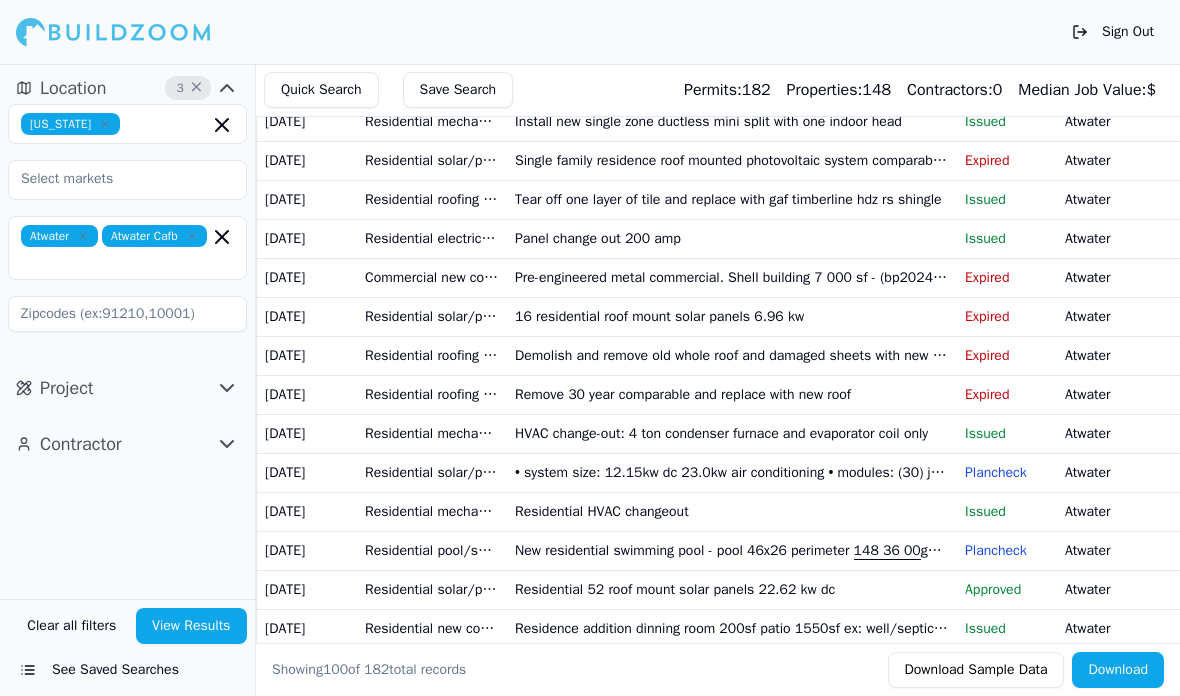 click on "16 residential roof mount solar panels 6.96 kw" at bounding box center [732, 316] 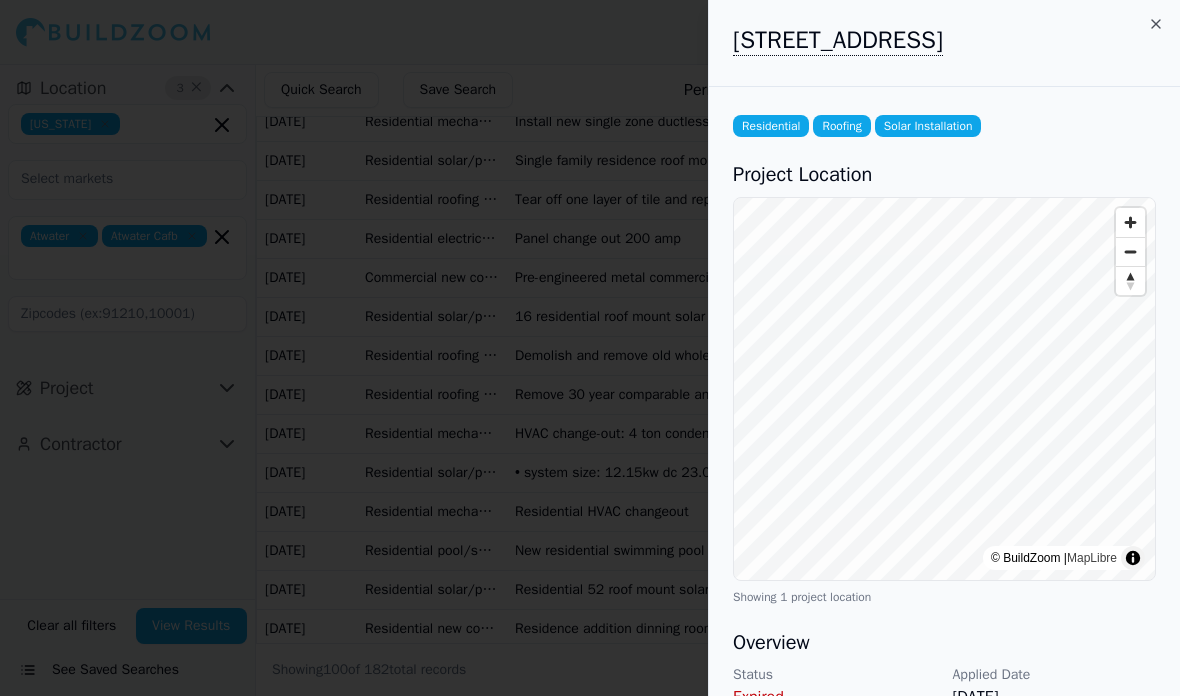 scroll, scrollTop: 0, scrollLeft: 0, axis: both 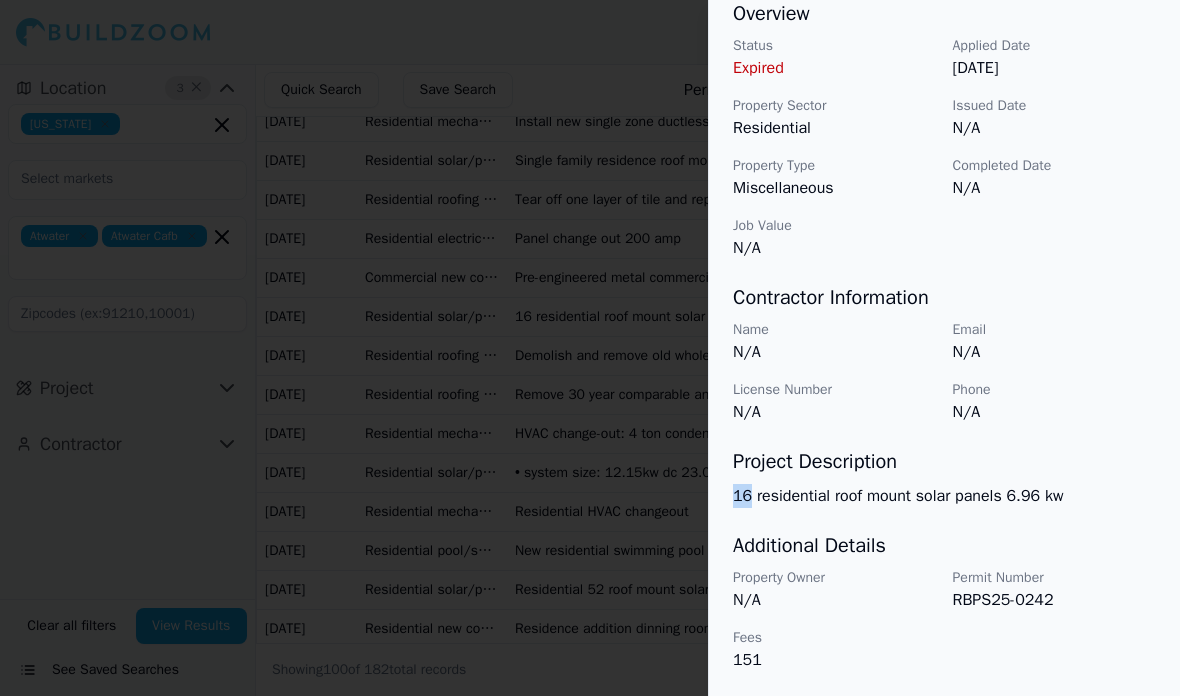 click on "16 residential roof mount solar panels 6.96 kw" at bounding box center (944, 496) 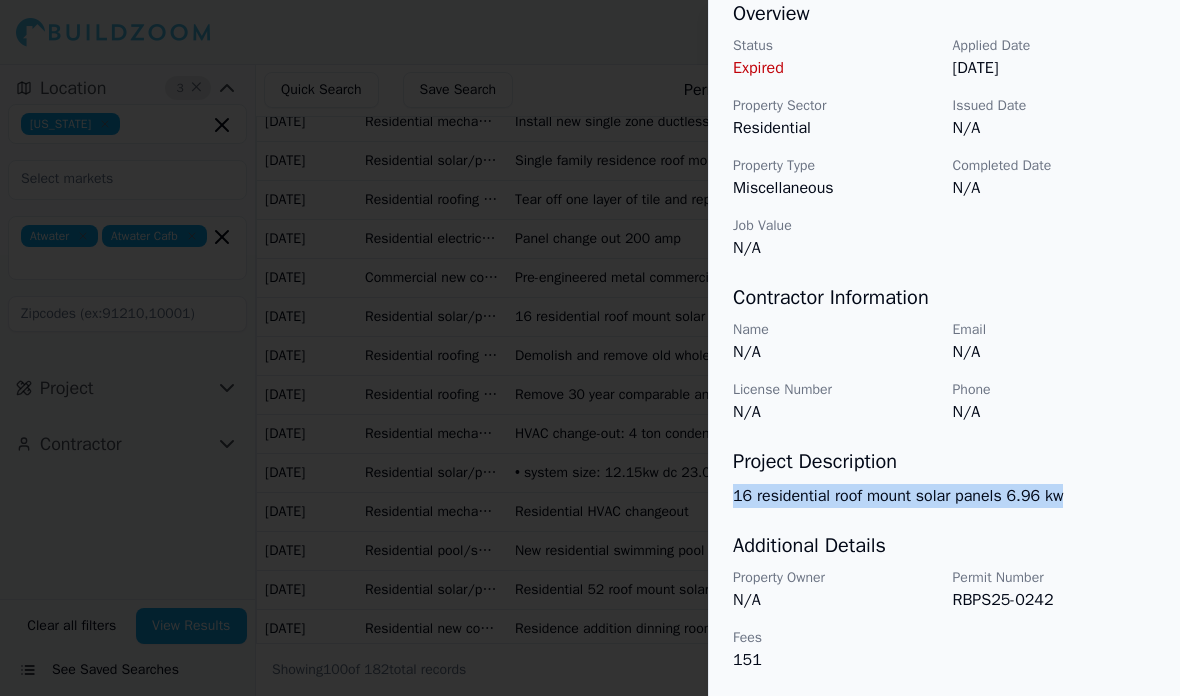copy on "16 residential roof mount solar panels 6.96 kw" 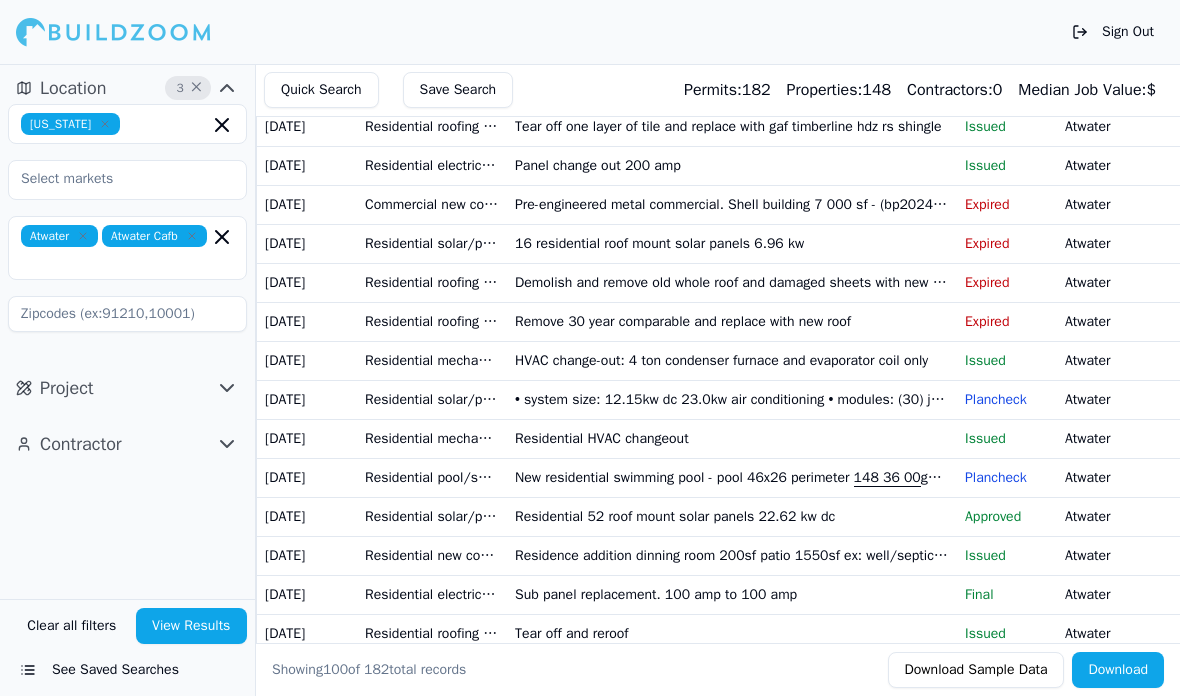 scroll, scrollTop: 967, scrollLeft: 0, axis: vertical 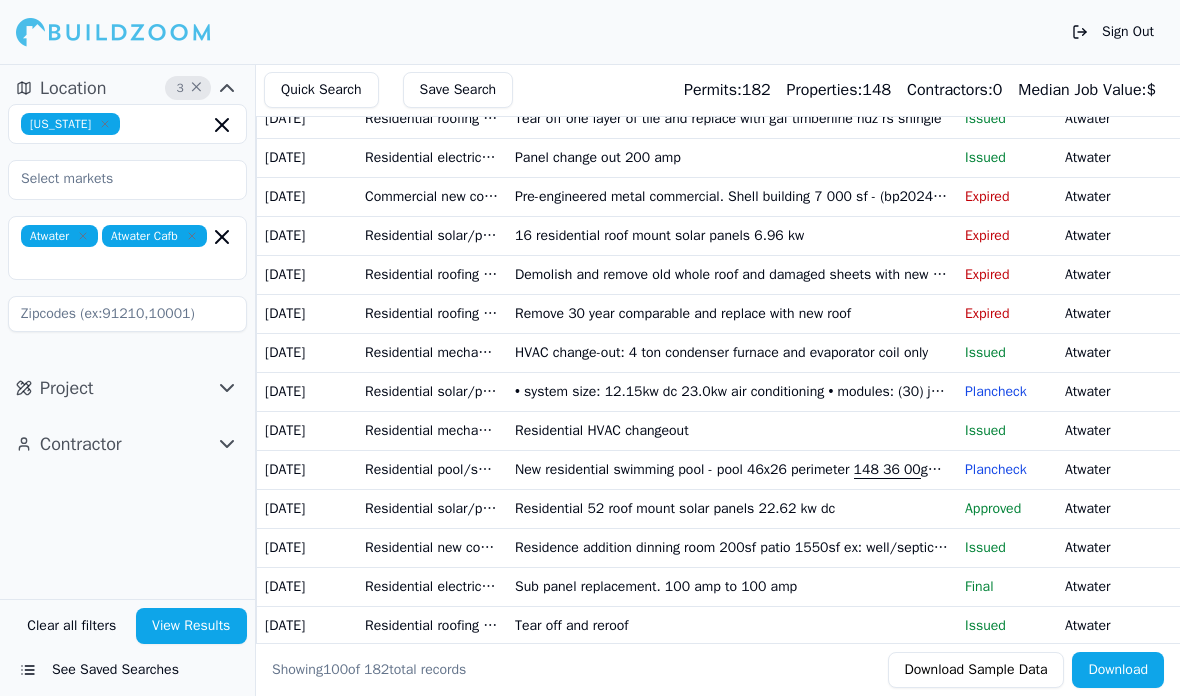 click on "• system size: 12.15kw dc 23.0kw air conditioning • modules: (30) ja solar: jam54s31-405/mr • rapid shutdown: (12) tesla mid circuit interrupter (mci) rooftop module level rapid shutdown device • energy storage system w integrated photovoltaic inverter: (2) tesla: powerwall 3 1707000-xx-y 13.5kwh 11.5kw inverter output lithium-ion battery (weight: 272.5 lb each) • racking: ultrafoot rail to deck snr-dc-01507 • power-controlled system (pcs) enabled equipment installed see pv-4.0 for interconnection details • trenching required • dc wire to be trenched 40 dc in dirt material. • racking: ·· snapnrack series 200; ground mount; braced option; concrete piers. ·· see s200 install manual & s200 details ·· use schedule 40 pipe ·· 10'-3 max horizontal pipe span ·· 10'-0 designed horizontal pipe span ·· pier depths: (3'-9") front (5'-0") back ·· required braces: a e f" at bounding box center (732, 391) 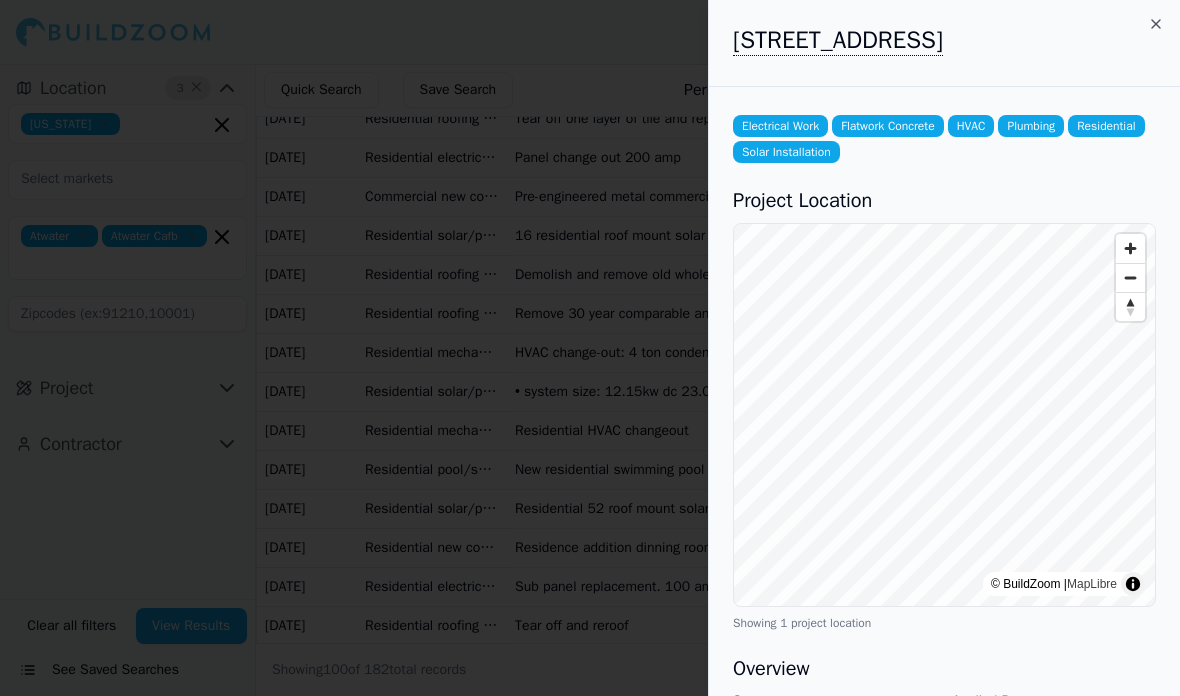 scroll, scrollTop: 0, scrollLeft: 0, axis: both 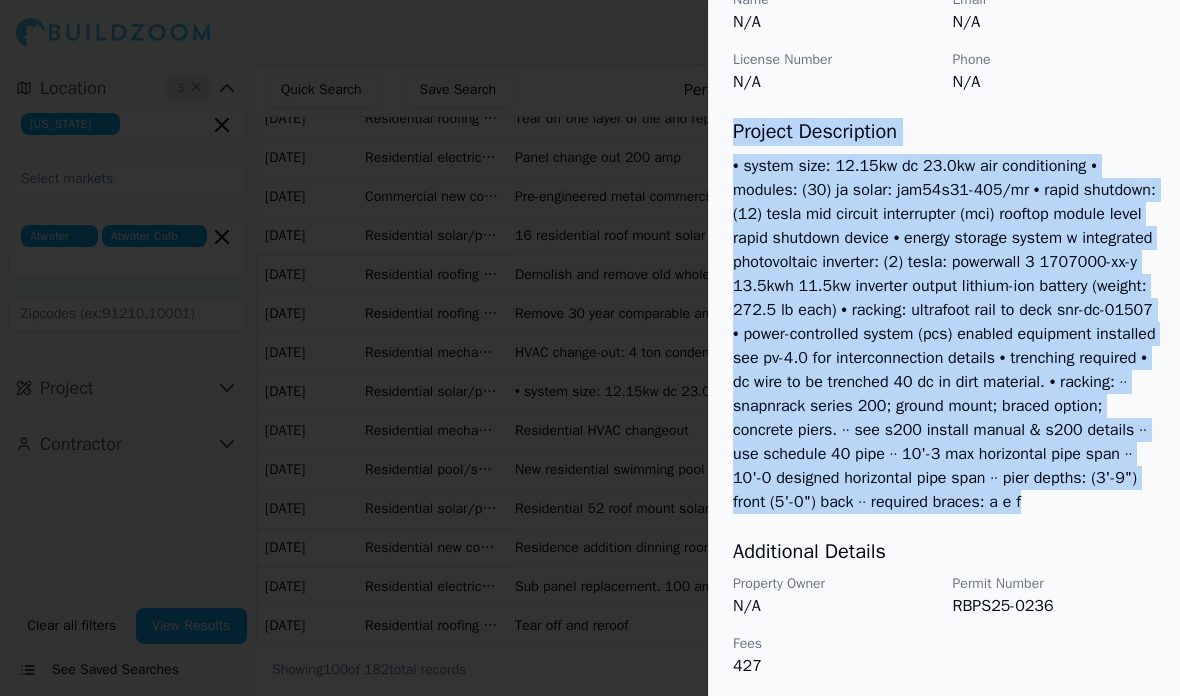 copy on "Project Description • system size: 12.15kw dc 23.0kw air conditioning • modules: (30) ja solar: jam54s31-405/mr • rapid shutdown: (12) tesla mid circuit interrupter (mci) rooftop module level rapid shutdown device • energy storage system w integrated photovoltaic inverter: (2) tesla: powerwall 3 1707000-xx-y 13.5kwh 11.5kw inverter output lithium-ion battery (weight: 272.5 lb each) • racking: ultrafoot rail to deck snr-dc-01507 • power-controlled system (pcs) enabled equipment installed see pv-4.0 for interconnection details • trenching required • dc wire to be trenched 40 dc in dirt material. • racking: ·· snapnrack series 200; ground mount; braced option; concrete piers. ·· see s200 install manual & s200 details ·· use schedule 40 pipe ·· 10'-3 max horizontal pipe span ·· 10'-0 designed horizontal pipe span ·· pier depths: (3'-9") front (5'-0") back ·· required braces: a e f" 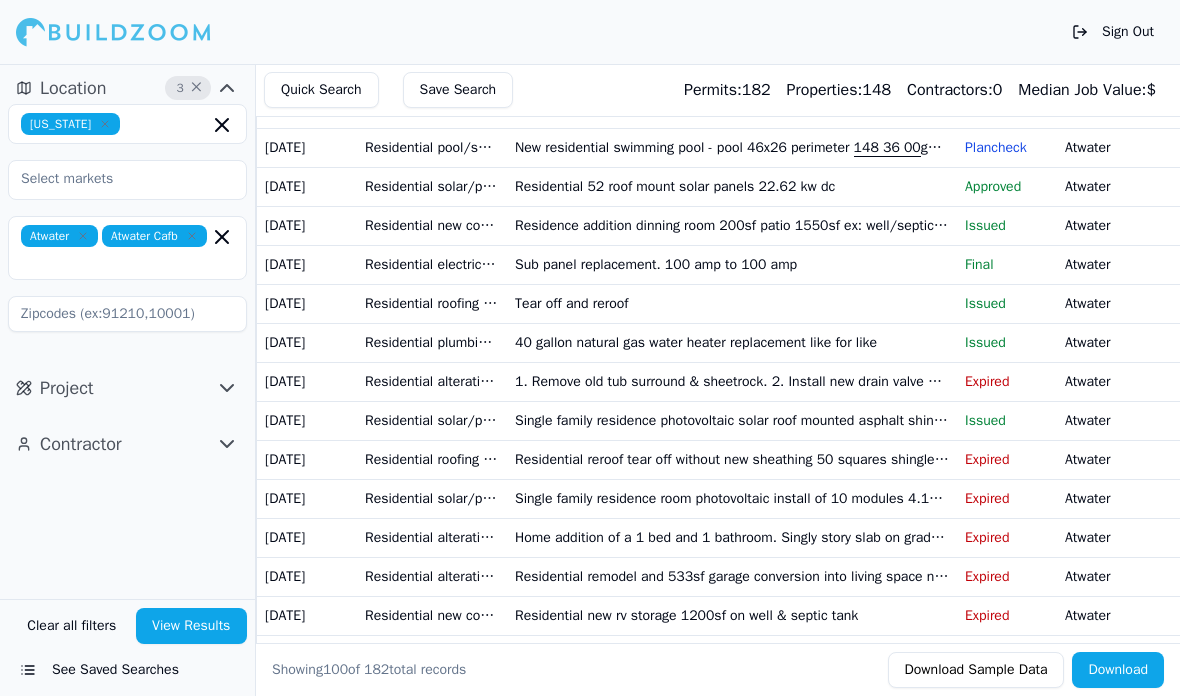 scroll, scrollTop: 1277, scrollLeft: 0, axis: vertical 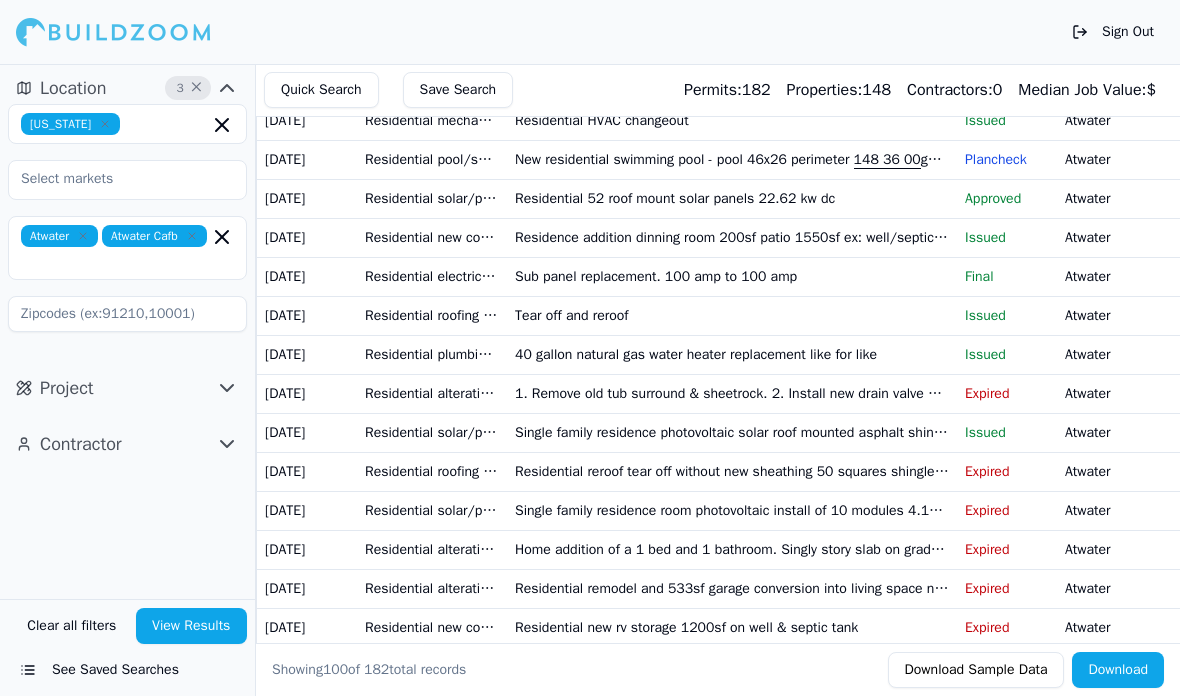 click on "Residential pool/spa permit" at bounding box center [432, 159] 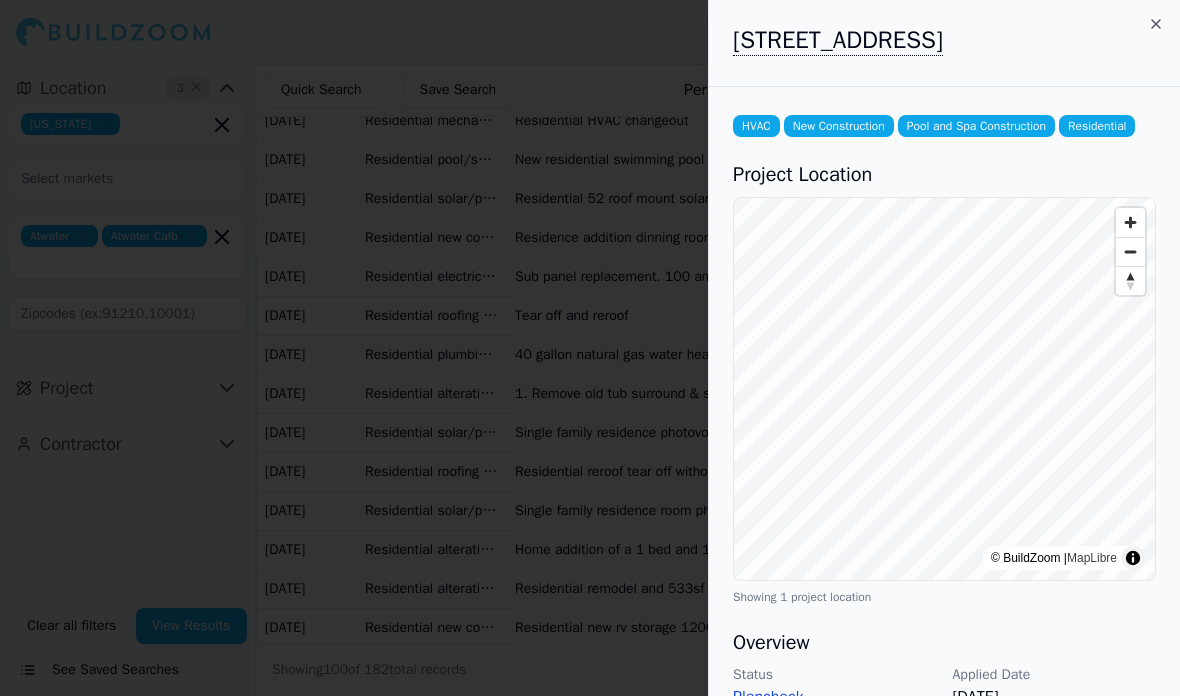 scroll, scrollTop: 0, scrollLeft: 0, axis: both 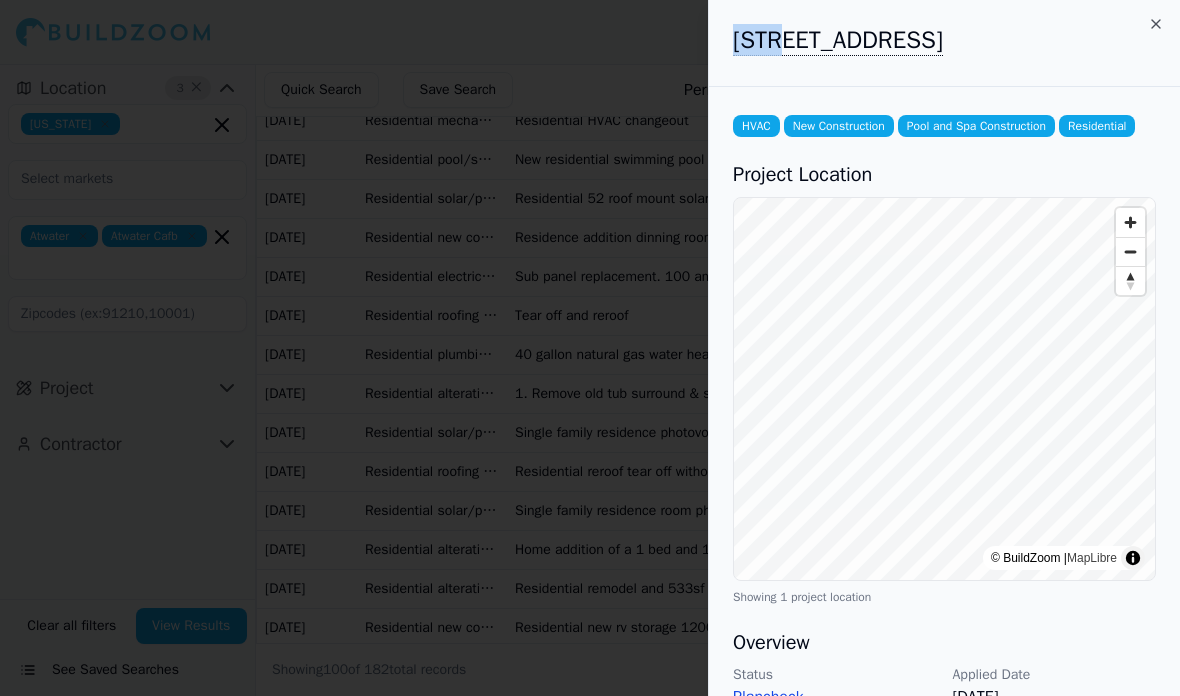 click on "[STREET_ADDRESS]" at bounding box center [944, 43] 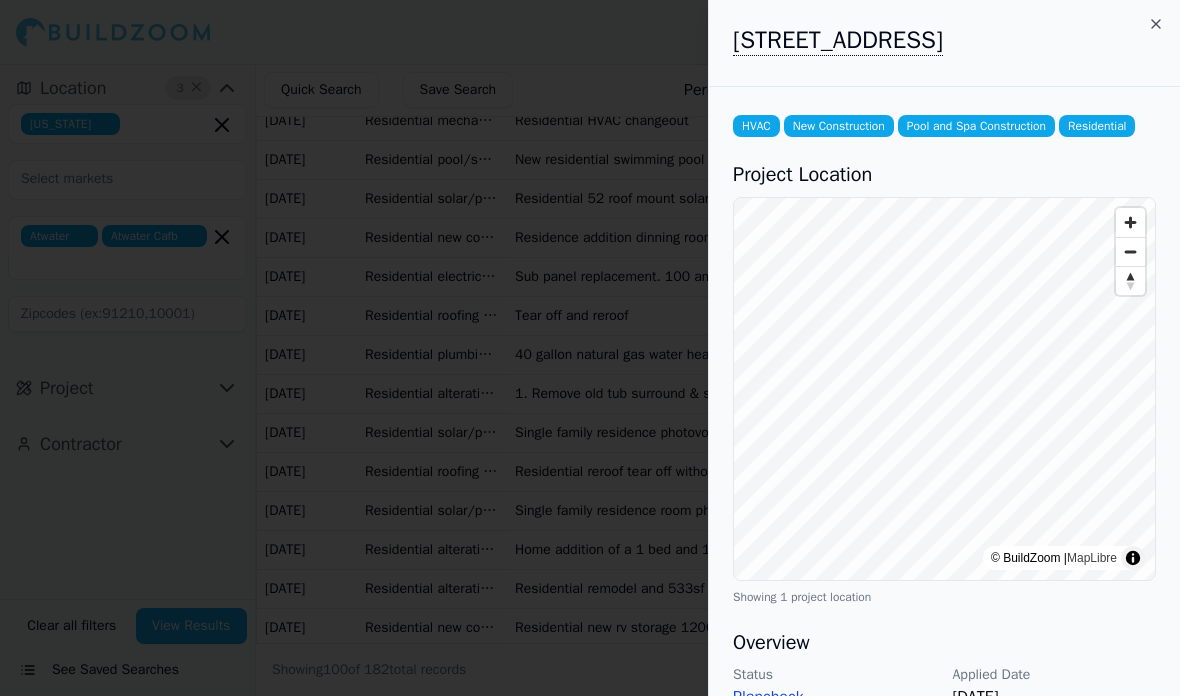click on "[STREET_ADDRESS]" at bounding box center [944, 40] 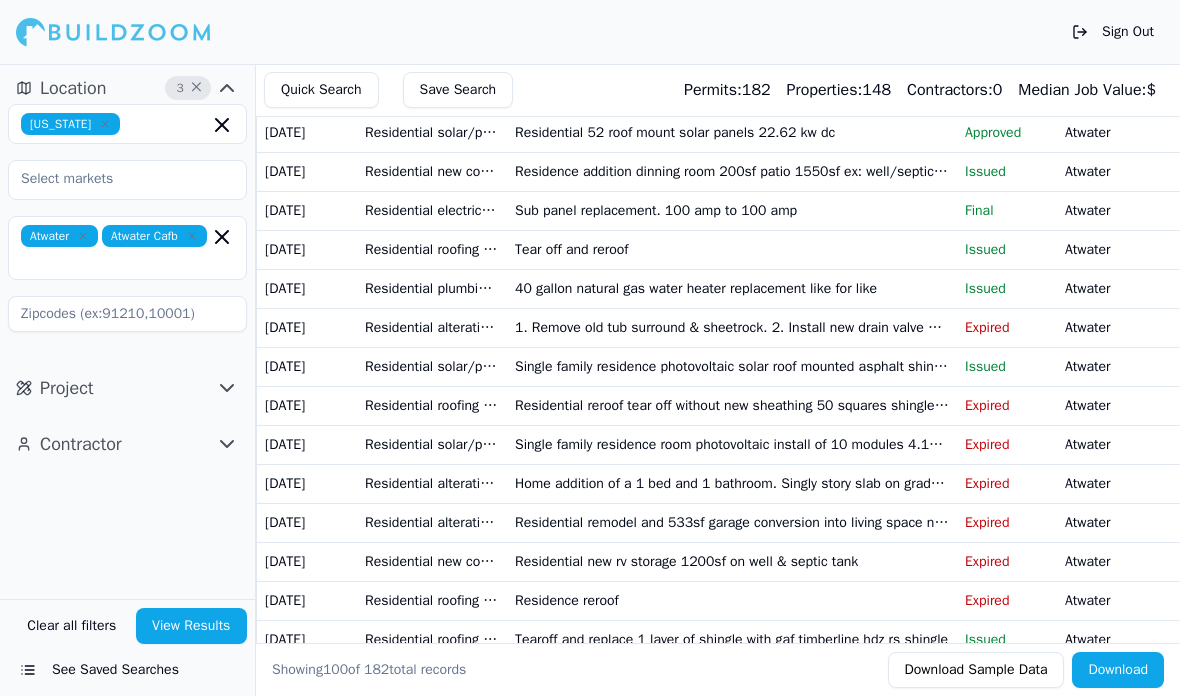 scroll, scrollTop: 1345, scrollLeft: 0, axis: vertical 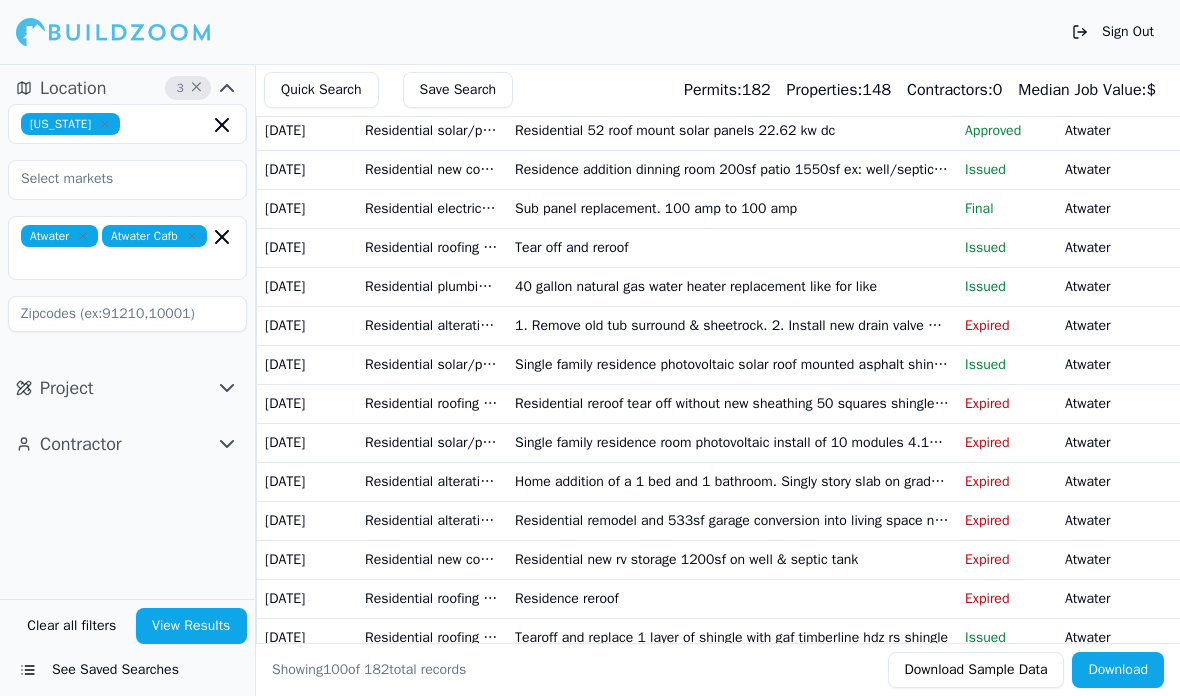 click on "Single family residence photovoltaic solar roof mounted asphalt shingle roof 25 panels 10.125 kw 2 solar batteries (n) 125a sub panel" at bounding box center (732, 364) 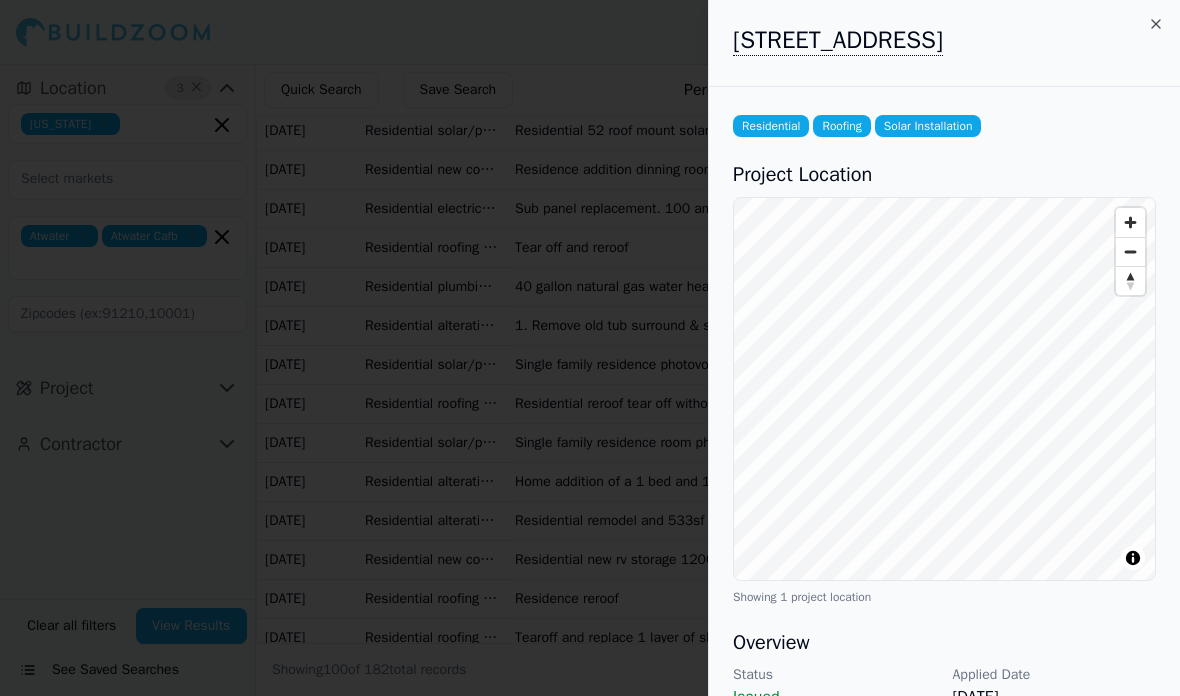 scroll, scrollTop: 0, scrollLeft: 0, axis: both 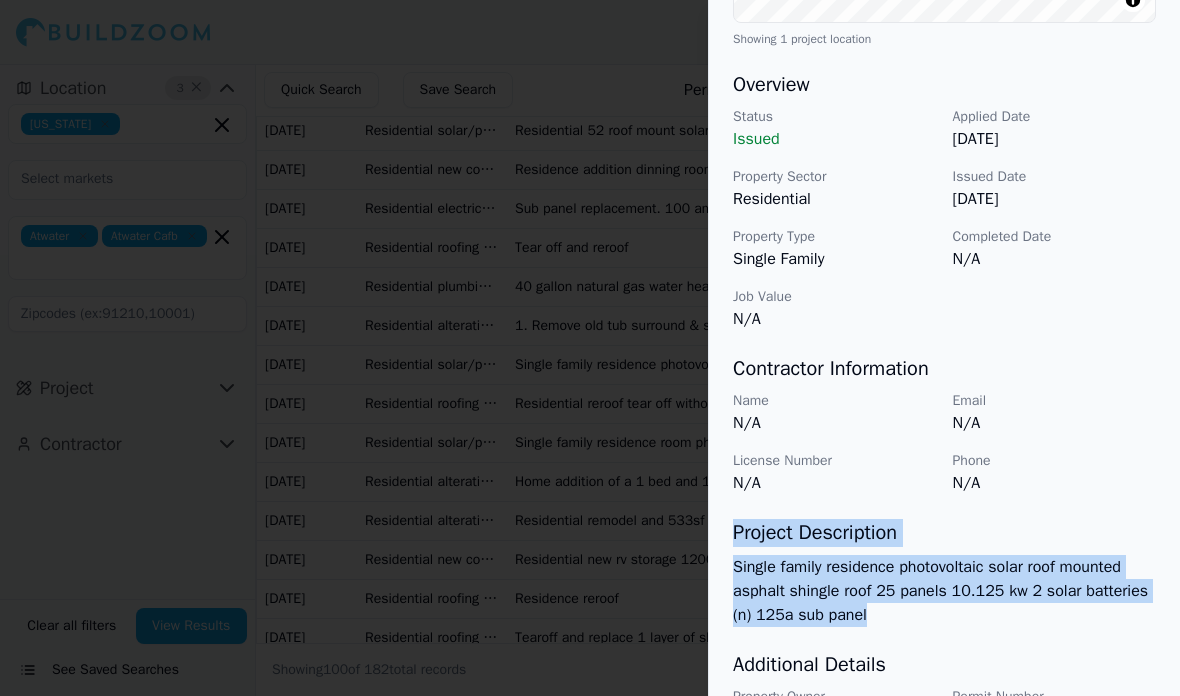 click on "Contractor Information" at bounding box center [944, 369] 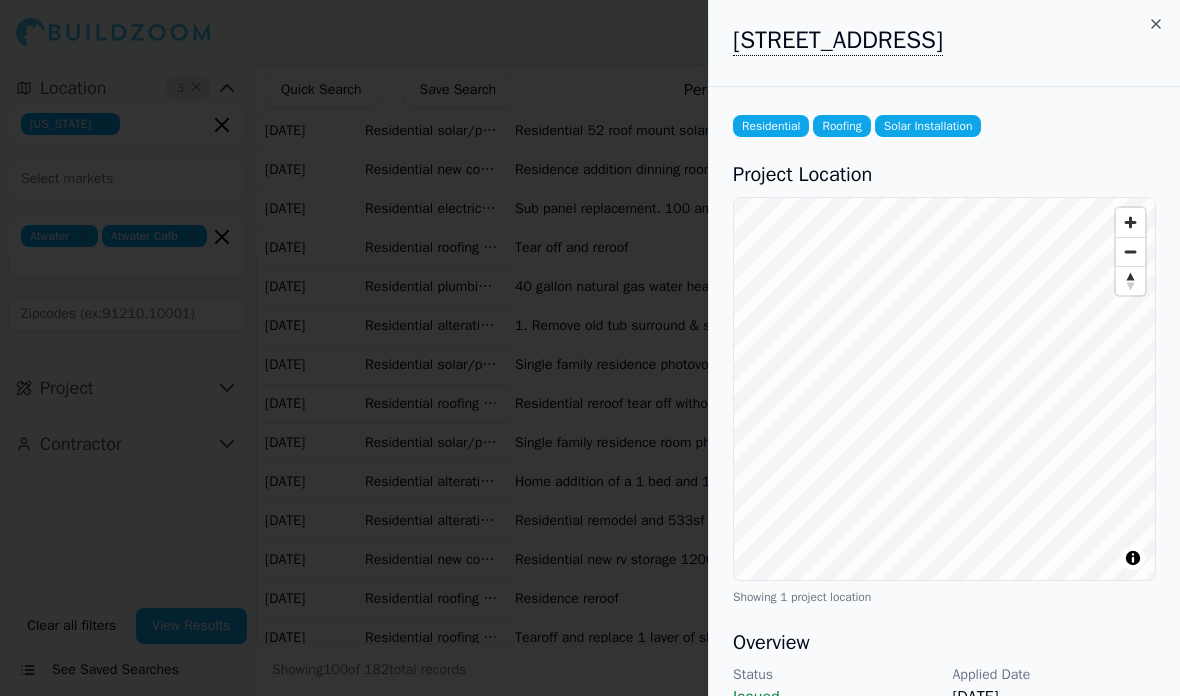 scroll, scrollTop: 0, scrollLeft: 0, axis: both 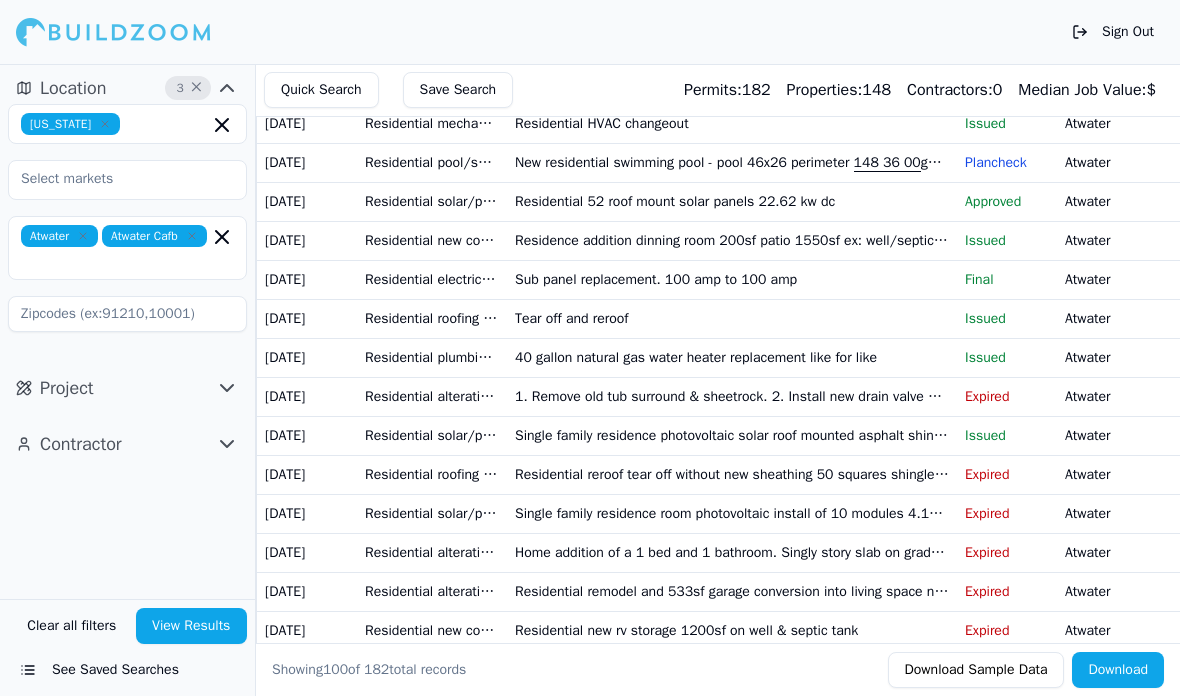 click on "Residential 52 roof mount solar panels 22.62 kw dc" at bounding box center (732, 201) 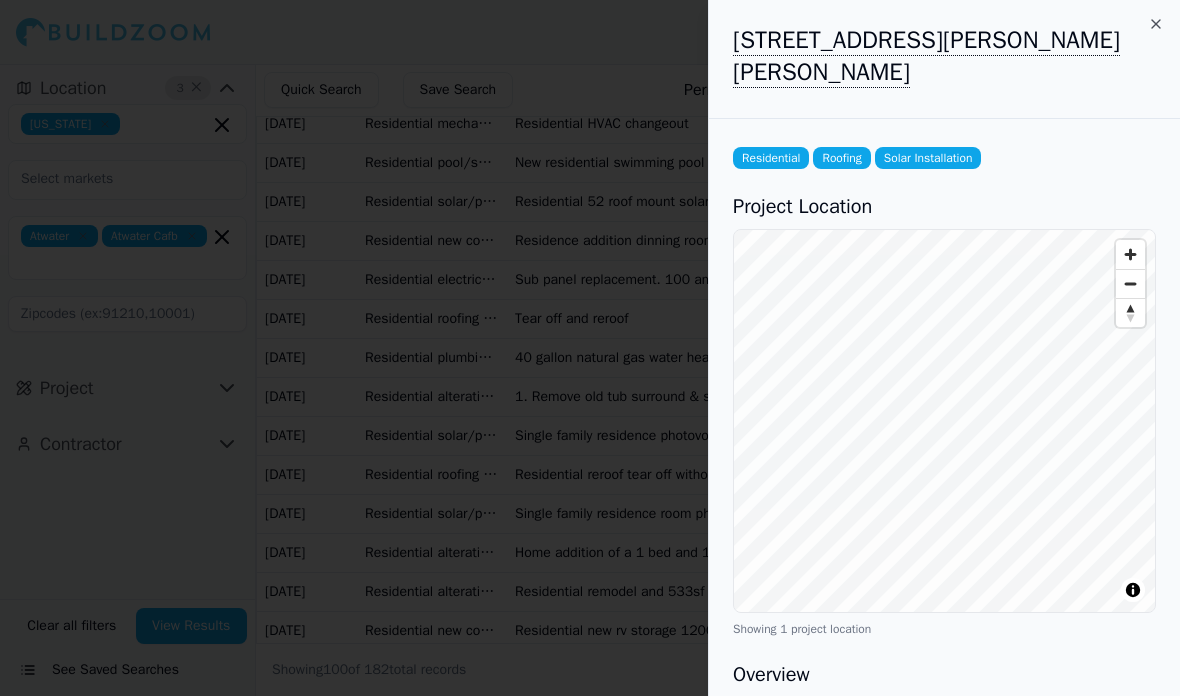 scroll, scrollTop: 0, scrollLeft: 0, axis: both 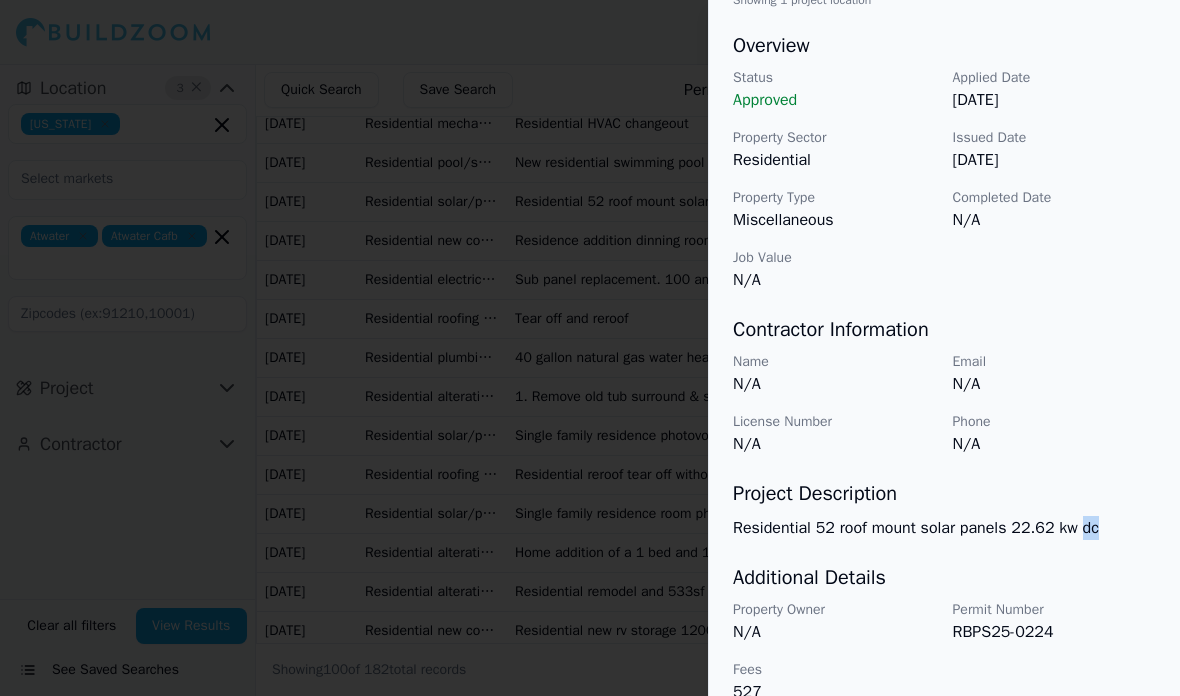 click on "Additional Details" at bounding box center [944, 578] 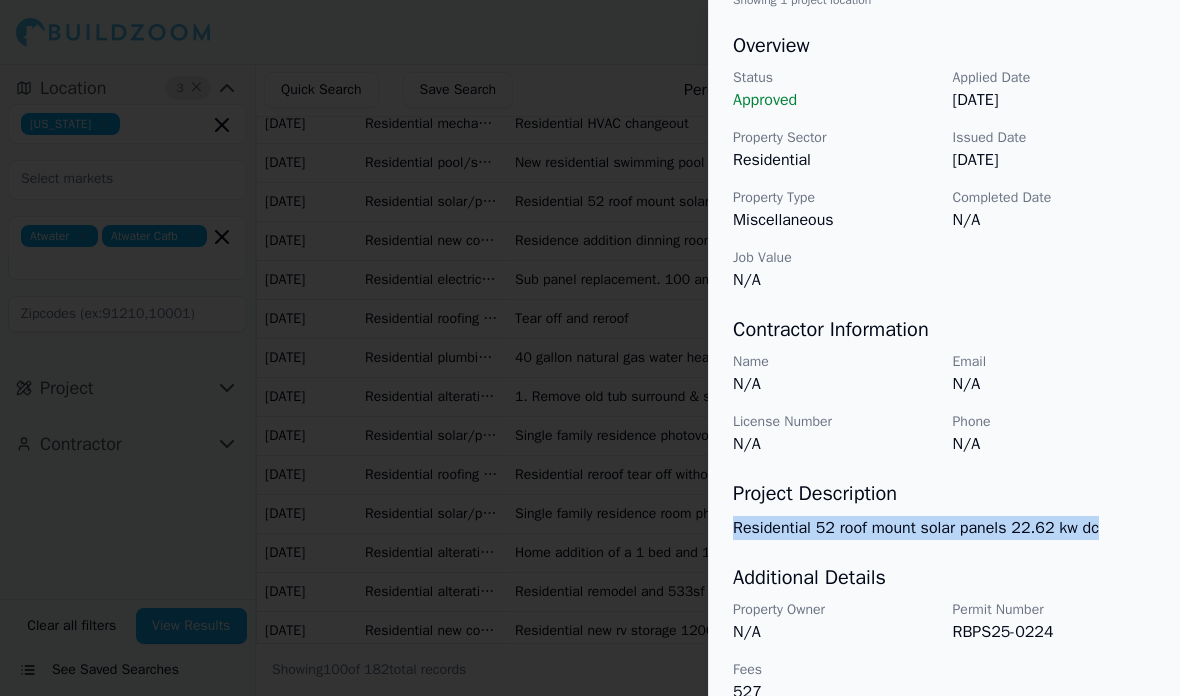 copy on "Residential 52 roof mount solar panels 22.62 kw dc" 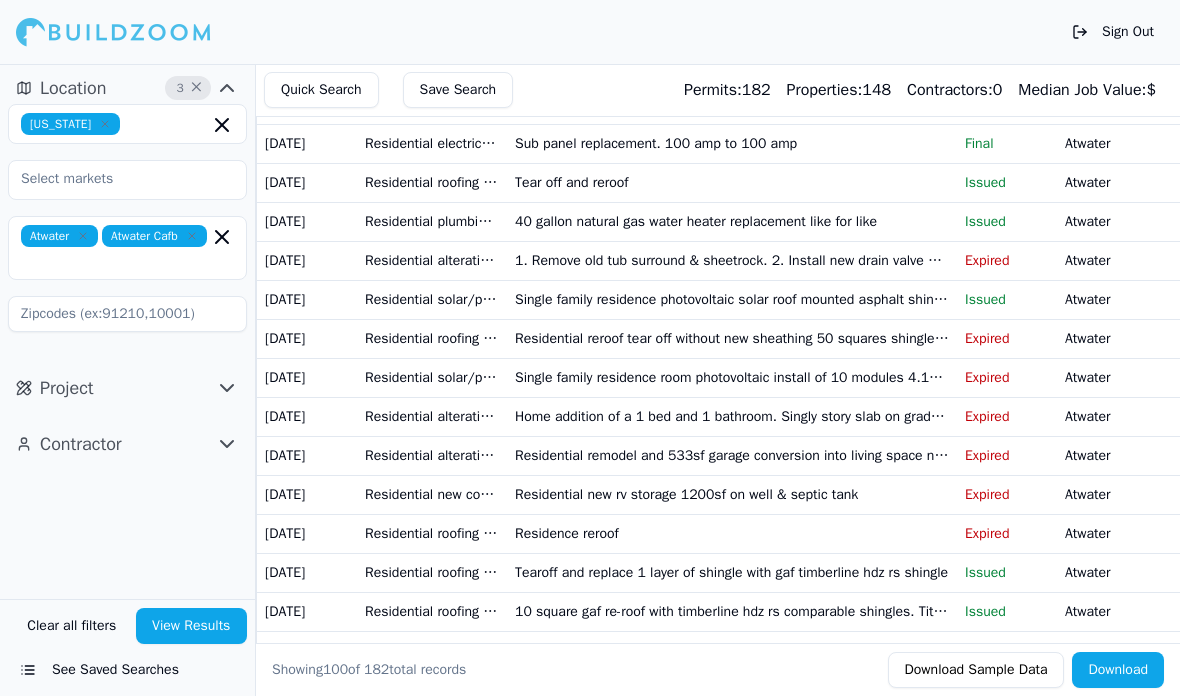scroll, scrollTop: 1409, scrollLeft: 0, axis: vertical 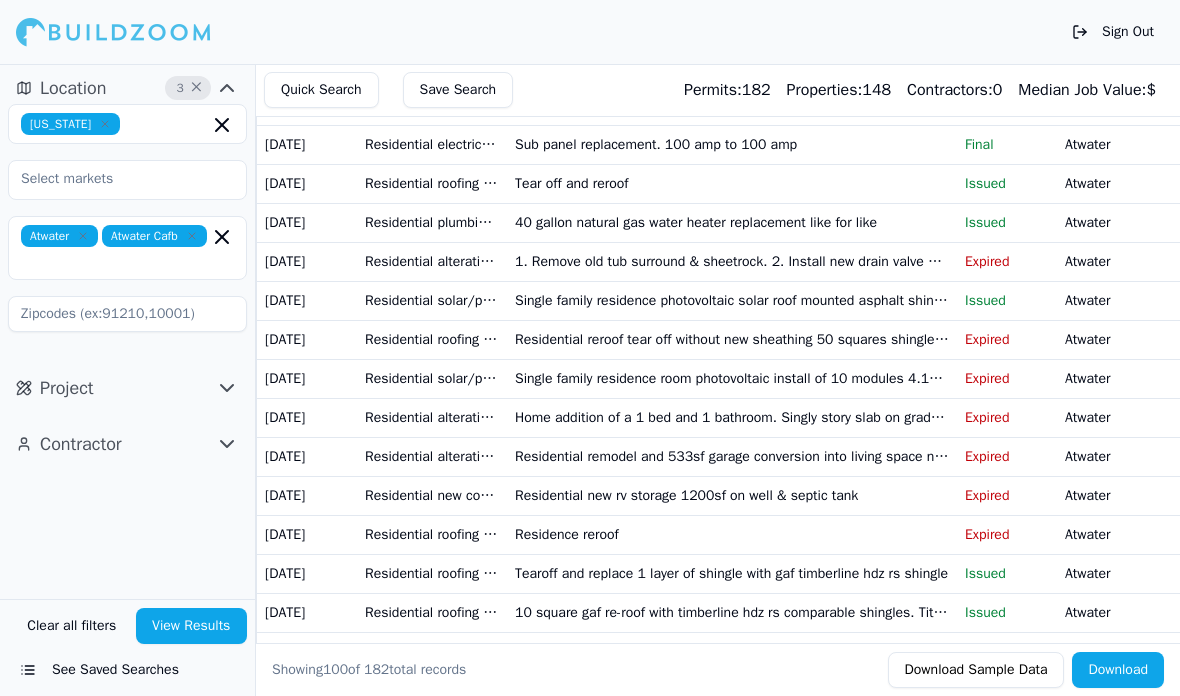 click on "Single family residence photovoltaic solar roof mounted asphalt shingle roof 25 panels 10.125 kw 2 solar batteries (n) 125a sub panel" at bounding box center [732, 300] 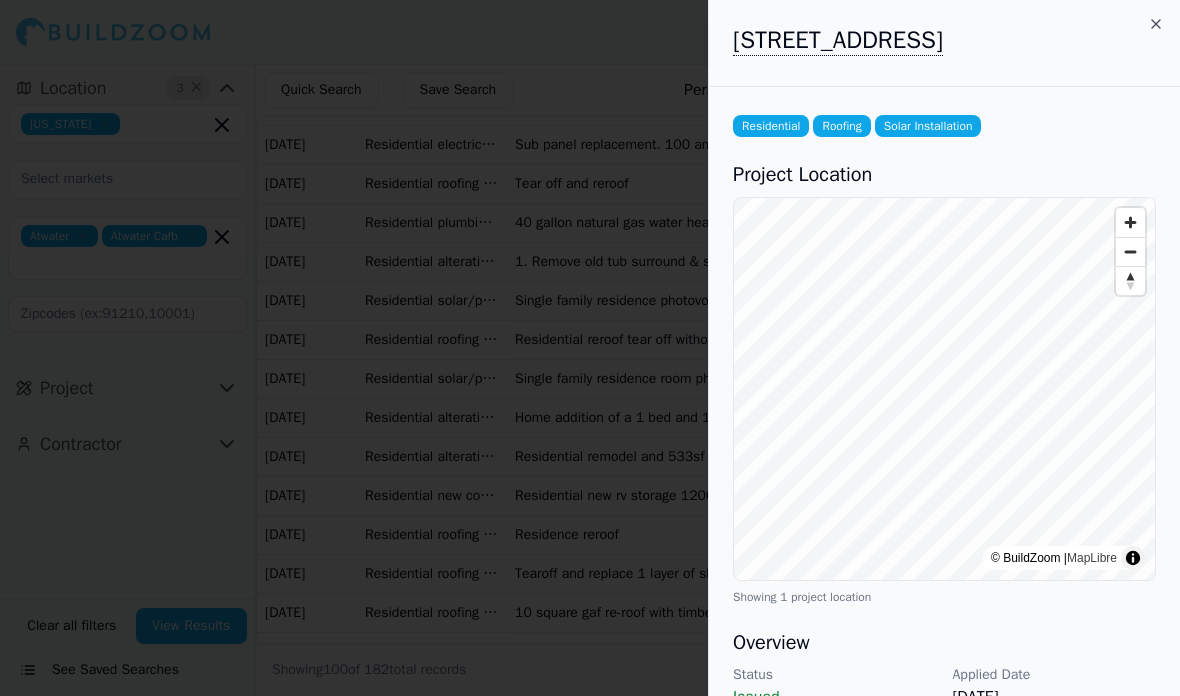 click at bounding box center (590, 348) 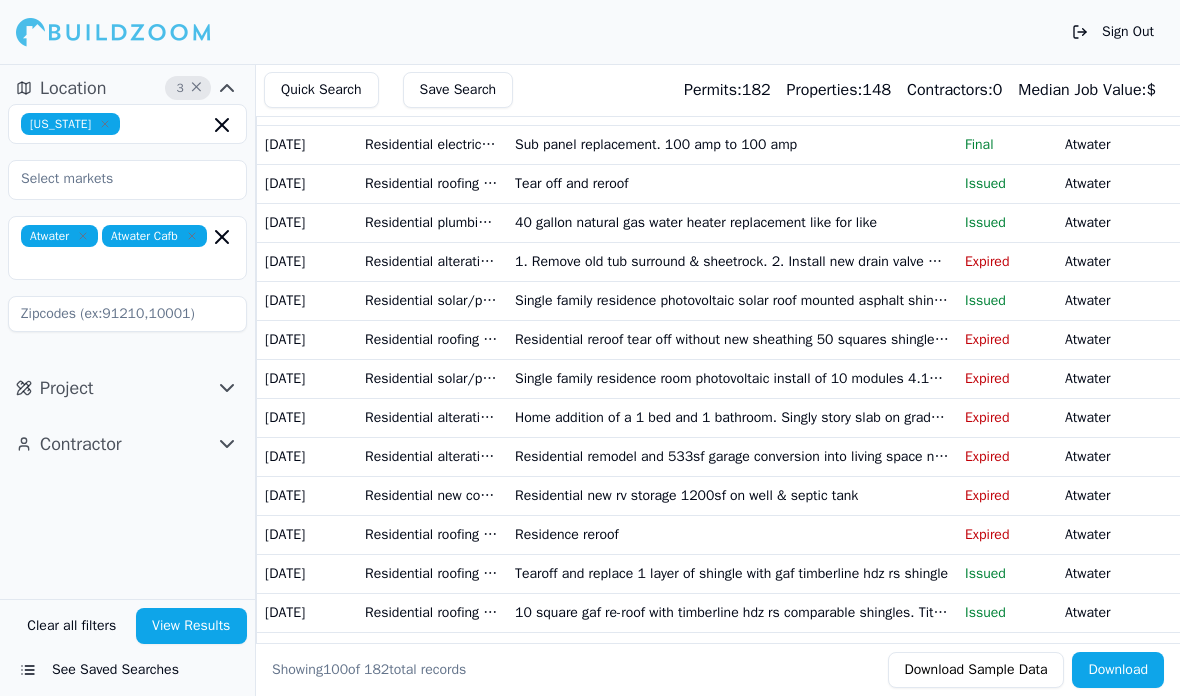 scroll, scrollTop: 0, scrollLeft: 0, axis: both 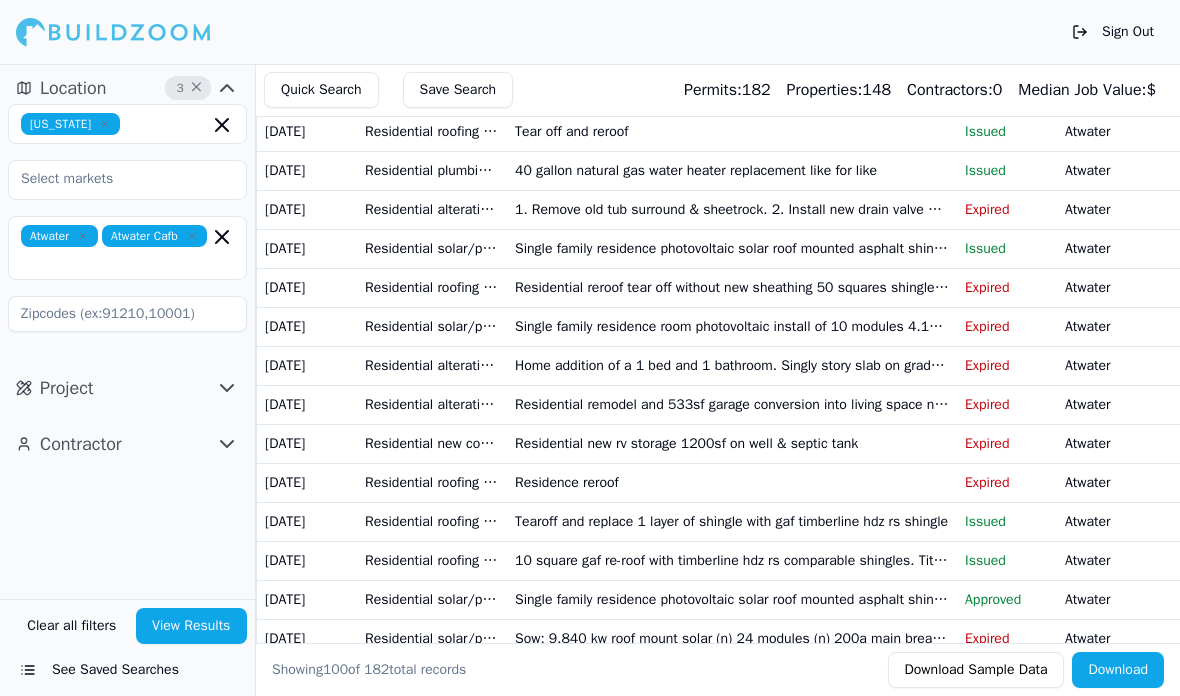 click on "Single family residence room photovoltaic install of 10 modules 4.1kw on a tile roof with a new 225a backup loads paneland ess. Existing pc system installed" at bounding box center [732, 326] 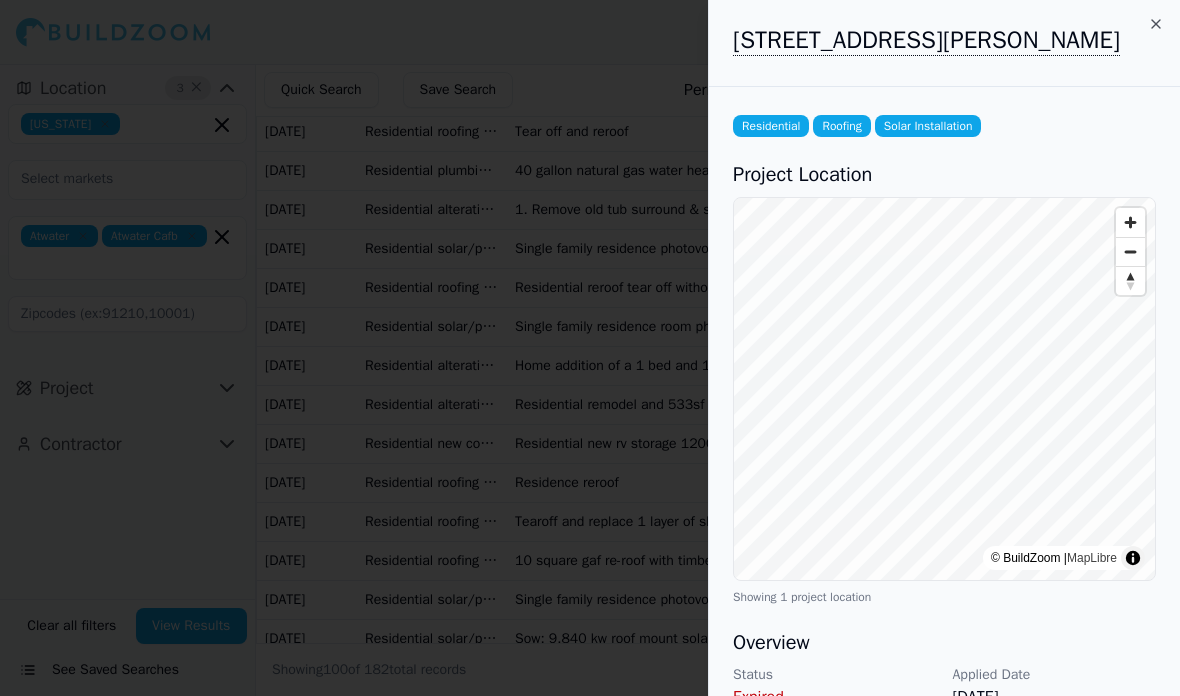 scroll, scrollTop: 0, scrollLeft: 0, axis: both 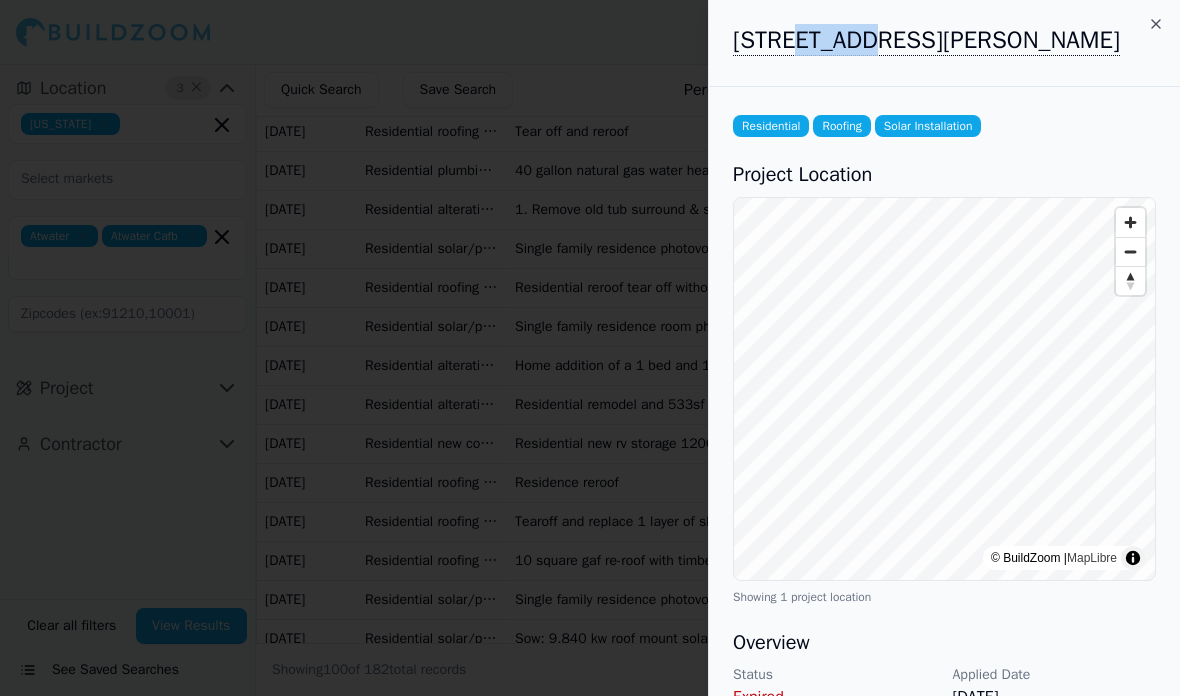 click on "[STREET_ADDRESS][PERSON_NAME]" at bounding box center (944, 40) 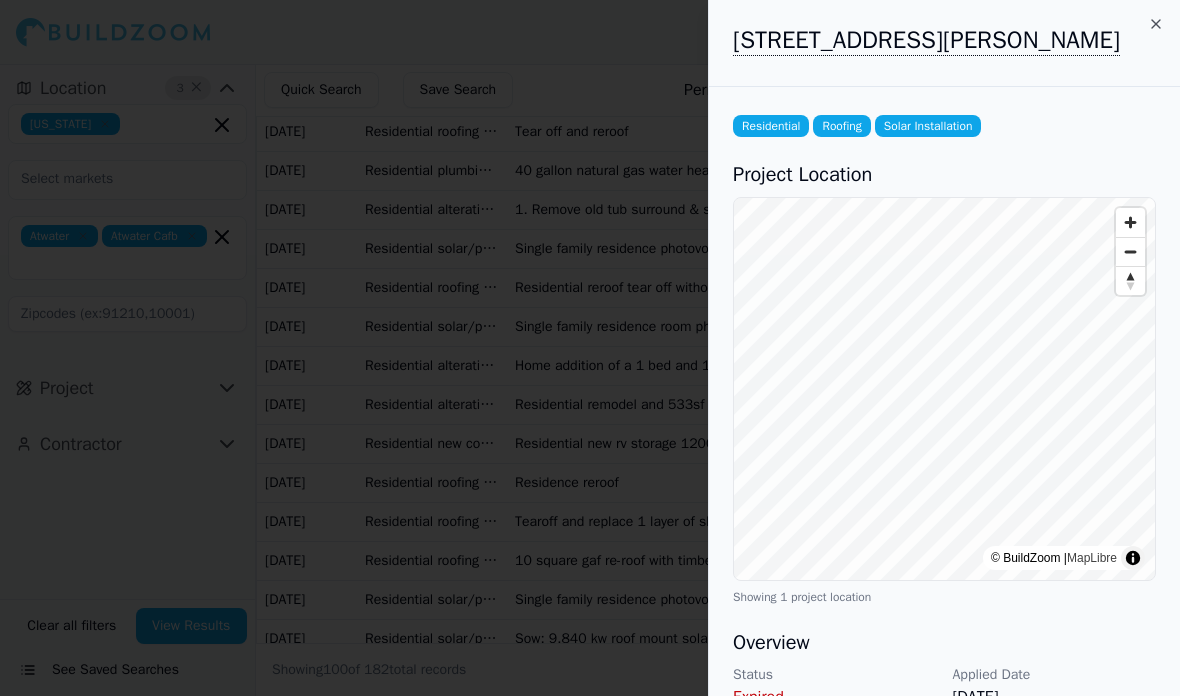 scroll, scrollTop: 0, scrollLeft: 0, axis: both 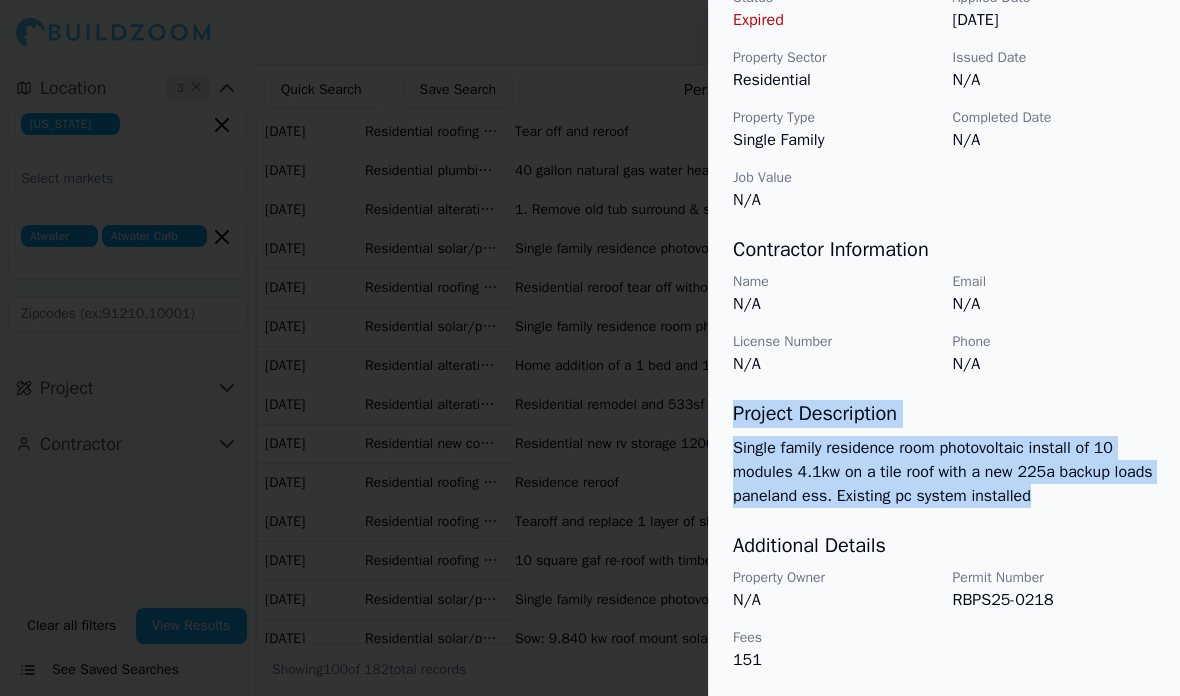 copy on "Project Description Single family residence room photovoltaic install of 10 modules 4.1kw on a tile roof with a new 225a backup loads paneland ess. Existing pc system installed" 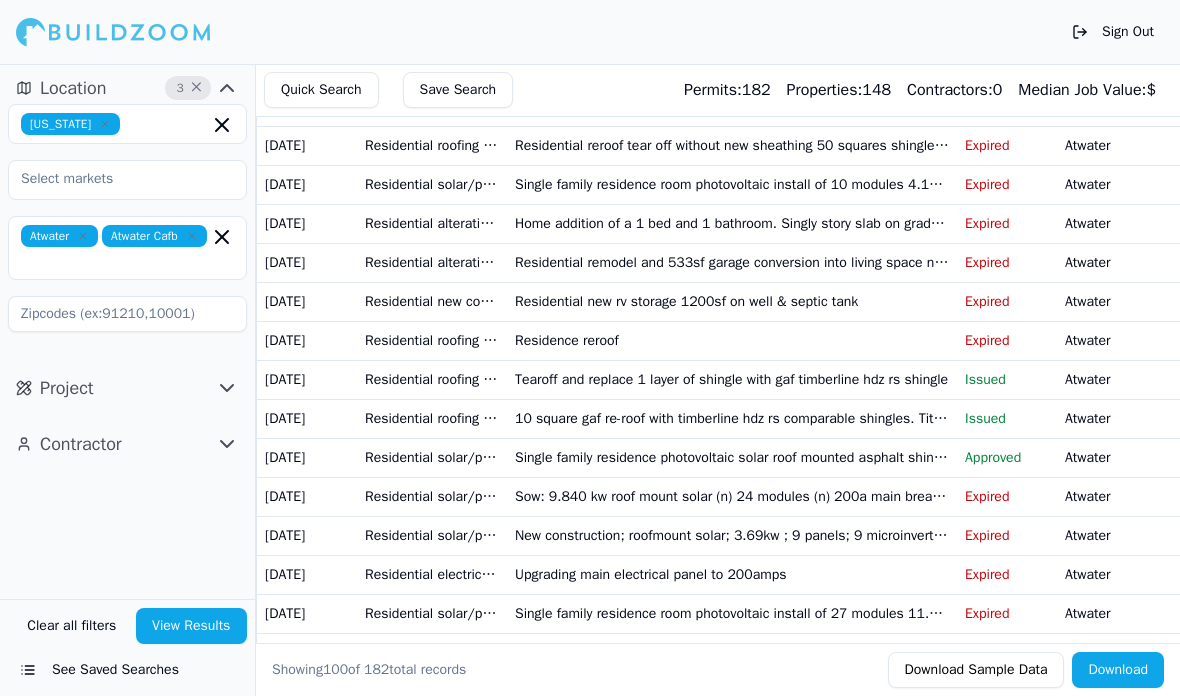 scroll, scrollTop: 1614, scrollLeft: 0, axis: vertical 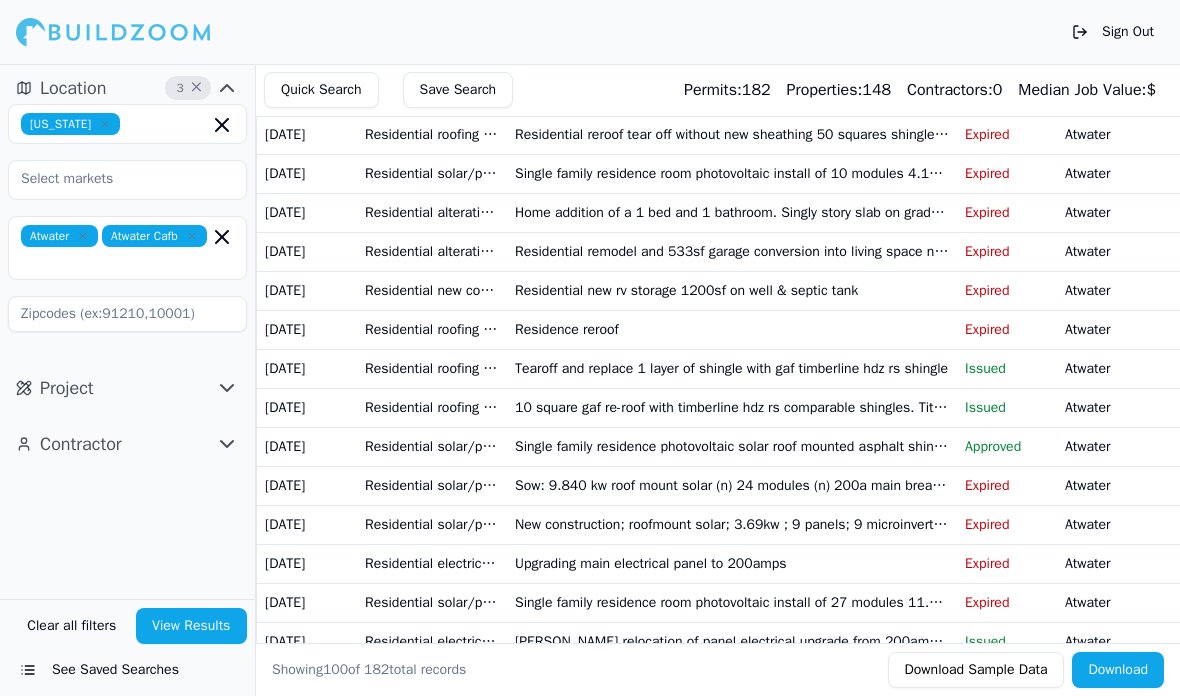 click on "Single family residence photovoltaic solar roof mounted asphalt shingle roof 22 panels 8.91 kw 3 solar batteries mpu 200a/200a" at bounding box center [732, 446] 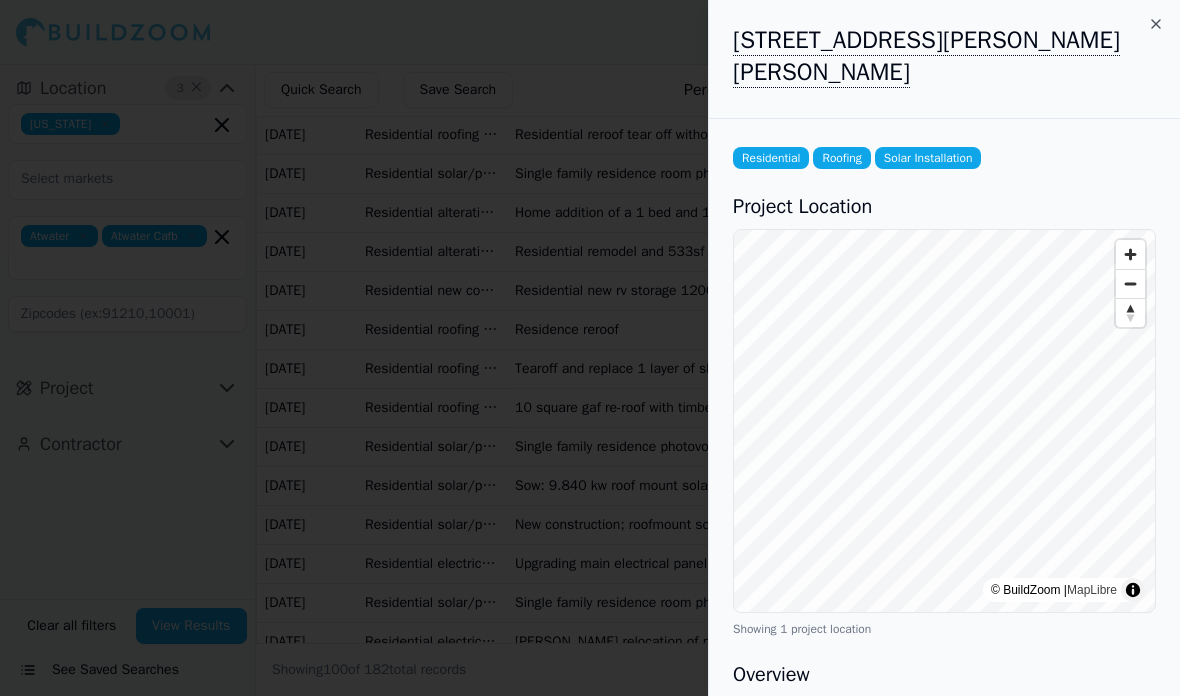 scroll, scrollTop: 0, scrollLeft: 0, axis: both 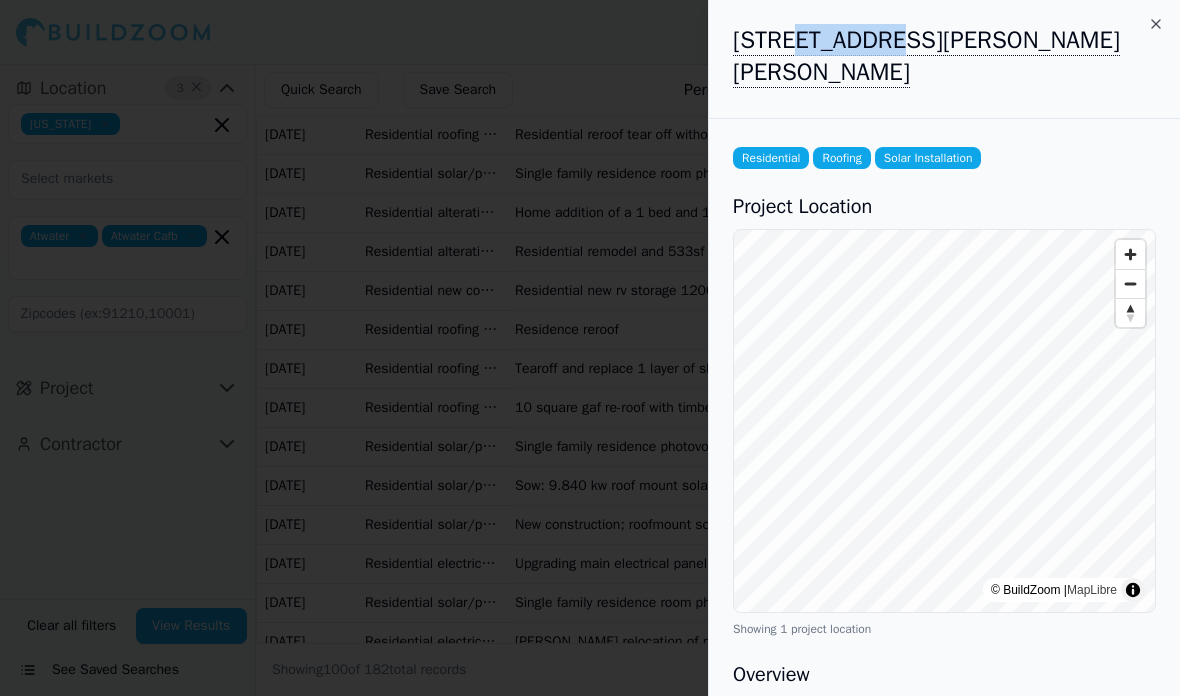 click on "[STREET_ADDRESS][PERSON_NAME][PERSON_NAME]" at bounding box center [944, 56] 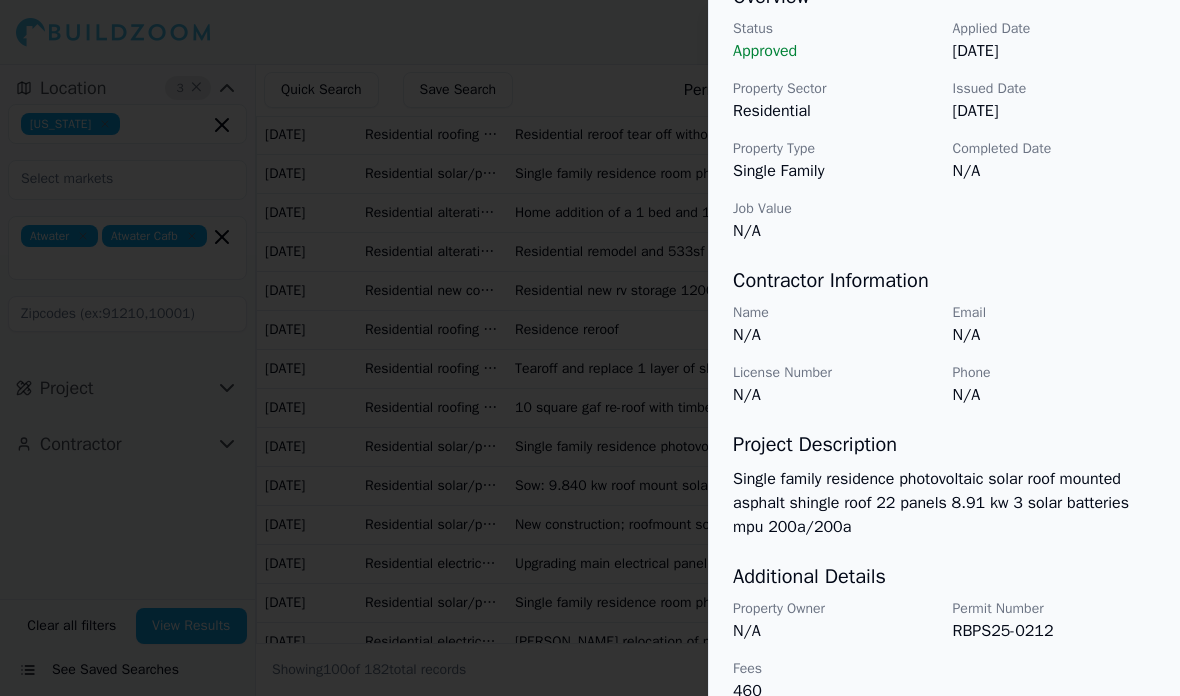 scroll, scrollTop: 677, scrollLeft: 0, axis: vertical 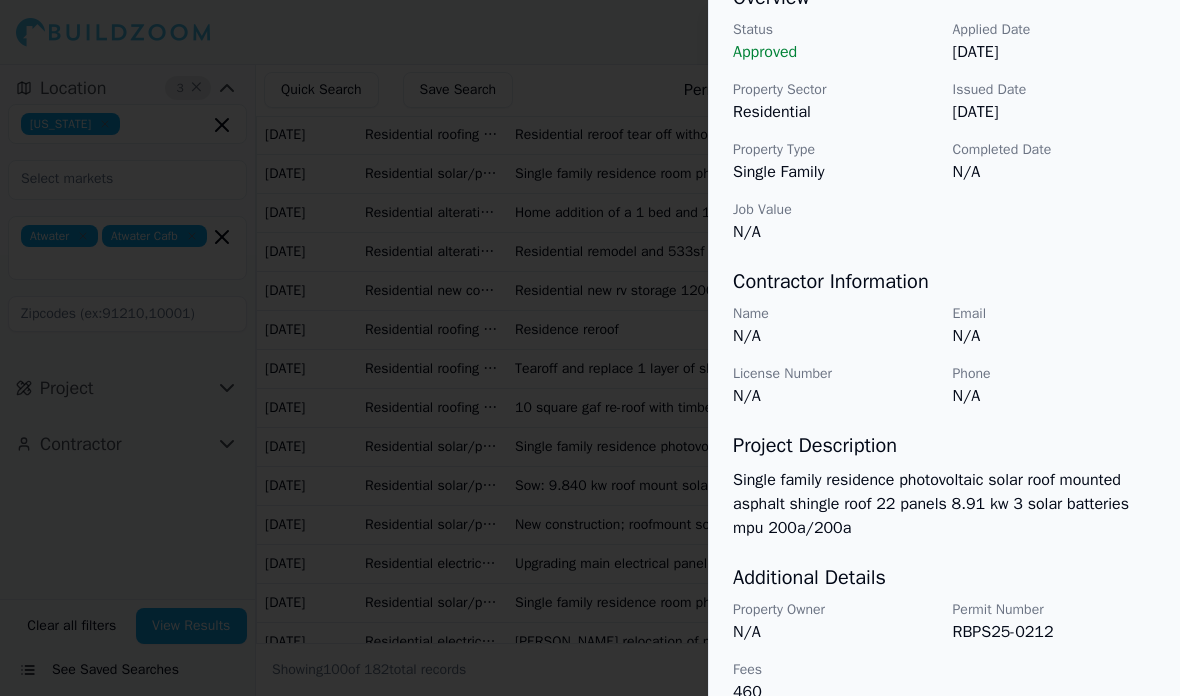 click on "N/A" at bounding box center [1055, 336] 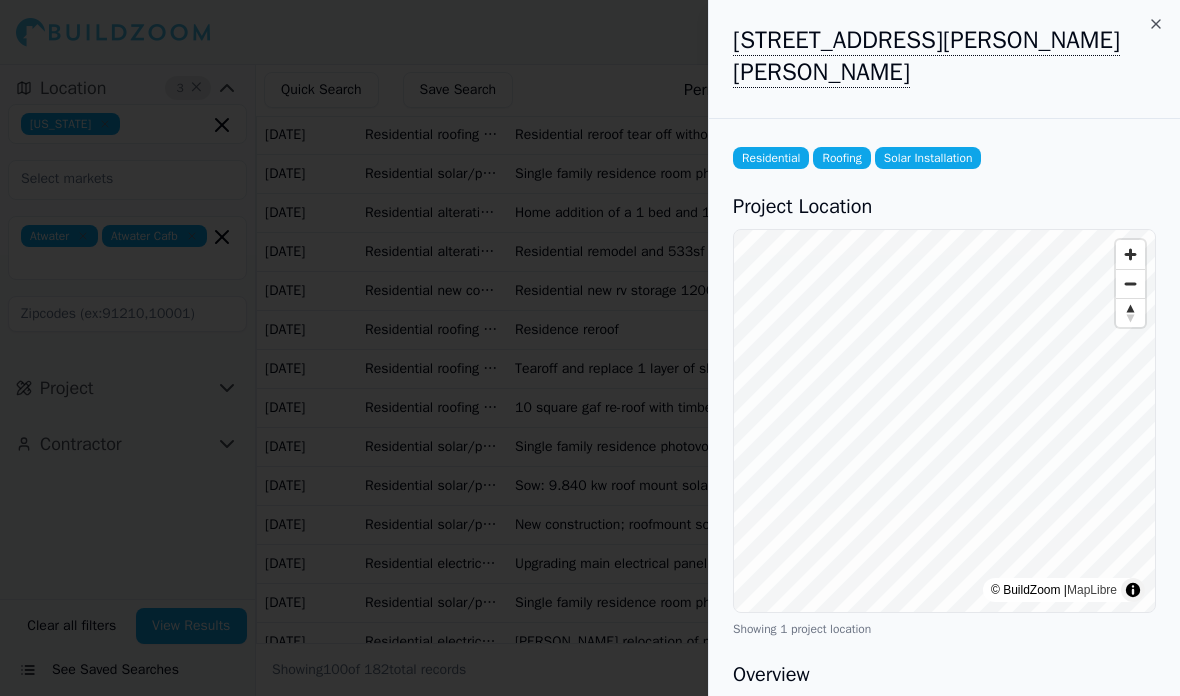 scroll, scrollTop: 0, scrollLeft: 0, axis: both 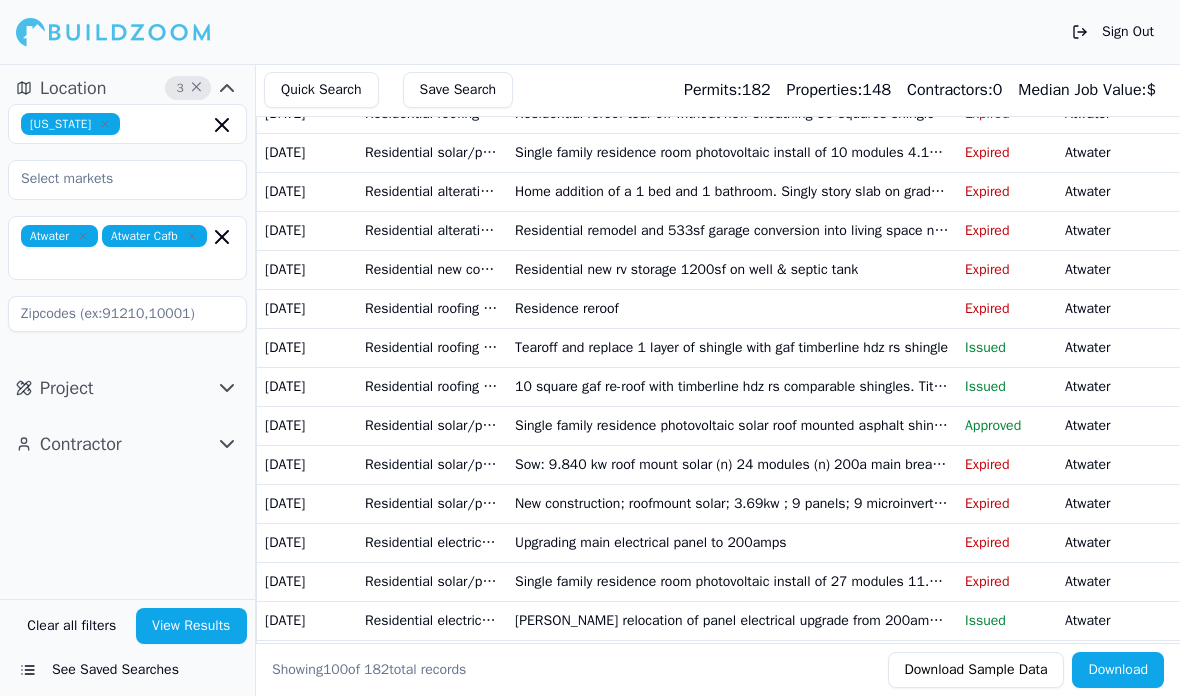 click on "Sow: 9.840 kw roof mount solar (n) 24 modules (n) 200a main breaker (n) 200a tesla gateway 2 (n) tesla powerwall 3 13.5kwh ess (n) tesla powerwall expansion ess unit 13.5kwh" at bounding box center [732, 464] 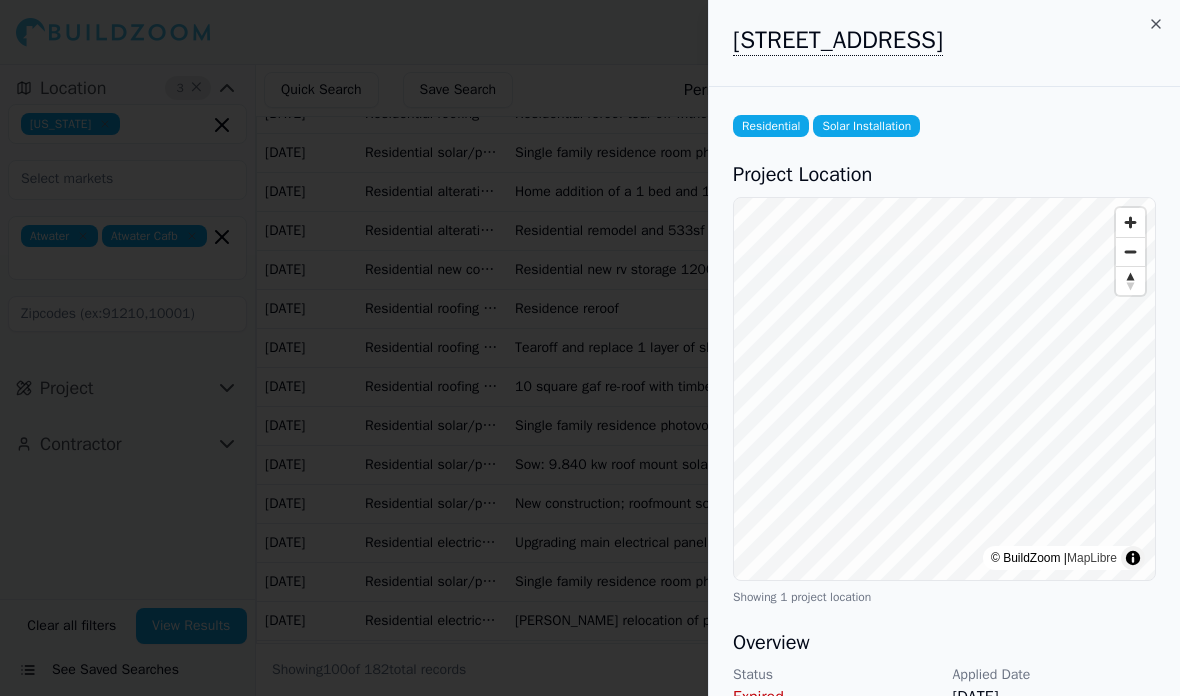 click 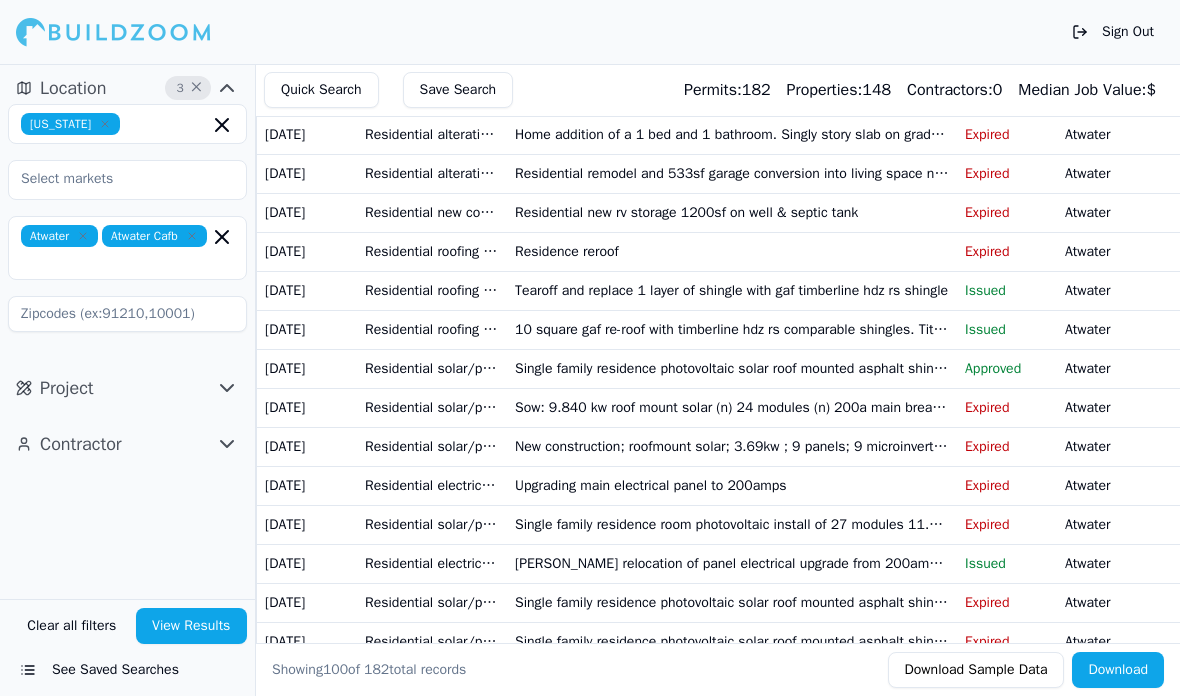 scroll, scrollTop: 1715, scrollLeft: 0, axis: vertical 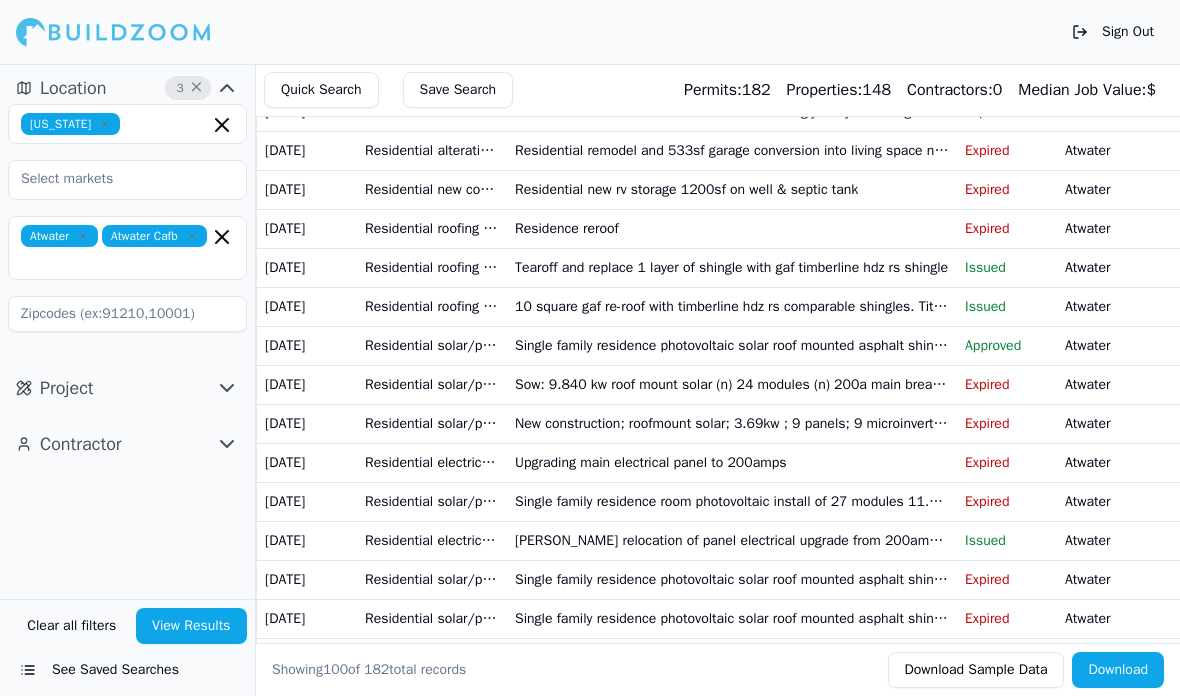 click on "Sow: 9.840 kw roof mount solar (n) 24 modules (n) 200a main breaker (n) 200a tesla gateway 2 (n) tesla powerwall 3 13.5kwh ess (n) tesla powerwall expansion ess unit 13.5kwh" at bounding box center (732, 384) 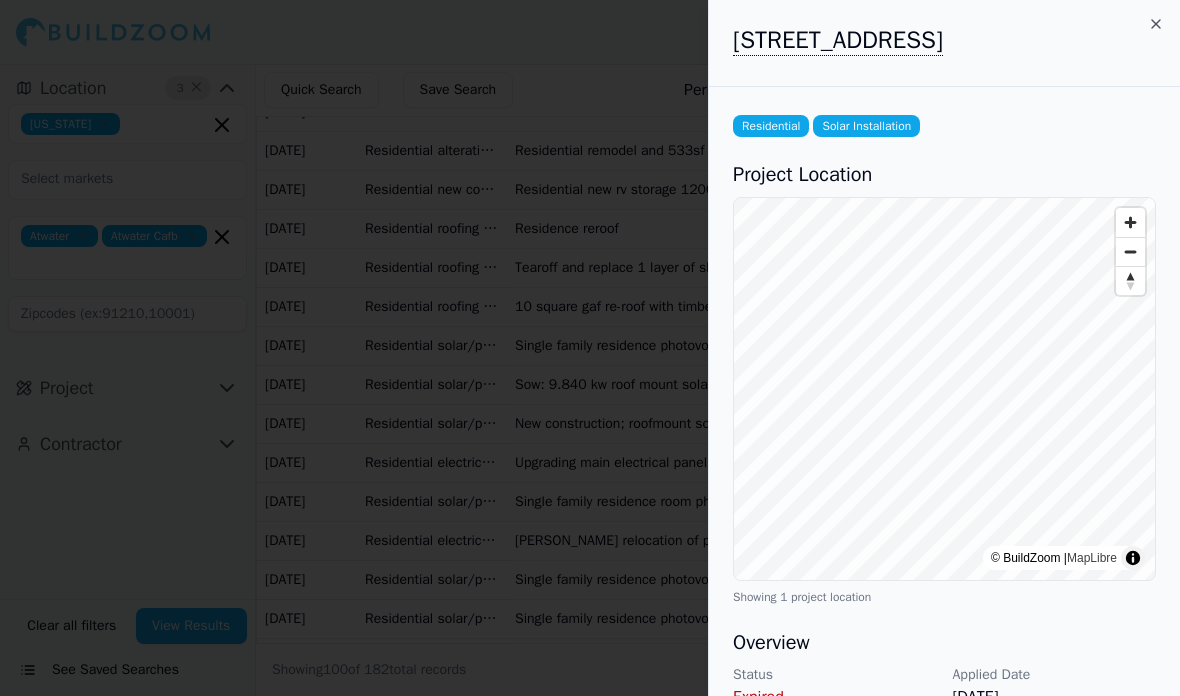 scroll, scrollTop: 0, scrollLeft: 0, axis: both 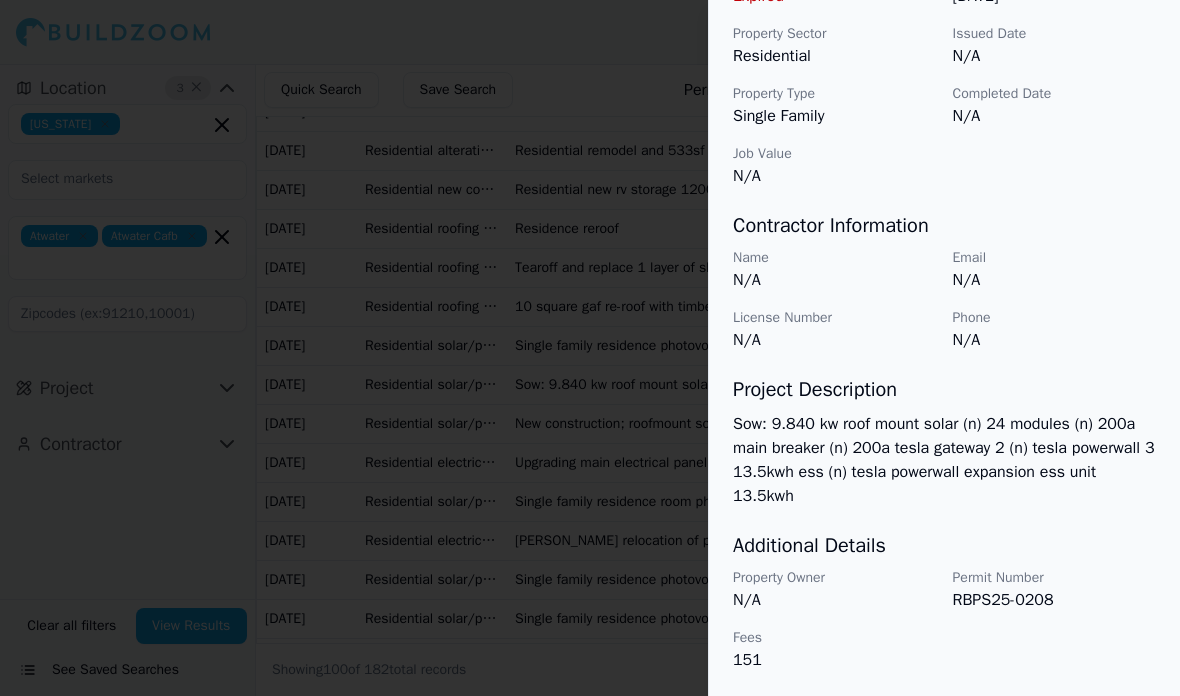 click on "Sow: 9.840 kw roof mount solar (n) 24 modules (n) 200a main breaker (n) 200a tesla gateway 2 (n) tesla powerwall 3 13.5kwh ess (n) tesla powerwall expansion ess unit 13.5kwh" at bounding box center [944, 460] 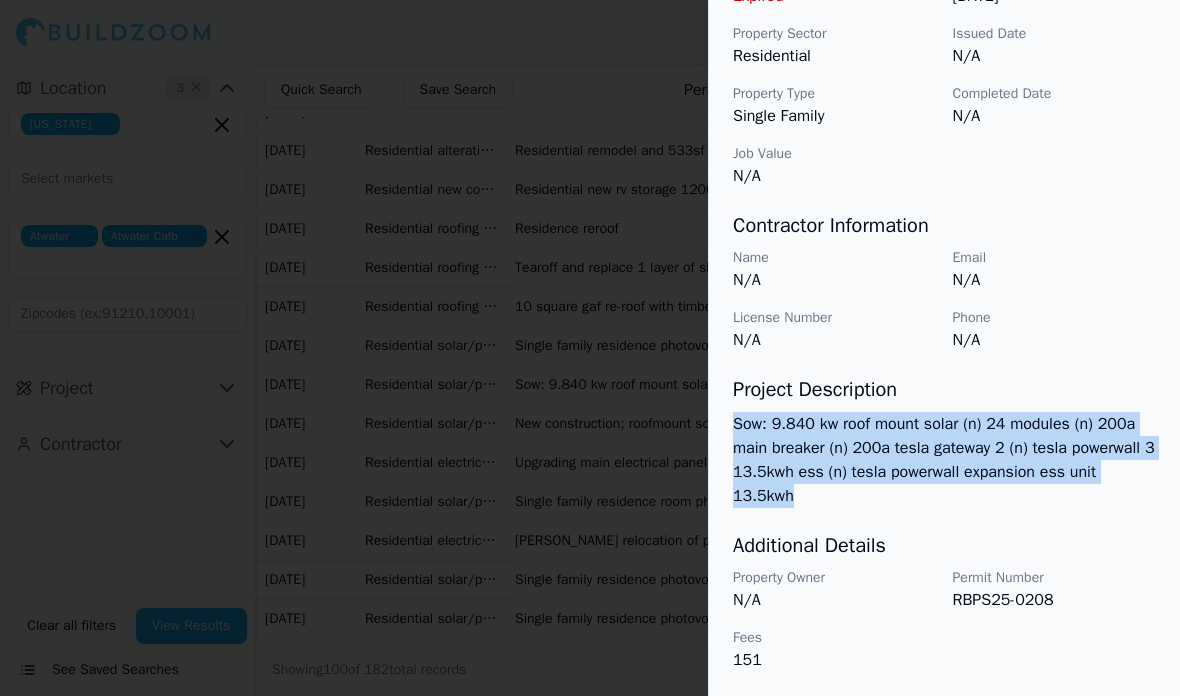 click at bounding box center [590, 348] 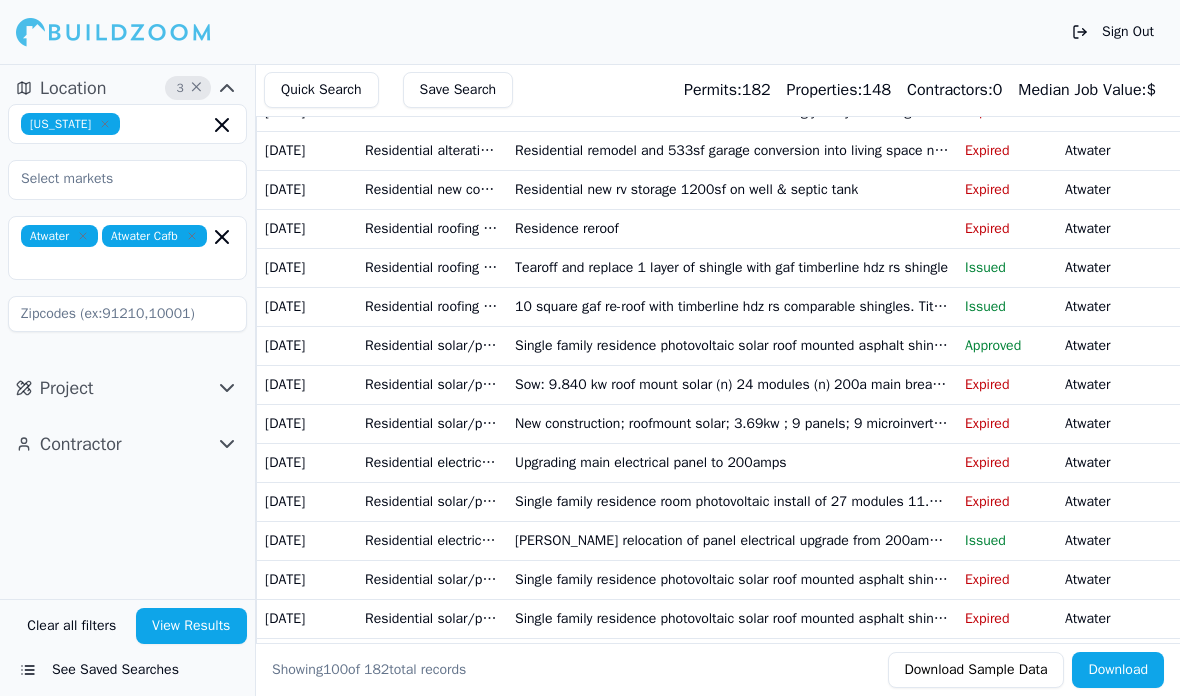 click on "New construction; roofmount solar; 3.69kw ; 9 panels; 9 microinverters" at bounding box center (732, 423) 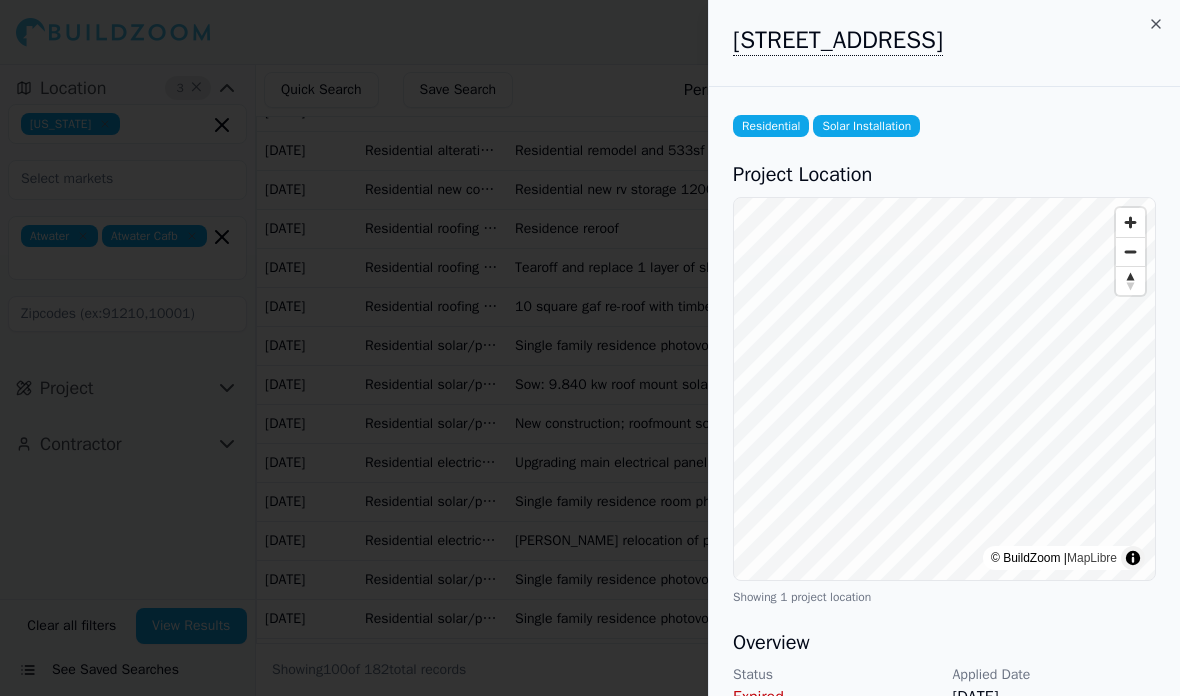 scroll, scrollTop: 0, scrollLeft: 0, axis: both 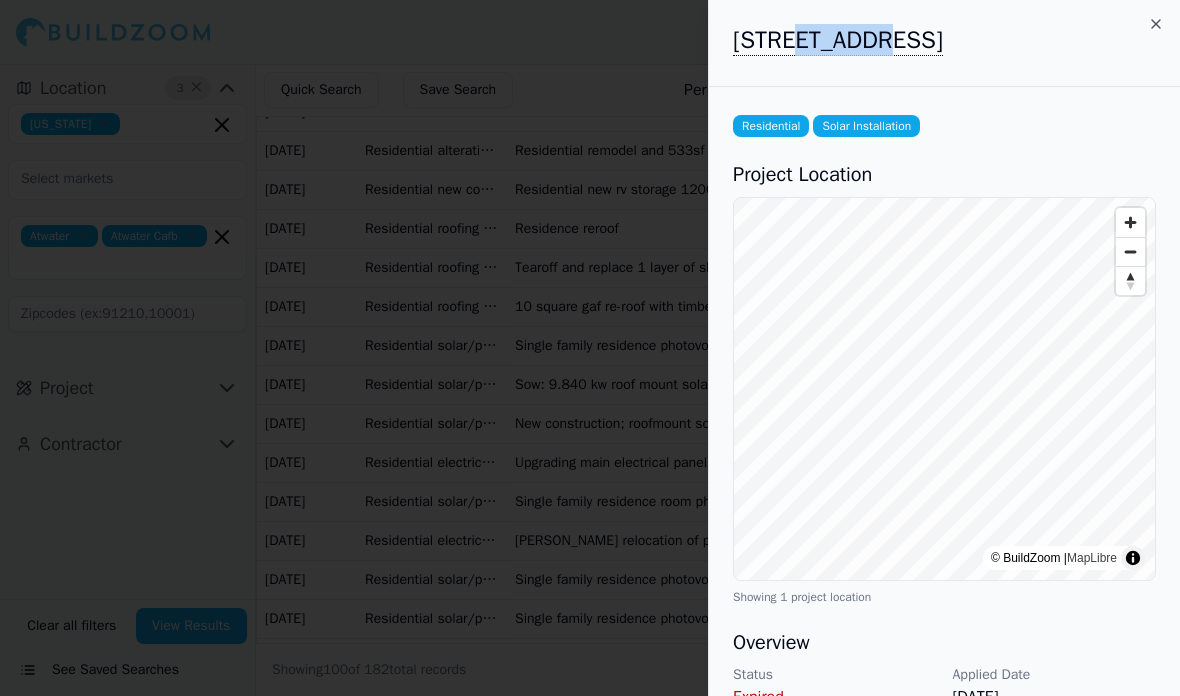 click on "[STREET_ADDRESS]" at bounding box center (944, 40) 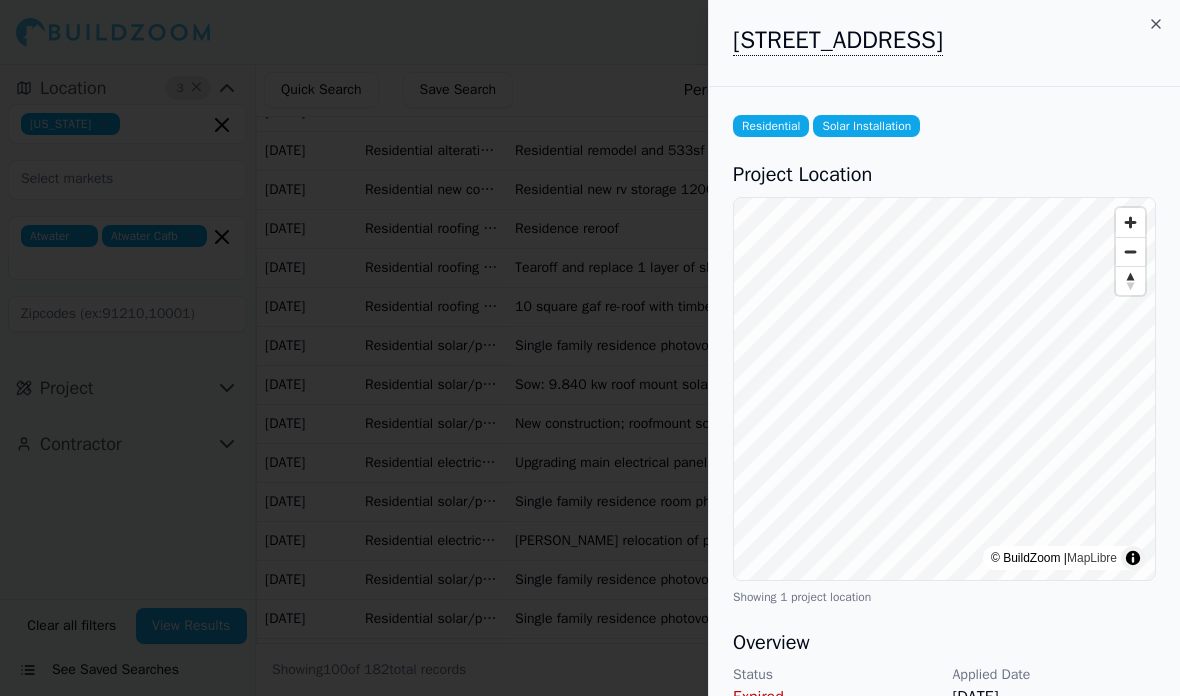 click at bounding box center [590, 348] 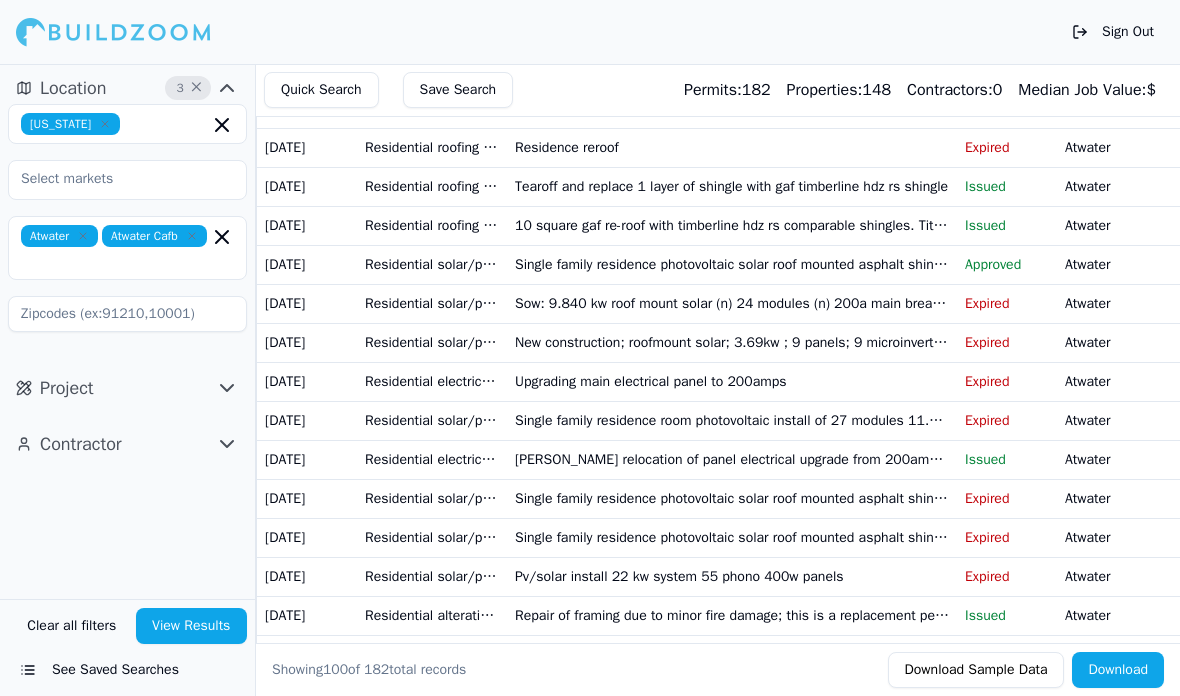 scroll, scrollTop: 1799, scrollLeft: 0, axis: vertical 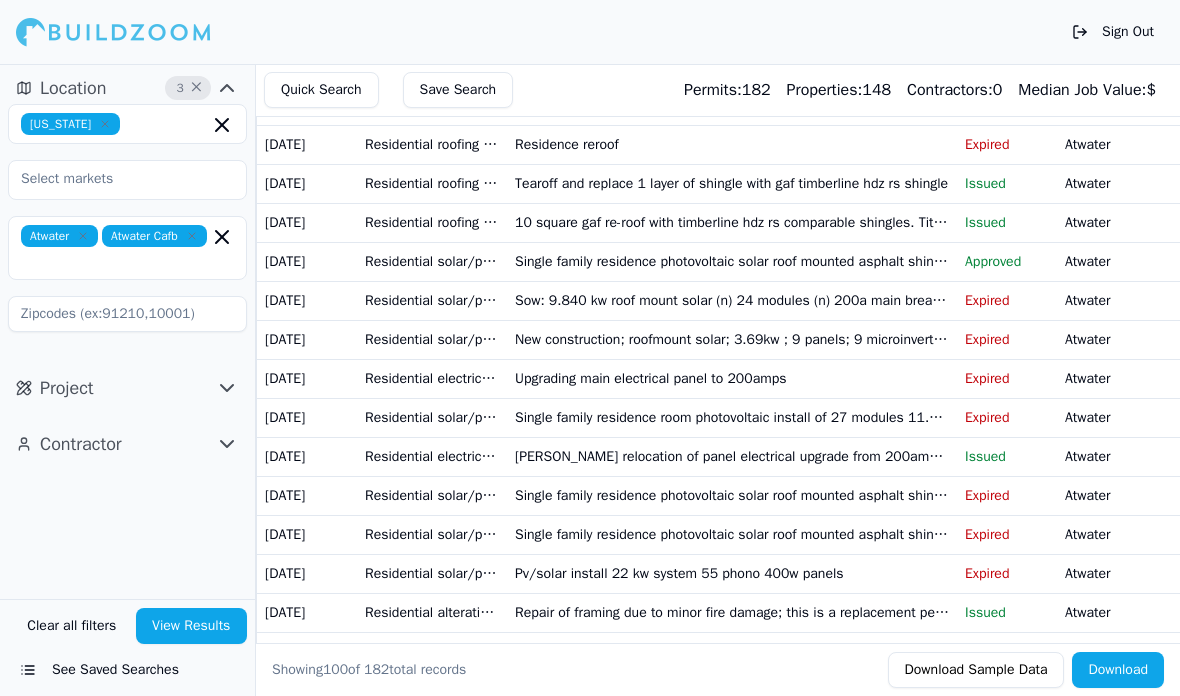 click on "Single family residence room photovoltaic install of 27 modules 11.61kw on a comparable roof. New 100a sub panel with pcs enabled ess. Existing photovoltaic system installed" at bounding box center (732, 417) 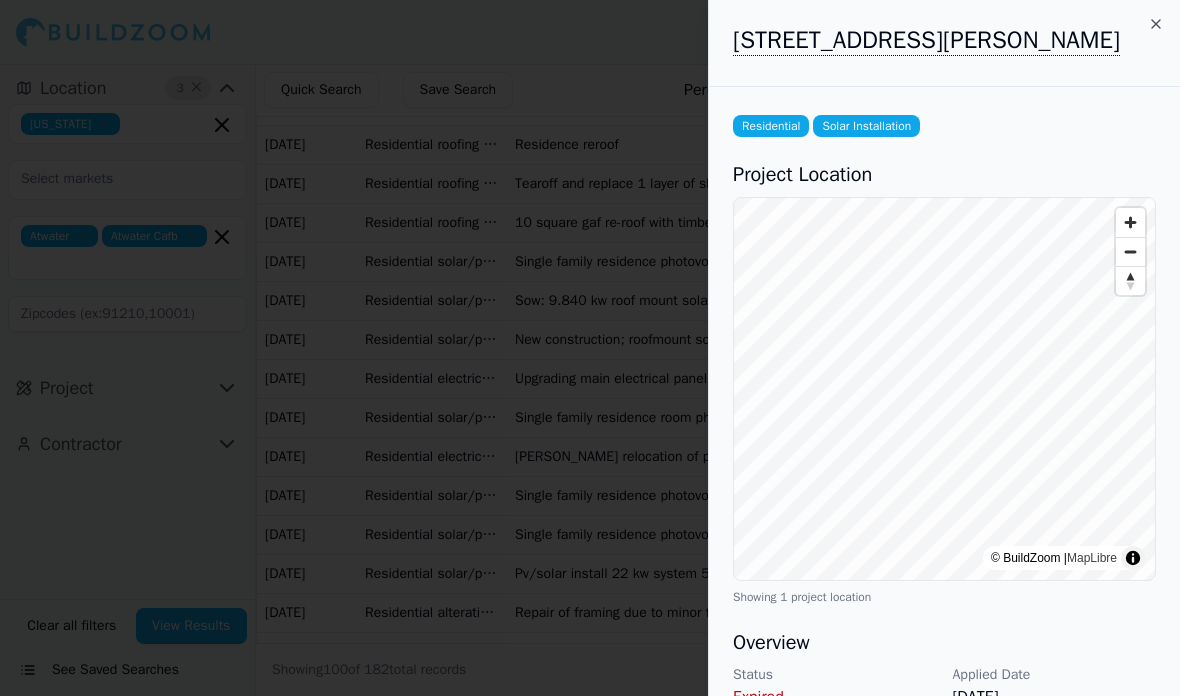 scroll, scrollTop: 0, scrollLeft: 0, axis: both 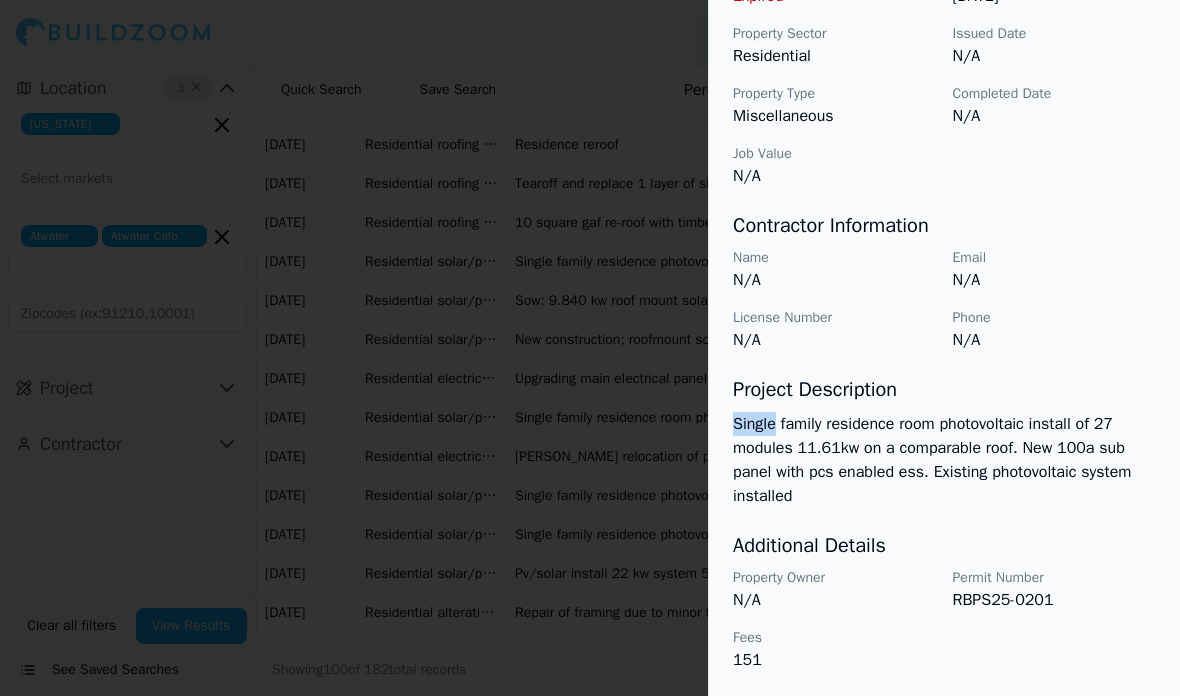 click on "Single family residence room photovoltaic install of 27 modules 11.61kw on a comparable roof. New 100a sub panel with pcs enabled ess. Existing photovoltaic system installed" at bounding box center [944, 460] 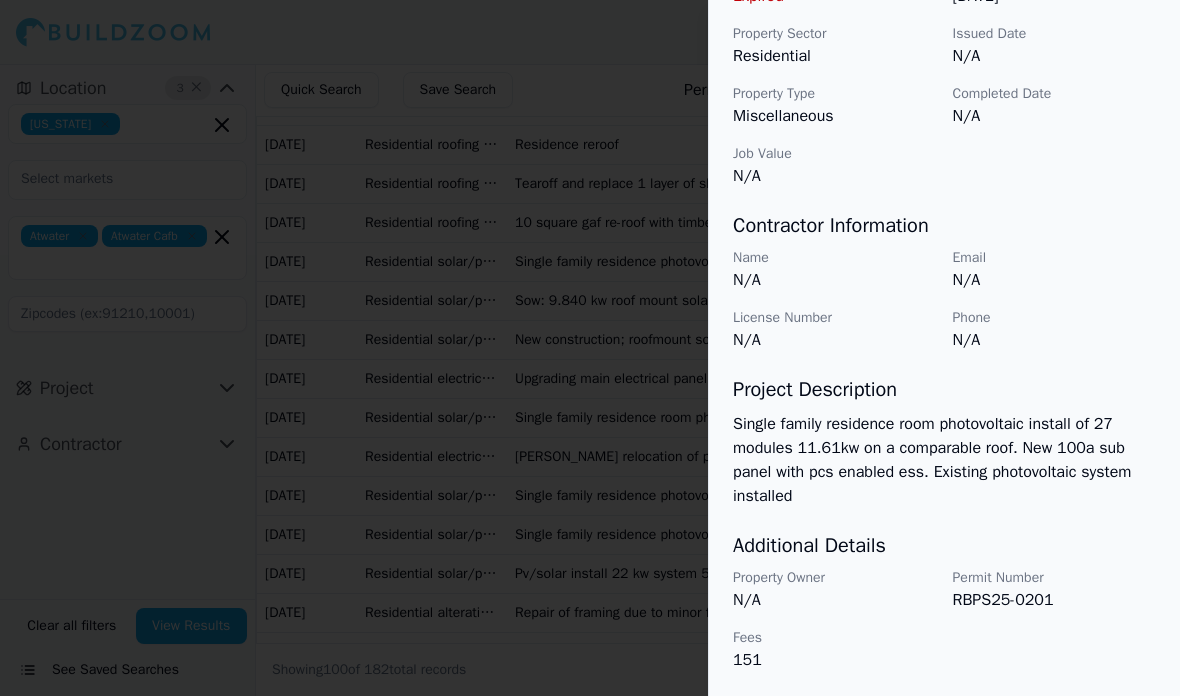 click on "Single family residence room photovoltaic install of 27 modules 11.61kw on a comparable roof. New 100a sub panel with pcs enabled ess. Existing photovoltaic system installed" at bounding box center [944, 460] 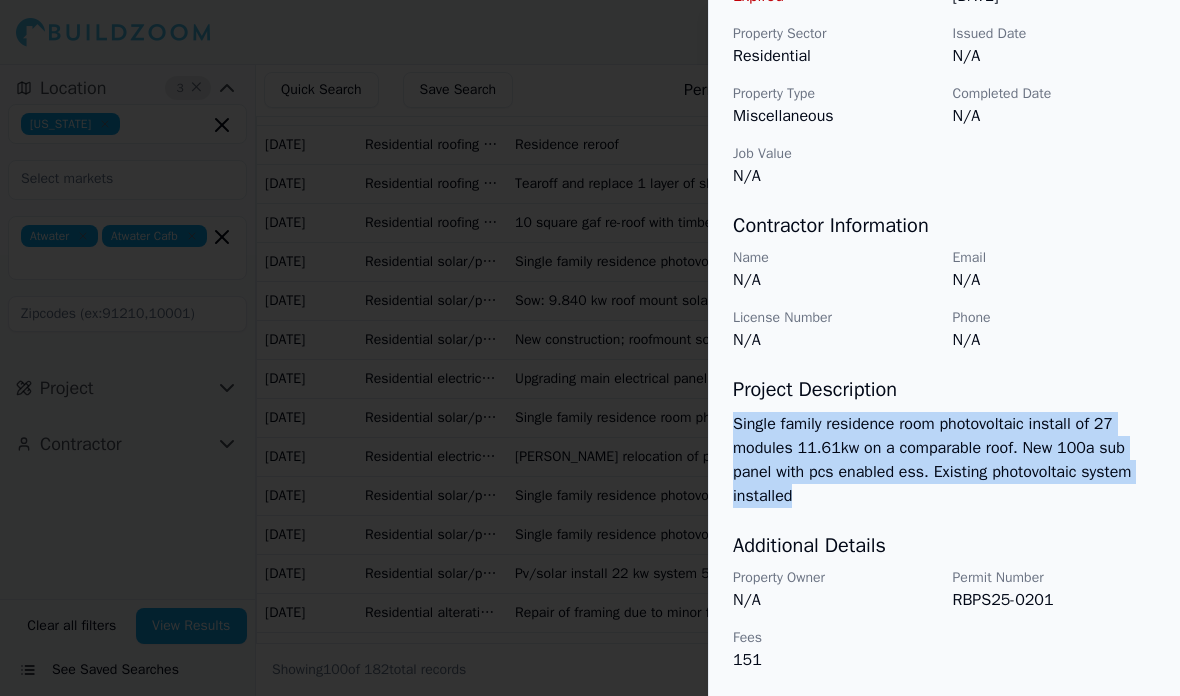 click at bounding box center [590, 348] 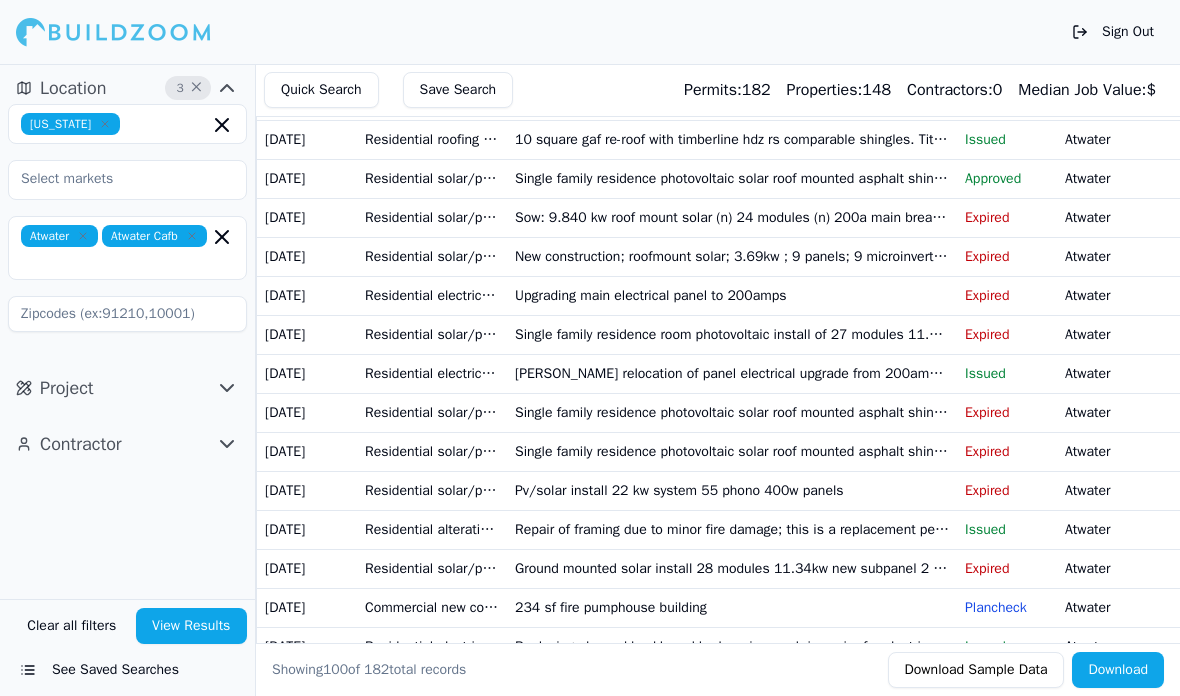scroll, scrollTop: 1895, scrollLeft: 0, axis: vertical 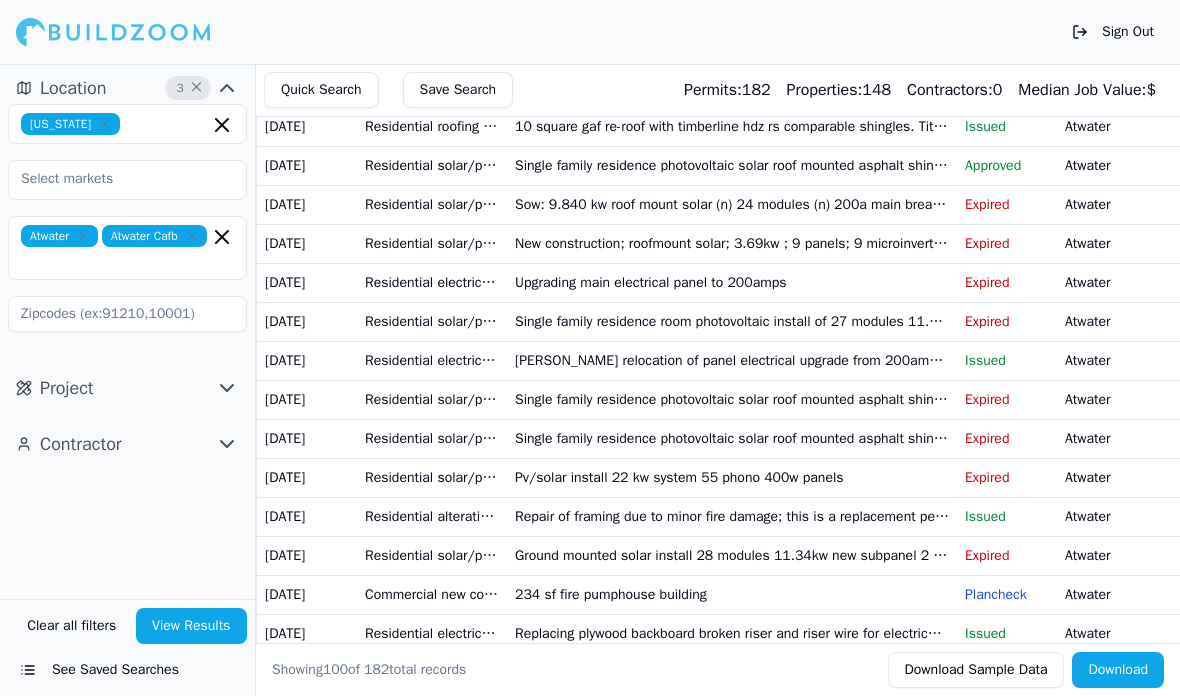 click on "Single family residence photovoltaic solar roof mounted asphalt shingle roof 10 panels 4.05 kw 2 solar batteries (n) 200a sub panel" at bounding box center (732, 399) 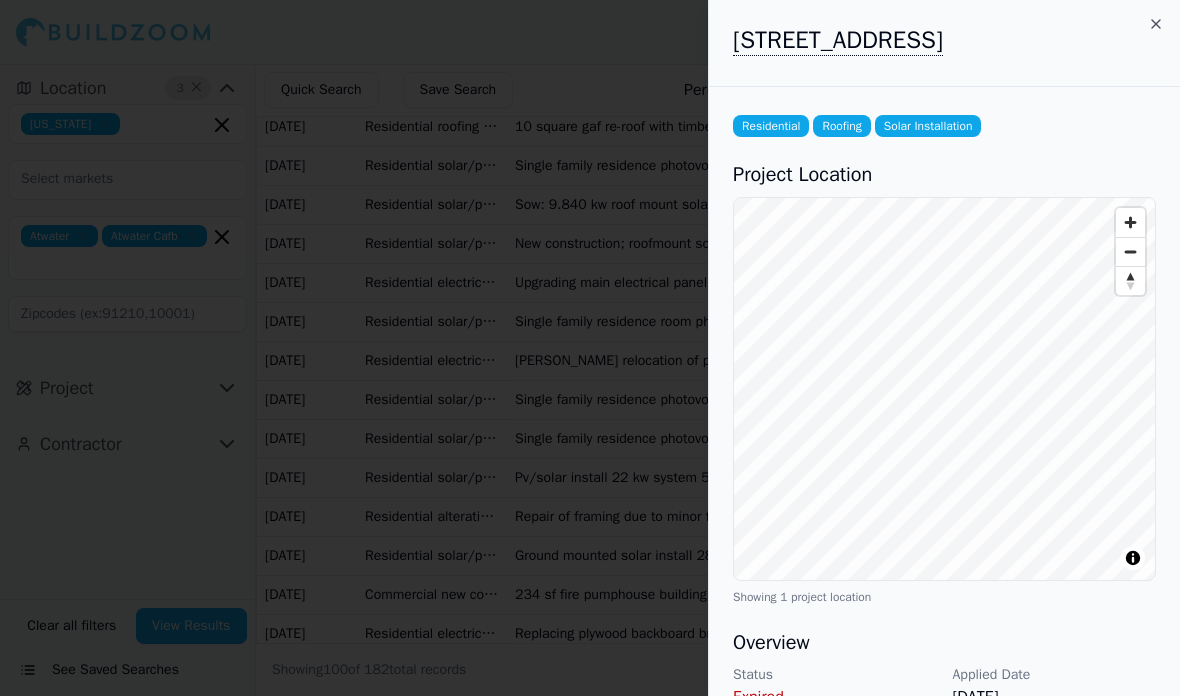 scroll, scrollTop: 0, scrollLeft: 0, axis: both 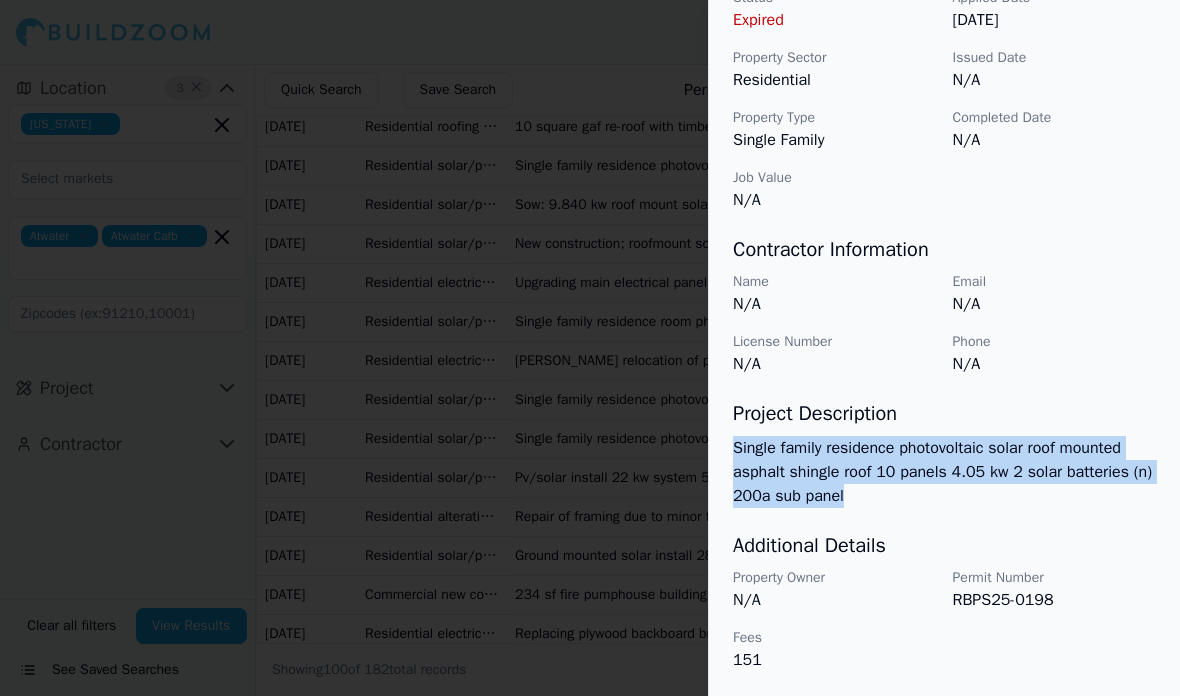 click at bounding box center [590, 348] 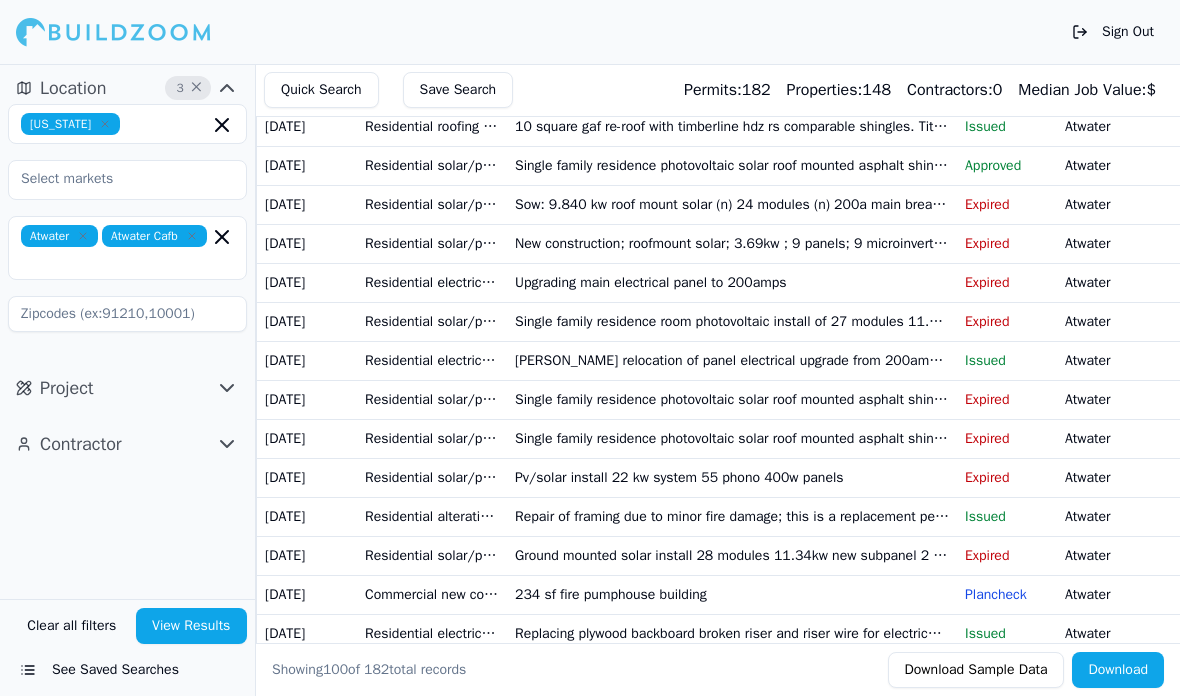 click on "Single family residence photovoltaic solar roof mounted asphalt shingle roof 10 panels 4.05 kw 2 solar batteries (n) 200a sub panel" at bounding box center (732, 399) 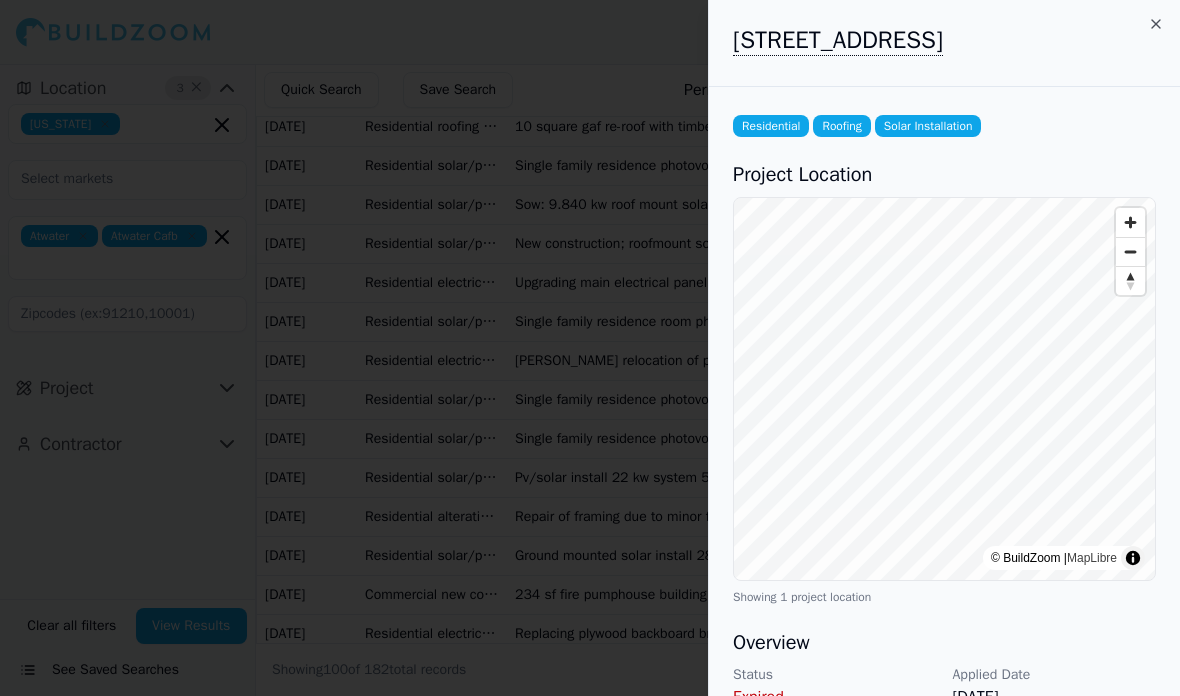 click at bounding box center [590, 348] 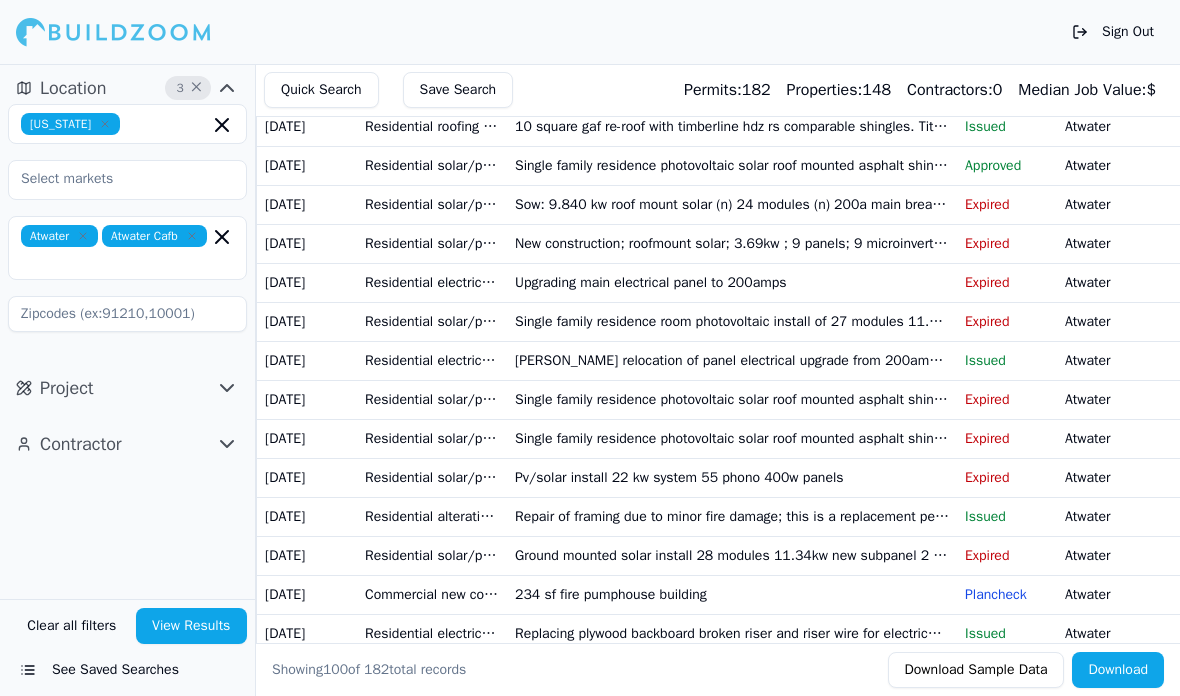 click on "Single family residence photovoltaic solar roof mounted asphalt shingle roof 15 panels 6.075 kw 2 solar batteries" at bounding box center [732, 438] 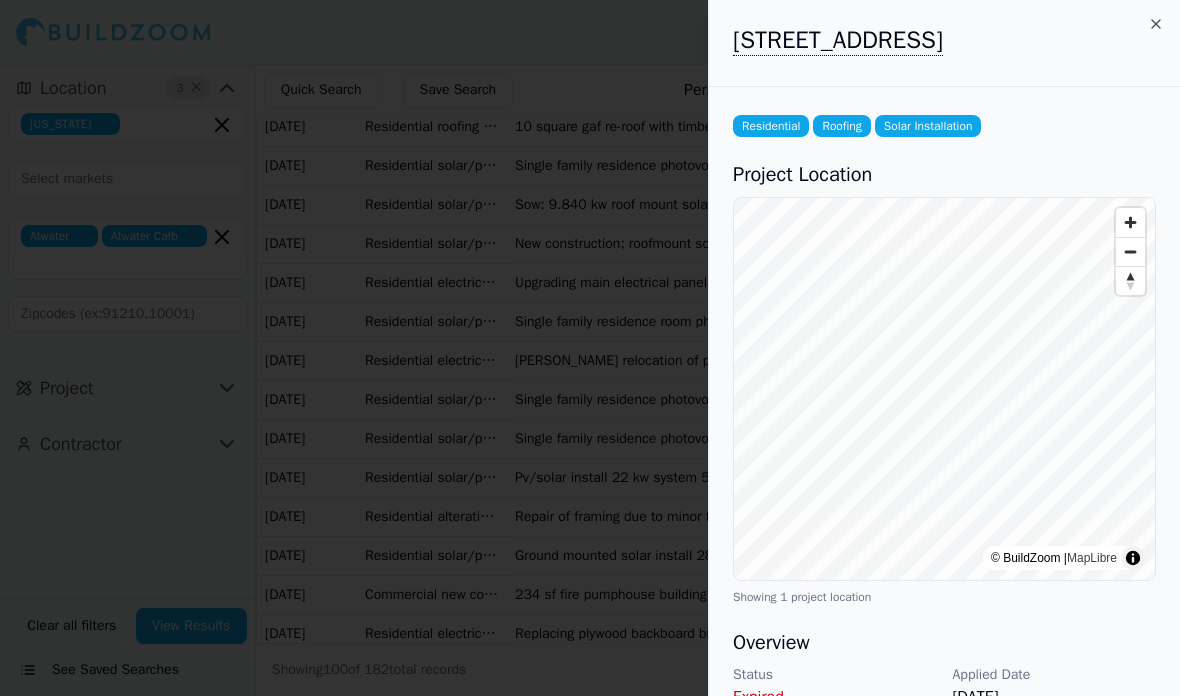 click at bounding box center (590, 348) 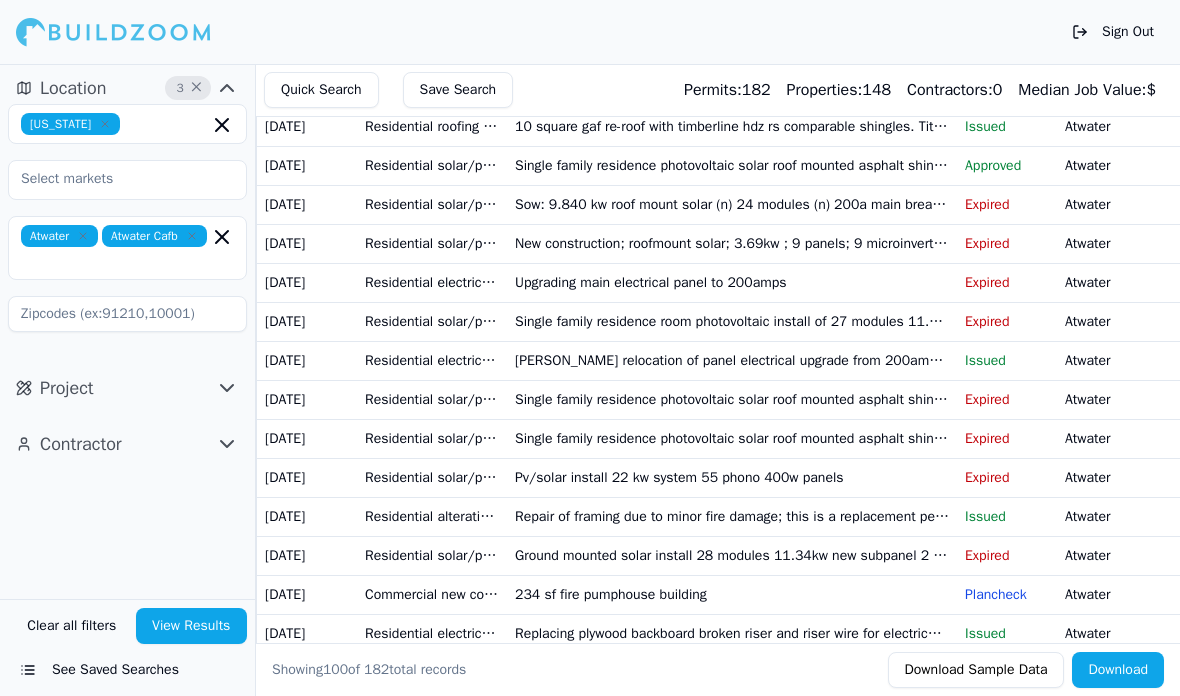 click on "Single family residence photovoltaic solar roof mounted asphalt shingle roof 10 panels 4.05 kw 2 solar batteries (n) 200a sub panel" at bounding box center [732, 399] 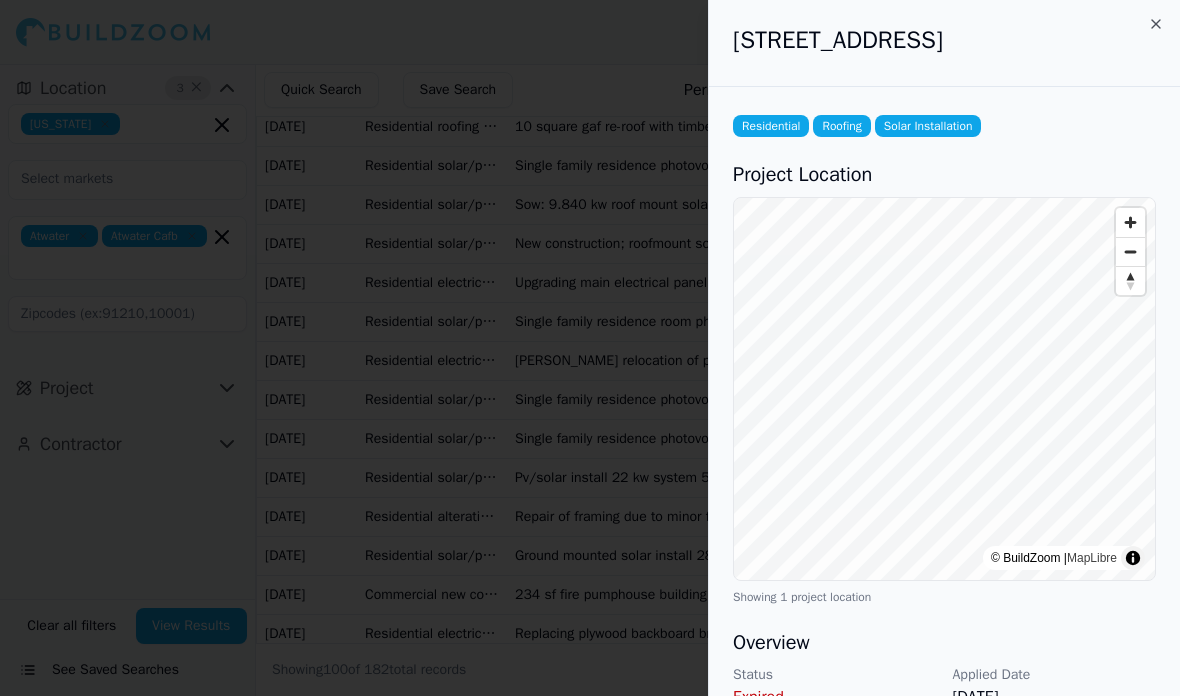 click at bounding box center [590, 348] 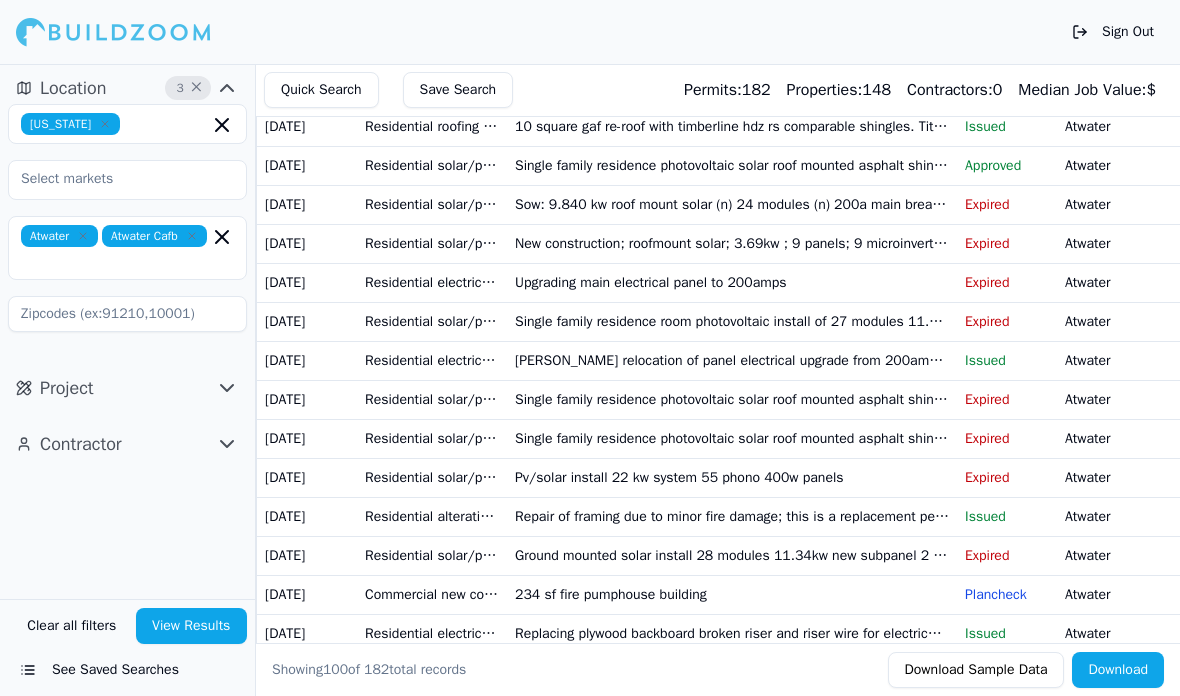 click on "Single family residence photovoltaic solar roof mounted asphalt shingle roof 10 panels 4.05 kw 2 solar batteries (n) 200a sub panel" at bounding box center [732, 399] 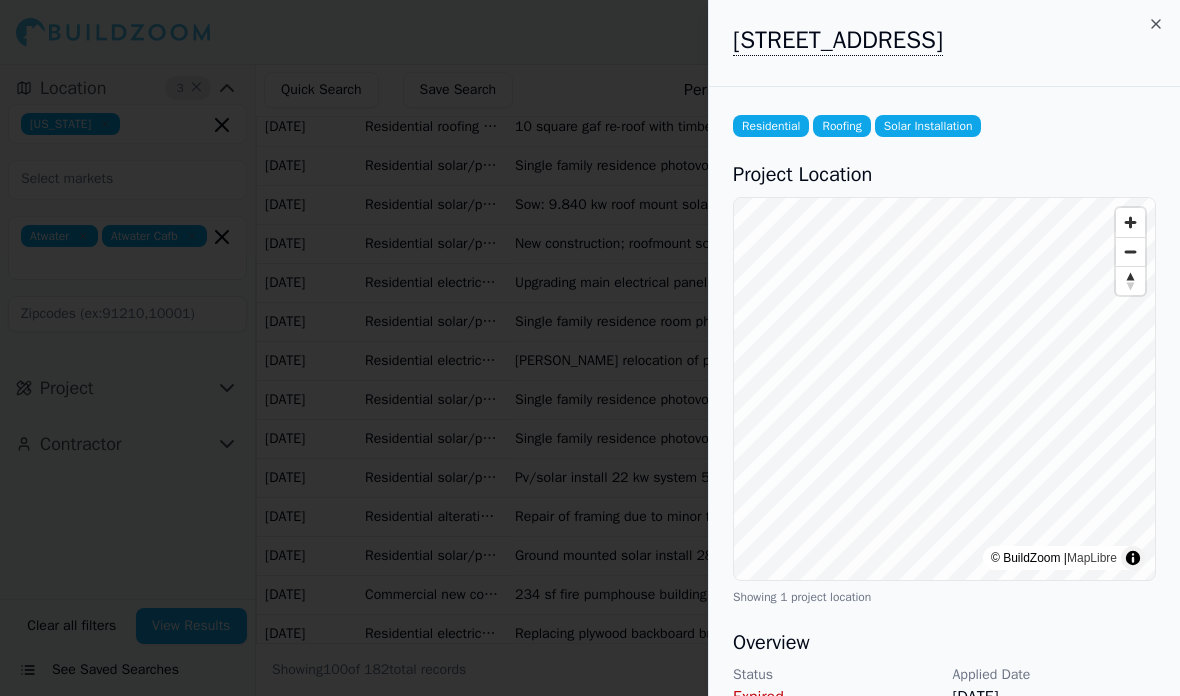 click at bounding box center (590, 348) 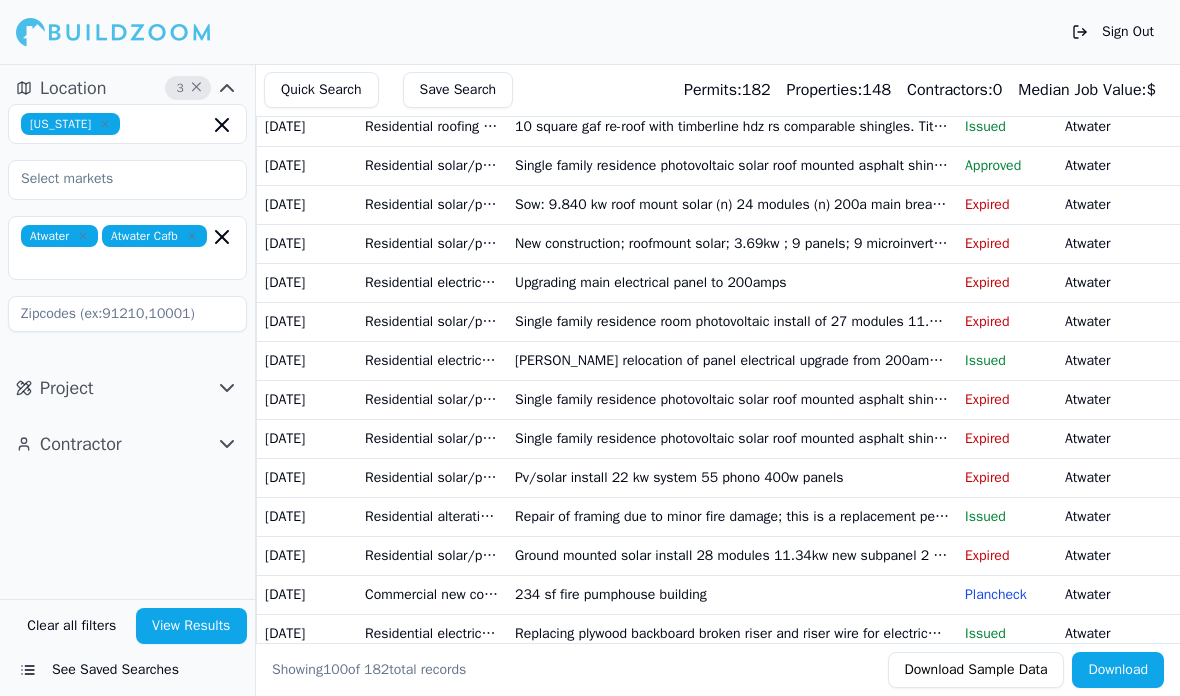 click on "Single family residence photovoltaic solar roof mounted asphalt shingle roof 15 panels 6.075 kw 2 solar batteries" at bounding box center [732, 438] 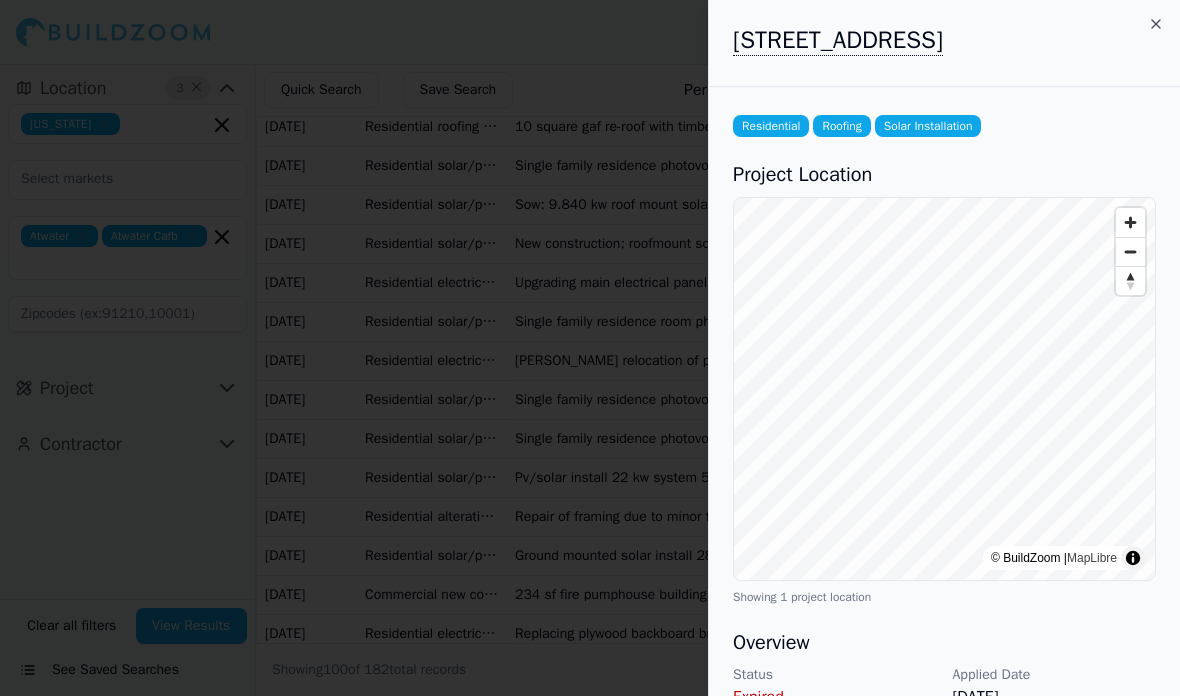 scroll, scrollTop: 0, scrollLeft: 0, axis: both 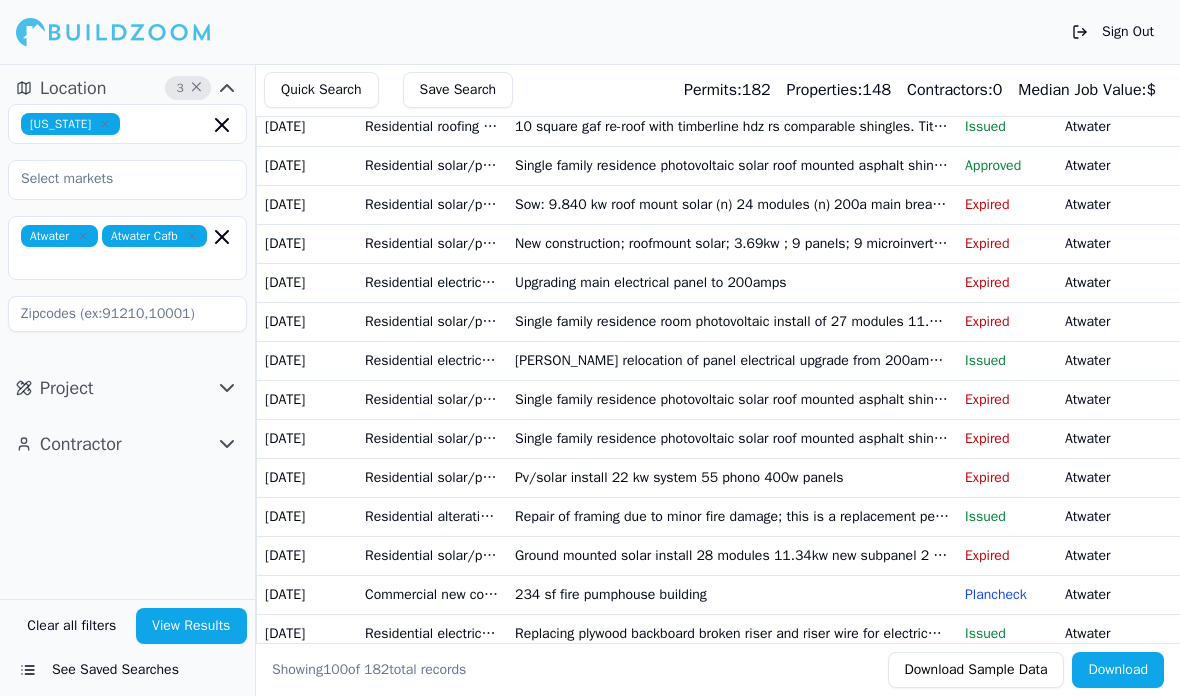click on "Single family residence photovoltaic solar roof mounted asphalt shingle roof 10 panels 4.05 kw 2 solar batteries (n) 200a sub panel" at bounding box center [732, 399] 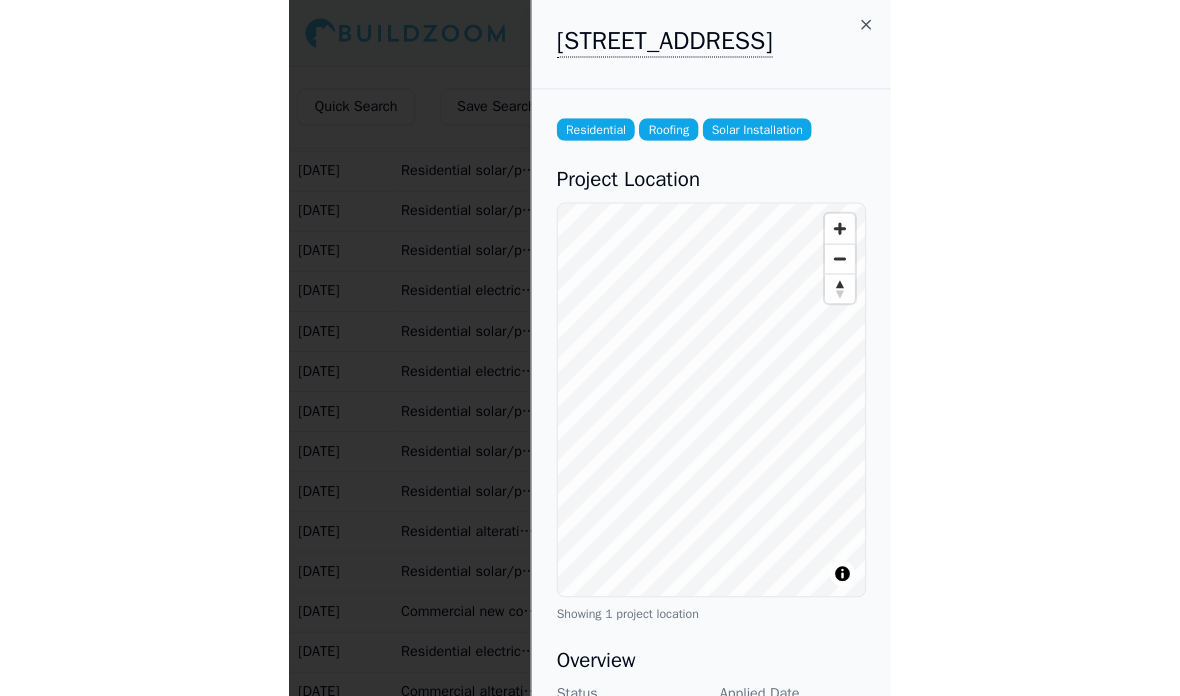 scroll, scrollTop: 0, scrollLeft: 0, axis: both 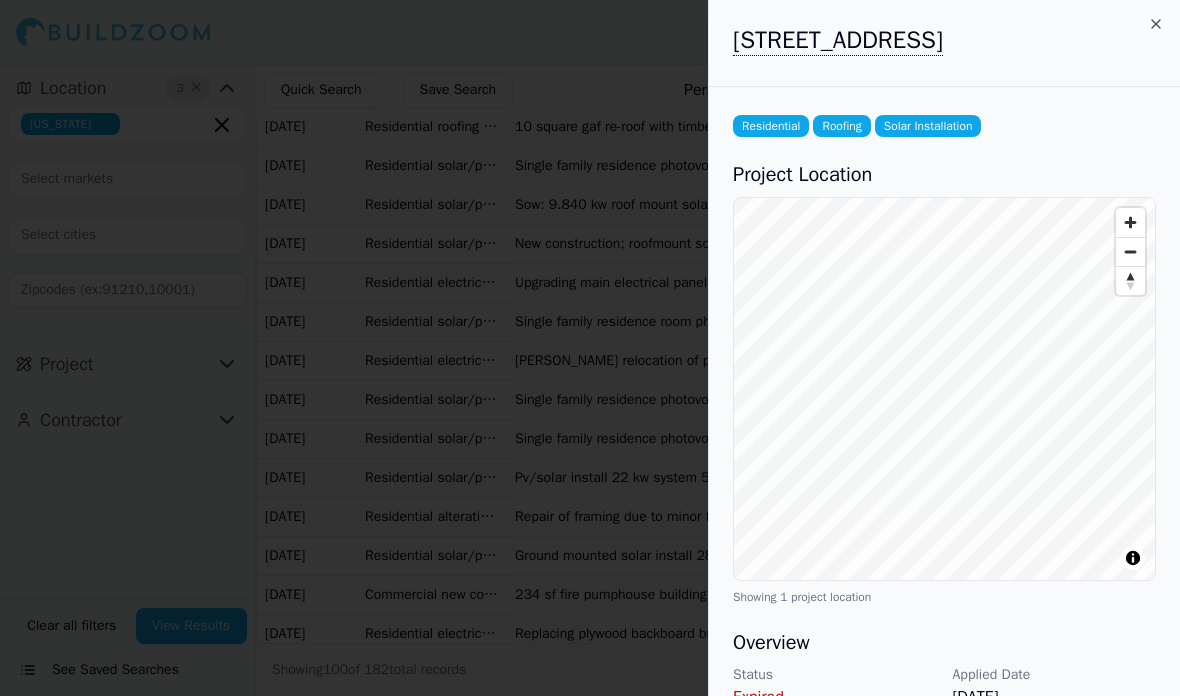 click at bounding box center (590, 348) 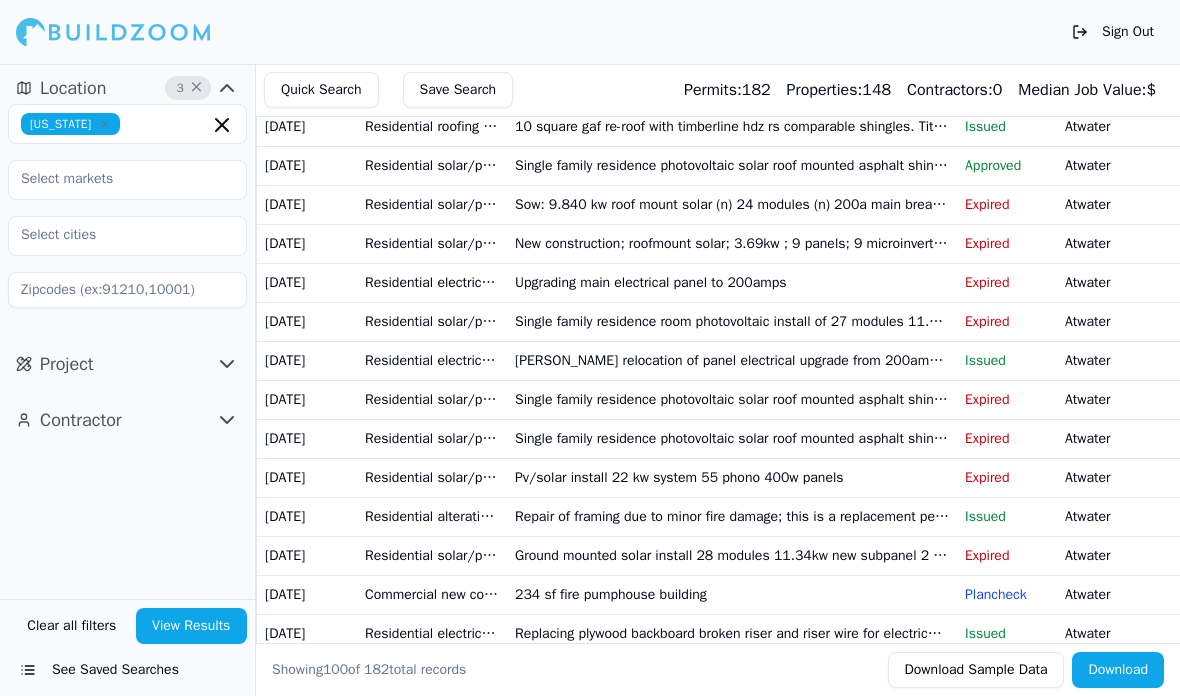 click on "Single family residence photovoltaic solar roof mounted asphalt shingle roof 10 panels 4.05 kw 2 solar batteries (n) 200a sub panel" at bounding box center (732, 399) 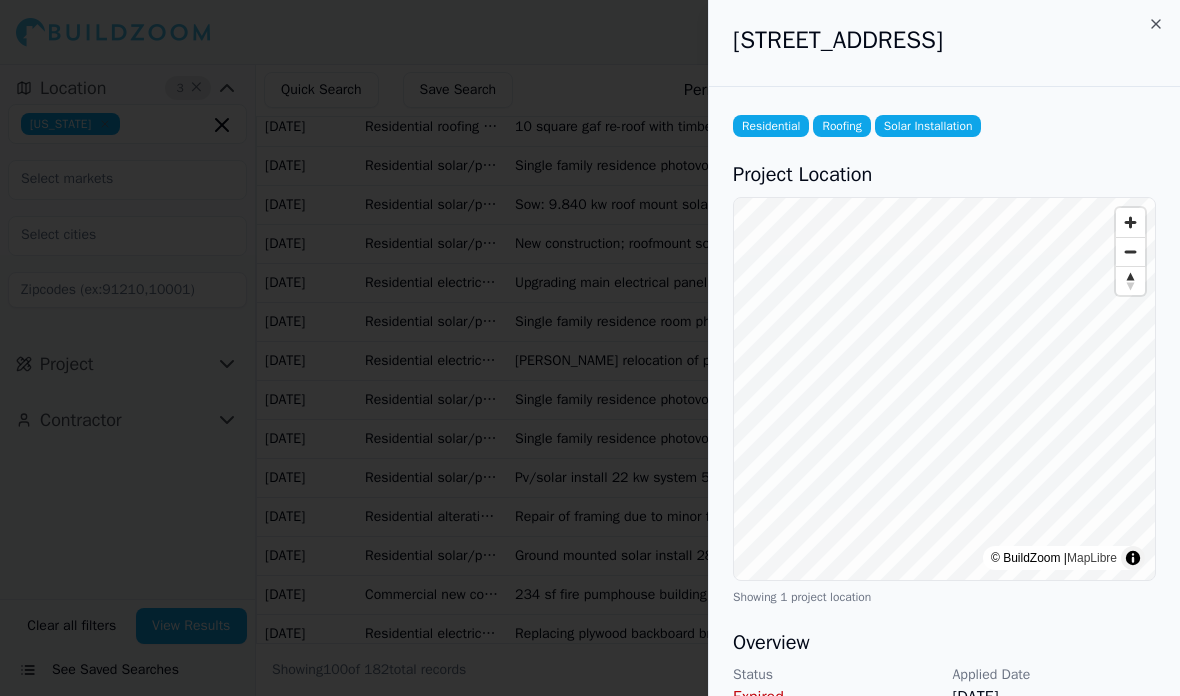 click at bounding box center [590, 348] 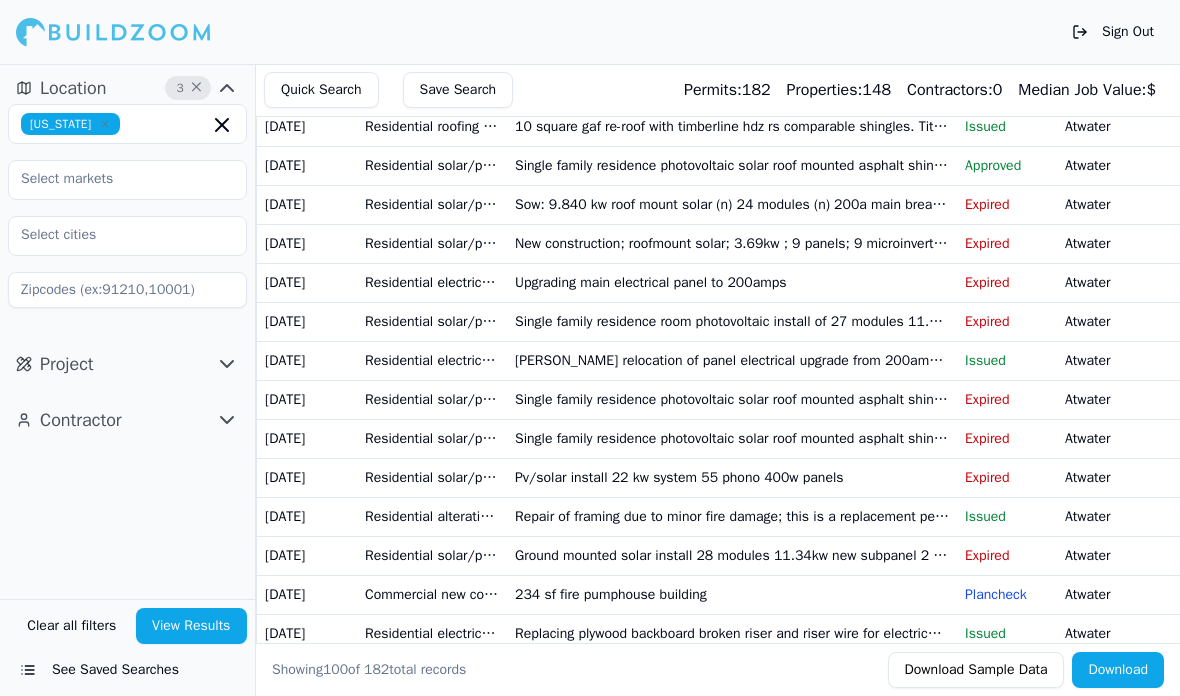 click on "Single family residence photovoltaic solar roof mounted asphalt shingle roof 15 panels 6.075 kw 2 solar batteries" at bounding box center [732, 438] 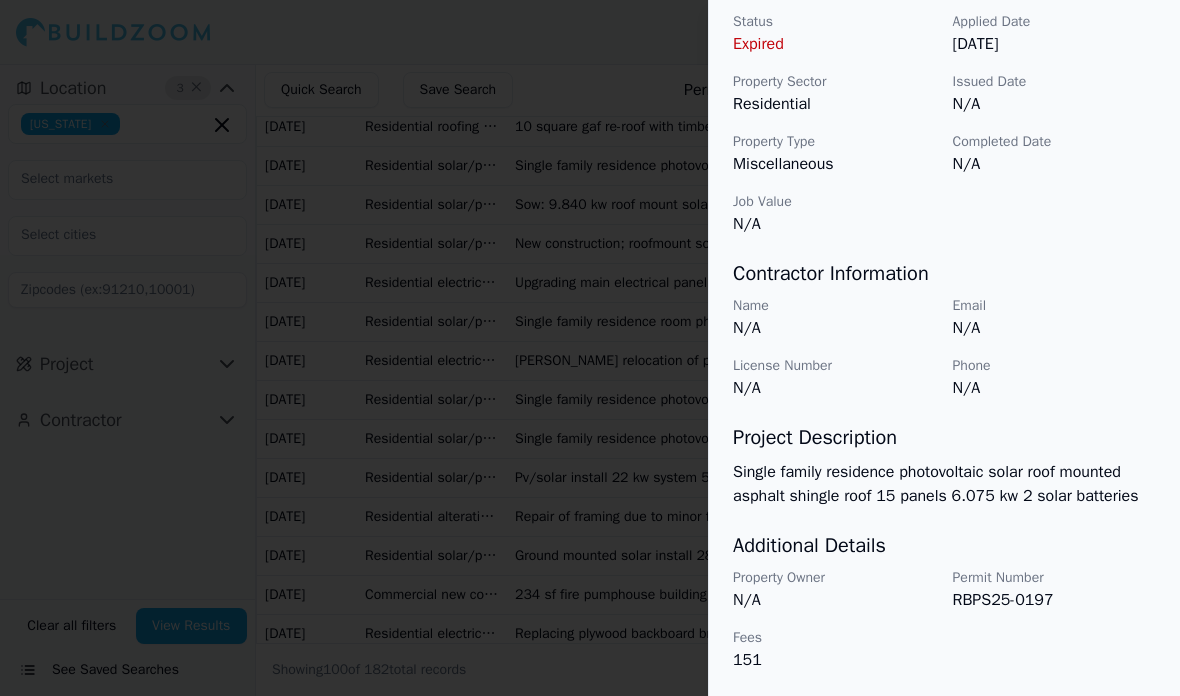 scroll, scrollTop: 677, scrollLeft: 0, axis: vertical 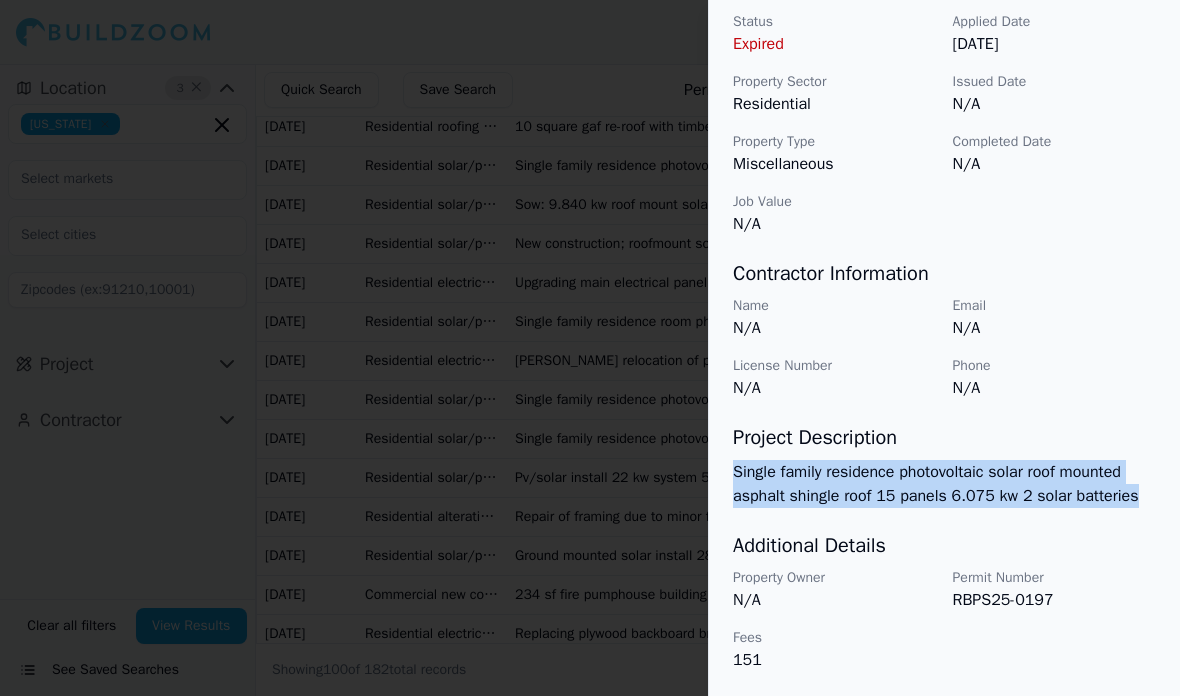 click at bounding box center [590, 348] 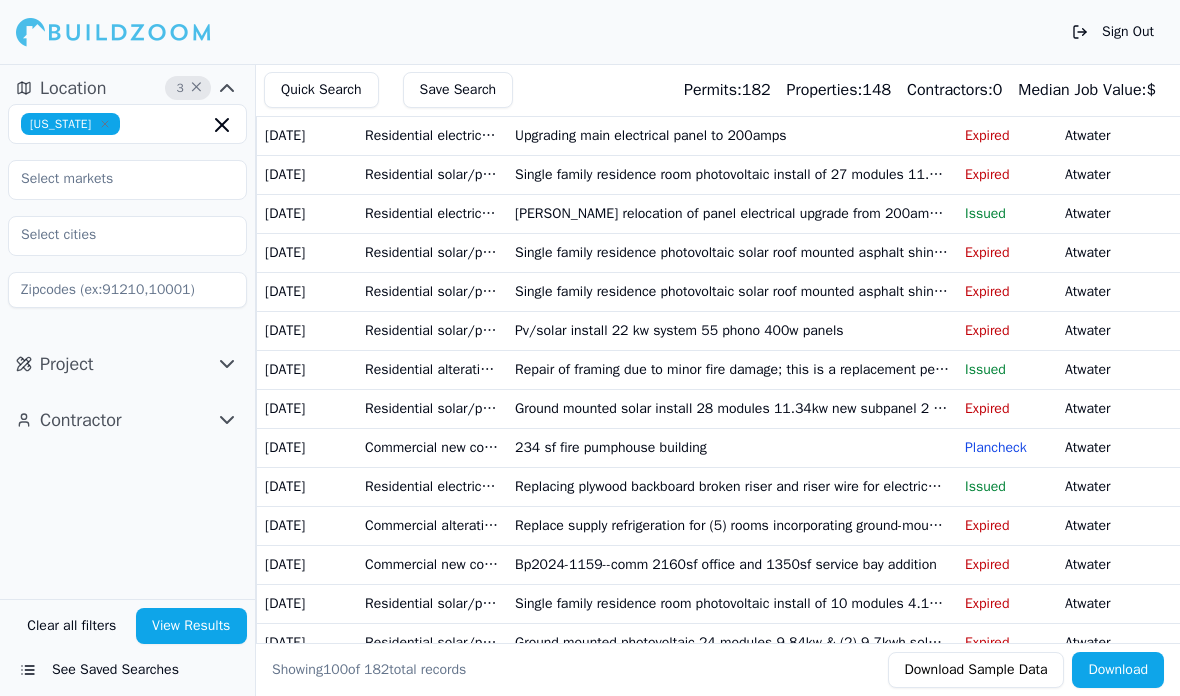 scroll, scrollTop: 2048, scrollLeft: 0, axis: vertical 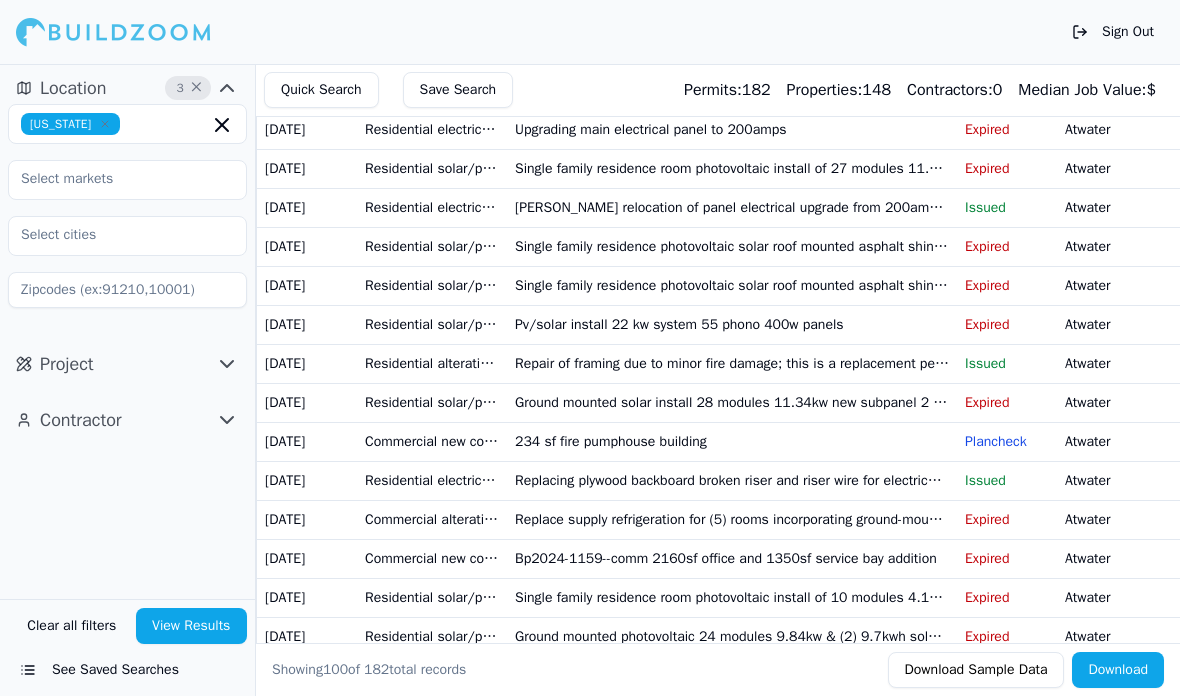 click on "Pv/solar install 22 kw system 55 phono 400w panels" at bounding box center (732, 324) 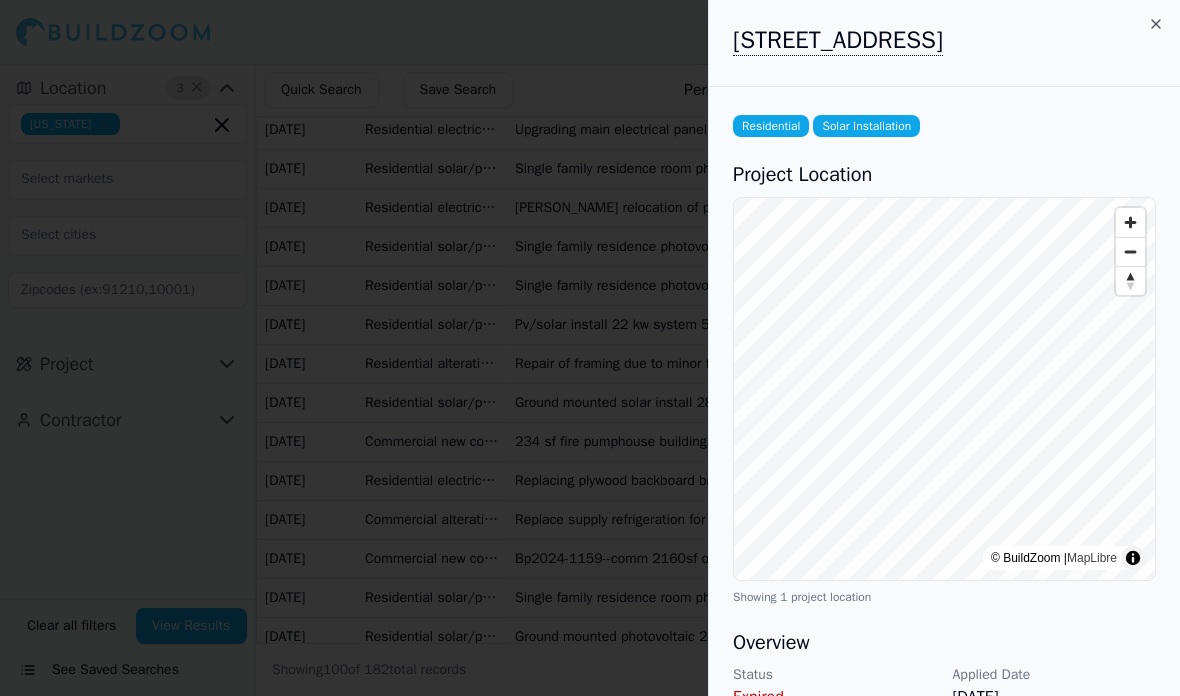 scroll, scrollTop: 0, scrollLeft: 0, axis: both 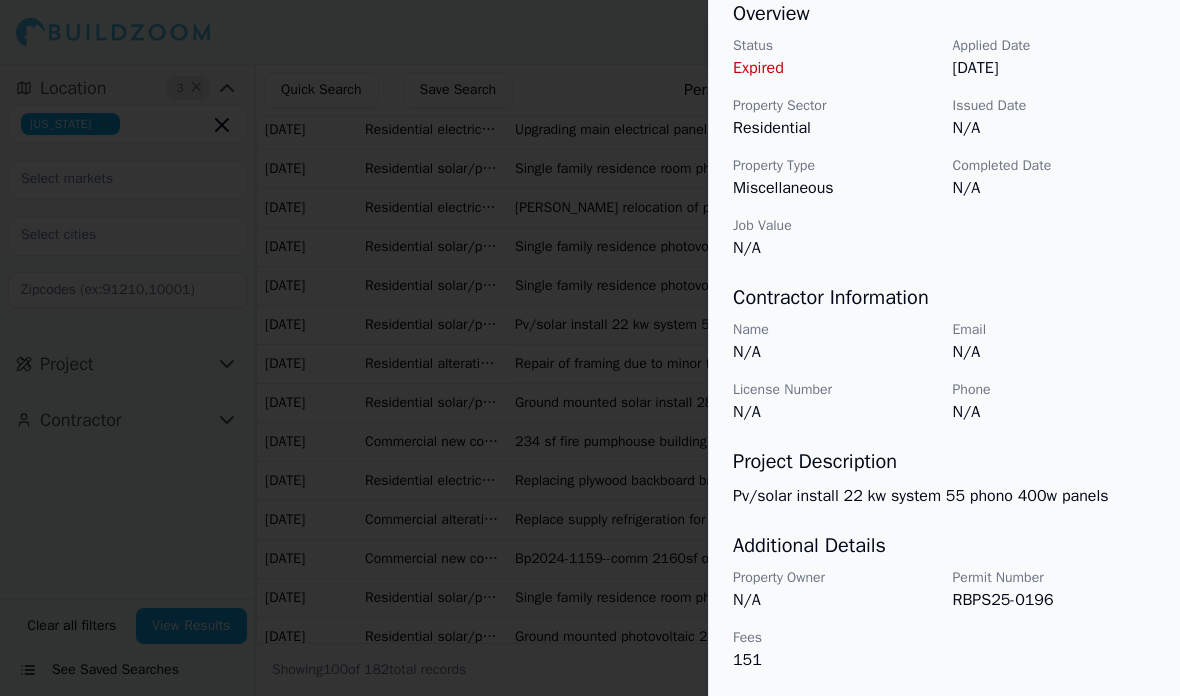 click on "Pv/solar install 22 kw system 55 phono 400w panels" at bounding box center (944, 496) 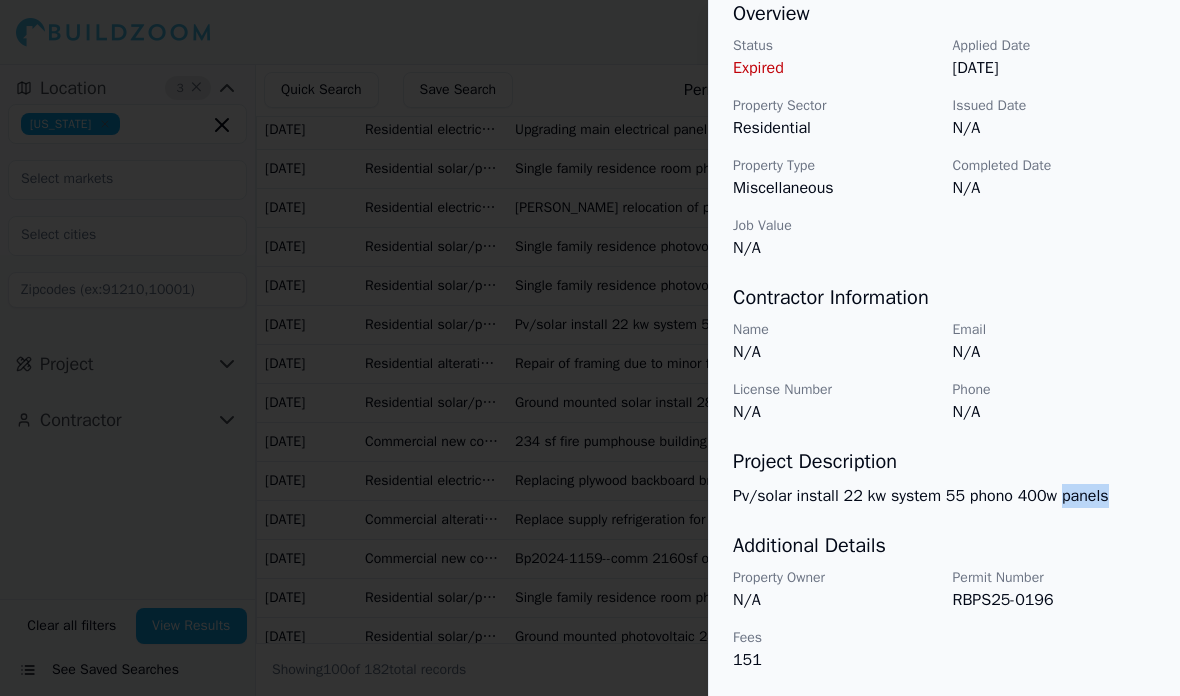 click on "Pv/solar install 22 kw system 55 phono 400w panels" at bounding box center [944, 496] 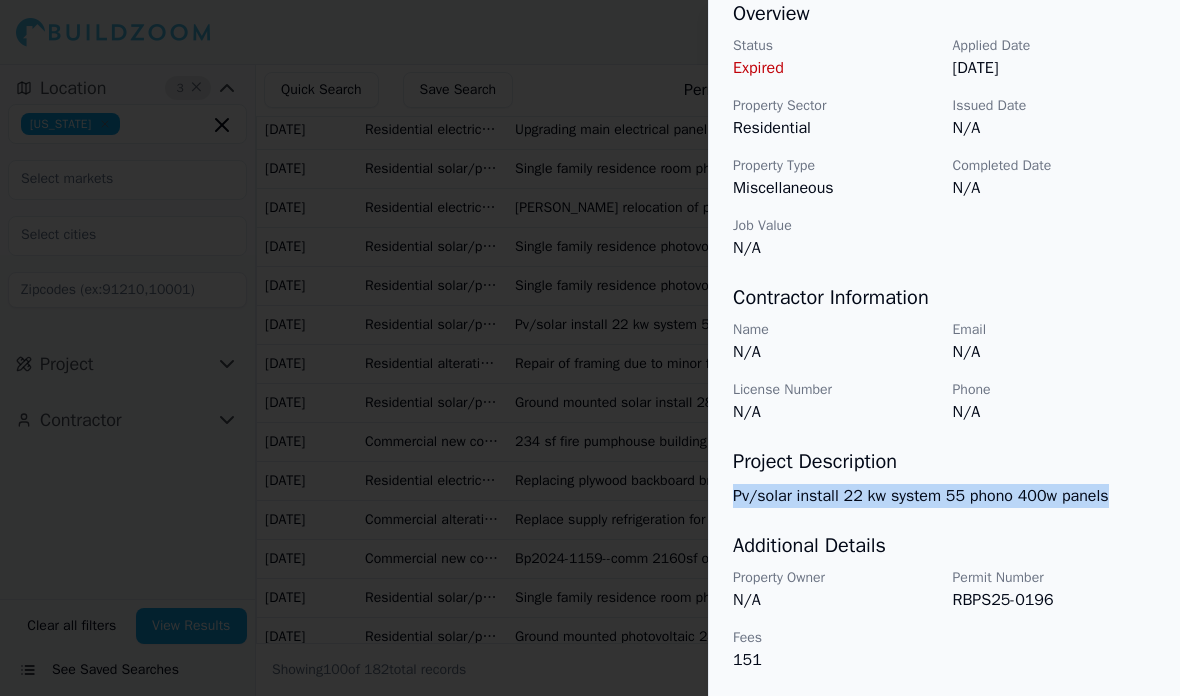 click at bounding box center (590, 348) 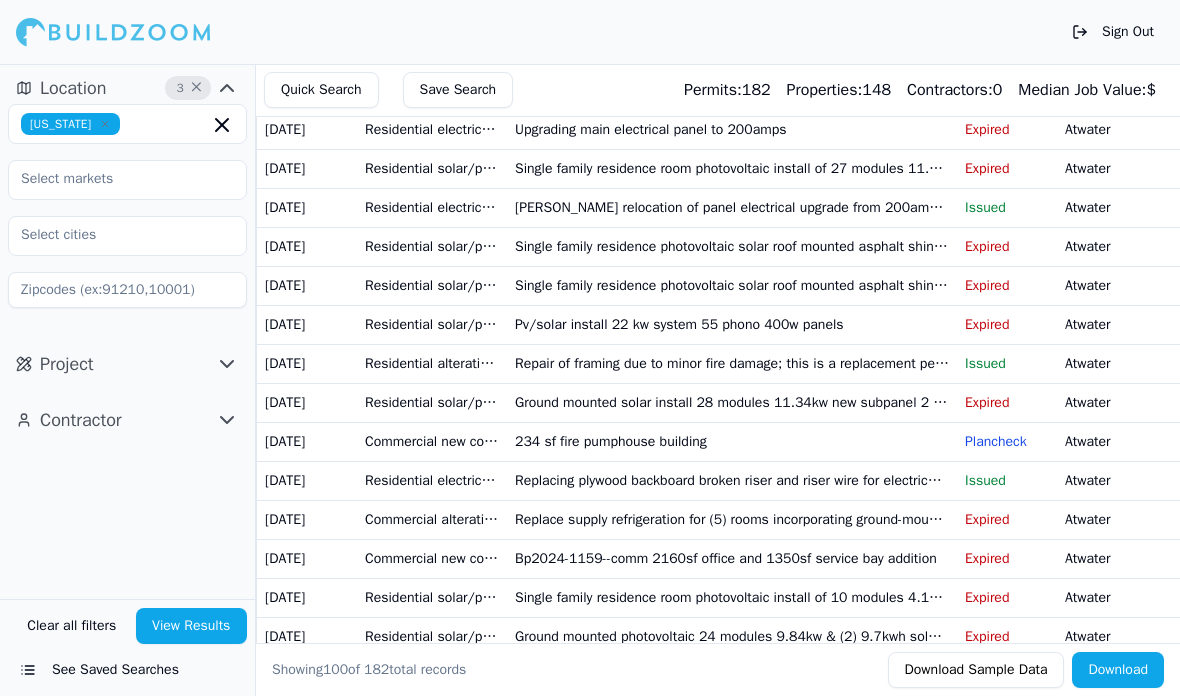 click on "Ground mounted solar install 28 modules 11.34kw new subpanel 2 solaredge home batteries (bat-10k1p) 1 solaredge ev charger" at bounding box center [732, 402] 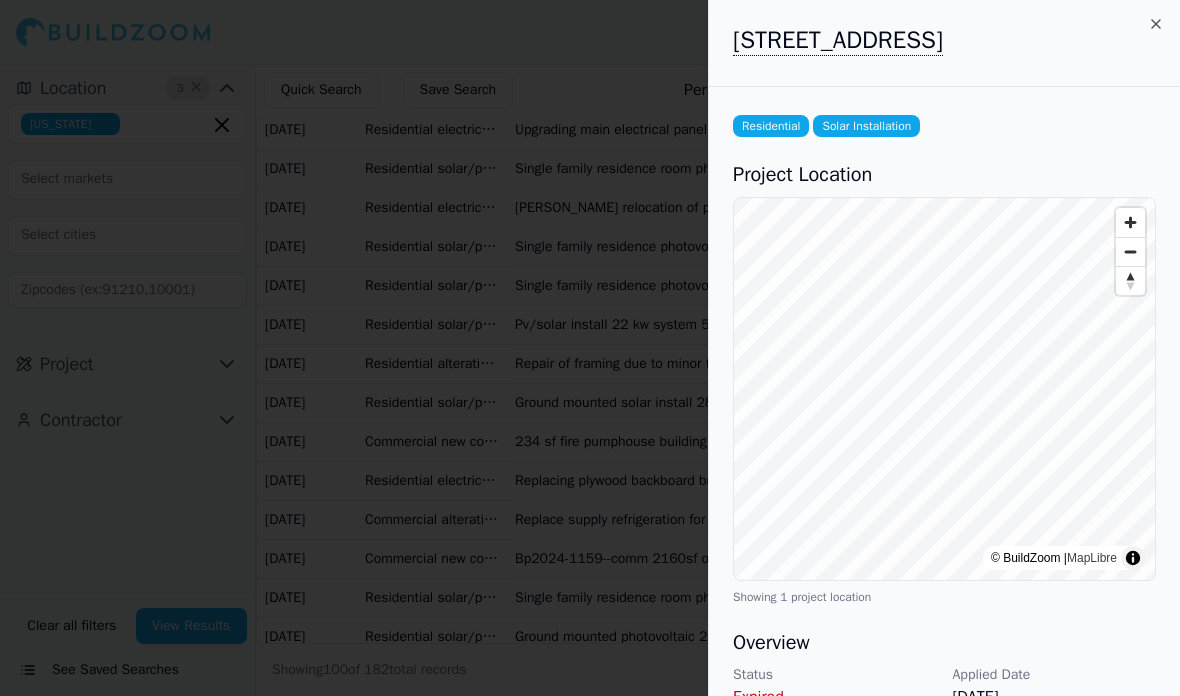 scroll, scrollTop: 0, scrollLeft: 0, axis: both 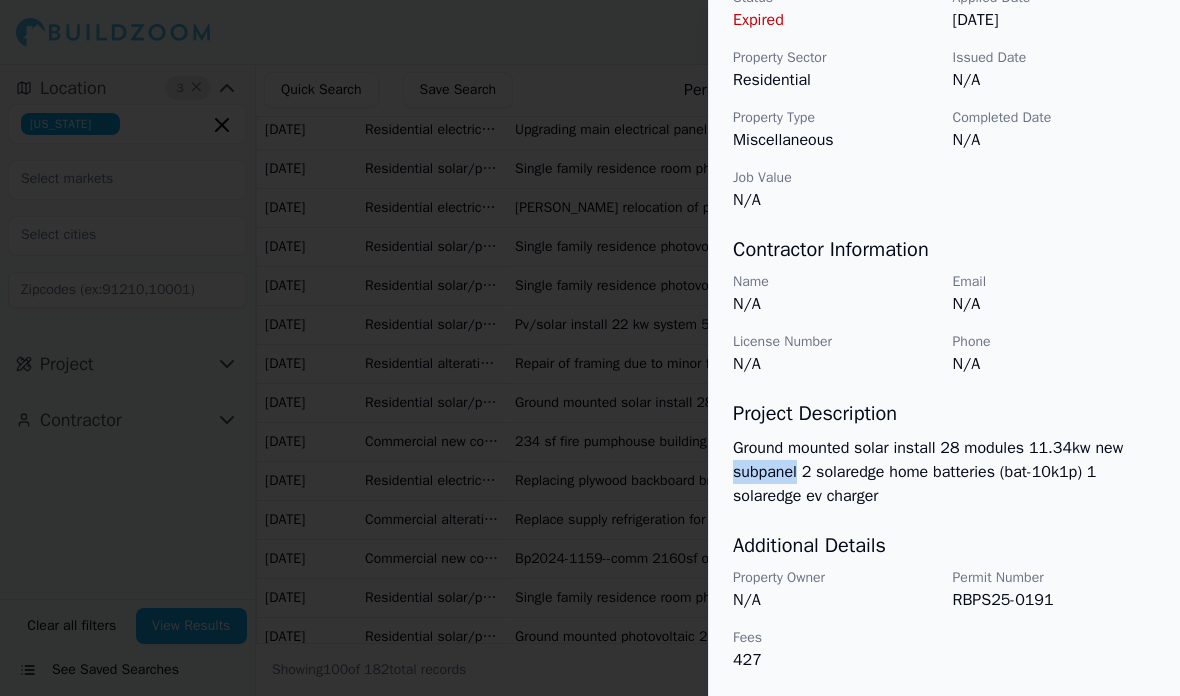 click on "Residential Solar Installation Project Location © BuildZoom |  MapLibre Showing 1 project location Overview Status Expired Applied Date [DATE] Property Sector Residential Issued Date N/A Property Type Miscellaneous Completed Date N/A Job Value N/A [DEMOGRAPHIC_DATA] Information Name N/A Email N/A License Number N/A Phone N/A Project Description Ground mounted solar install 28 modules 11.34kw new subpanel 2 solaredge home batteries (bat-10k1p) 1 solaredge ev charger Additional Details Property Owner N/A Permit Number RBPS25-0191 Fees 427" at bounding box center [944, 53] 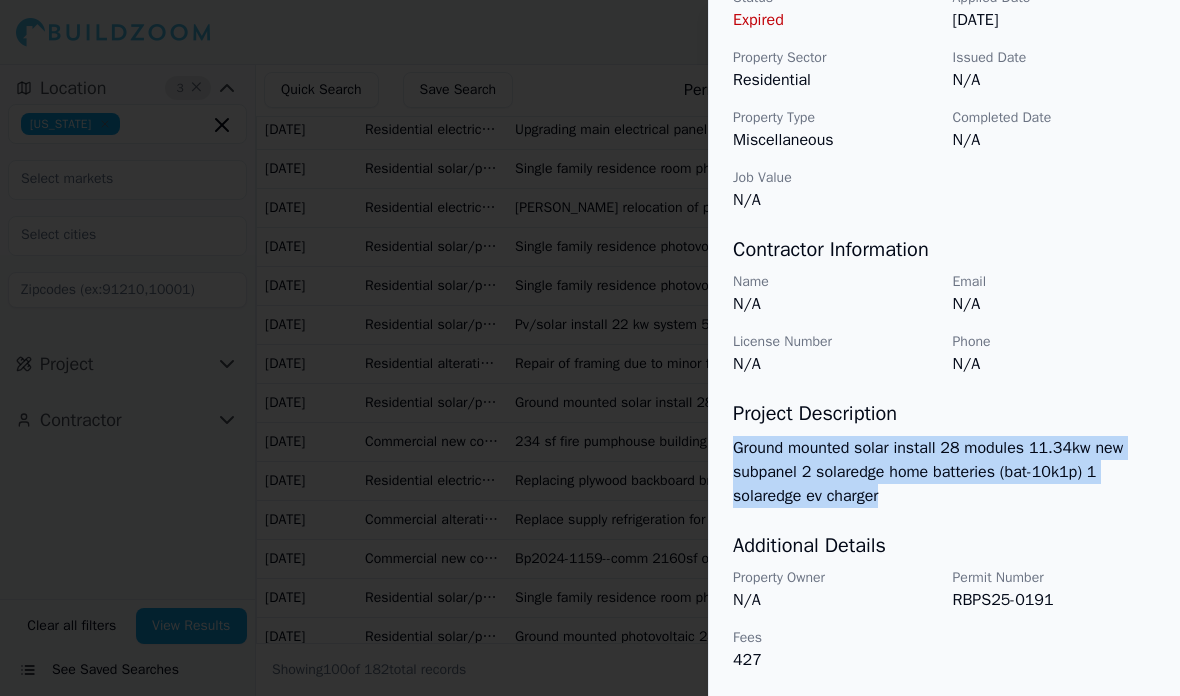 click at bounding box center [590, 348] 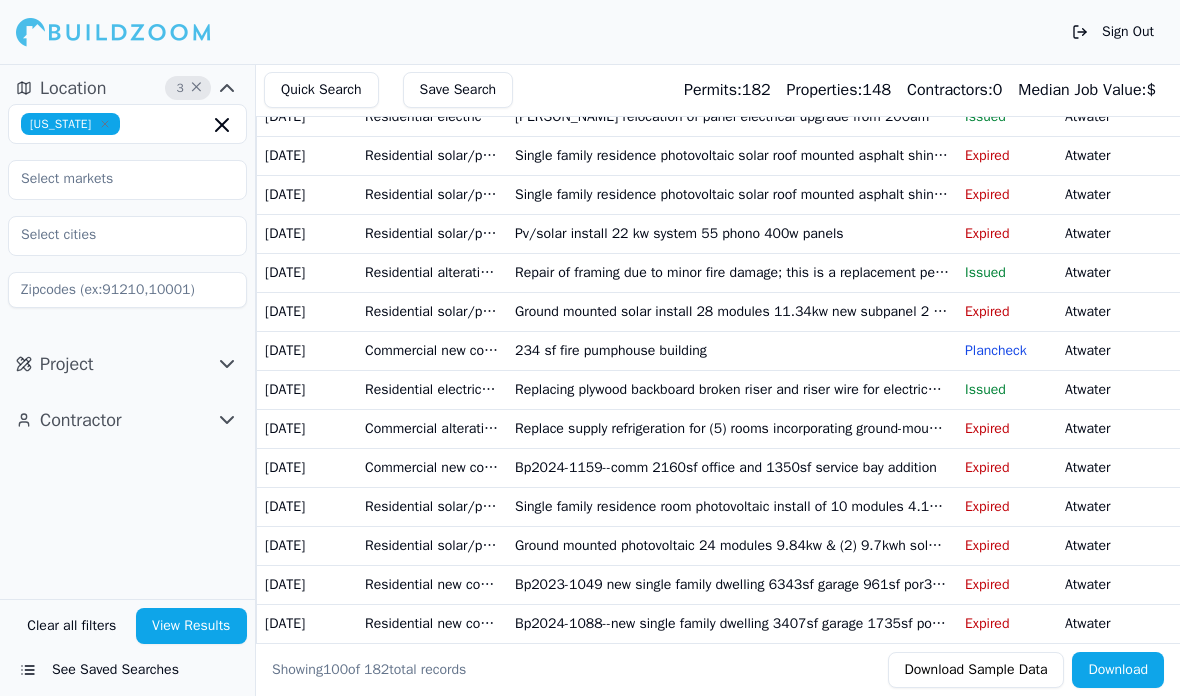 scroll, scrollTop: 2165, scrollLeft: 0, axis: vertical 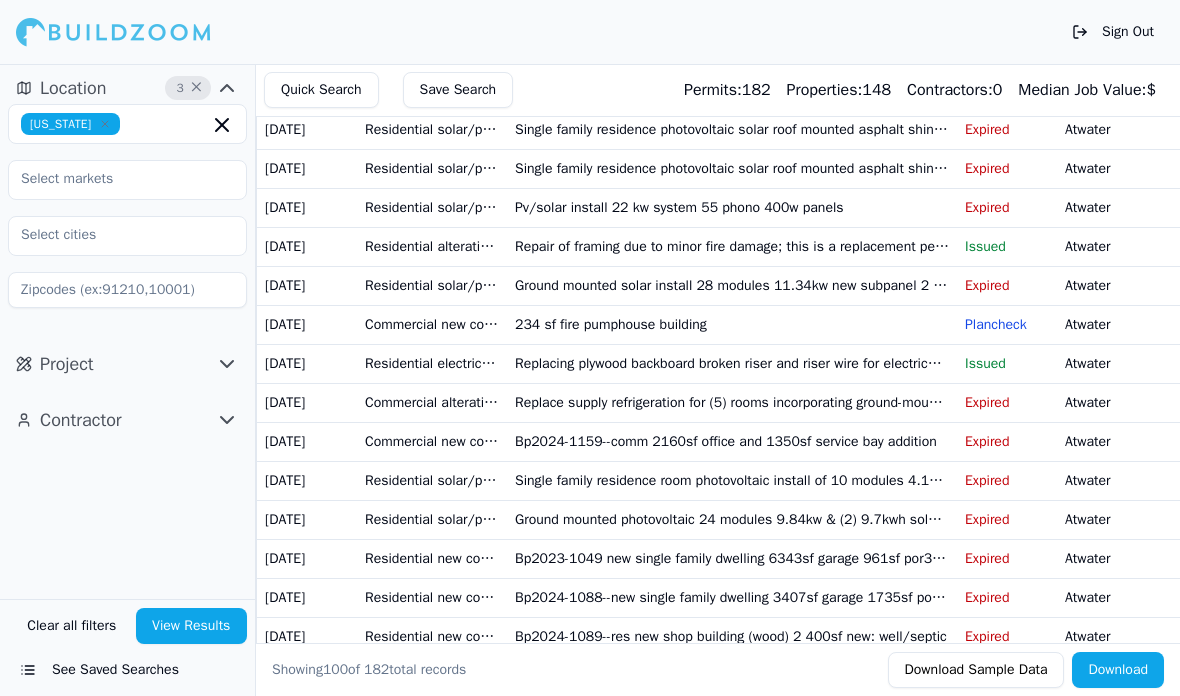click on "Ground mounted solar install 28 modules 11.34kw new subpanel 2 solaredge home batteries (bat-10k1p) 1 solaredge ev charger" at bounding box center [732, 285] 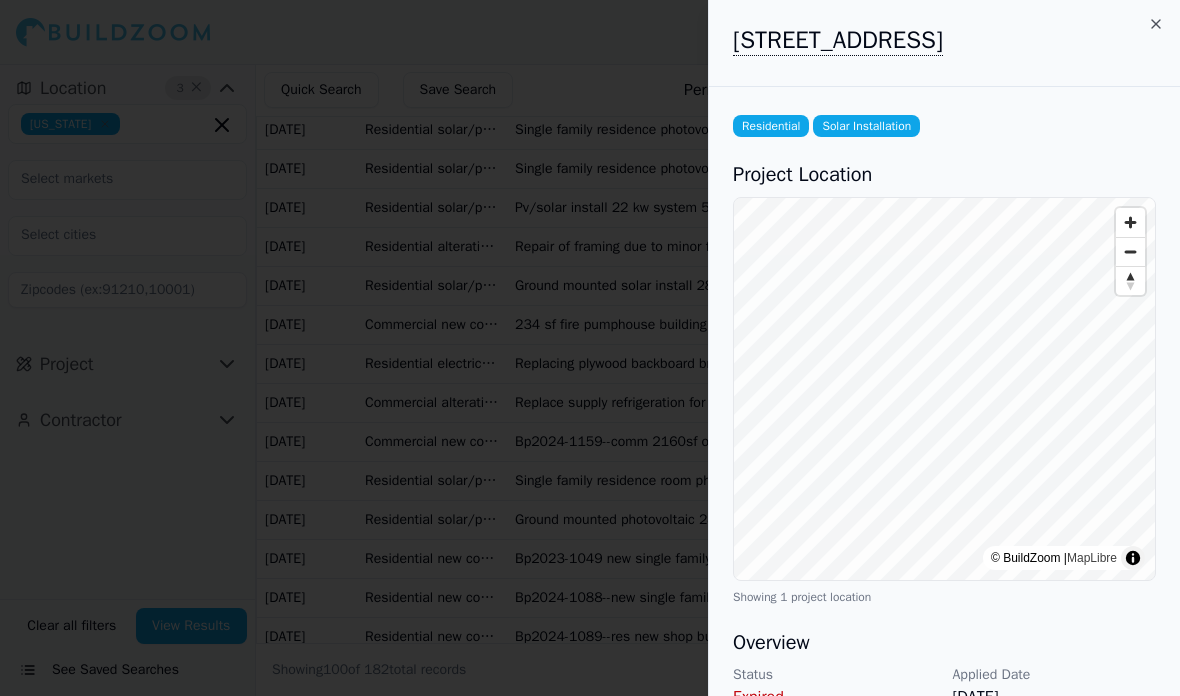 scroll, scrollTop: 0, scrollLeft: 0, axis: both 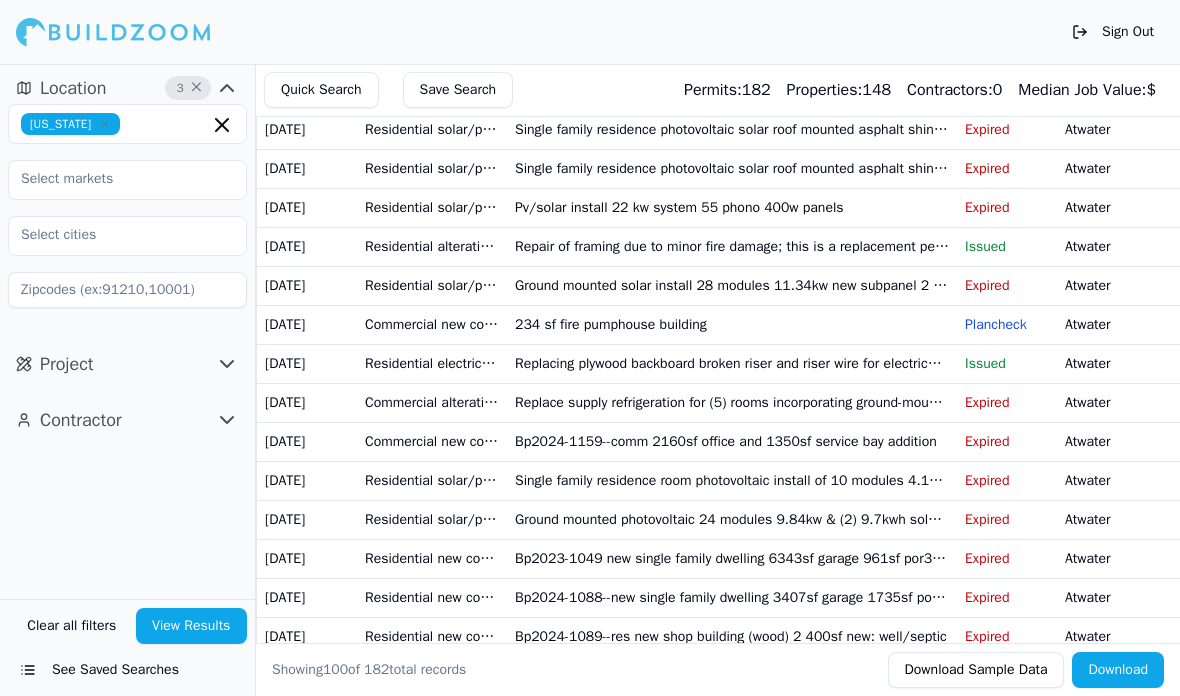 click on "Ground mounted solar install 28 modules 11.34kw new subpanel 2 solaredge home batteries (bat-10k1p) 1 solaredge ev charger" at bounding box center (732, 285) 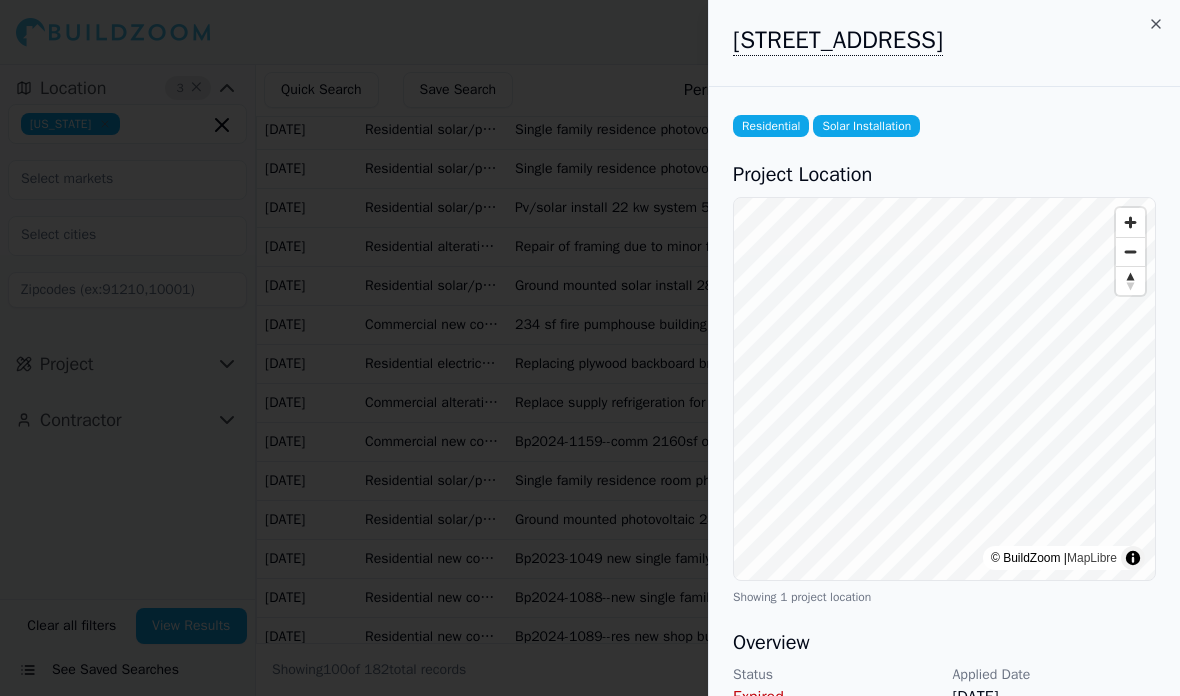 click at bounding box center (590, 348) 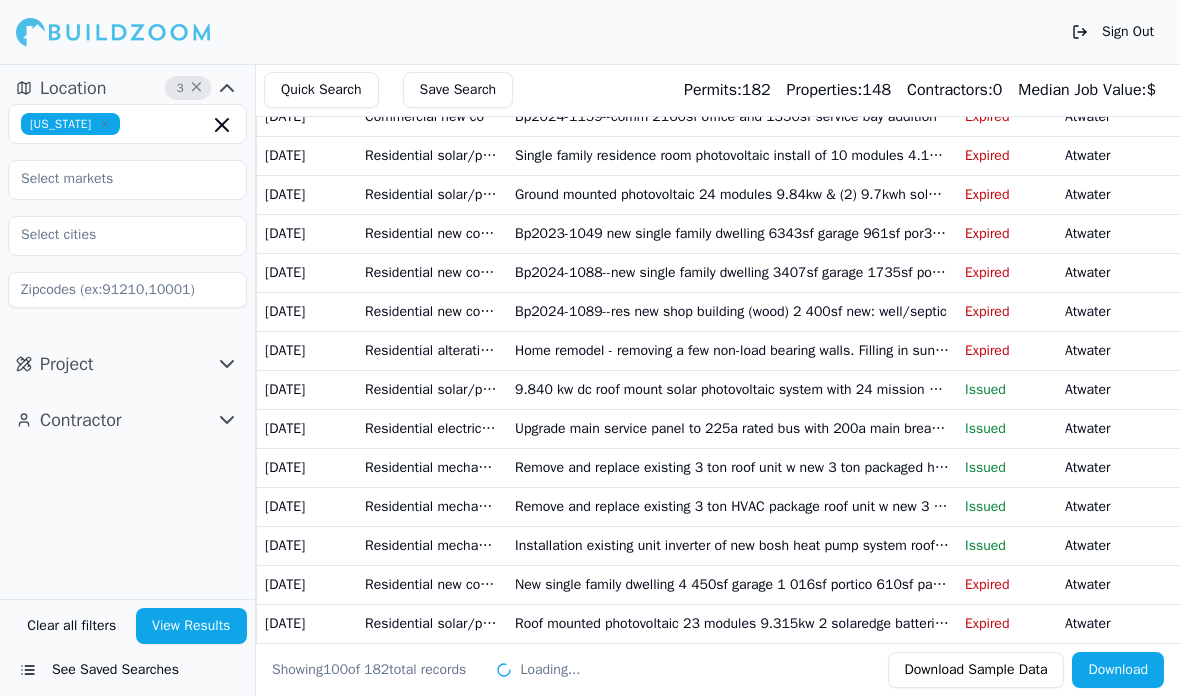 scroll, scrollTop: 2492, scrollLeft: 0, axis: vertical 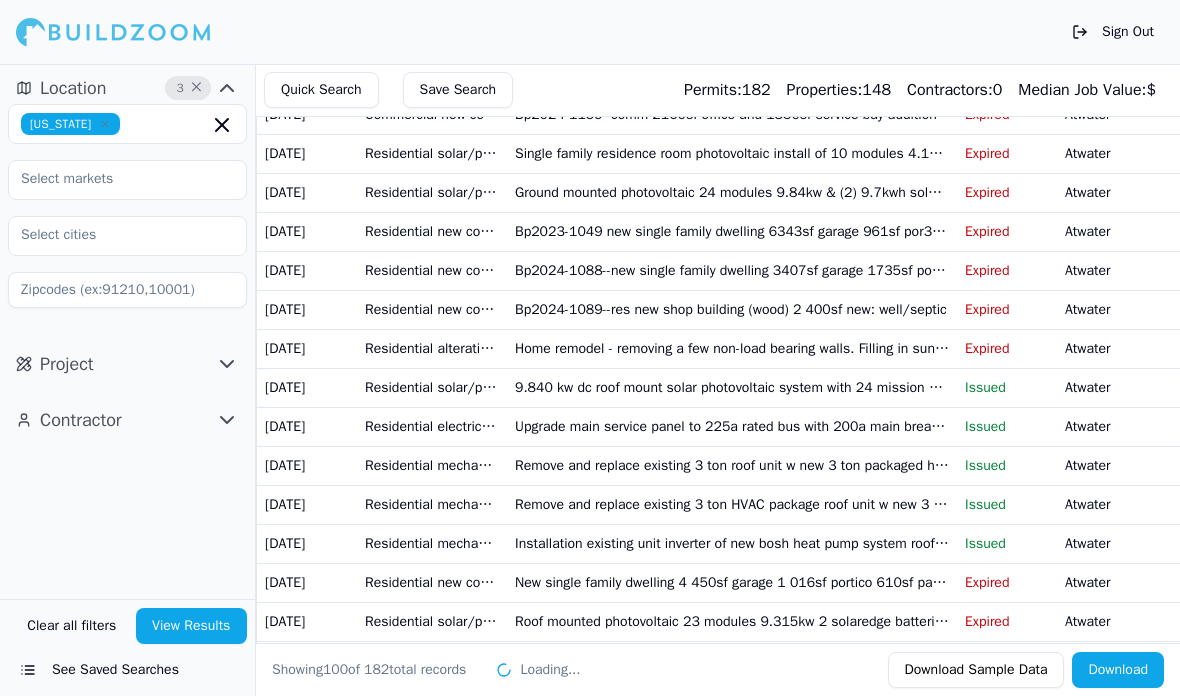 click on "Single family residence room photovoltaic install of 10 modules 4.1kw on a comparable roof. Pcs enabled ess. Existing photovoltaic system installed" at bounding box center [732, 153] 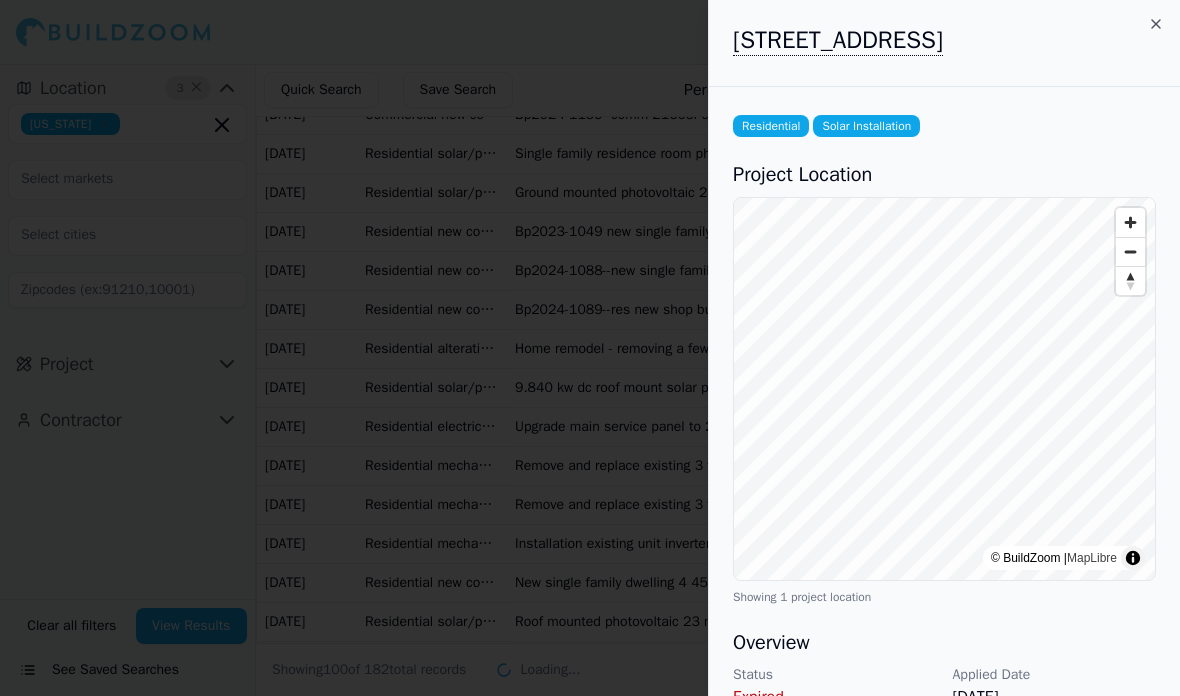 scroll, scrollTop: 0, scrollLeft: 0, axis: both 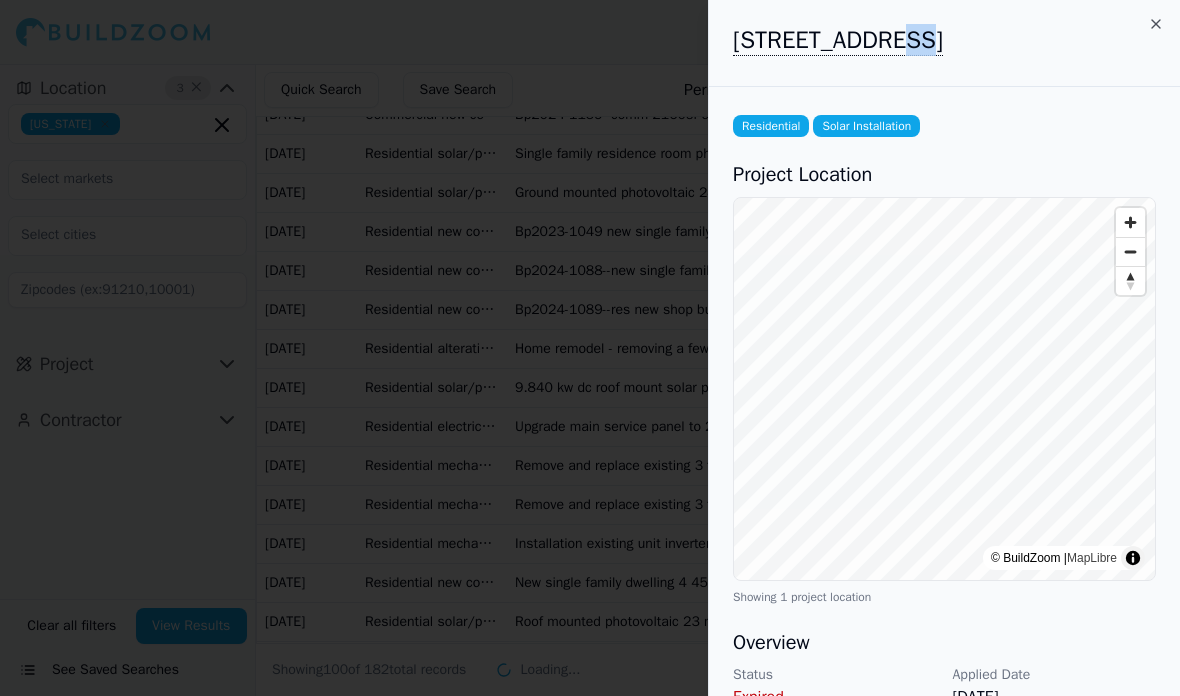 click on "[STREET_ADDRESS]" at bounding box center [944, 40] 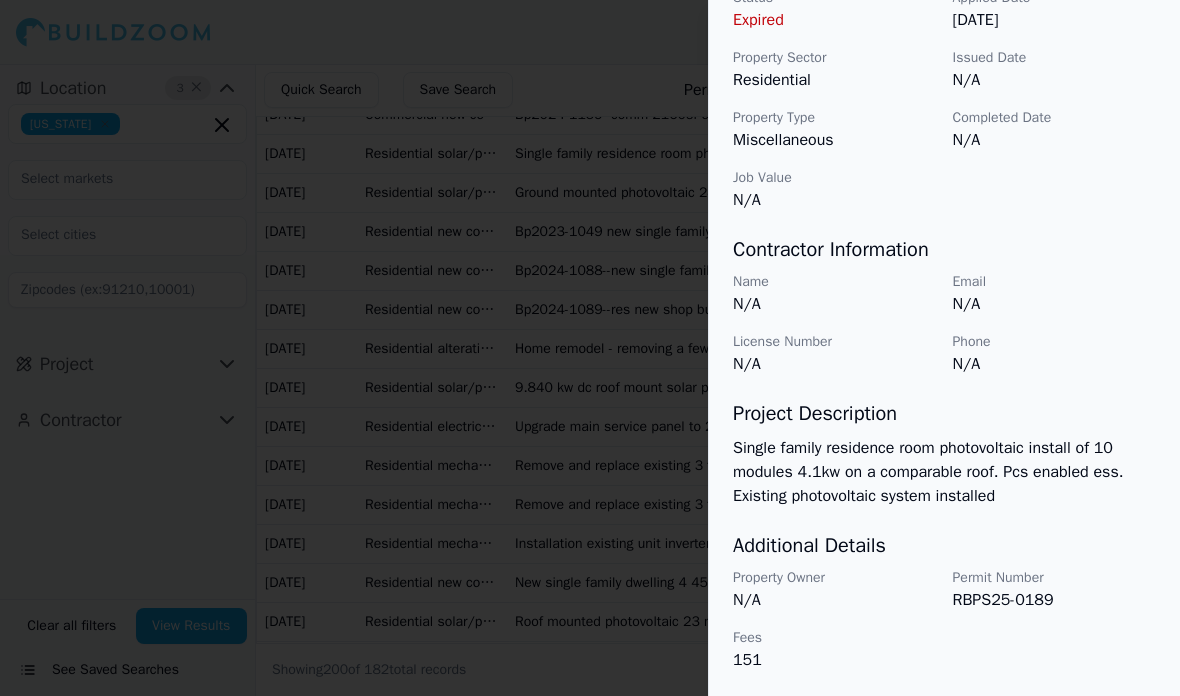 scroll, scrollTop: 677, scrollLeft: 0, axis: vertical 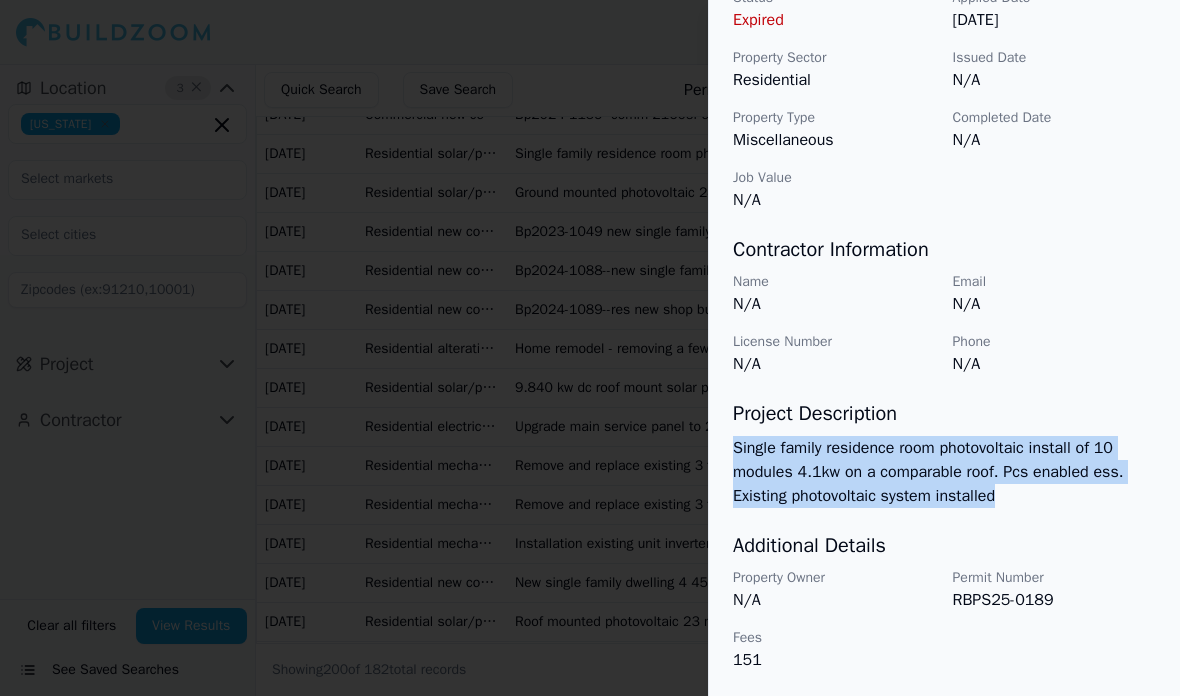 click at bounding box center (590, 348) 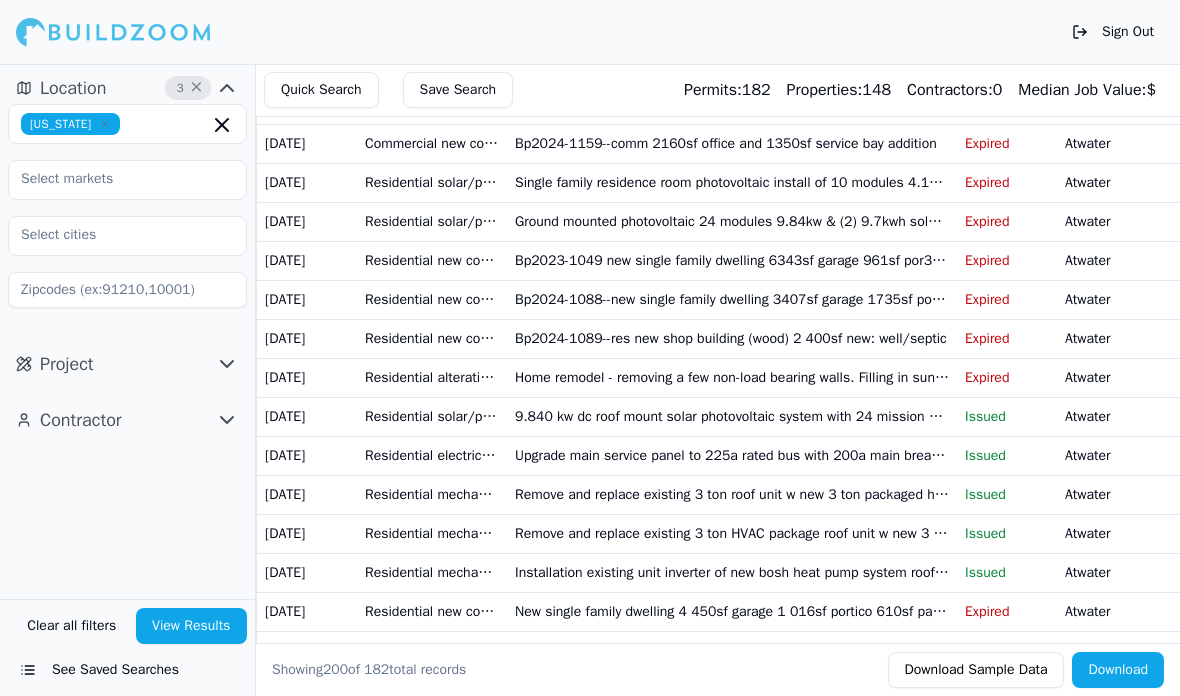 scroll, scrollTop: 2474, scrollLeft: 0, axis: vertical 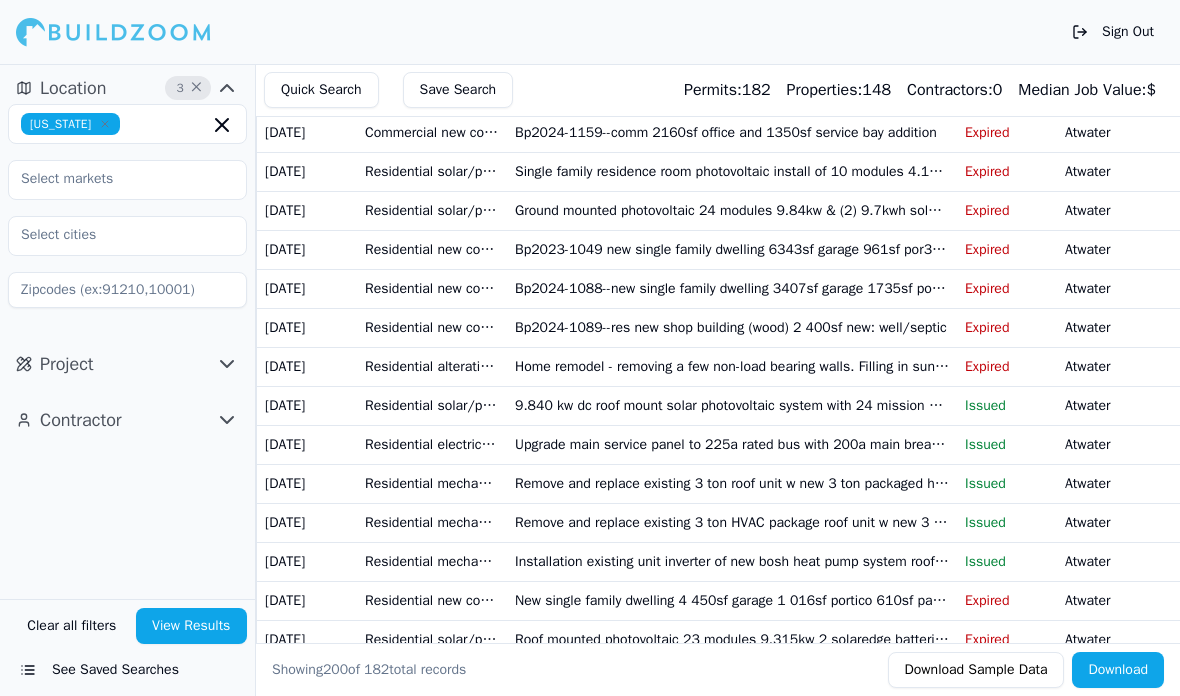 click on "Ground mounted photovoltaic 24 modules 9.84kw & (2) 9.7kwh solaredge energy banks (shift) bat-10k1p" at bounding box center [732, 210] 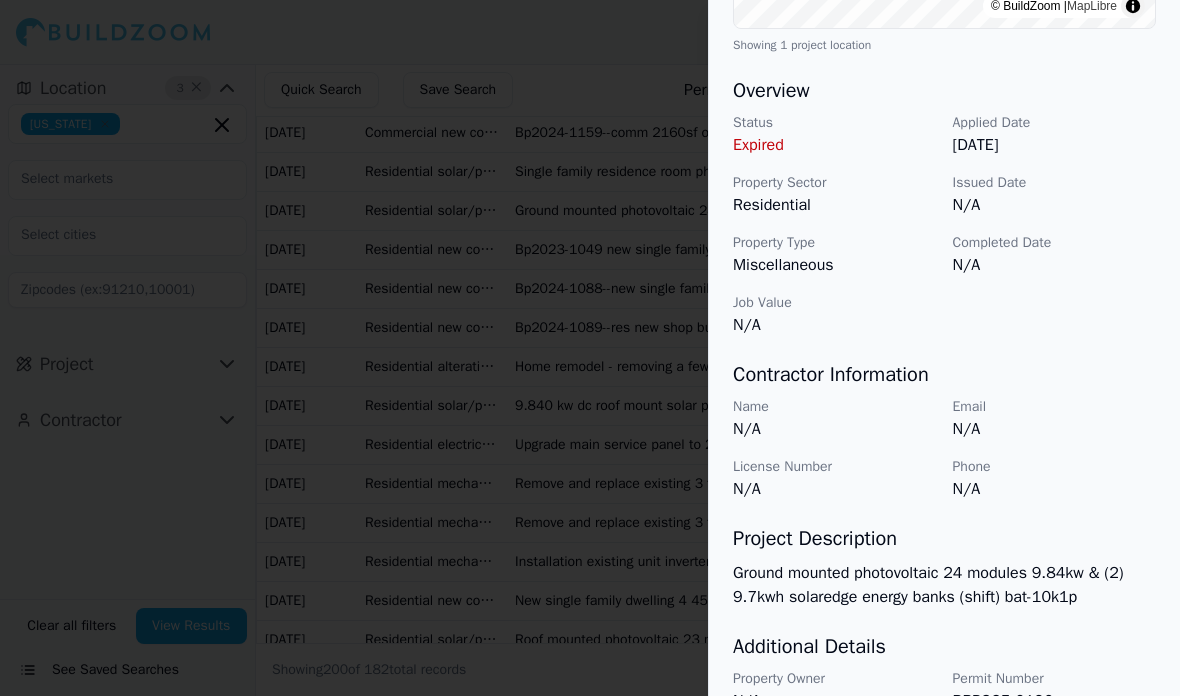scroll, scrollTop: 559, scrollLeft: 0, axis: vertical 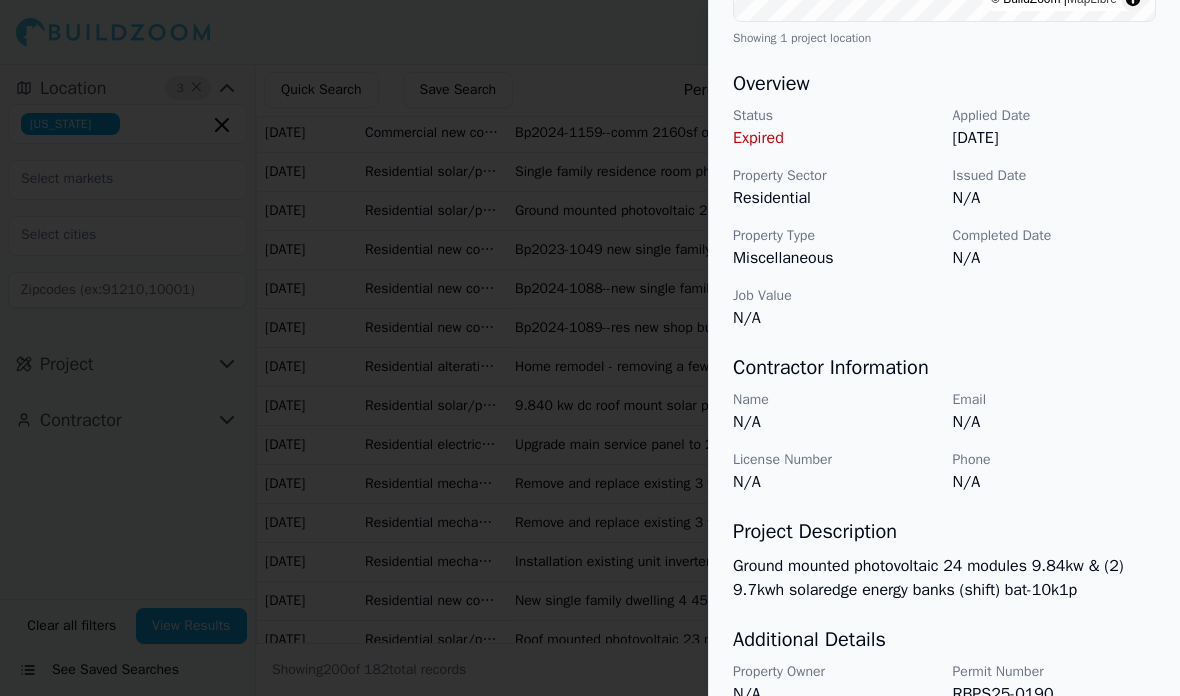 click at bounding box center (590, 348) 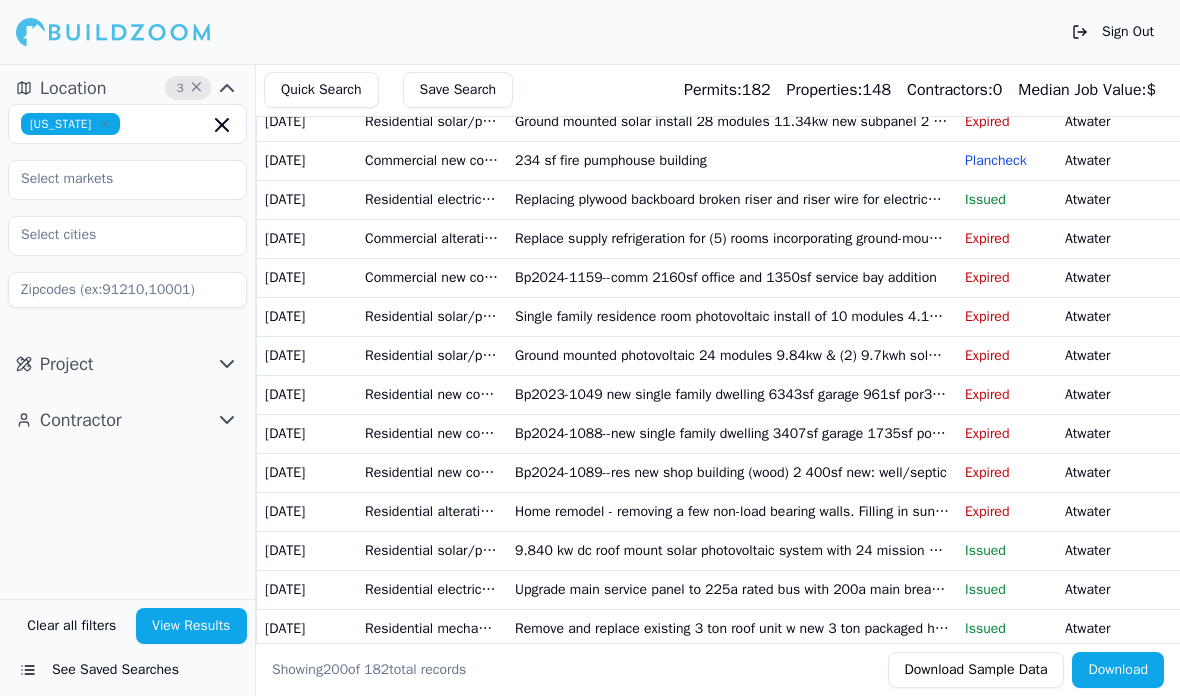scroll, scrollTop: 2323, scrollLeft: 0, axis: vertical 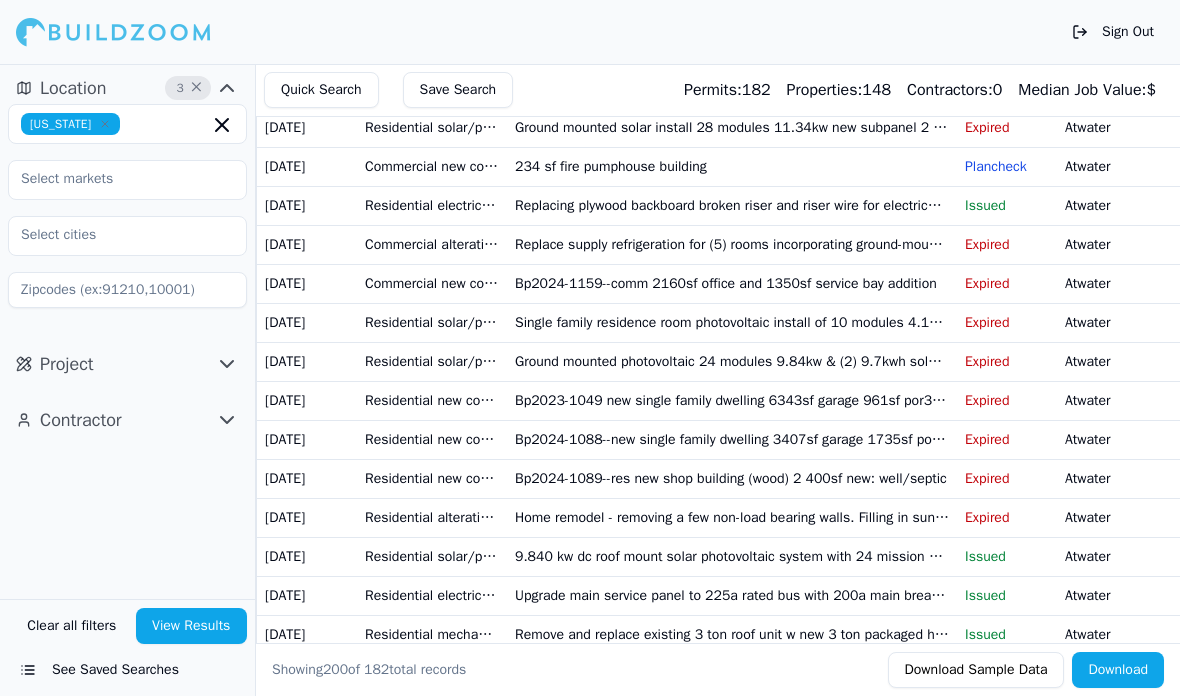 click on "Single family residence room photovoltaic install of 10 modules 4.1kw on a comparable roof. Pcs enabled ess. Existing photovoltaic system installed" at bounding box center (732, 322) 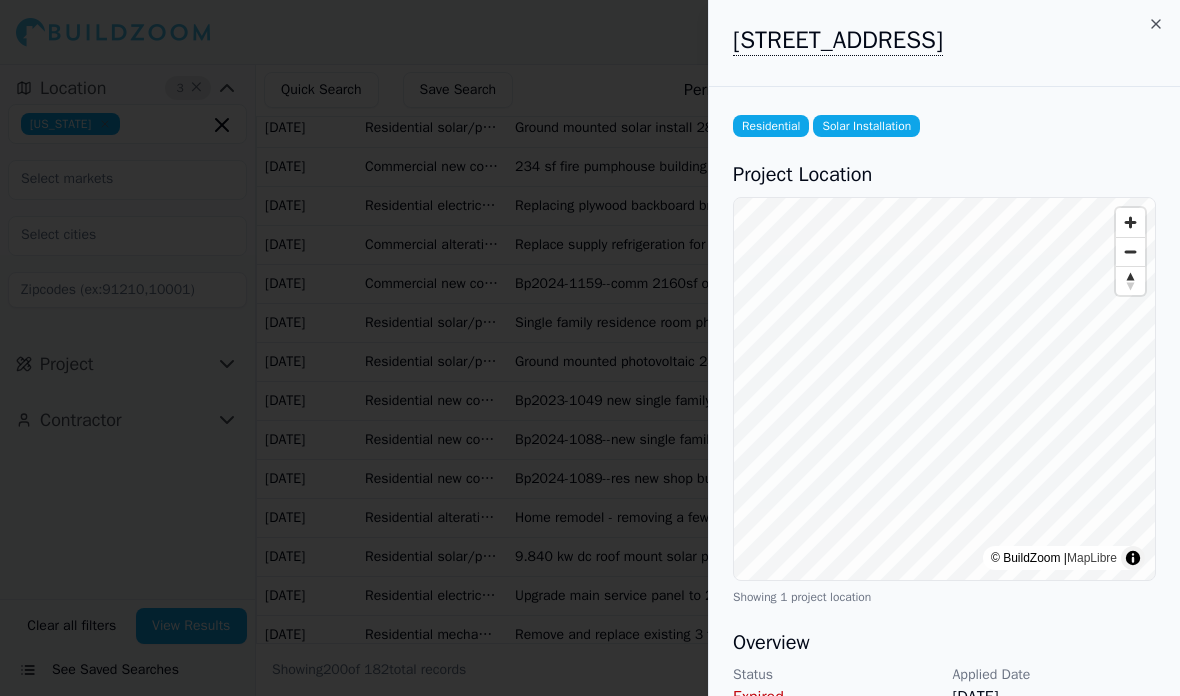 click at bounding box center (590, 348) 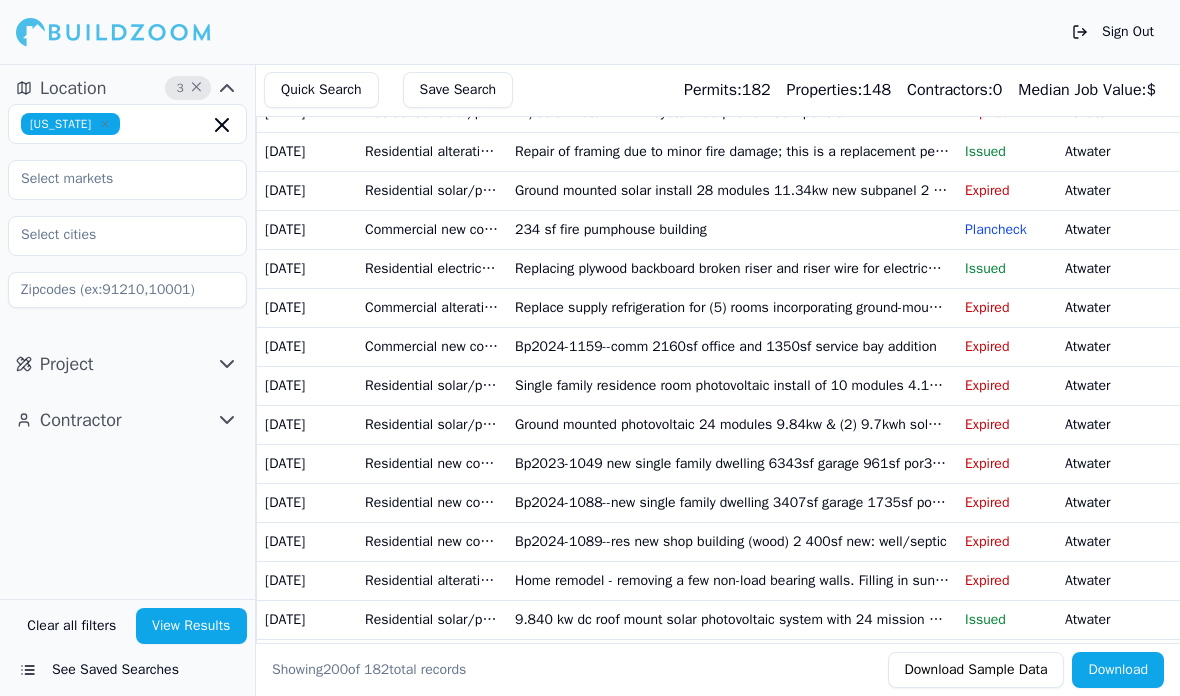 scroll, scrollTop: 2261, scrollLeft: 0, axis: vertical 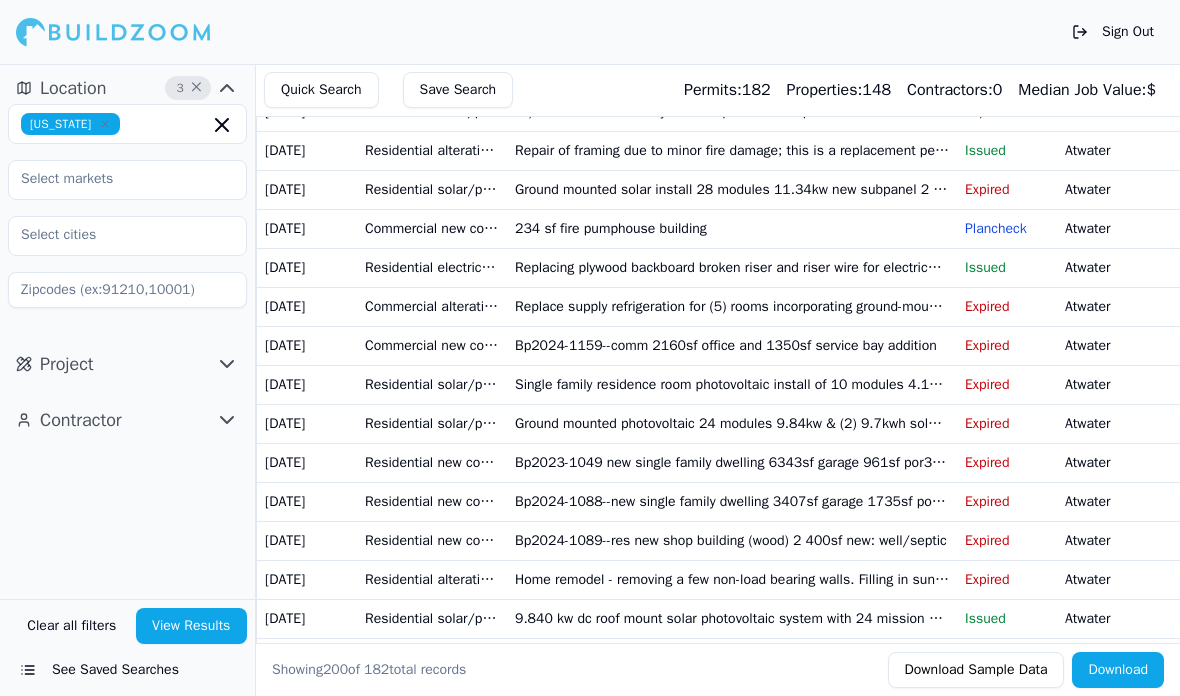 click on "Ground mounted solar install 28 modules 11.34kw new subpanel 2 solaredge home batteries (bat-10k1p) 1 solaredge ev charger" at bounding box center [732, 189] 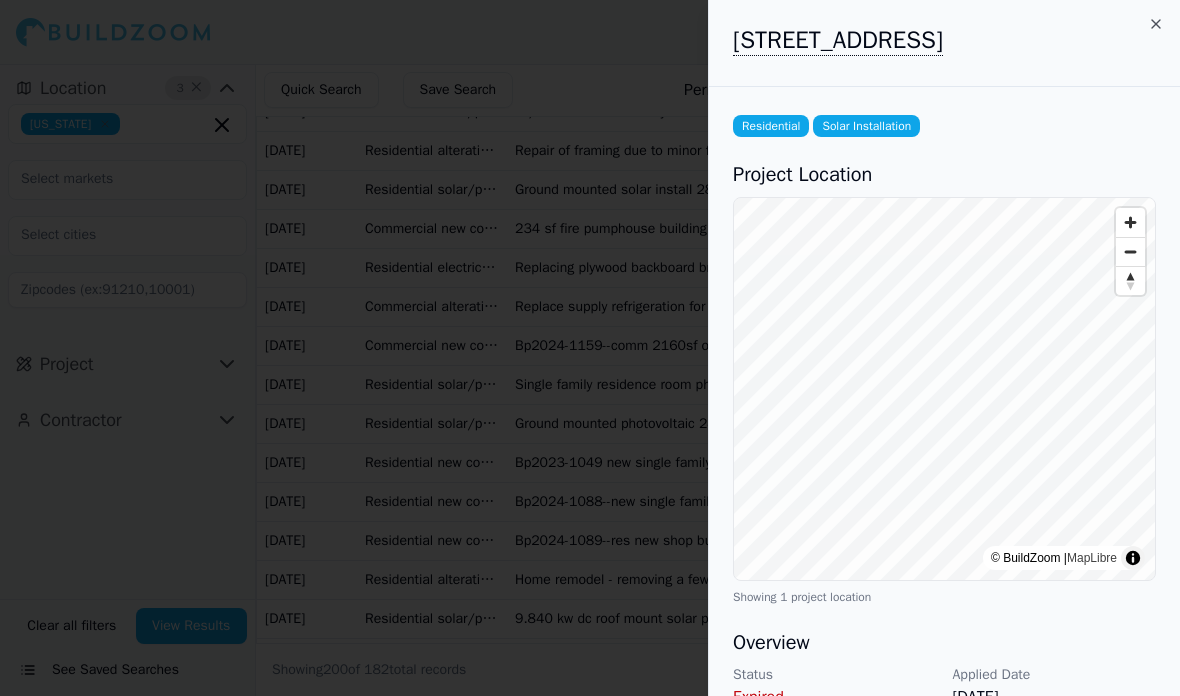 click at bounding box center [590, 348] 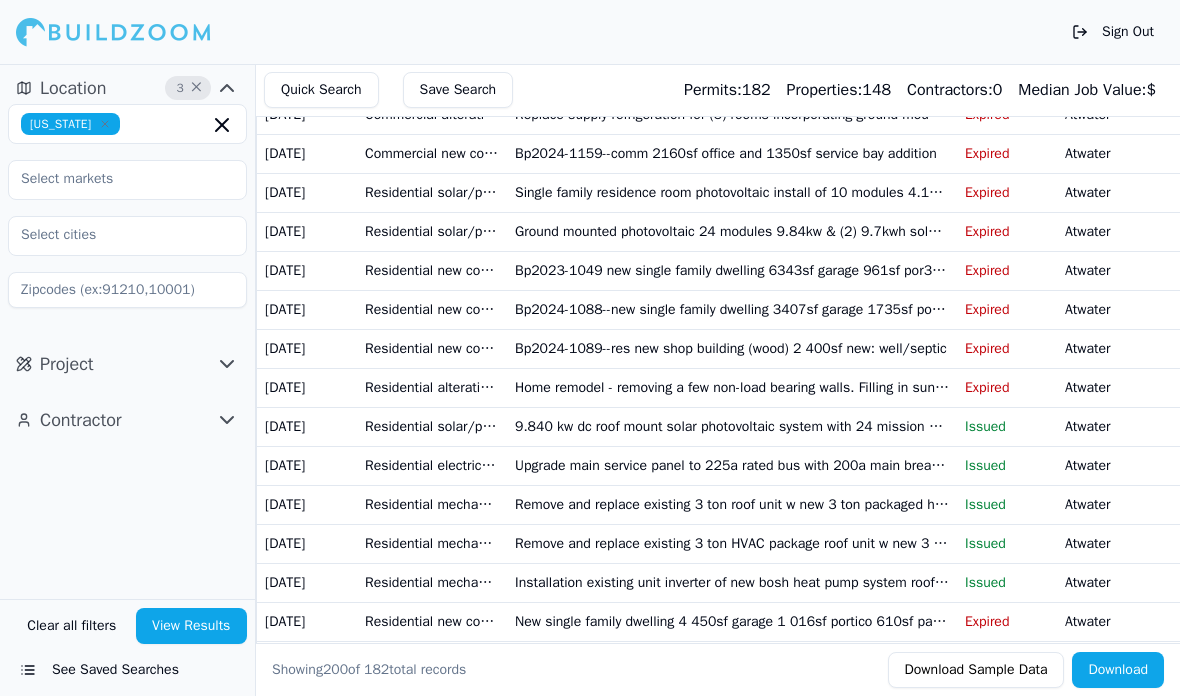 scroll, scrollTop: 2453, scrollLeft: 0, axis: vertical 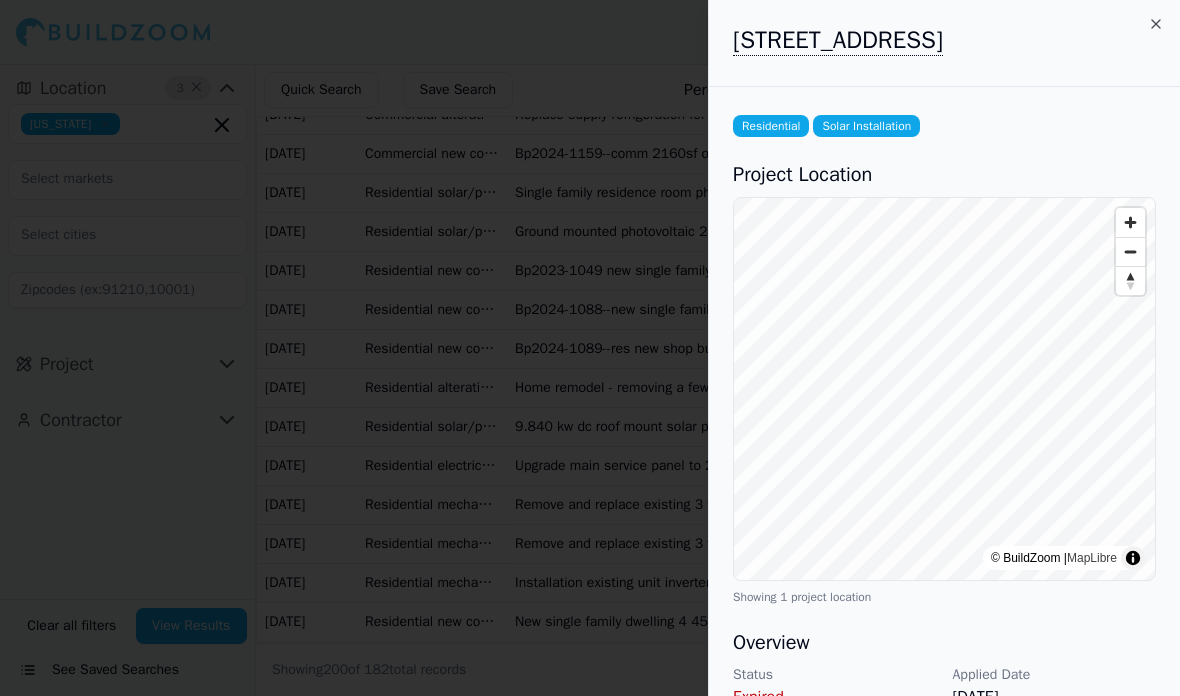 click at bounding box center [590, 348] 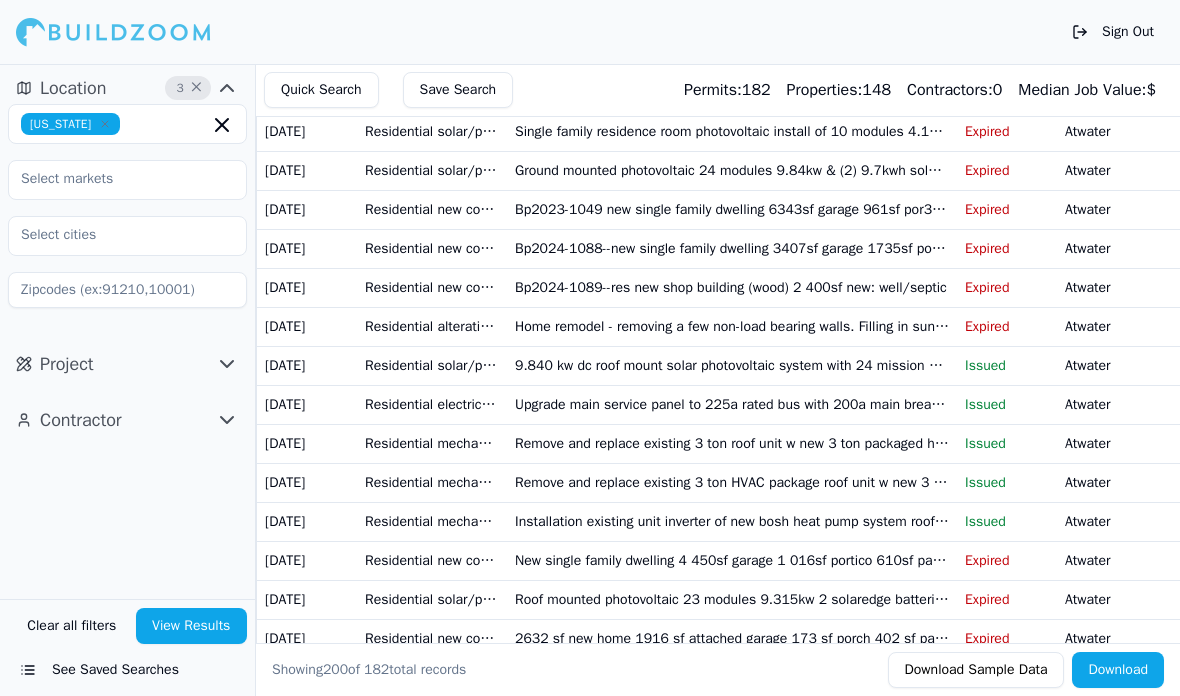 scroll, scrollTop: 2519, scrollLeft: 0, axis: vertical 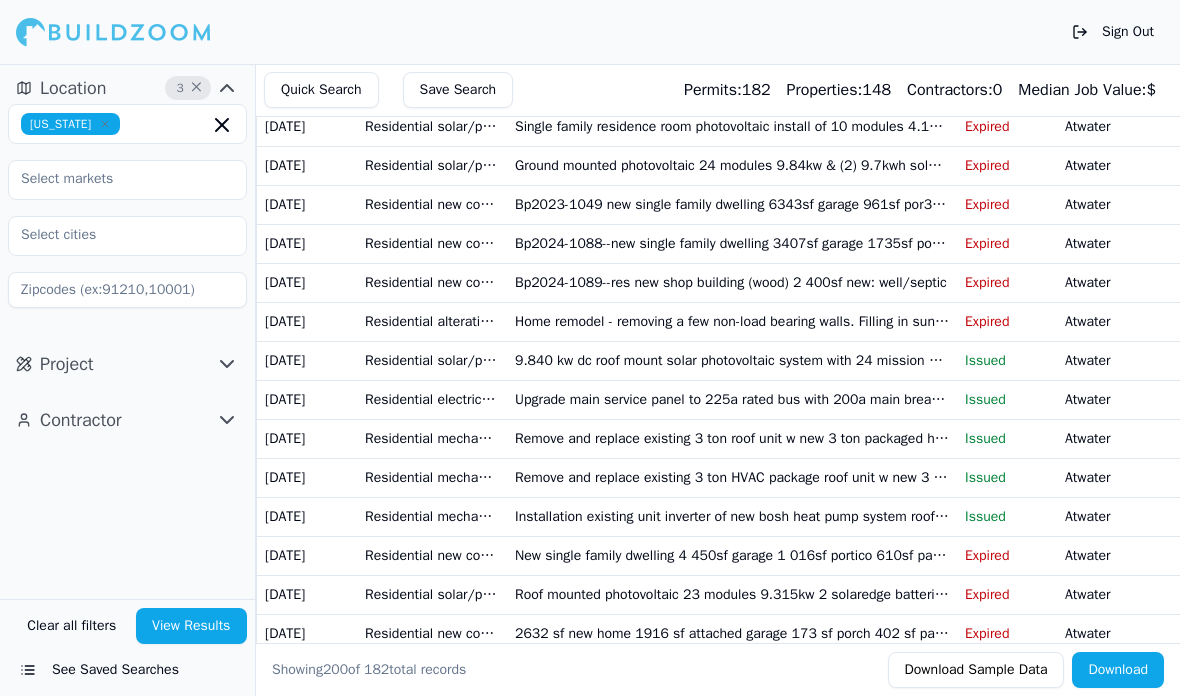 click on "Ground mounted photovoltaic 24 modules 9.84kw & (2) 9.7kwh solaredge energy banks (shift) bat-10k1p" at bounding box center [732, 165] 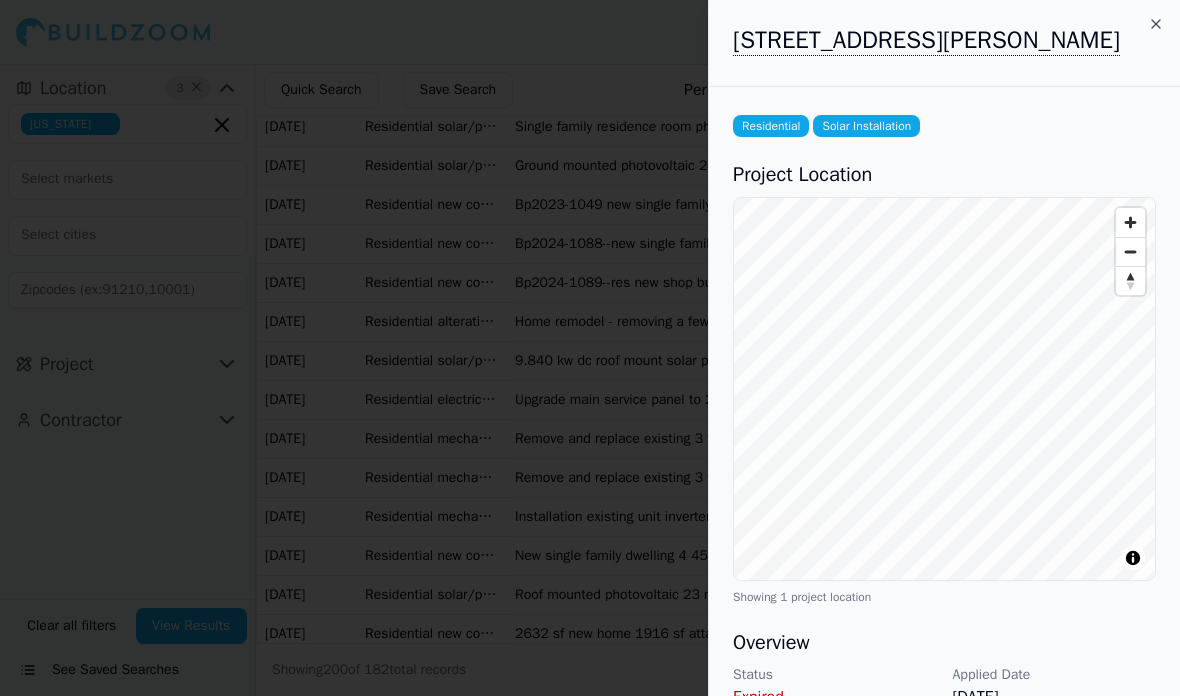 click on "Status Expired Applied Date [DATE] Property Sector Residential Issued Date N/A Property Type Miscellaneous Completed Date N/A Job Value N/A" at bounding box center (944, 777) 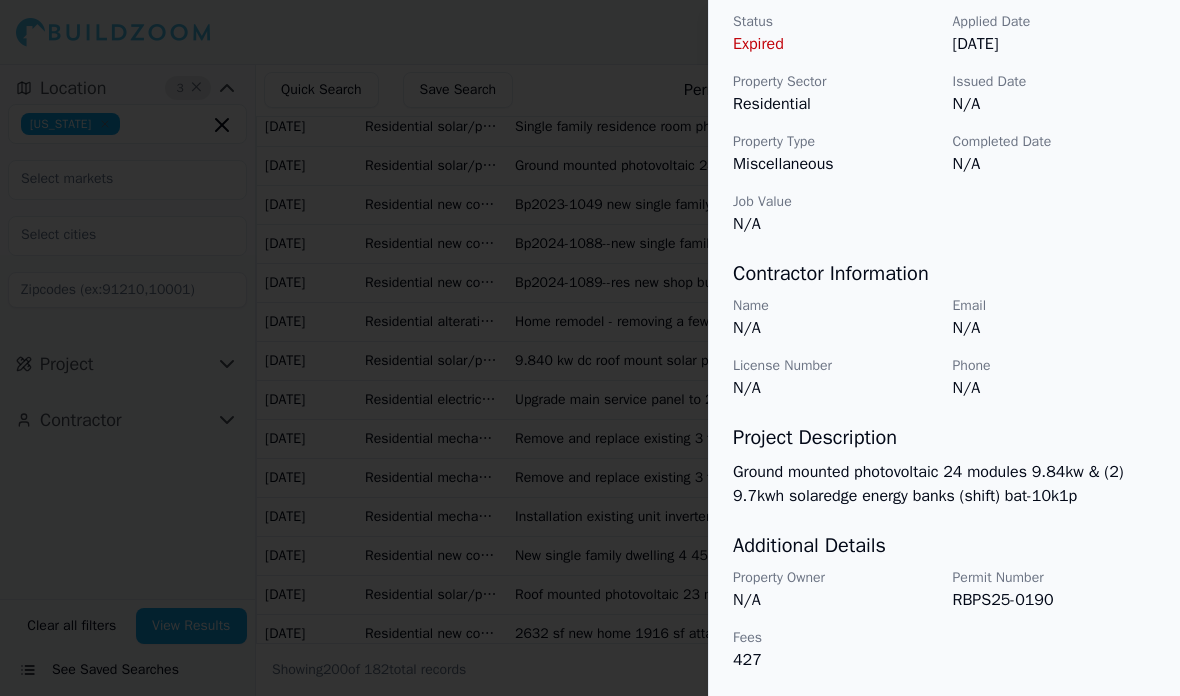 scroll, scrollTop: 653, scrollLeft: 0, axis: vertical 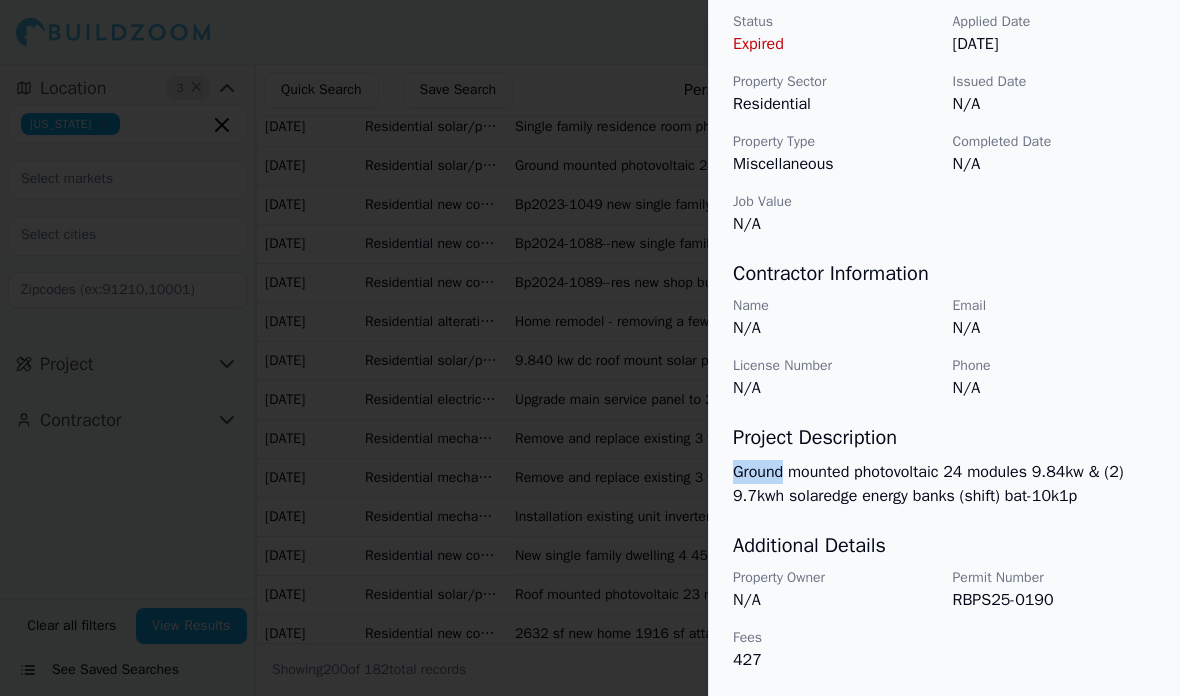 click on "Ground mounted photovoltaic 24 modules 9.84kw & (2) 9.7kwh solaredge energy banks (shift) bat-10k1p" at bounding box center [944, 484] 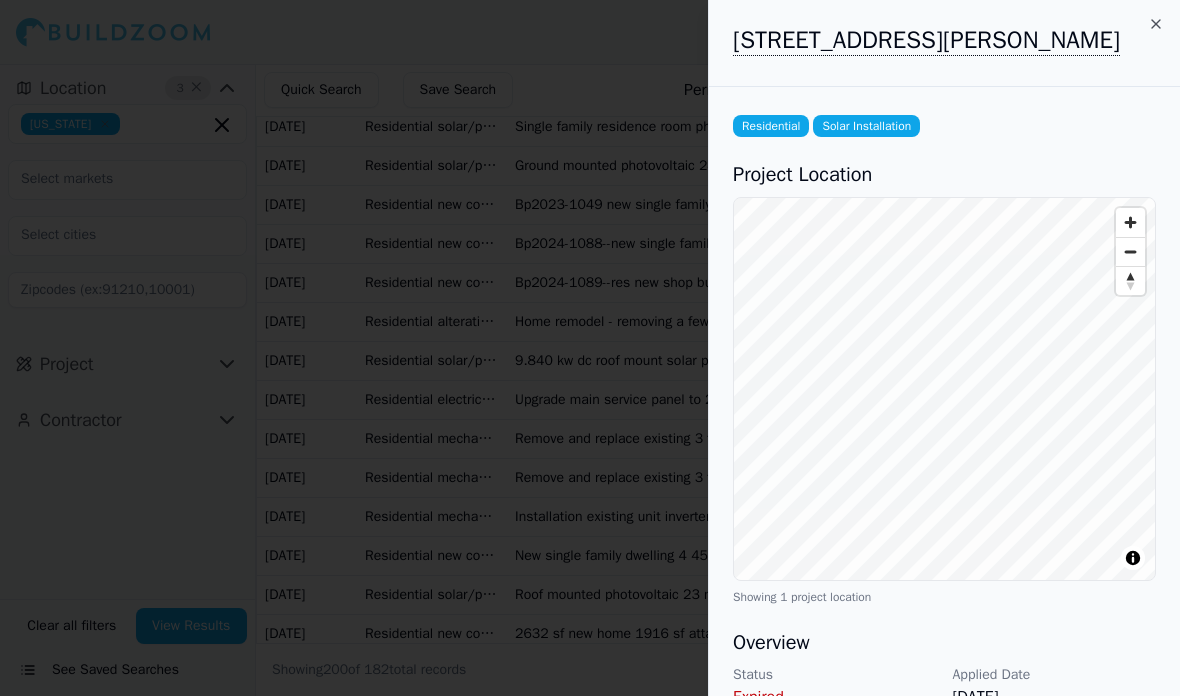 scroll, scrollTop: 0, scrollLeft: 0, axis: both 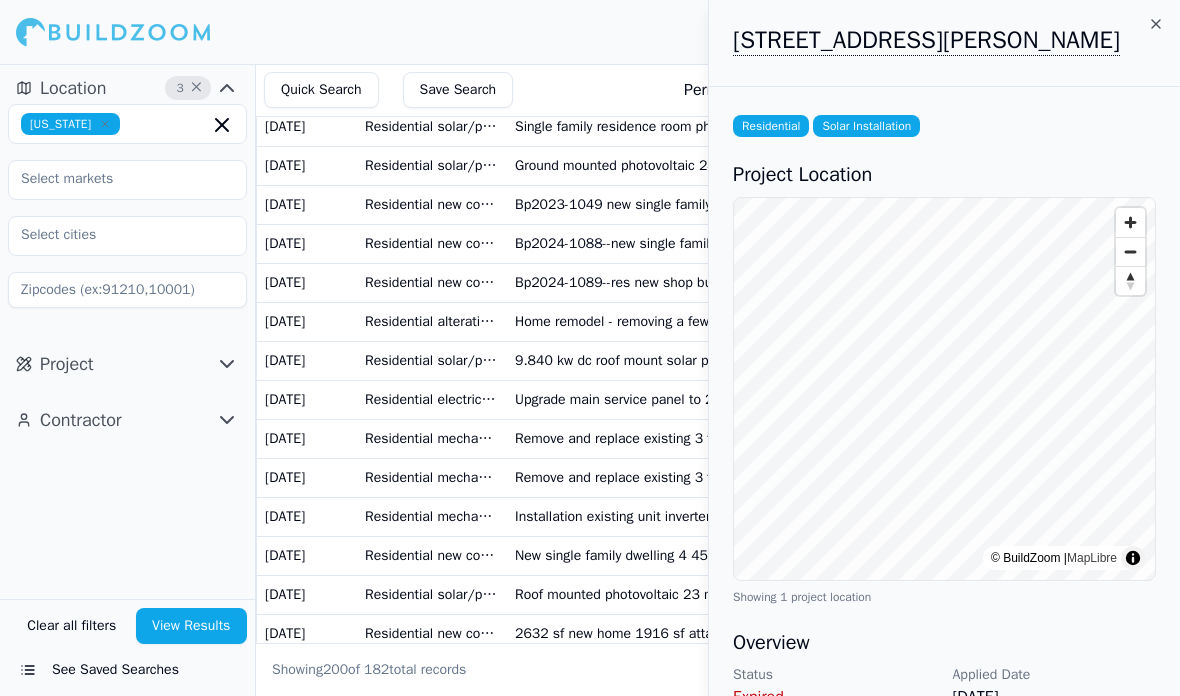 click on "Sign Out" at bounding box center [1113, 32] 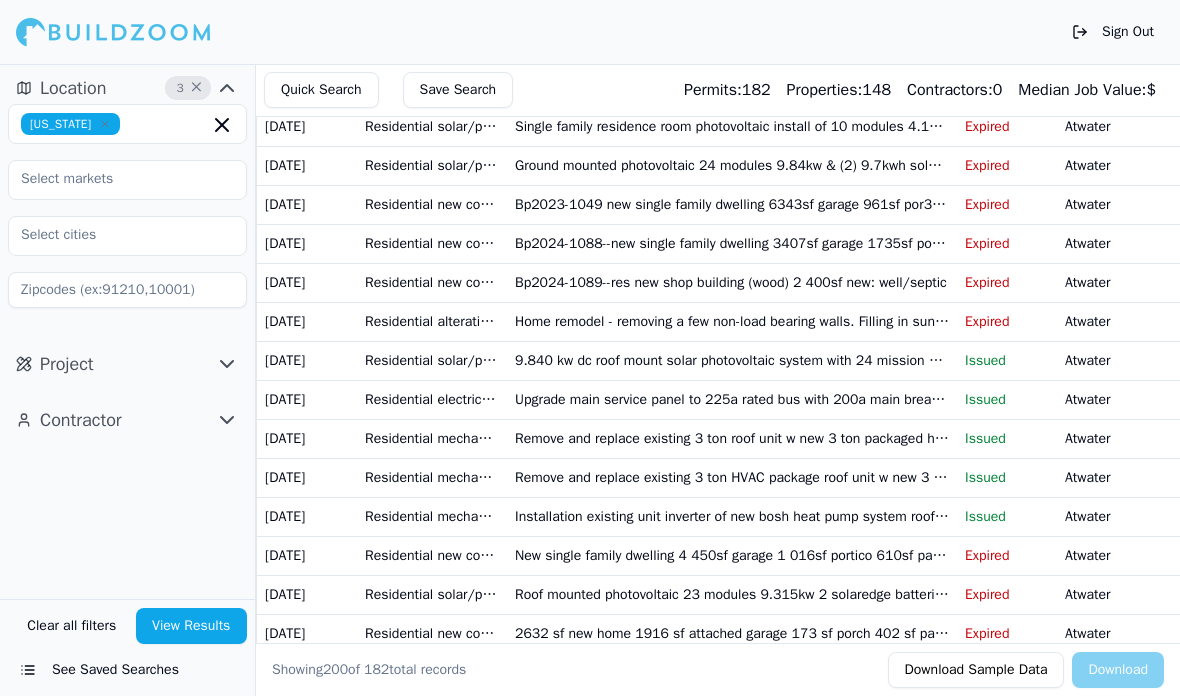 click on "9.840 kw dc roof mount solar photovoltaic system with 24 mission solar energy: mse410ht0b 410w mono modules with 24 enphase: iq8hc-72-m-dom-us [240v] microinverters 03 enphase iqbattery-5p-1p-na-dom [240v] [si1-sb] upgrade main service panel to 225a rated bus with 200a main breaker (on seperate permit)" at bounding box center (732, 360) 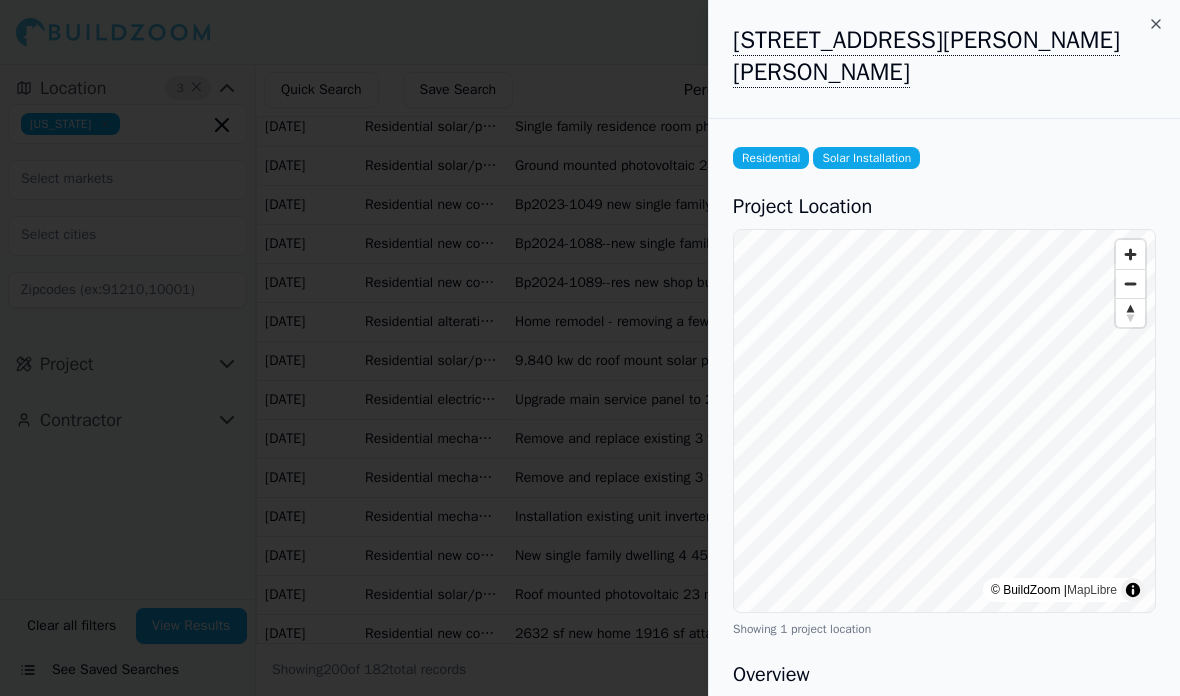 click 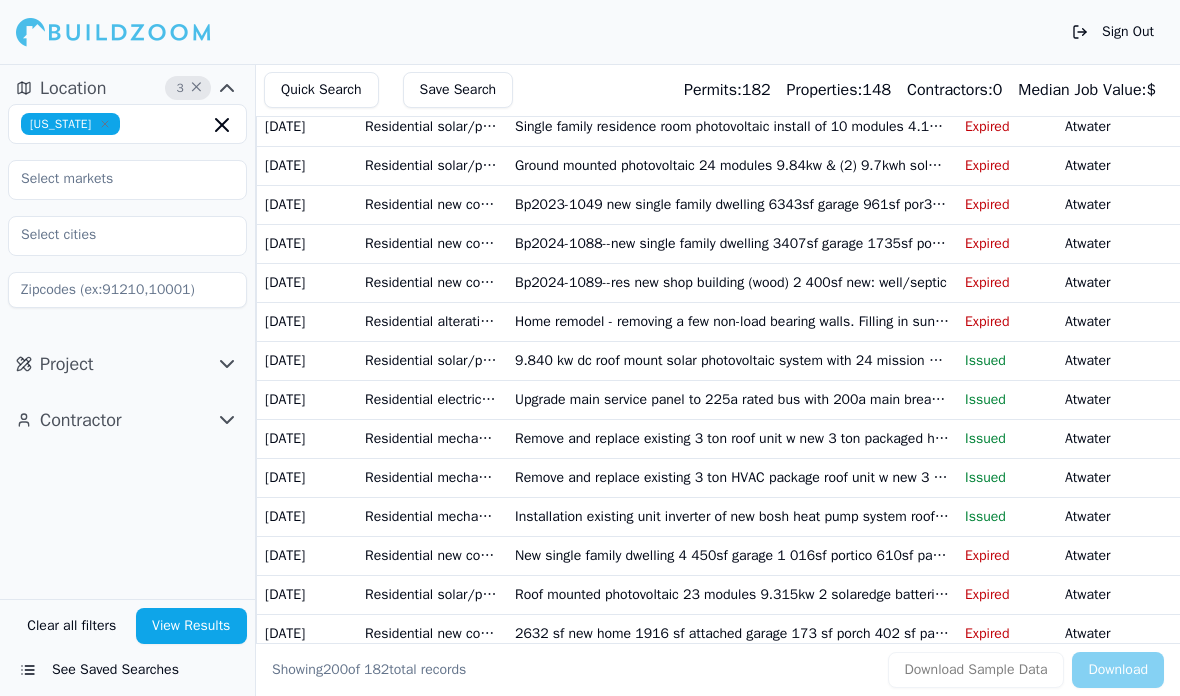 click on "9.840 kw dc roof mount solar photovoltaic system with 24 mission solar energy: mse410ht0b 410w mono modules with 24 enphase: iq8hc-72-m-dom-us [240v] microinverters 03 enphase iqbattery-5p-1p-na-dom [240v] [si1-sb] upgrade main service panel to 225a rated bus with 200a main breaker (on seperate permit)" at bounding box center (732, 360) 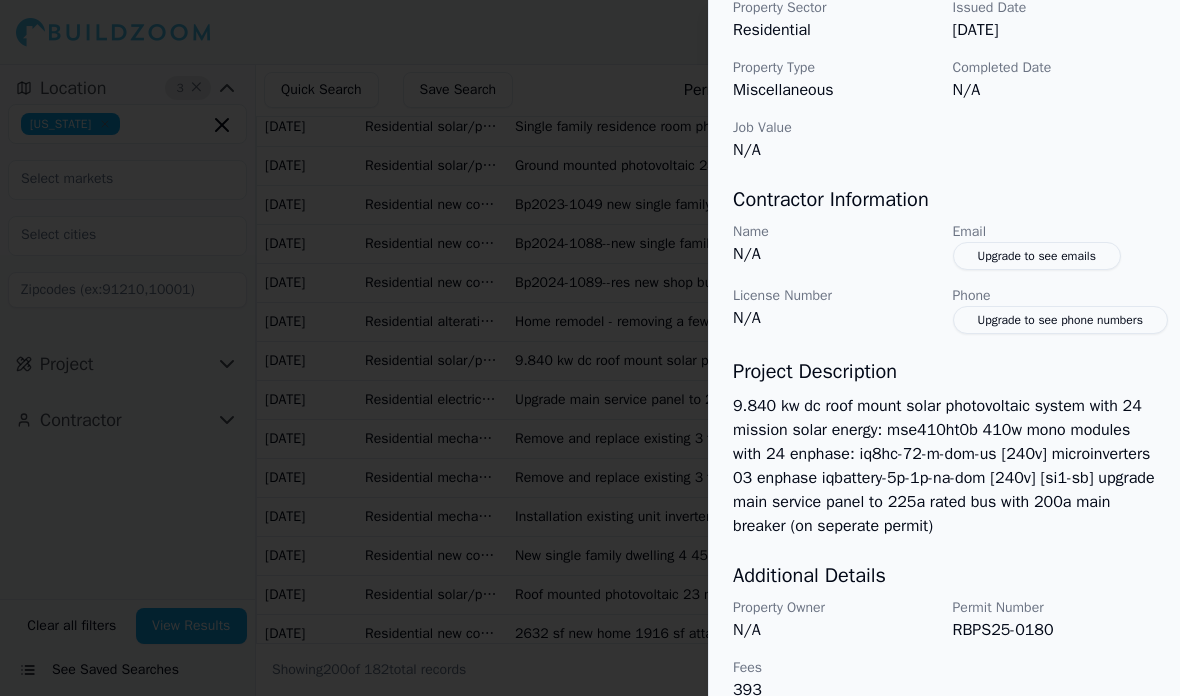 scroll, scrollTop: 757, scrollLeft: 7, axis: both 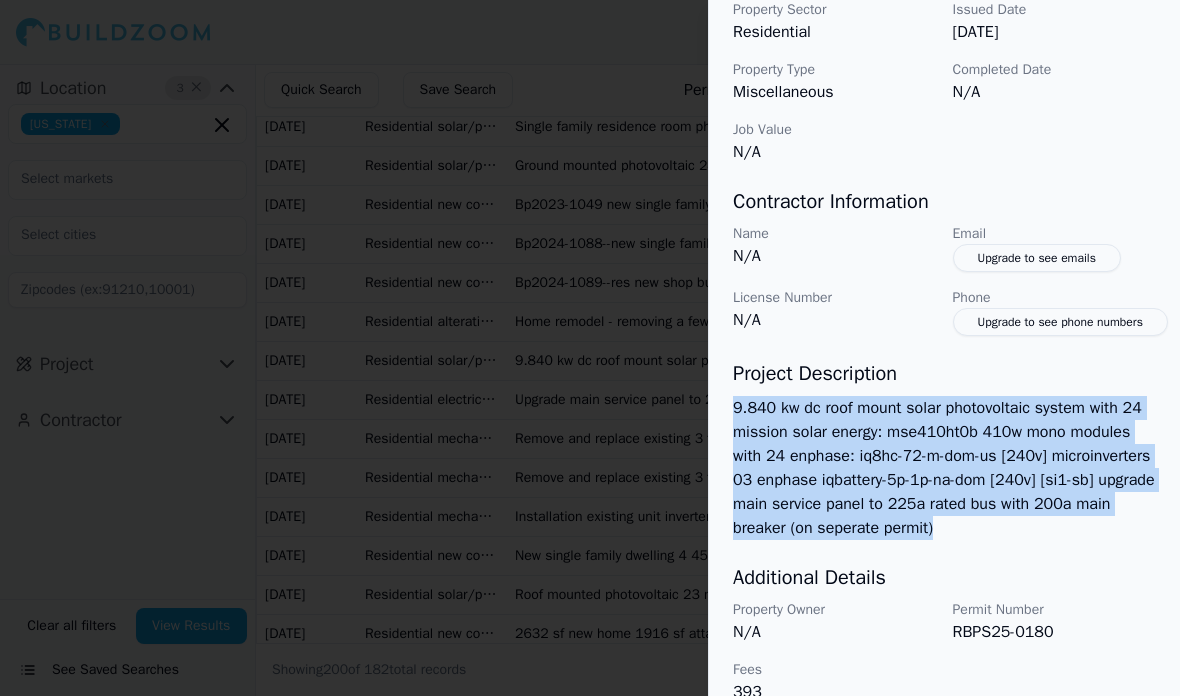 click at bounding box center [590, 348] 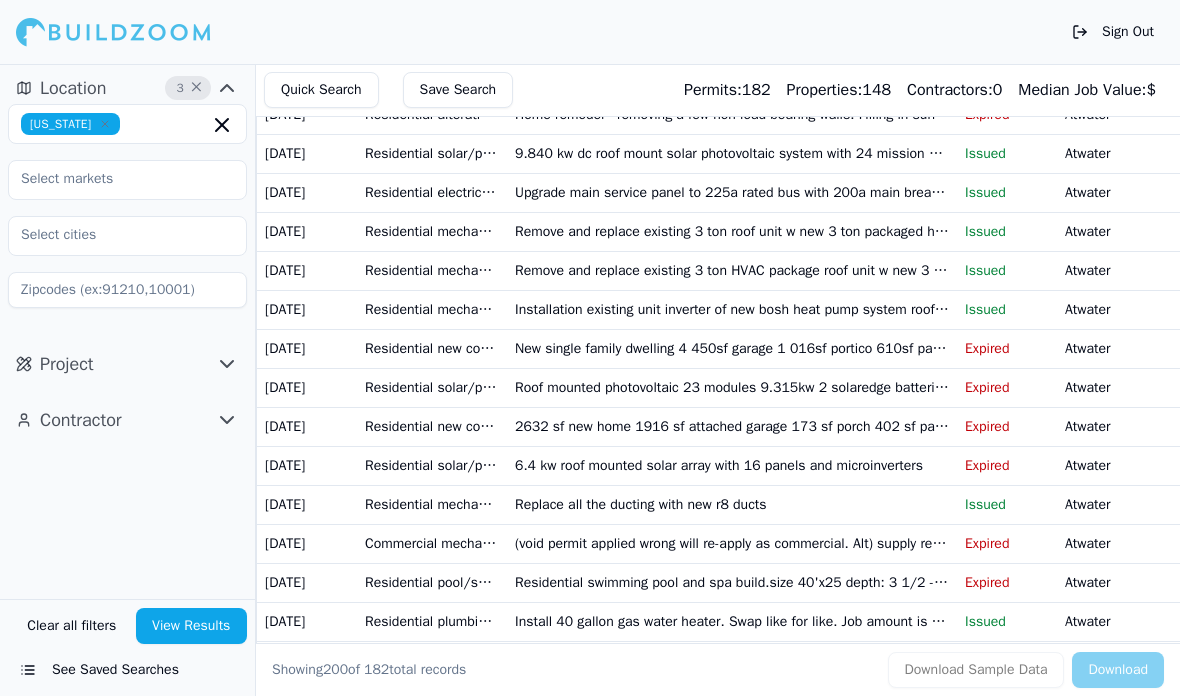 scroll, scrollTop: 2757, scrollLeft: 0, axis: vertical 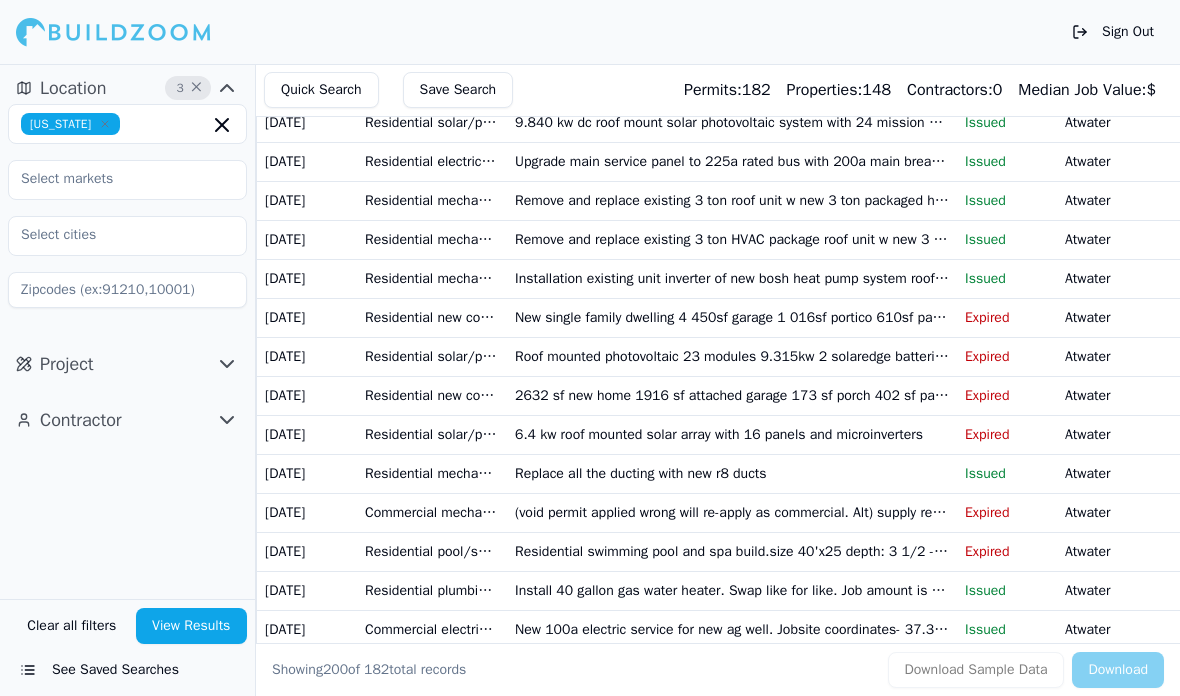 click on "Roof mounted photovoltaic 23 modules 9.315kw 2 solaredge batteries 9.7kwh" at bounding box center [732, 356] 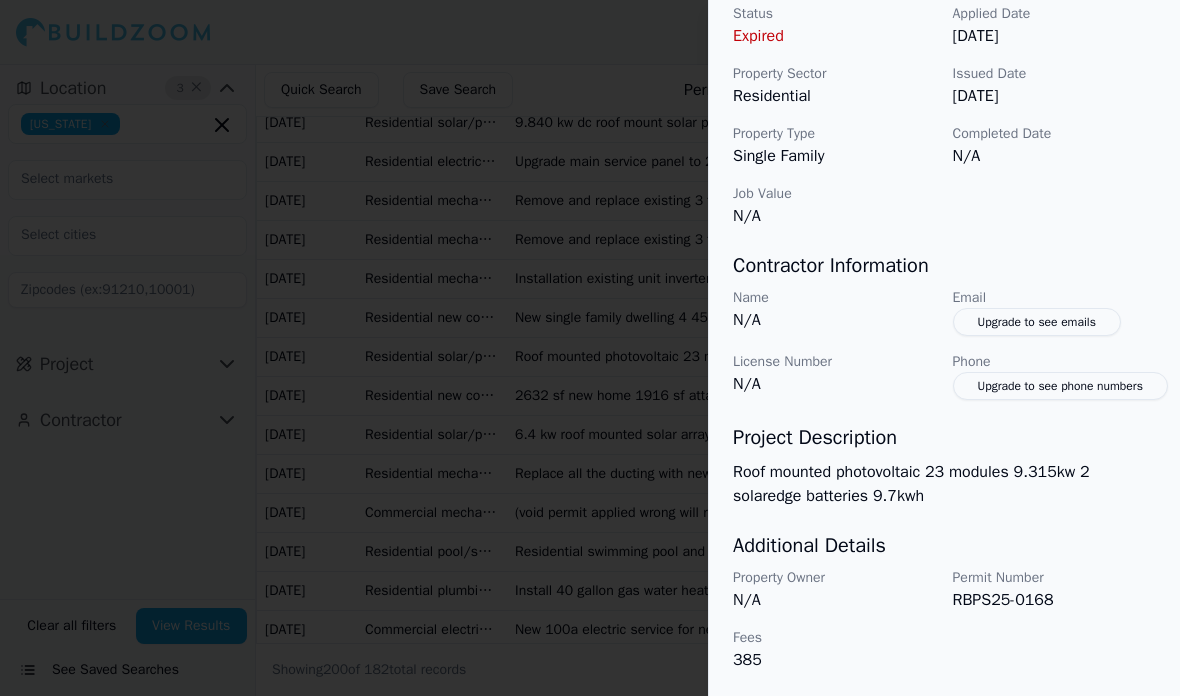 scroll, scrollTop: 693, scrollLeft: 7, axis: both 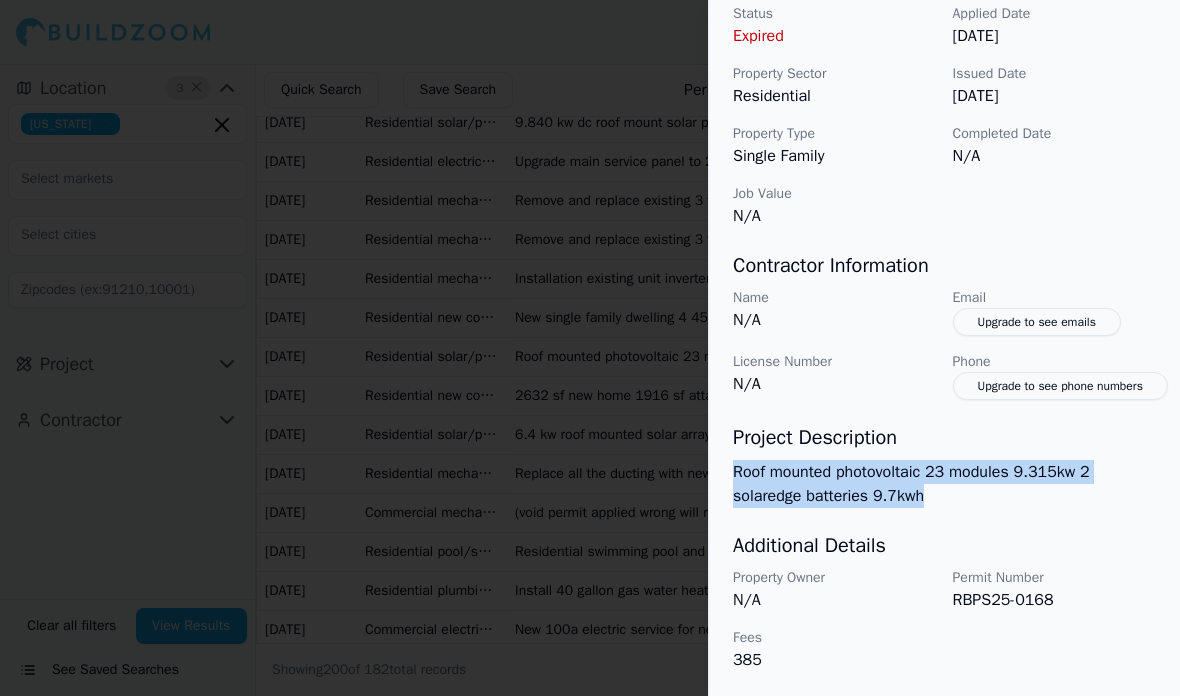 click at bounding box center [590, 348] 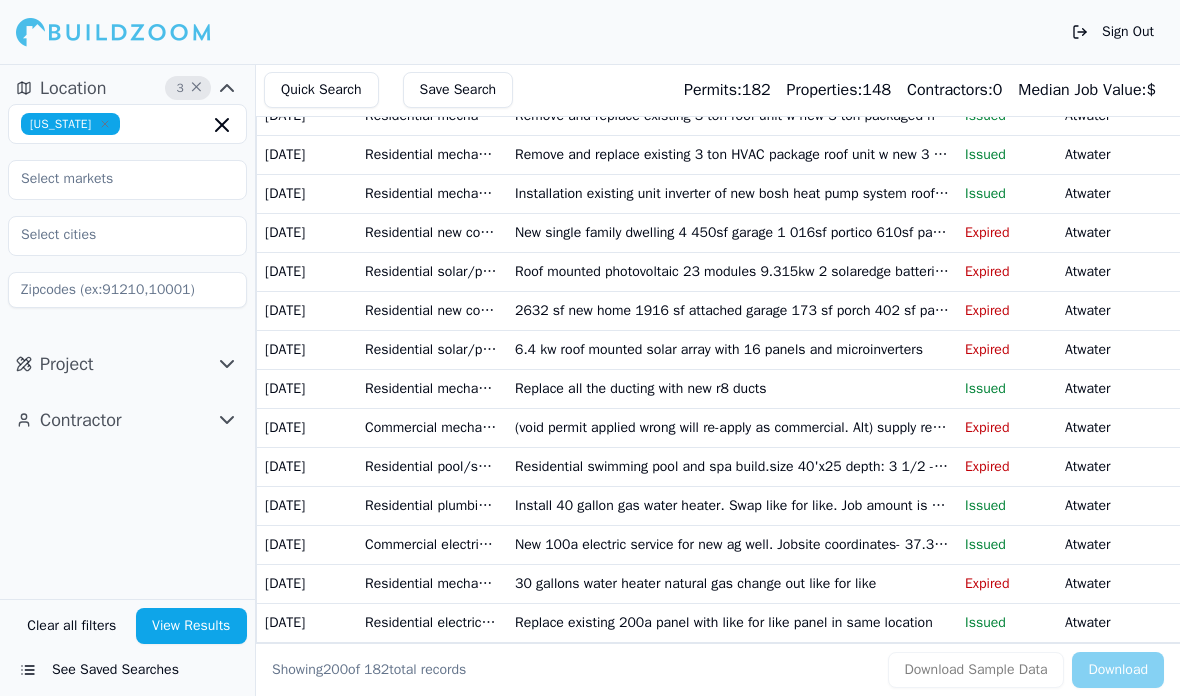 scroll, scrollTop: 2845, scrollLeft: 0, axis: vertical 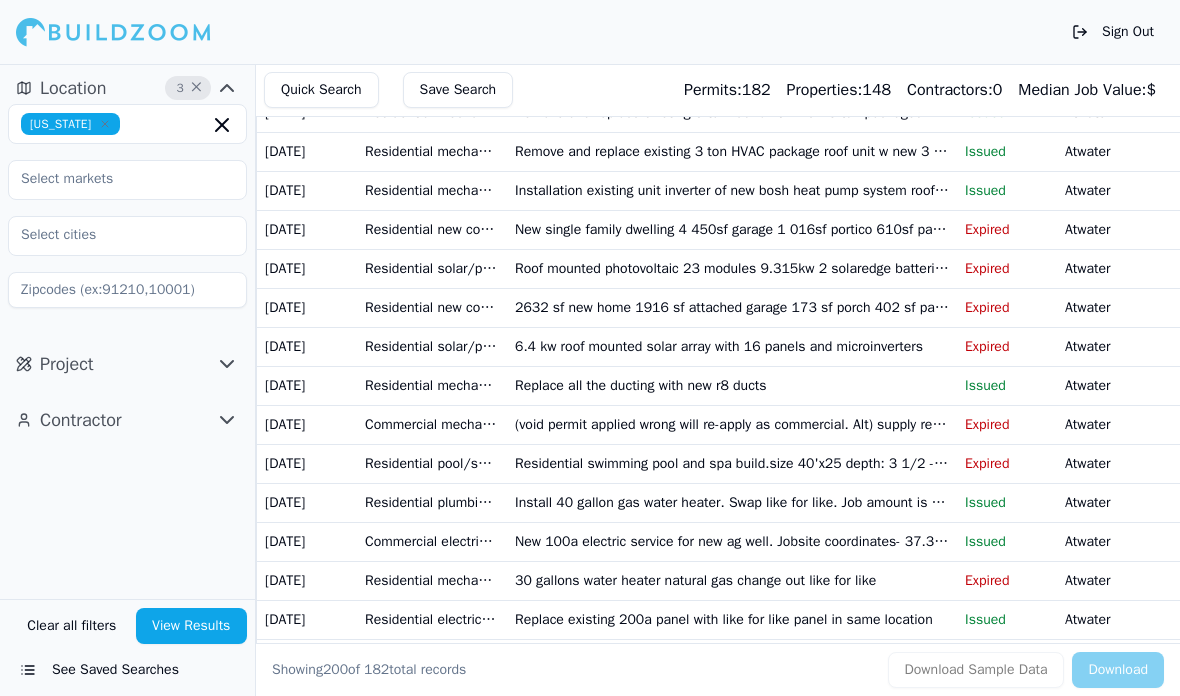 click on "Roof mounted photovoltaic 23 modules 9.315kw 2 solaredge batteries 9.7kwh" at bounding box center [732, 268] 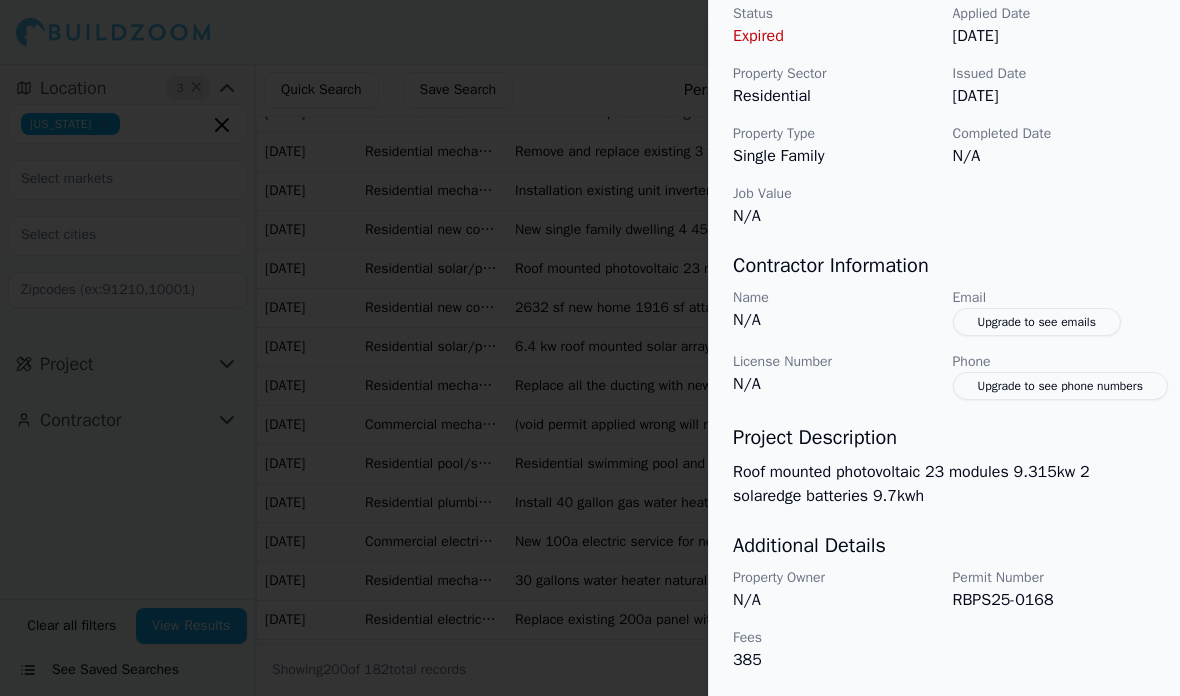 scroll, scrollTop: 693, scrollLeft: 0, axis: vertical 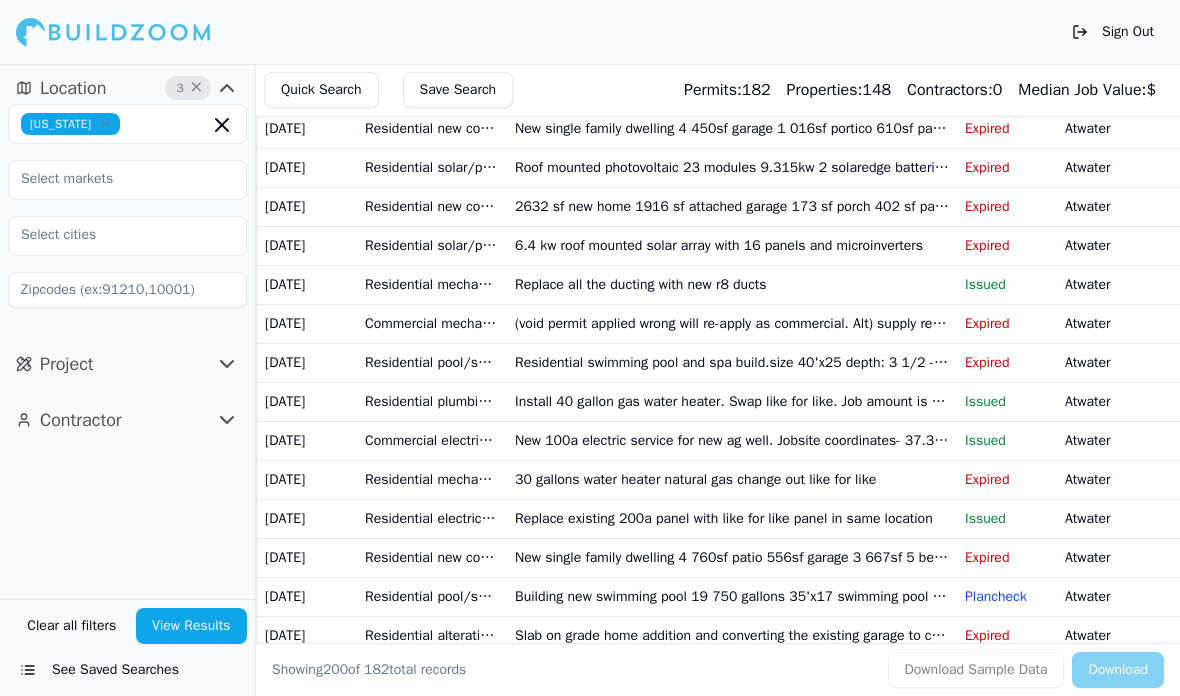click on "6.4 kw roof mounted solar array with 16 panels and microinverters" at bounding box center (732, 245) 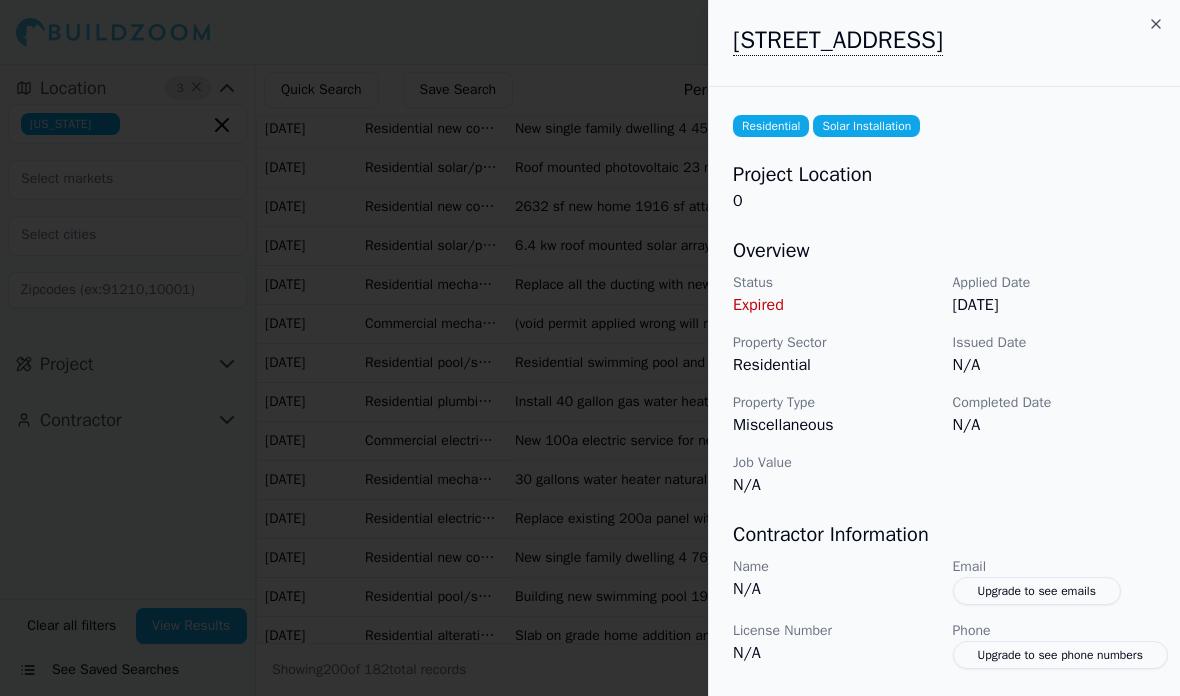 click on "[STREET_ADDRESS]" at bounding box center (944, 43) 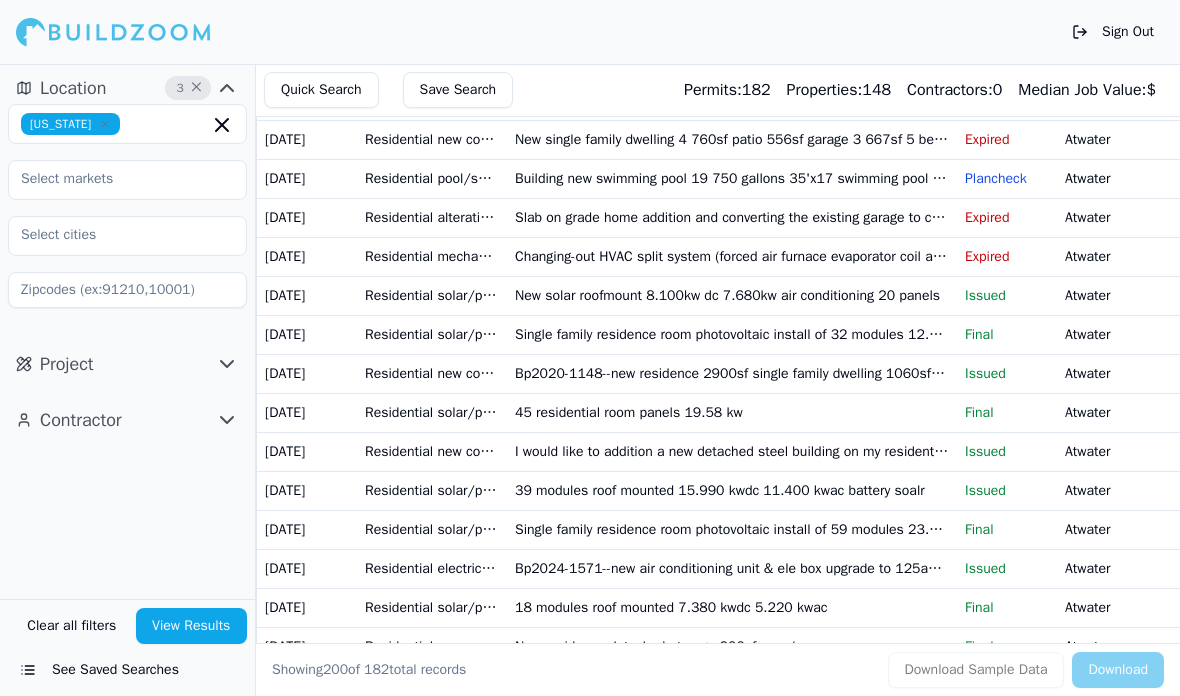 scroll, scrollTop: 3367, scrollLeft: 0, axis: vertical 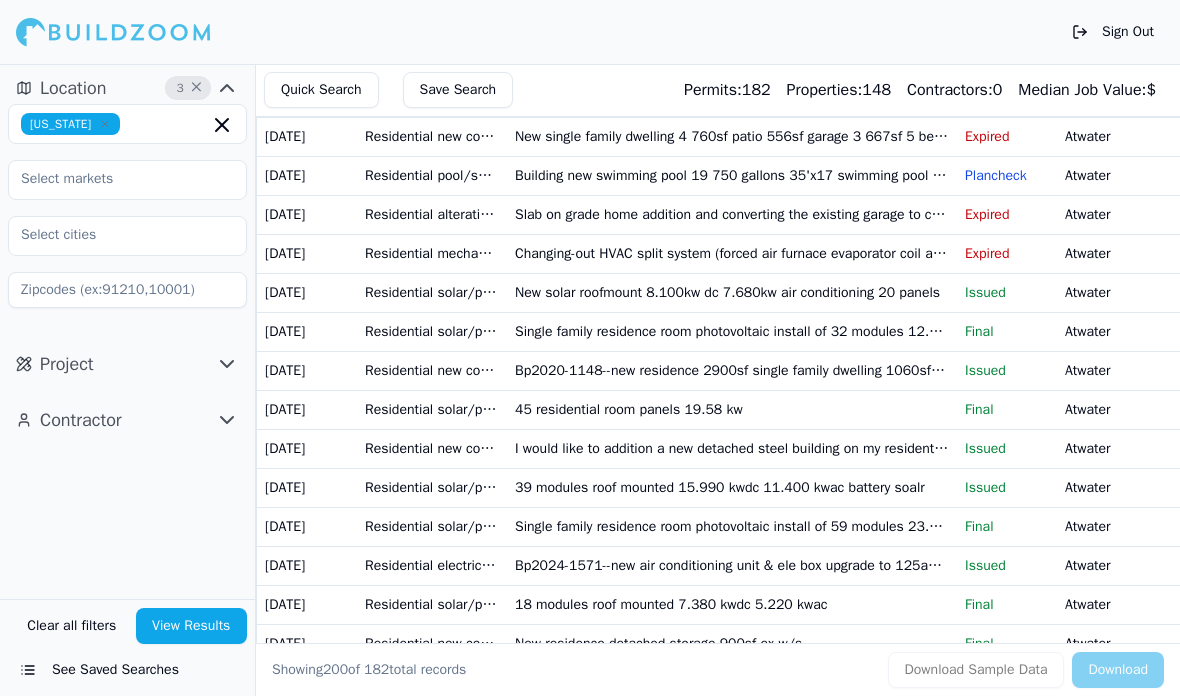 click on "New solar roofmount 8.100kw dc 7.680kw air conditioning 20 panels" at bounding box center (732, 292) 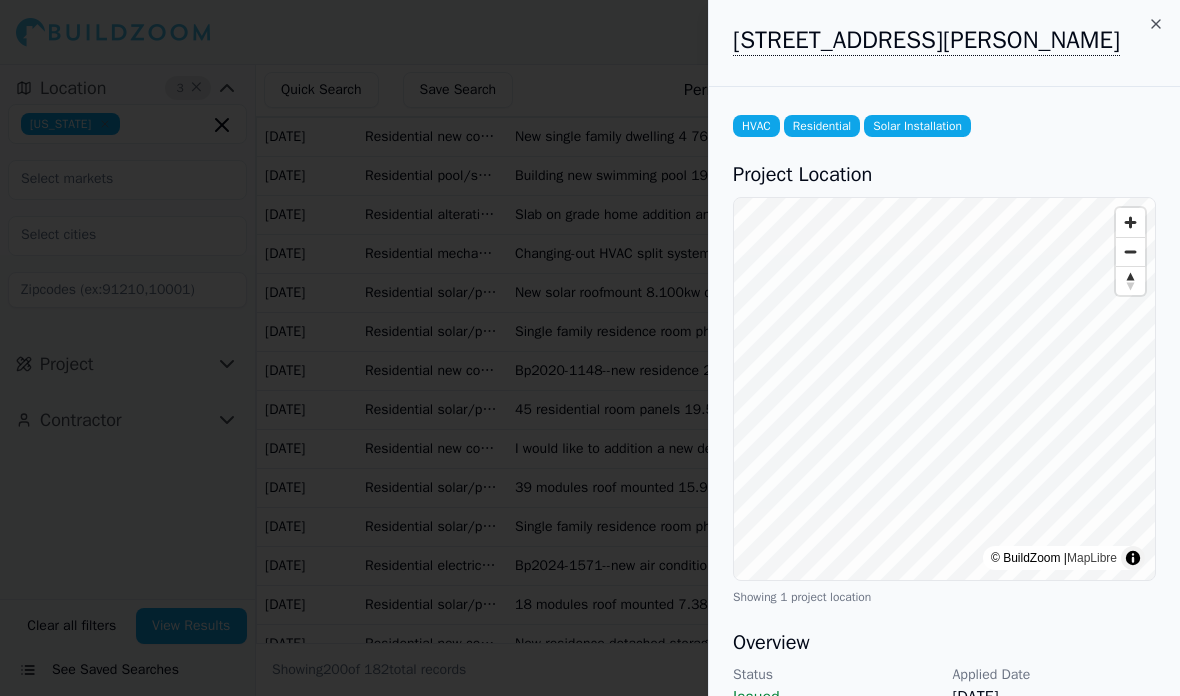 scroll, scrollTop: 0, scrollLeft: 0, axis: both 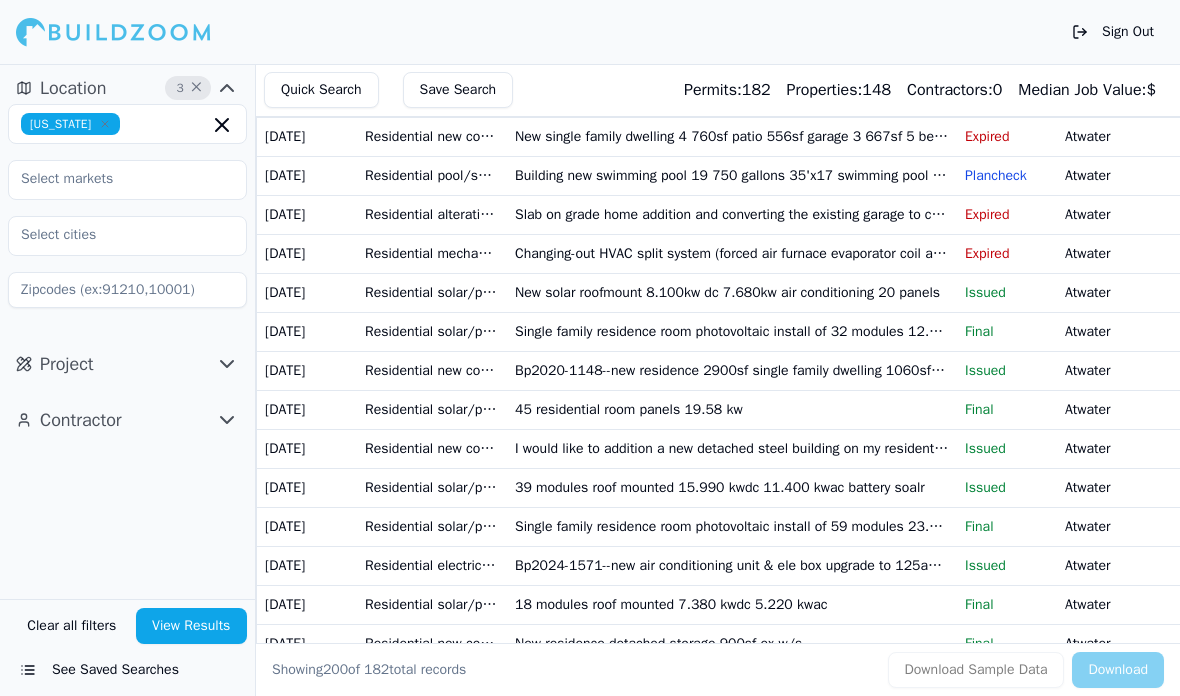 click on "New solar roofmount 8.100kw dc 7.680kw air conditioning 20 panels" at bounding box center (732, 292) 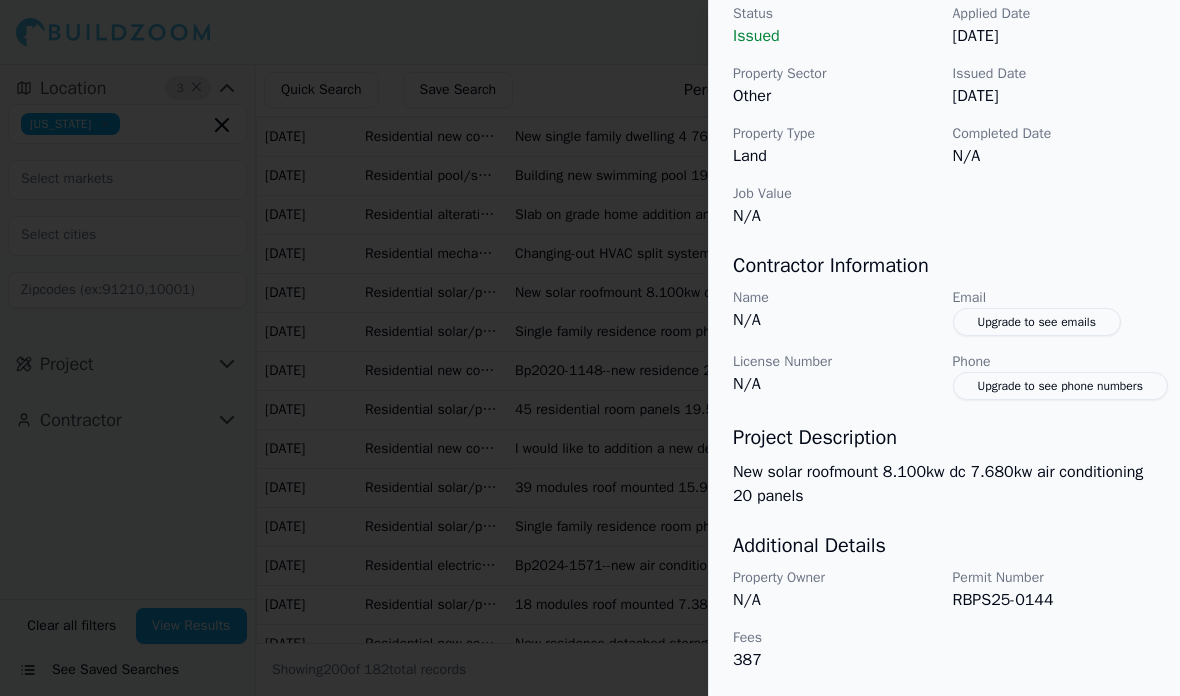 scroll, scrollTop: 693, scrollLeft: 0, axis: vertical 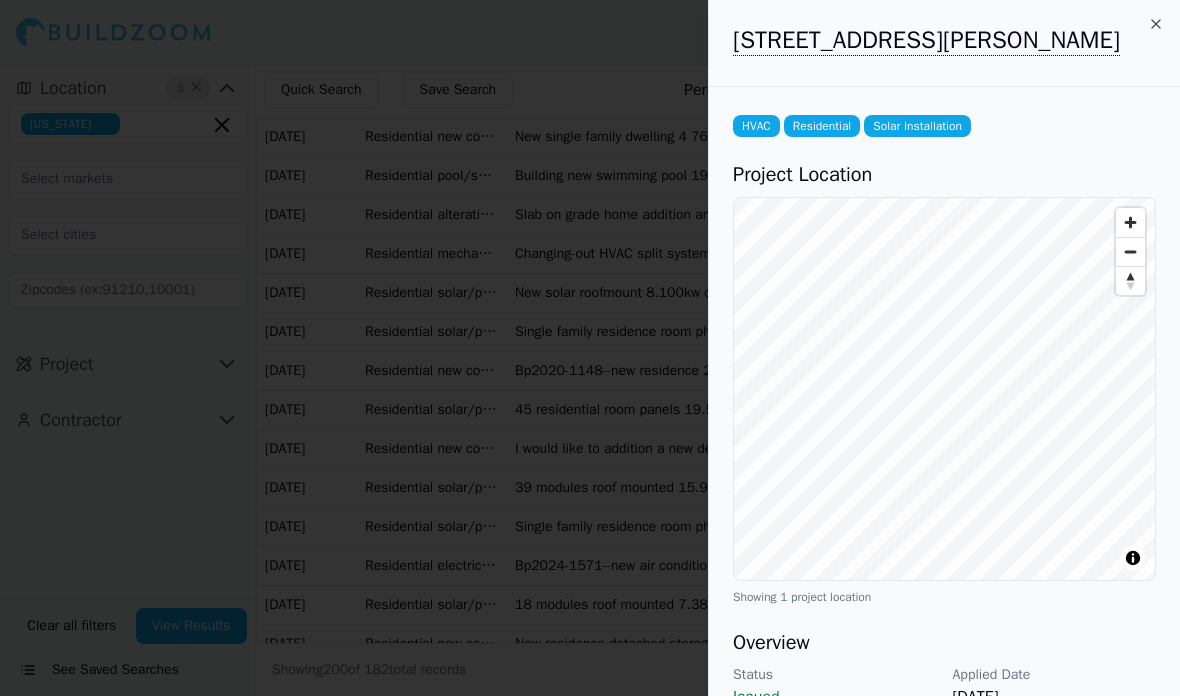 click 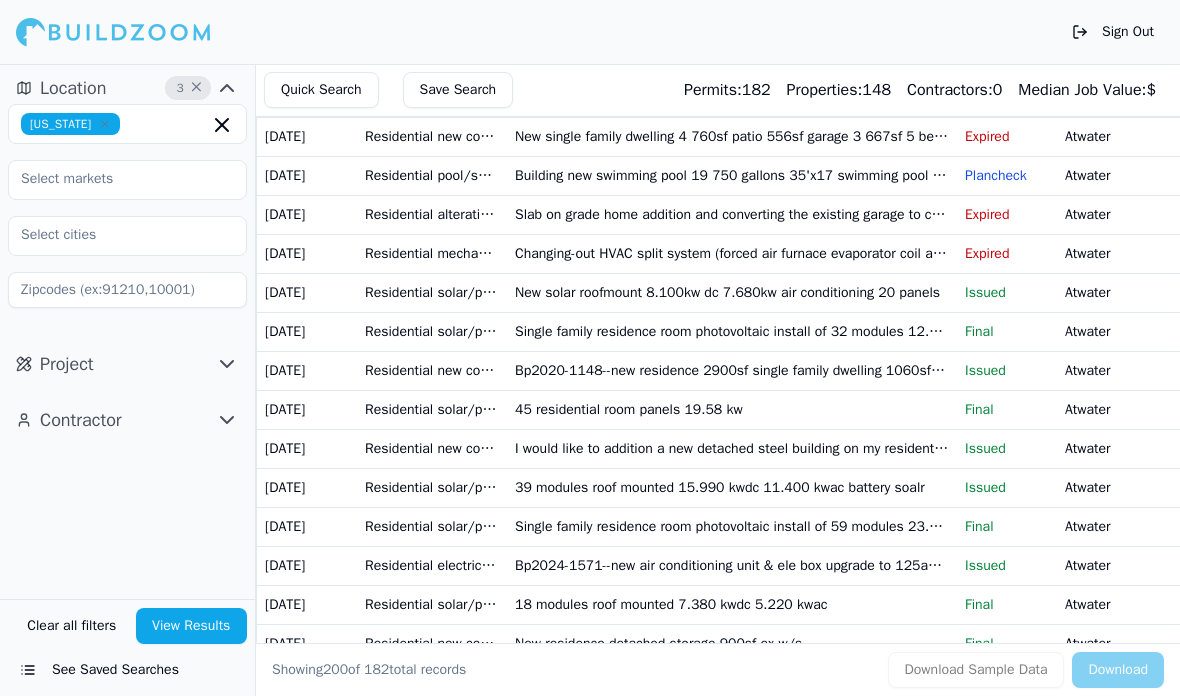 click on "New solar roofmount 8.100kw dc 7.680kw air conditioning 20 panels" at bounding box center (732, 292) 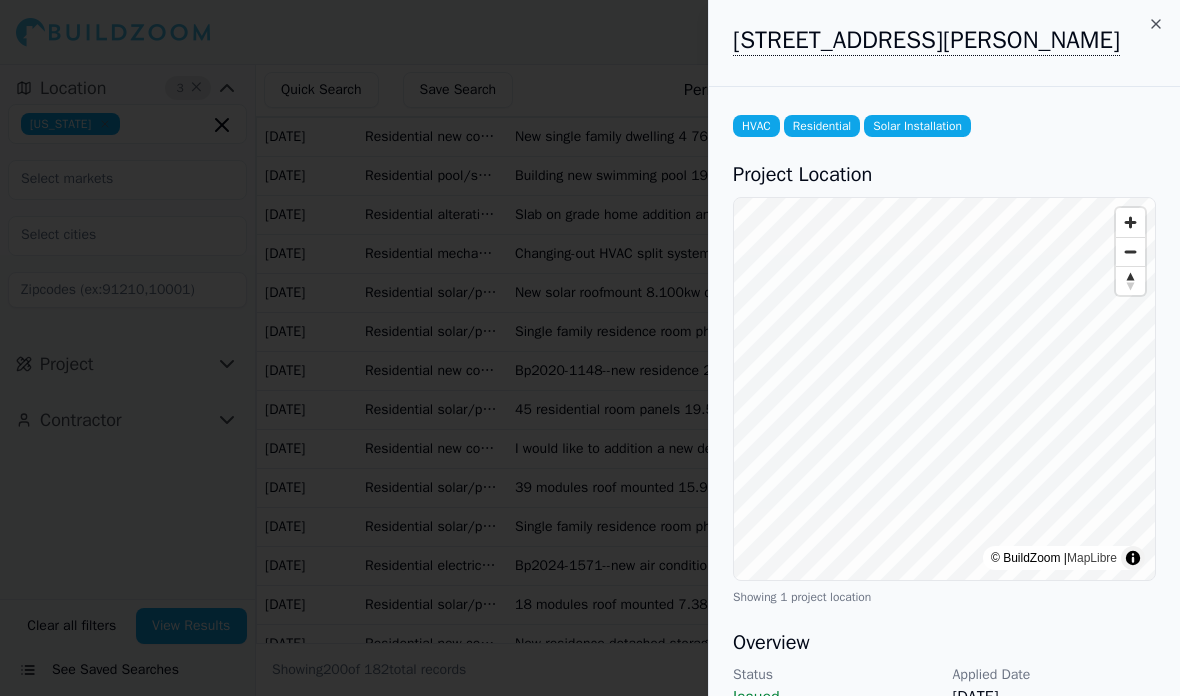 click at bounding box center [590, 348] 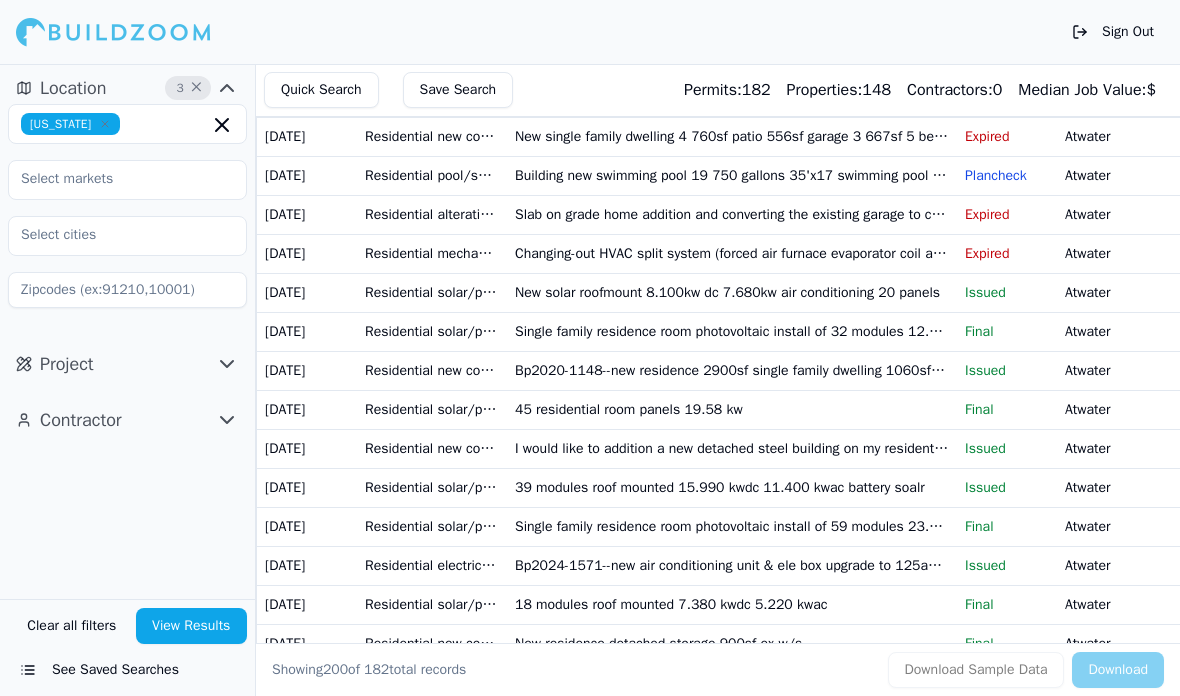click on "Single family residence room photovoltaic install of 32 modules 12.96kw on a comparable roof new 225a backup loads panel with a 100a main breaker new 125a combiner panel. With pcs enabled battery backup" at bounding box center [732, 331] 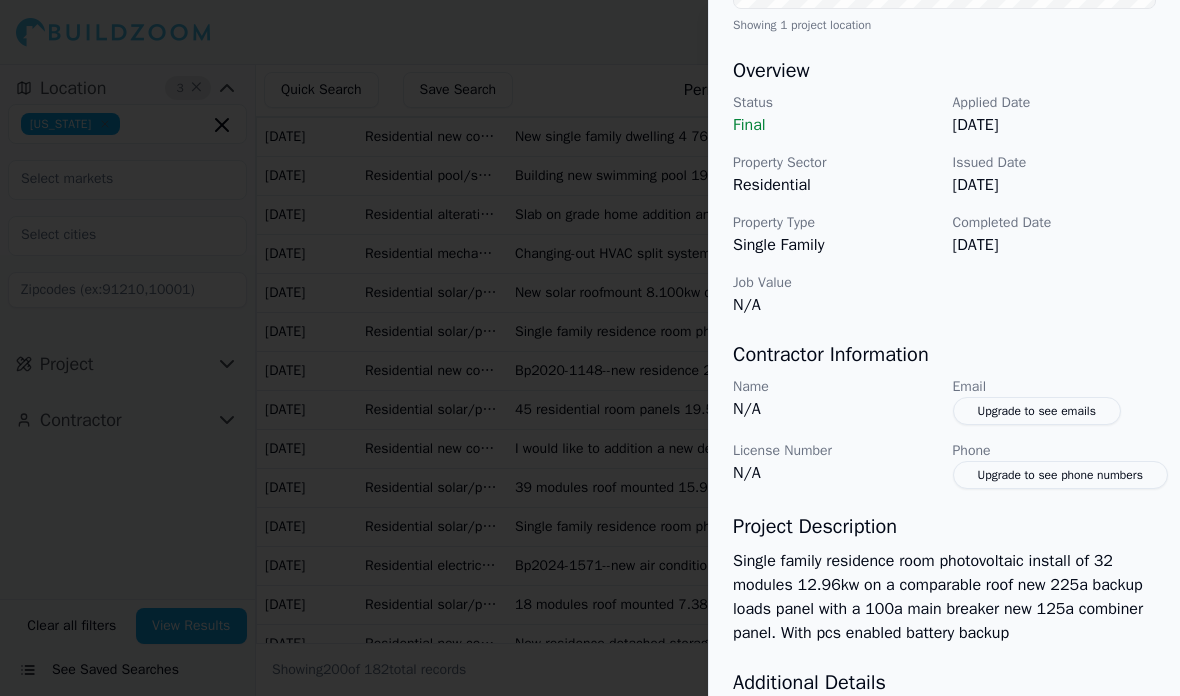 scroll, scrollTop: 573, scrollLeft: 0, axis: vertical 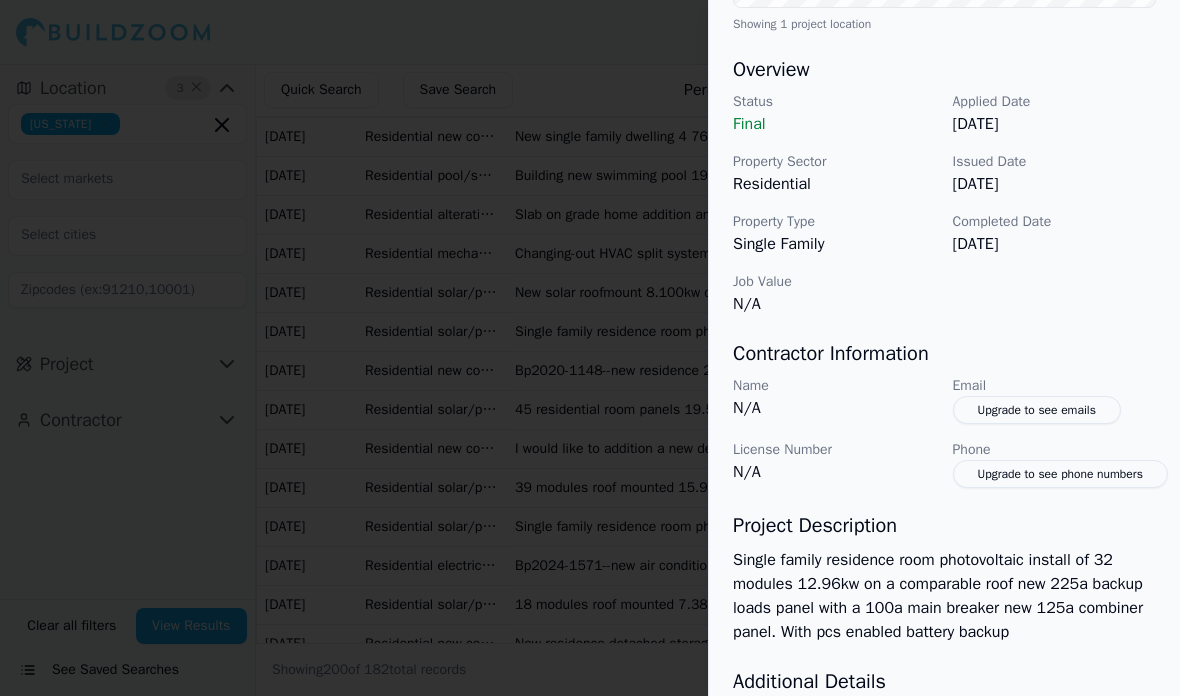 click at bounding box center (590, 348) 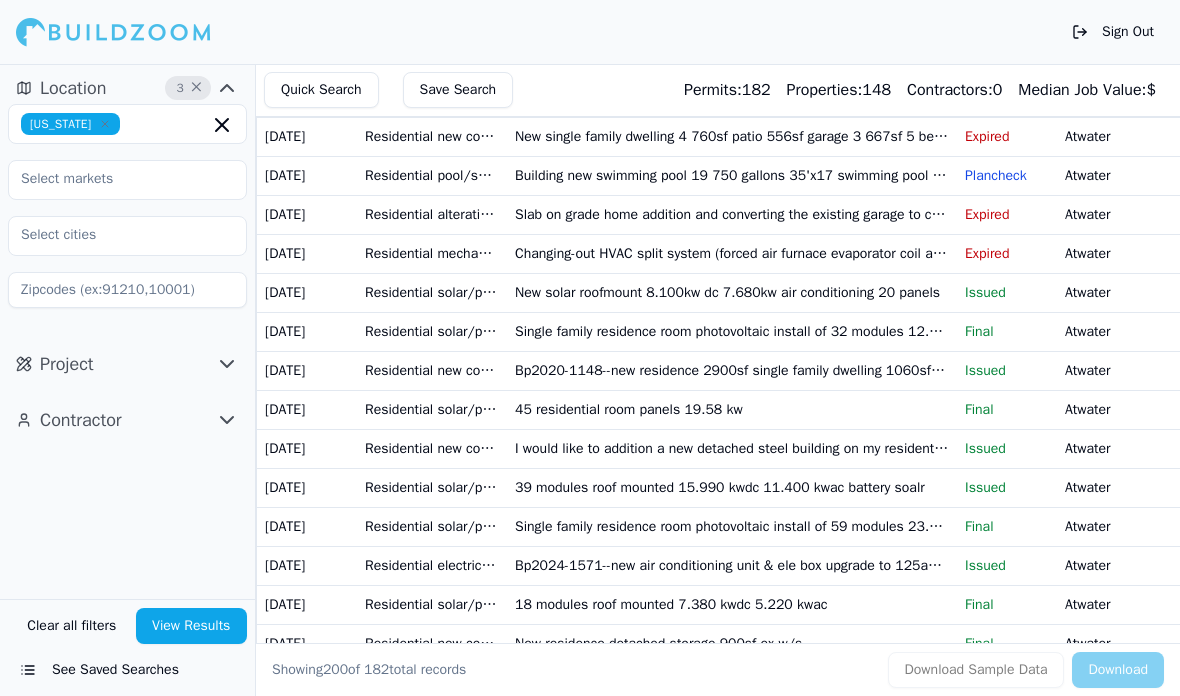 click on "45 residential room panels 19.58 kw" at bounding box center [732, 409] 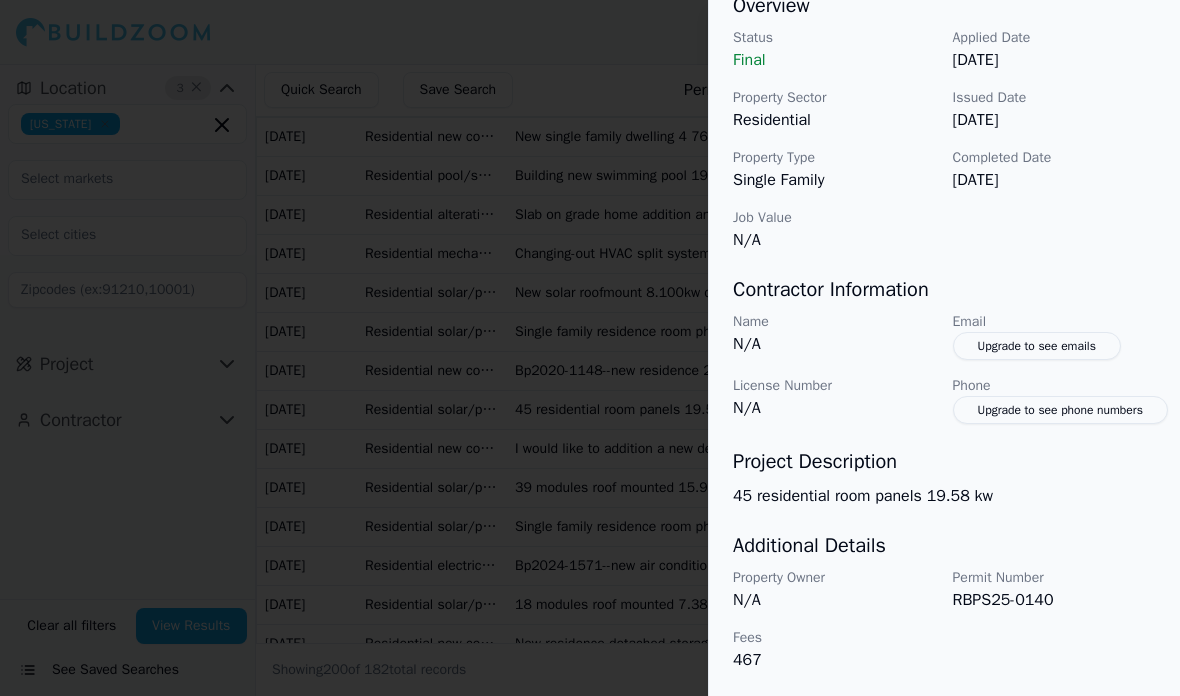 scroll, scrollTop: 637, scrollLeft: 7, axis: both 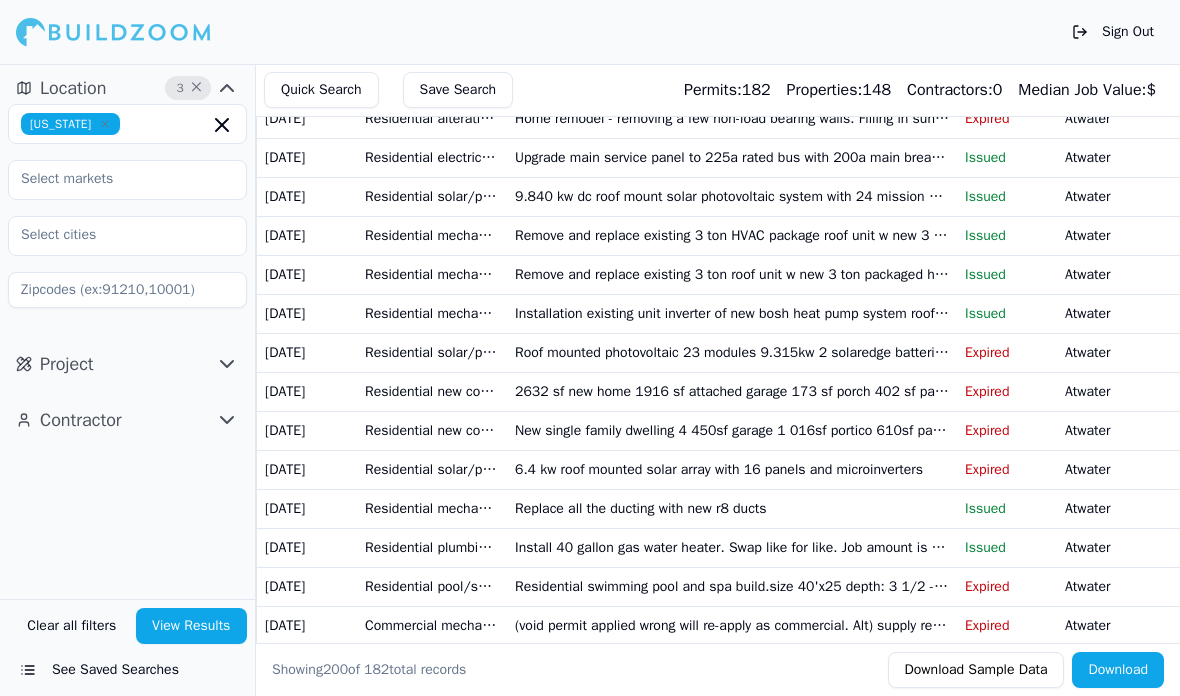 click on "Roof mounted photovoltaic 23 modules 9.315kw 2 solaredge batteries 9.7kwh" at bounding box center [732, 352] 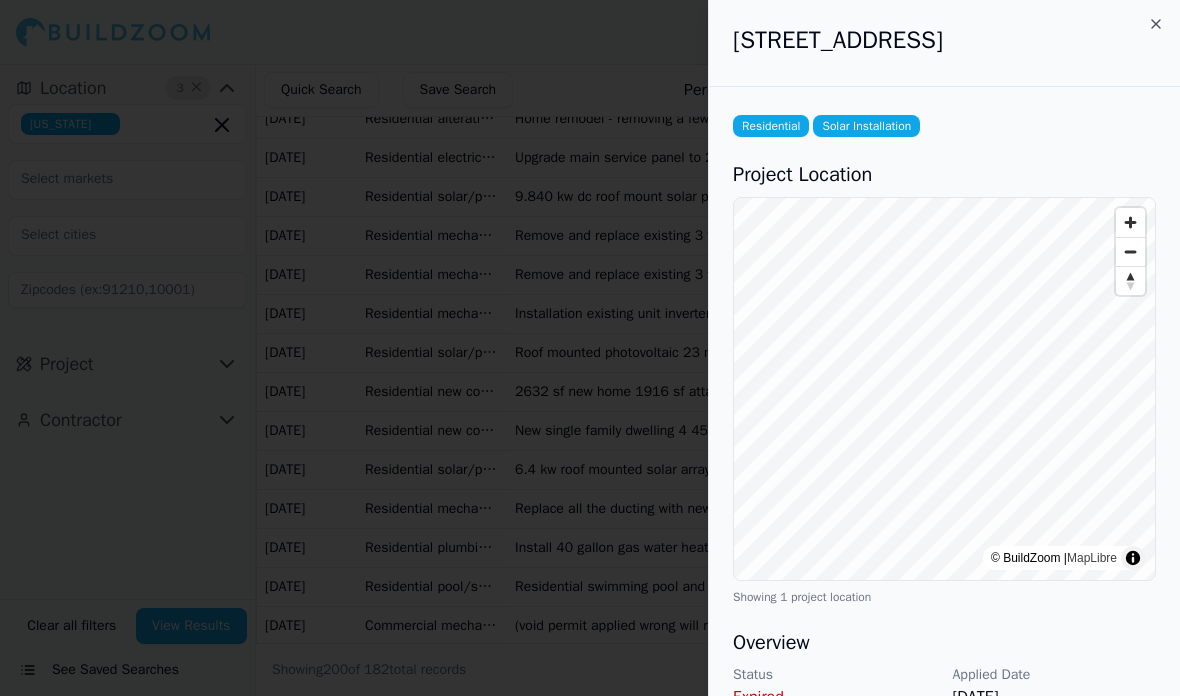 click 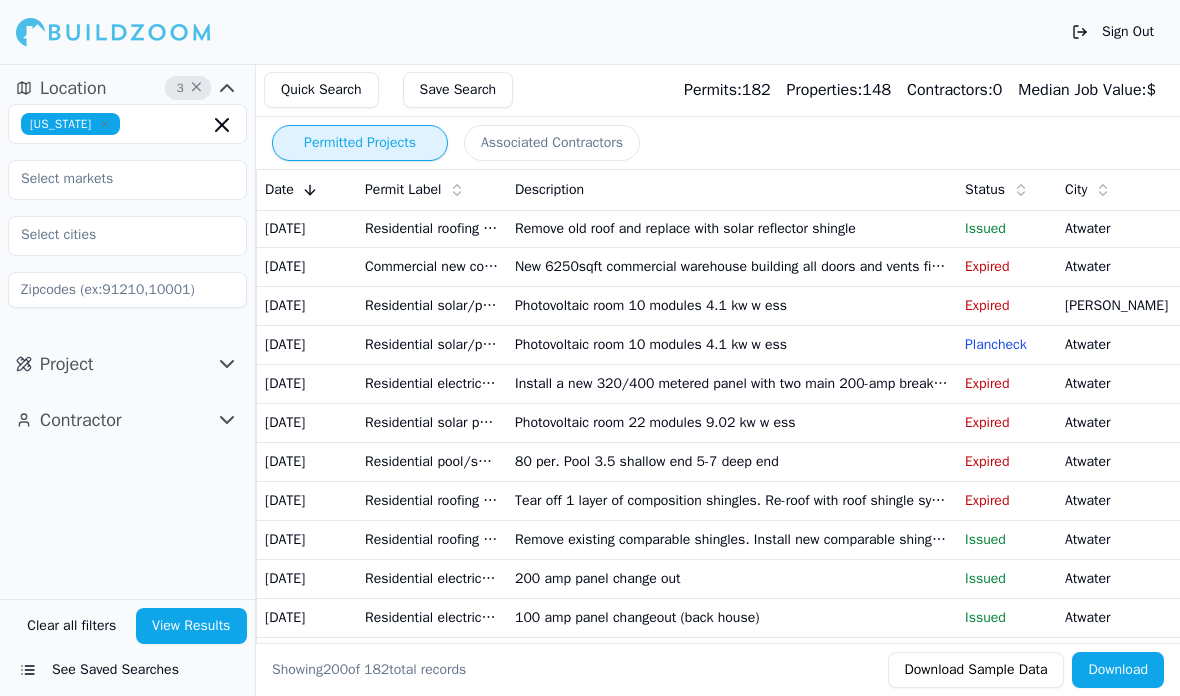 scroll, scrollTop: 0, scrollLeft: 0, axis: both 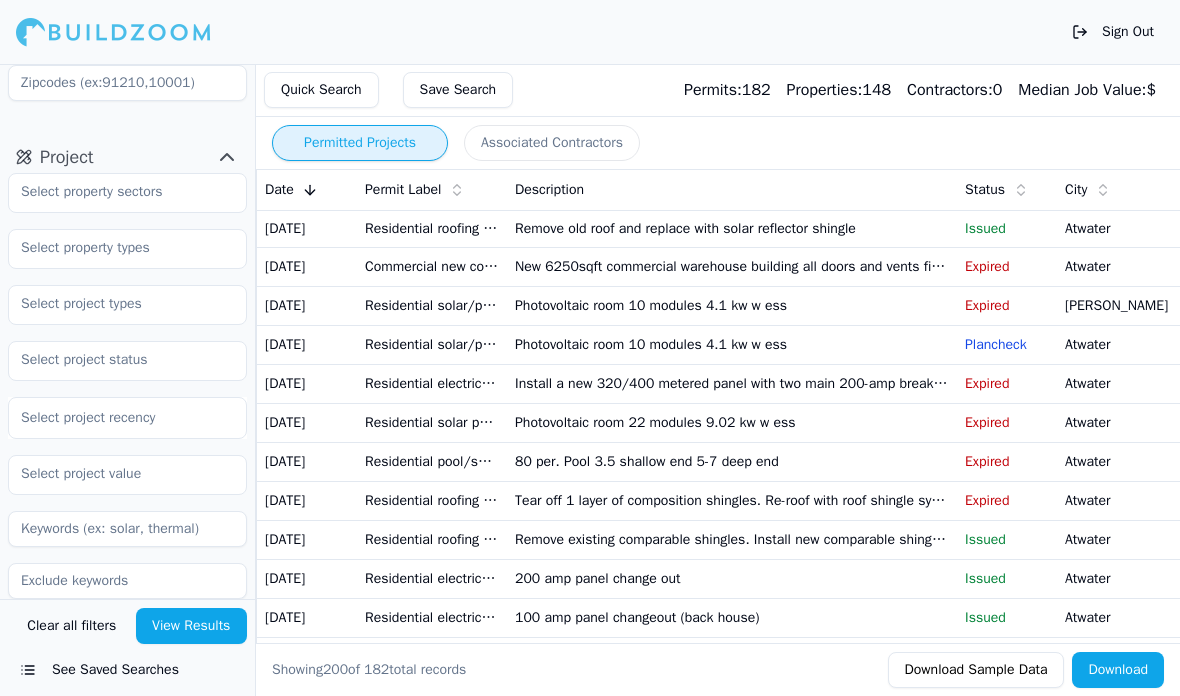click at bounding box center (127, 529) 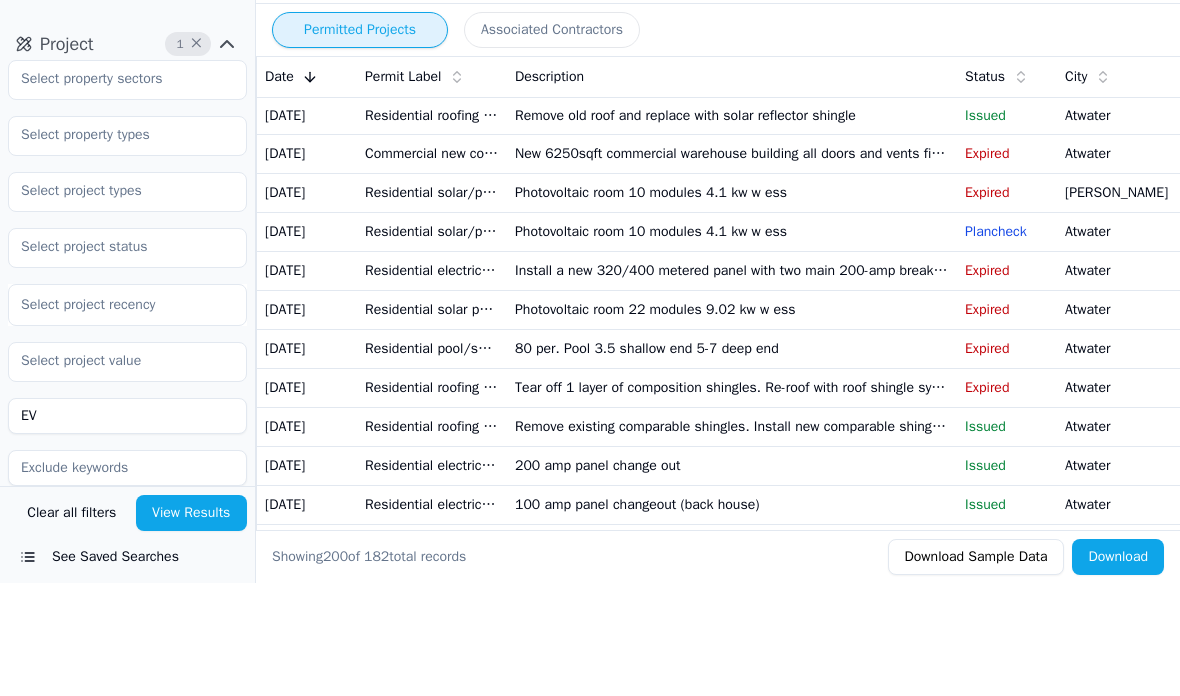 click on "View Results" at bounding box center (192, 626) 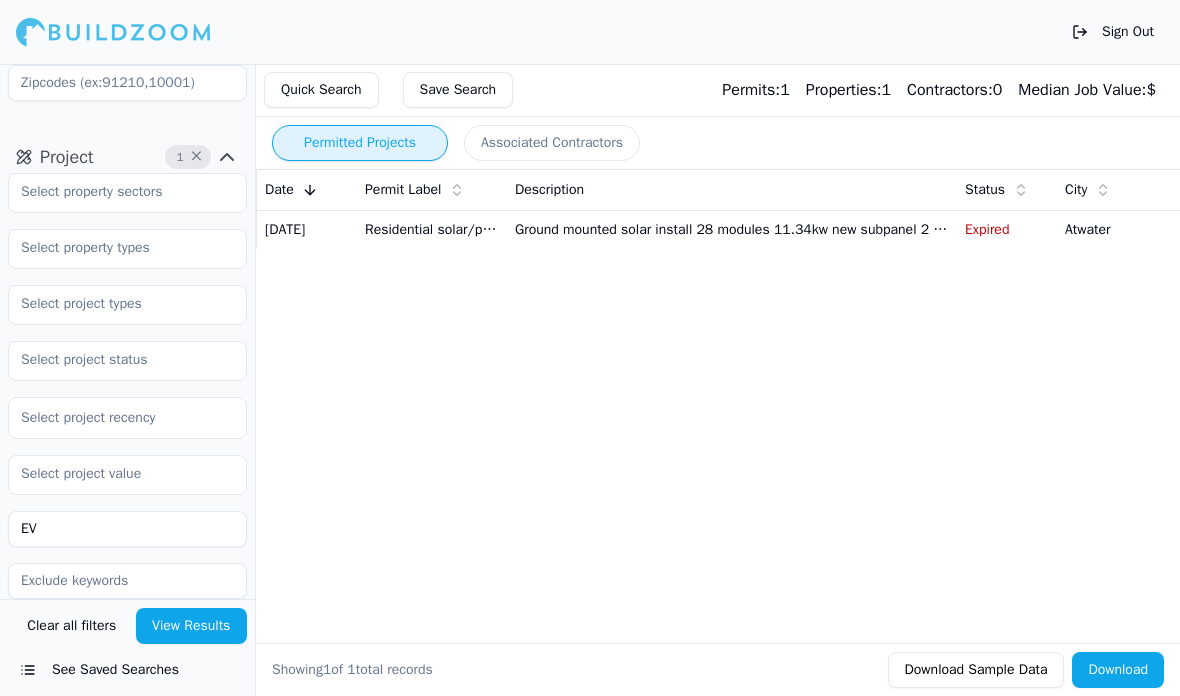 click on "Permitted Projects Associated Contractors Date Permit Label Description Status City State Zip code Project Tags May 5, 2025 Residential solar/pv permit Ground mounted solar install 28 modules 11.34kw new subpanel 2 solaredge home batteries (bat-10k1p) 1 solaredge ev charger Expired Atwater CA 95301 Residential + 1 Showing  1  of   1  total records Download Sample Data Download" at bounding box center (768, 380) 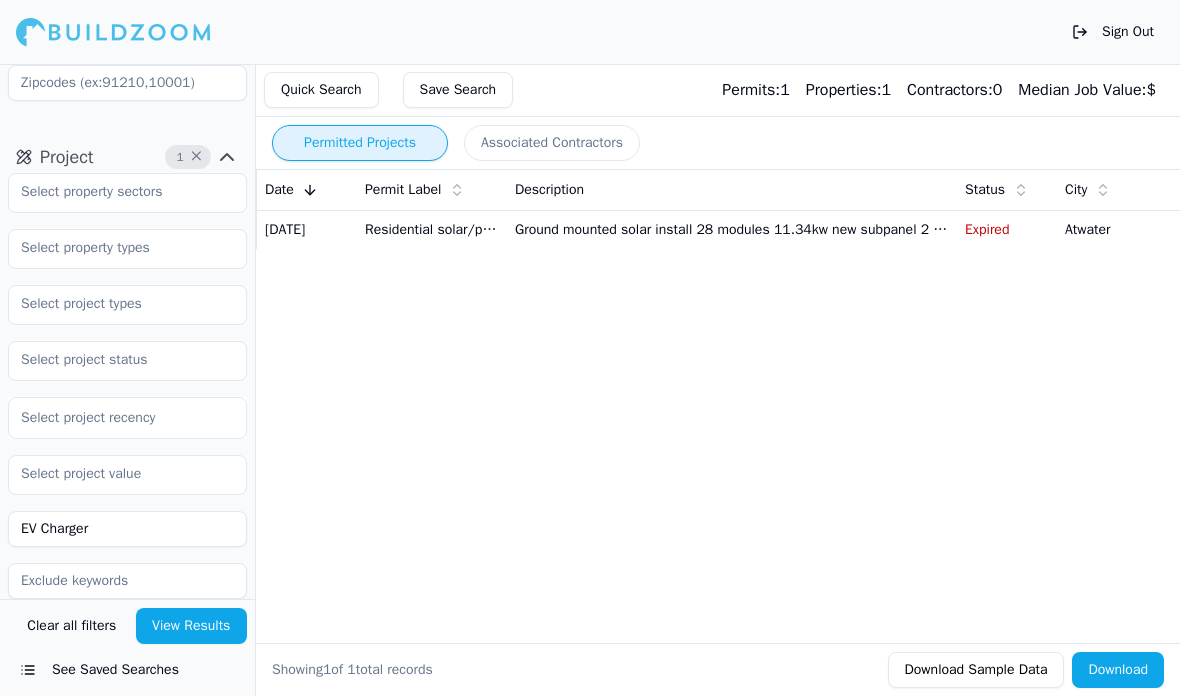 type on "EV Charger" 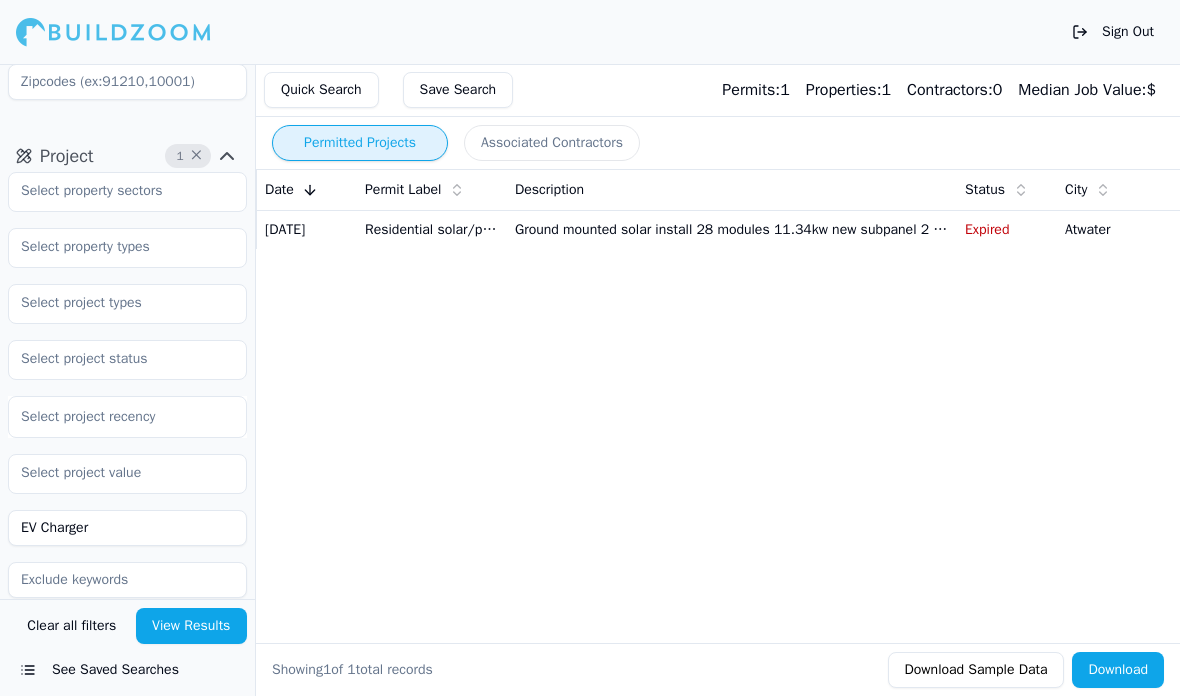 scroll, scrollTop: 207, scrollLeft: 0, axis: vertical 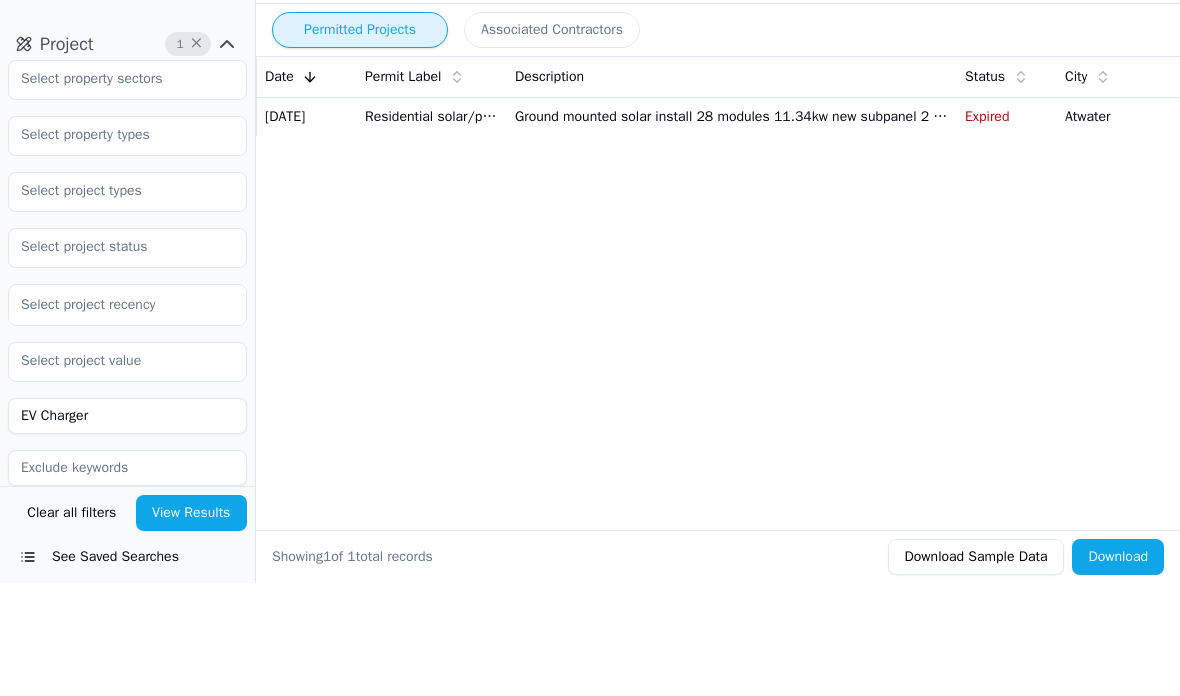 click on "View Results" at bounding box center [192, 626] 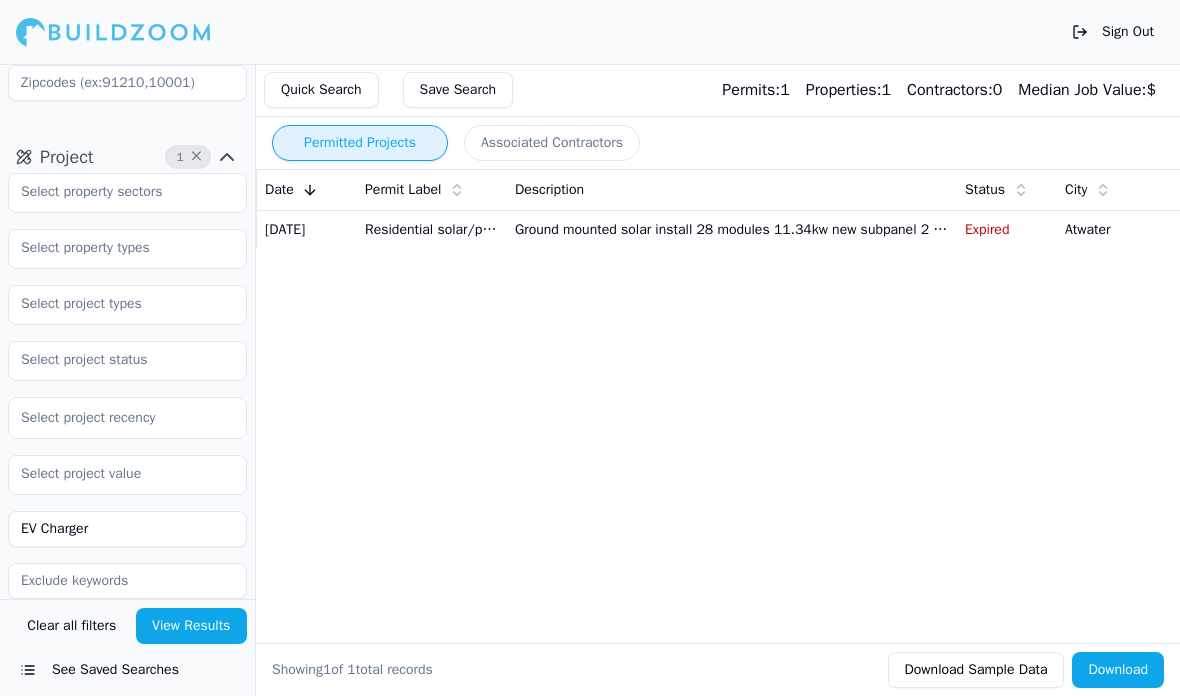 click 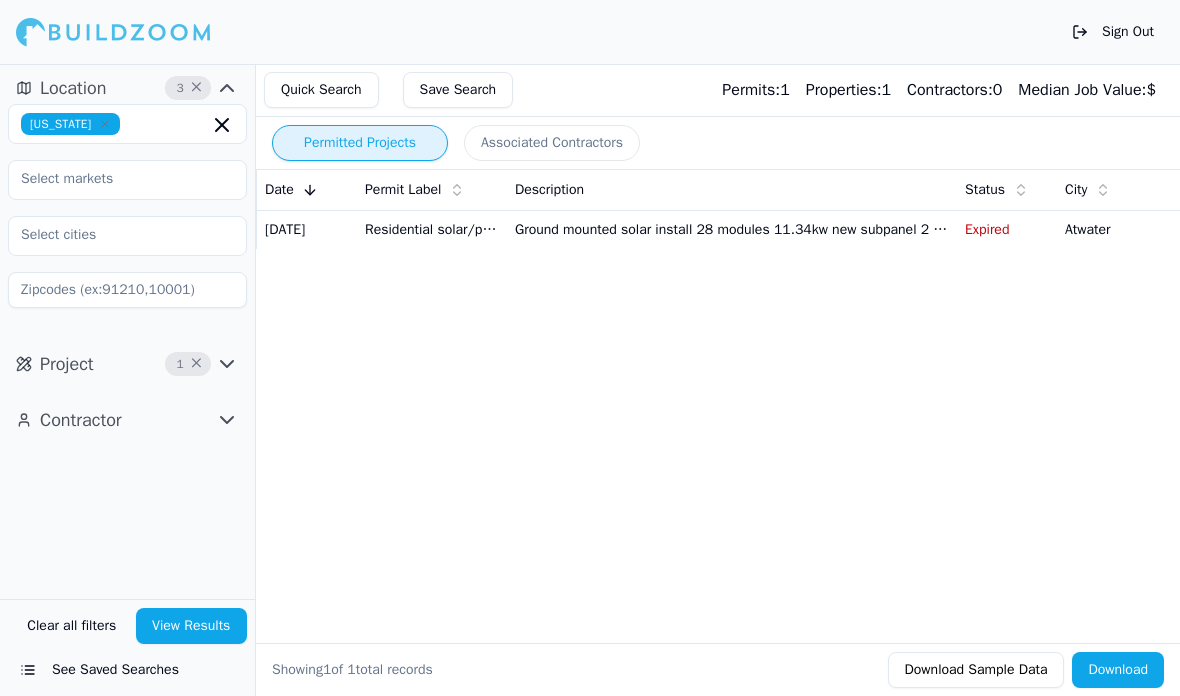 scroll, scrollTop: 0, scrollLeft: 0, axis: both 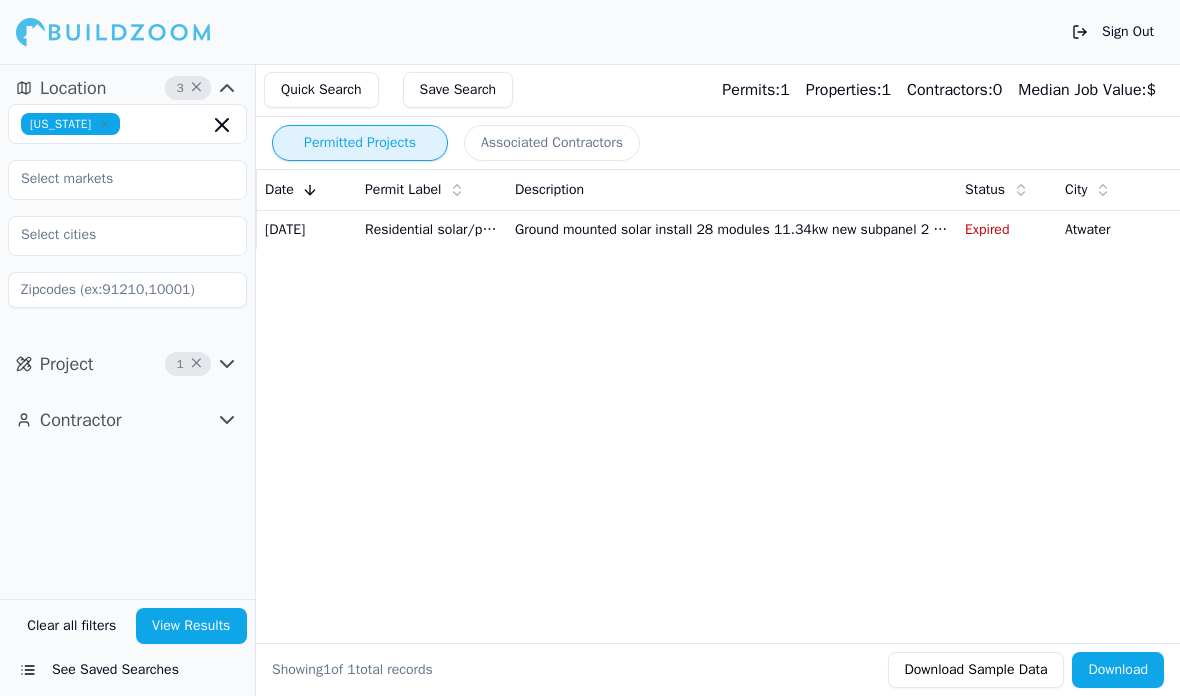 click 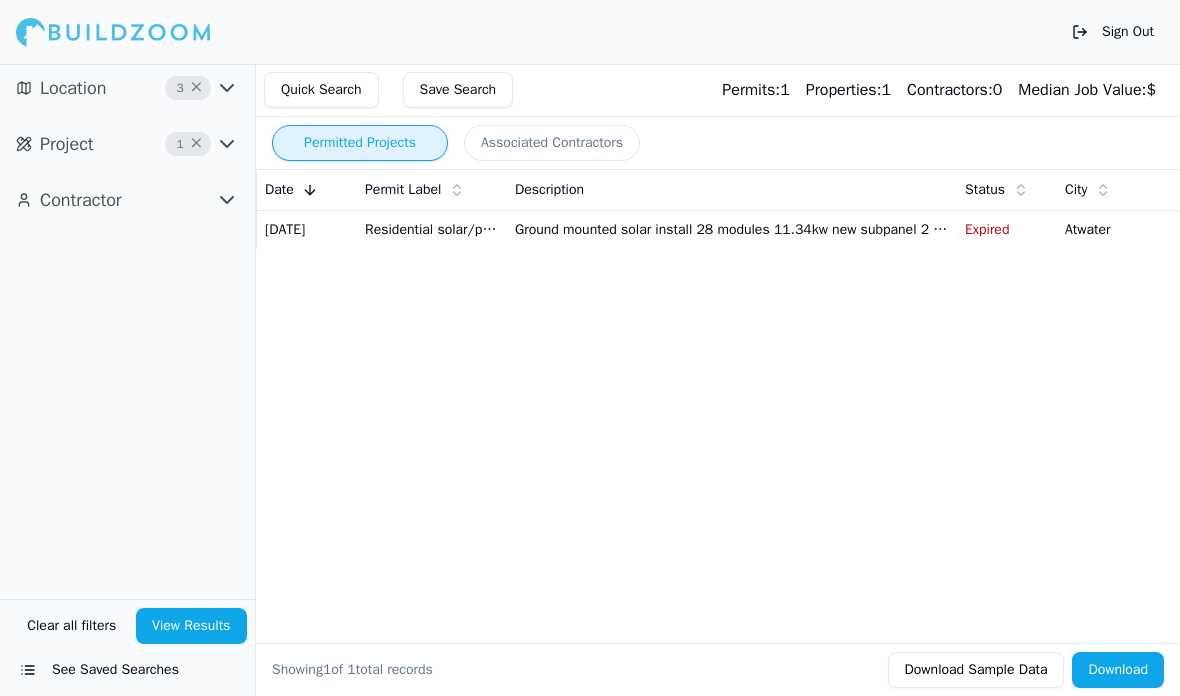 click 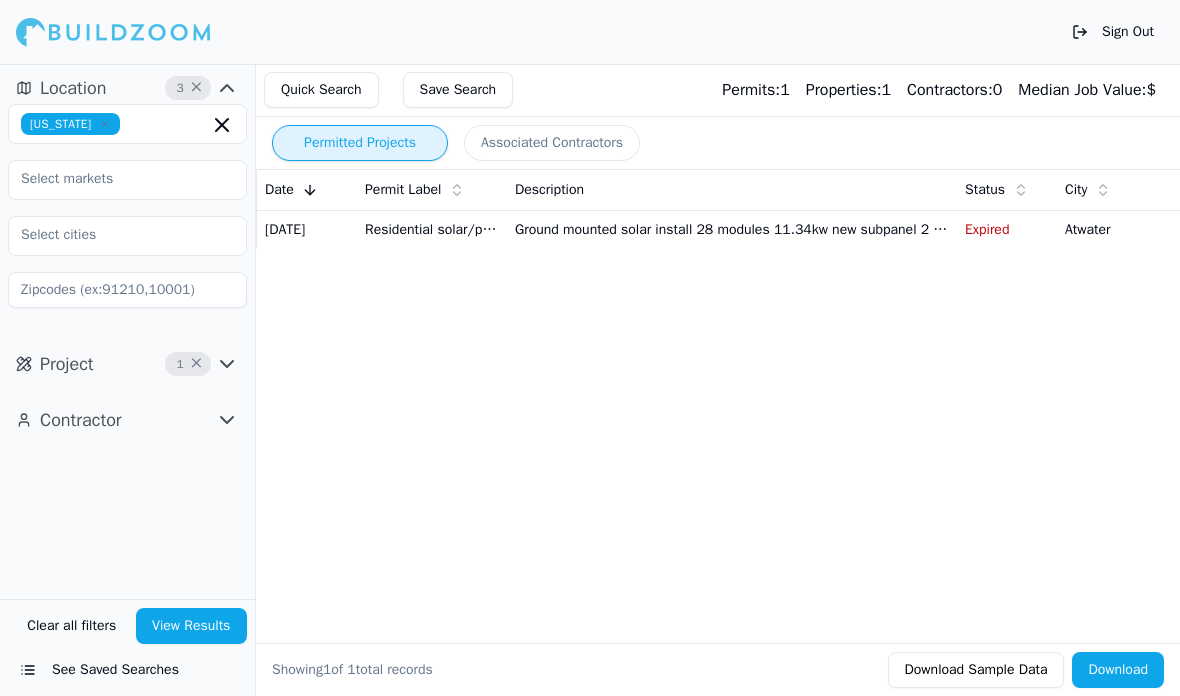 click on "Project 1 ×" at bounding box center (127, 364) 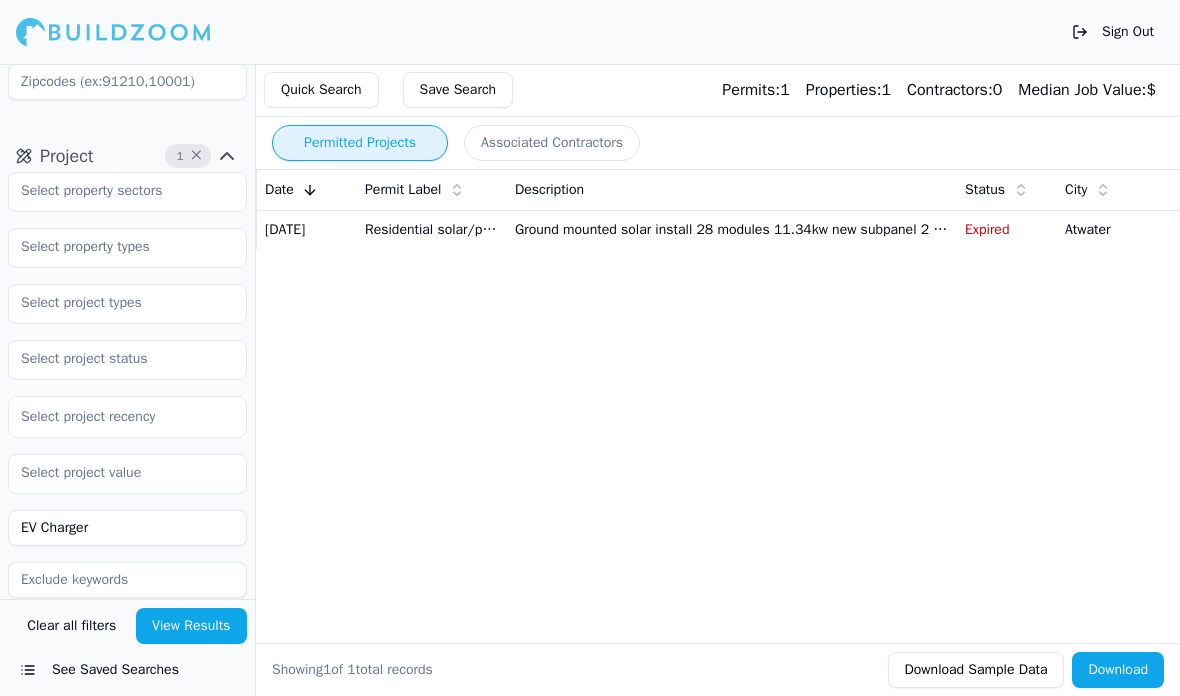 scroll, scrollTop: 207, scrollLeft: 0, axis: vertical 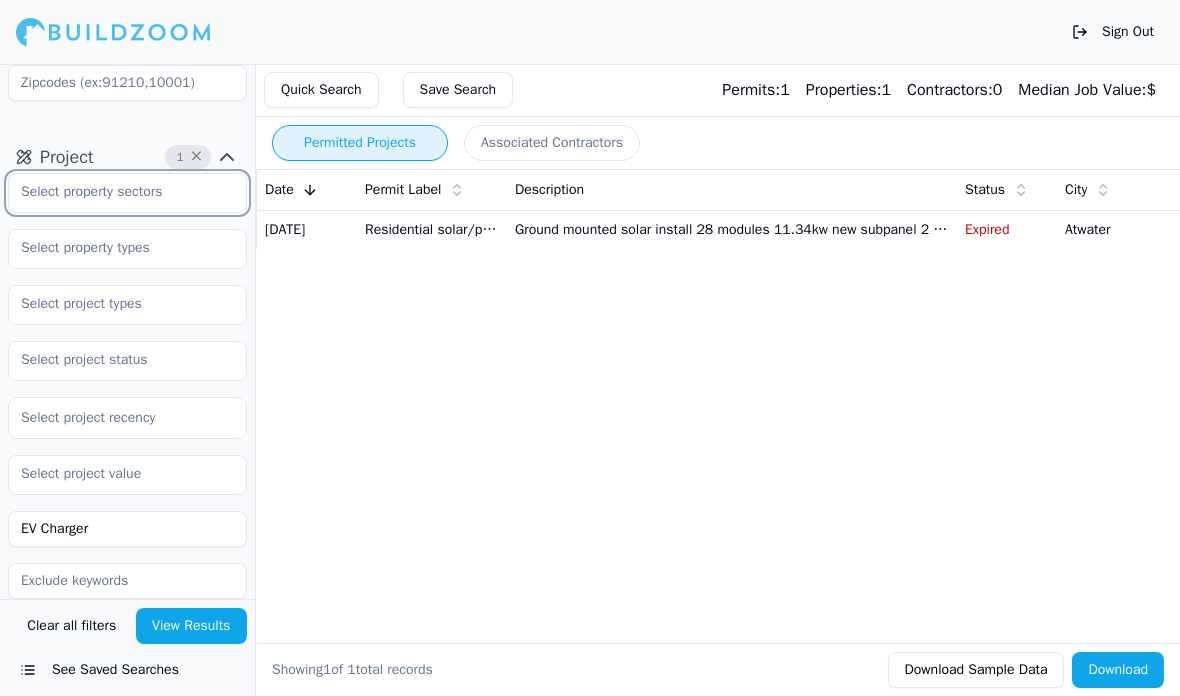 click at bounding box center (115, 192) 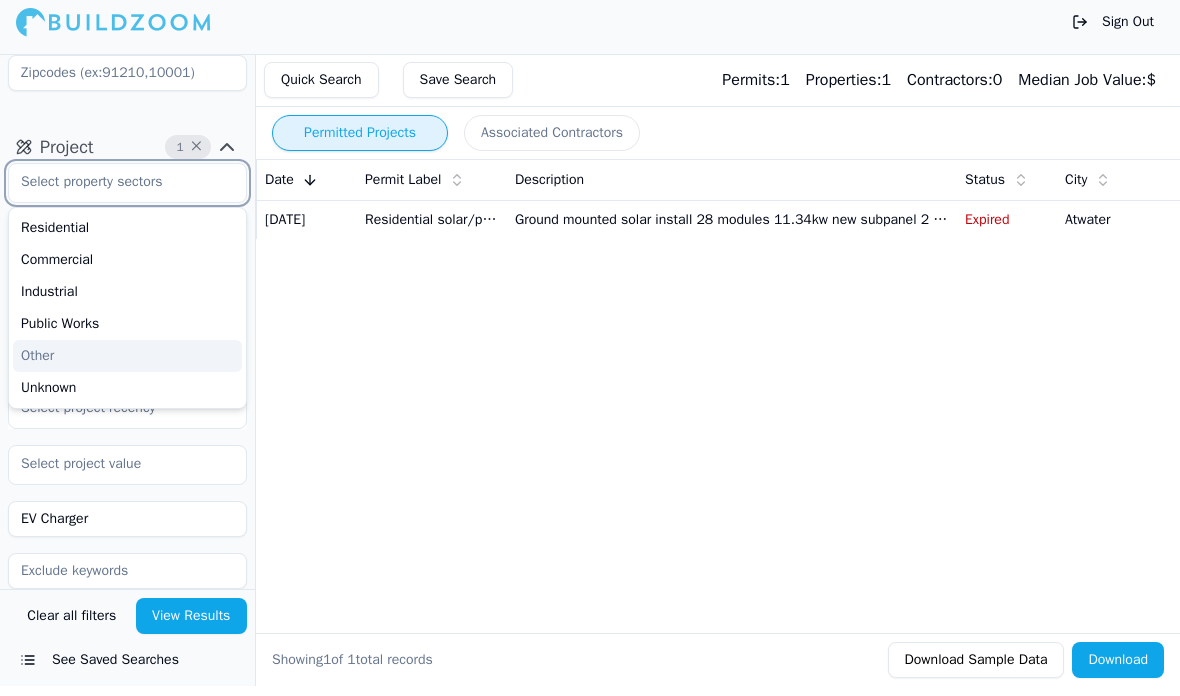 click on "Residential" at bounding box center [127, 238] 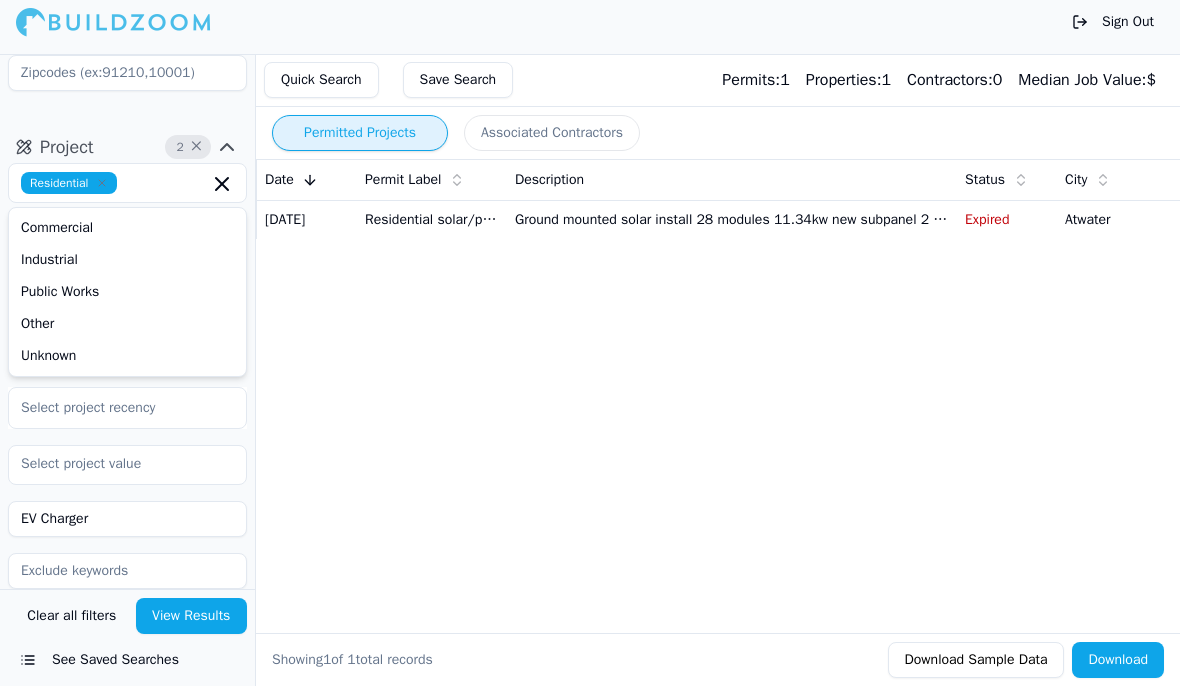 click on "Permitted Projects Associated Contractors Date Permit Label Description Status City State Zip code Project Tags May 5, 2025 Residential solar/pv permit Ground mounted solar install 28 modules 11.34kw new subpanel 2 solaredge home batteries (bat-10k1p) 1 solaredge ev charger Expired Atwater CA 95301 Residential + 1 Showing  1  of   1  total records Download Sample Data Download" at bounding box center (768, 380) 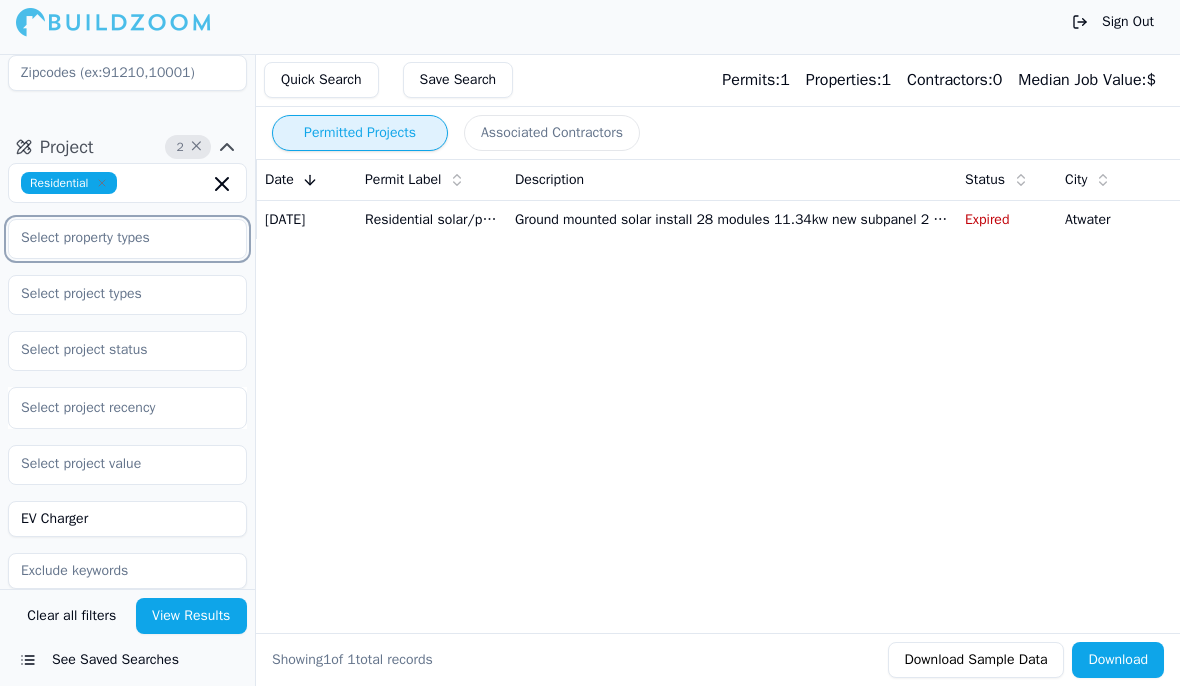 click at bounding box center (115, 248) 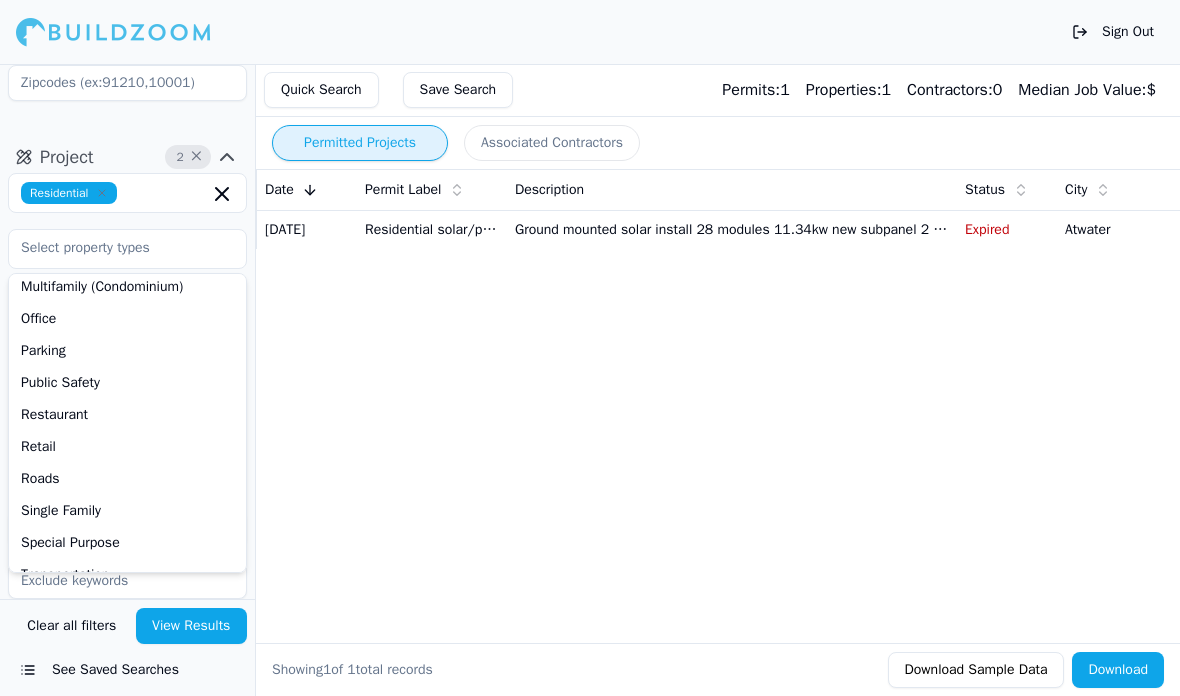 scroll, scrollTop: 0, scrollLeft: 0, axis: both 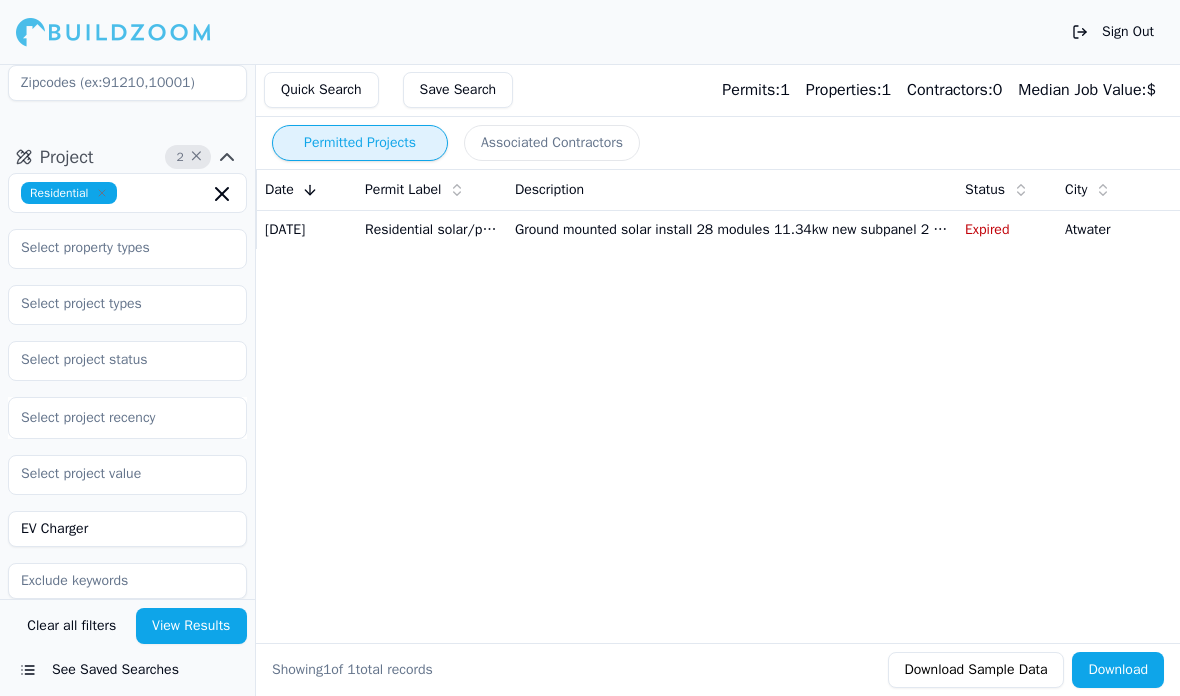 click on "Permitted Projects Associated Contractors Date Permit Label Description Status City State Zip code Project Tags May 5, 2025 Residential solar/pv permit Ground mounted solar install 28 modules 11.34kw new subpanel 2 solaredge home batteries (bat-10k1p) 1 solaredge ev charger Expired Atwater CA 95301 Residential + 1 Showing  1  of   1  total records Download Sample Data Download" at bounding box center (768, 380) 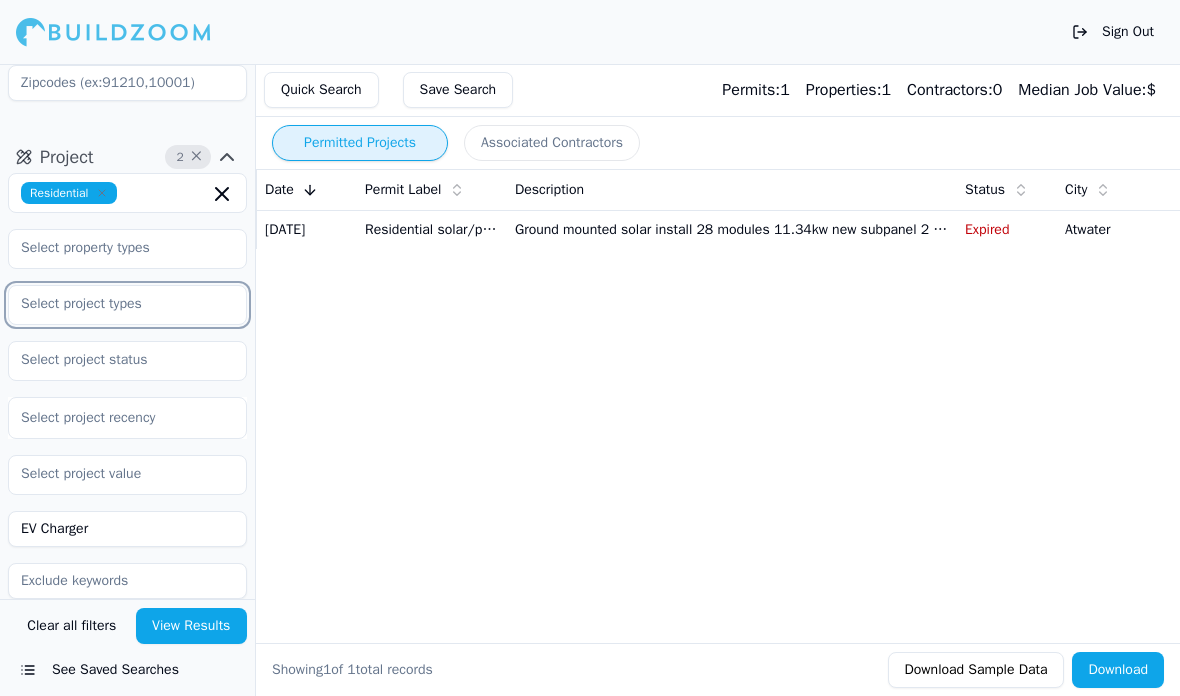 click at bounding box center [115, 304] 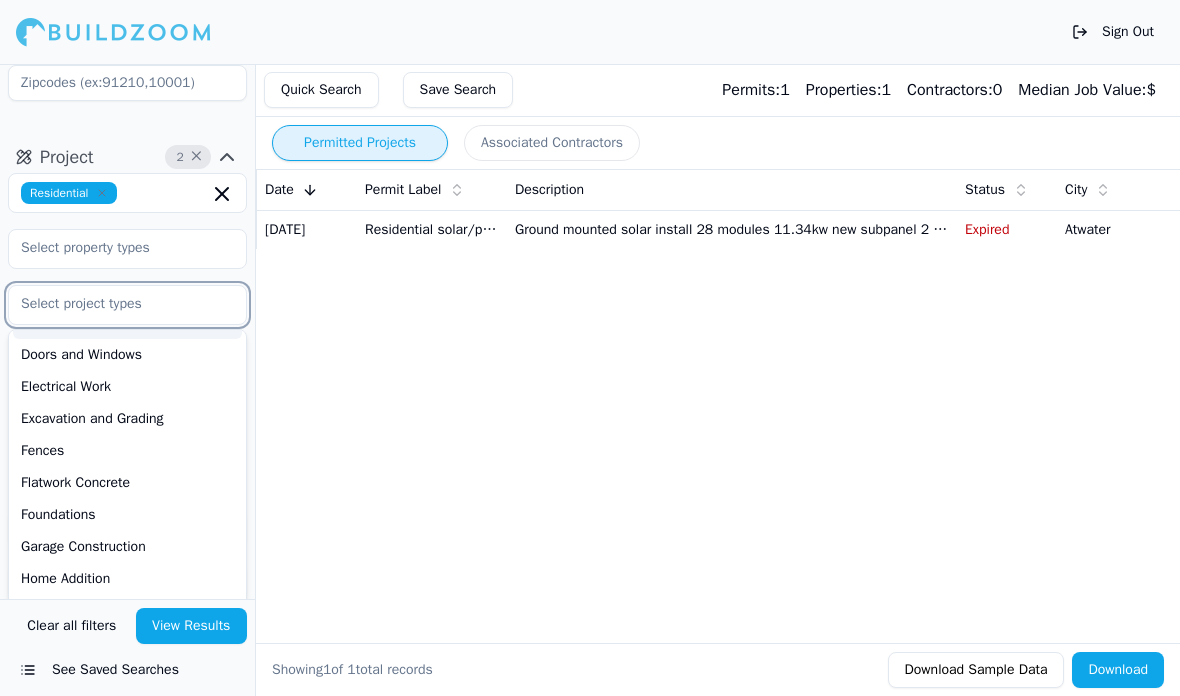 scroll, scrollTop: 189, scrollLeft: 0, axis: vertical 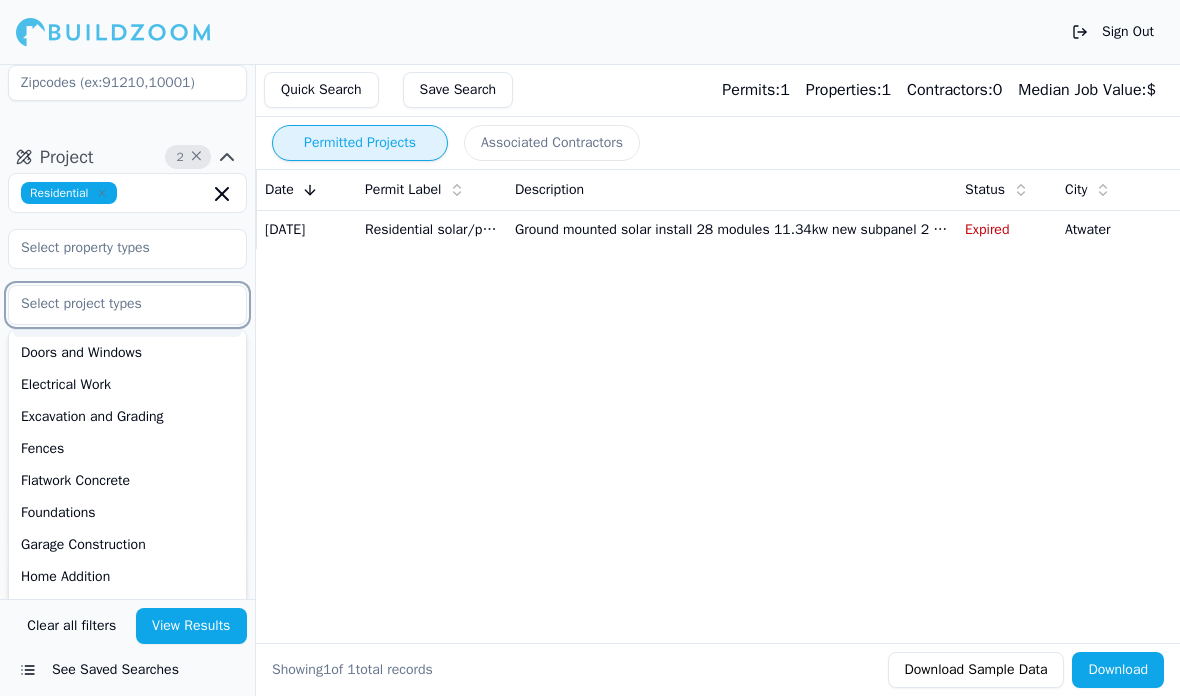 click on "Electrical Work" at bounding box center [127, 385] 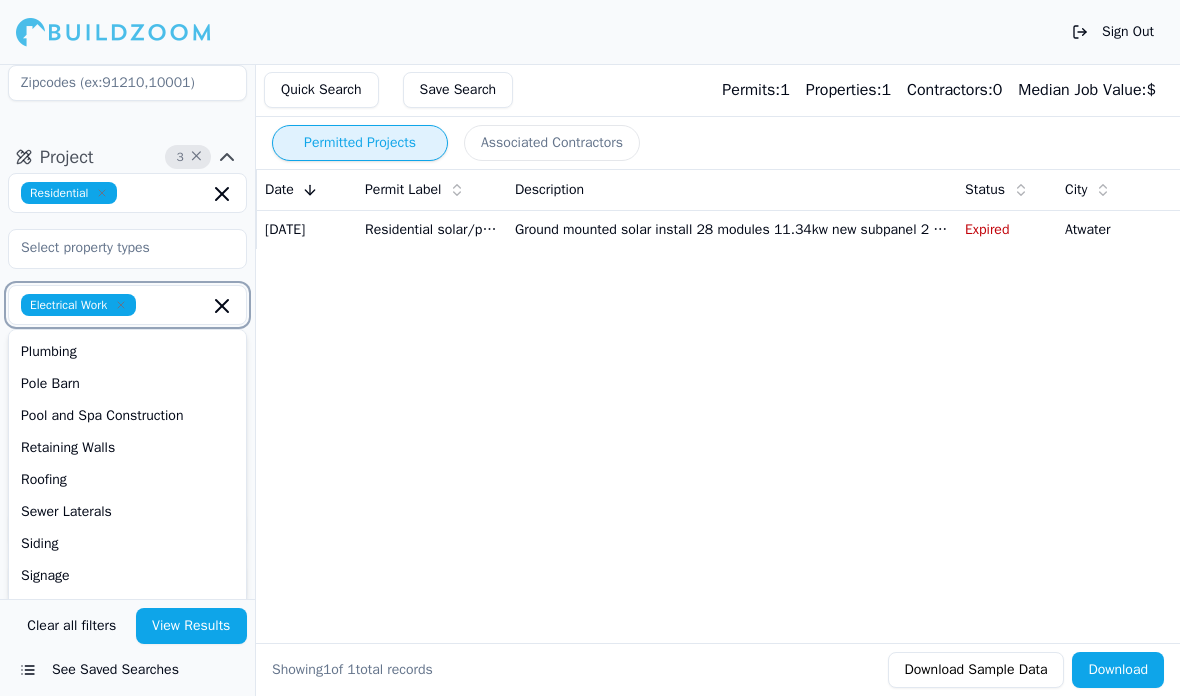 scroll, scrollTop: 722, scrollLeft: 0, axis: vertical 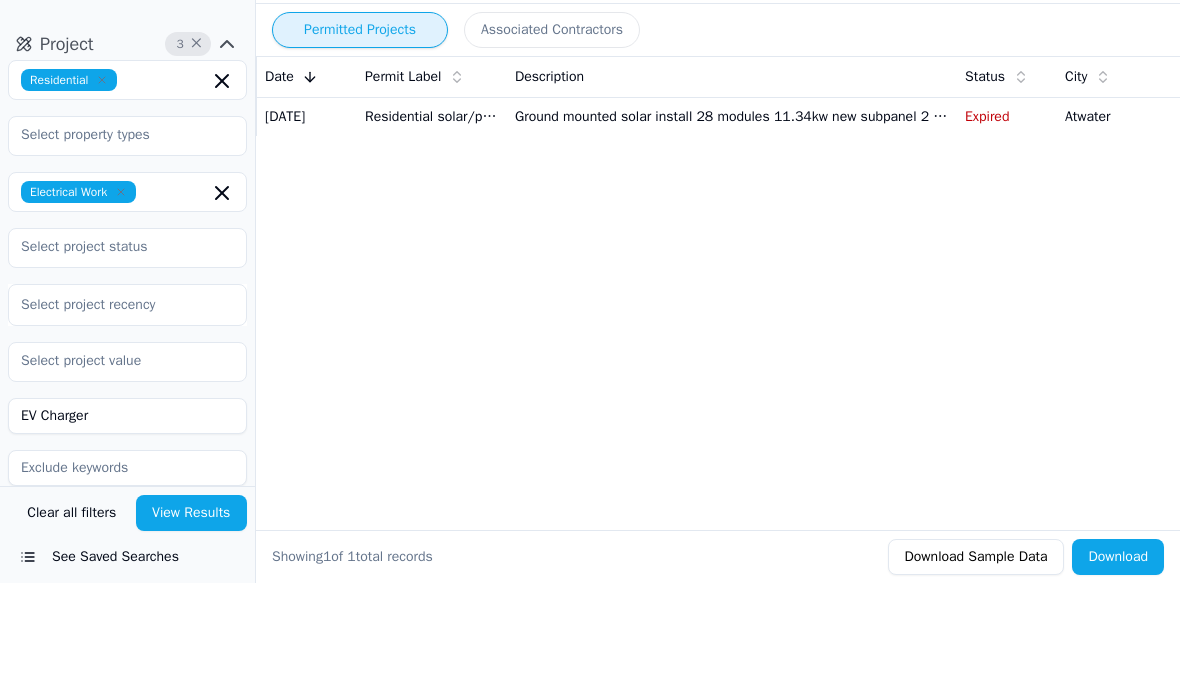 click on "Permitted Projects Associated Contractors Date Permit Label Description Status City State Zip code Project Tags May 5, 2025 Residential solar/pv permit Ground mounted solar install 28 modules 11.34kw new subpanel 2 solaredge home batteries (bat-10k1p) 1 solaredge ev charger Expired Atwater CA 95301 Residential + 1 Showing  1  of   1  total records Download Sample Data Download" at bounding box center (768, 380) 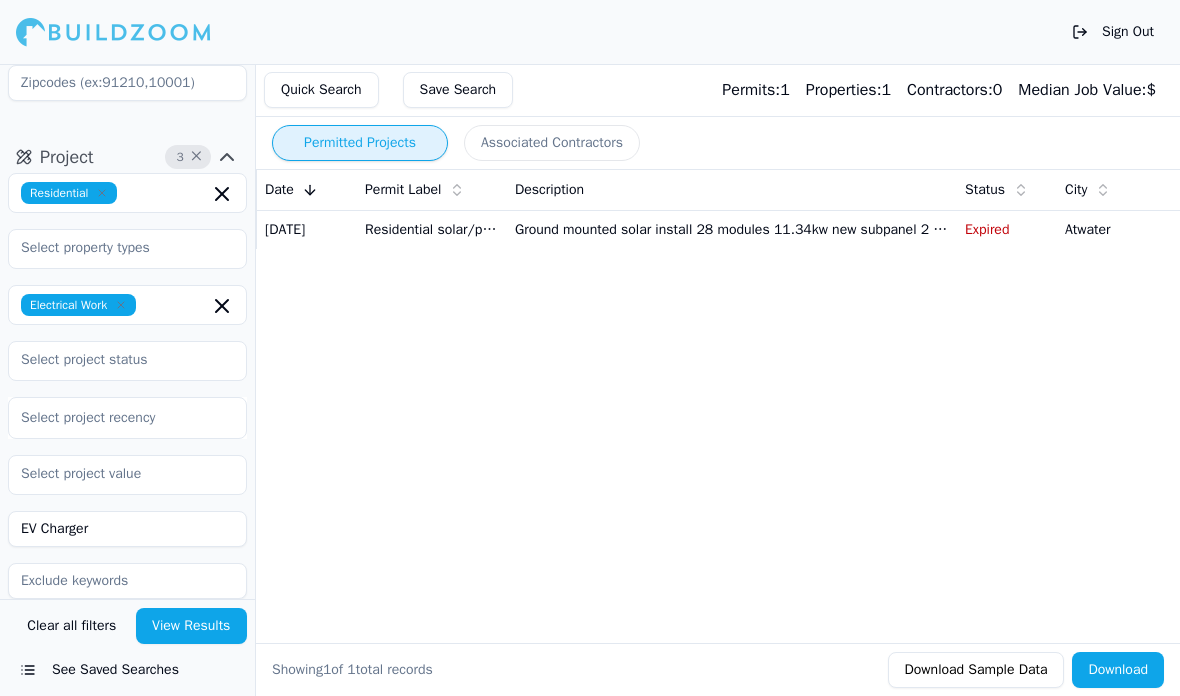 click on "Clear all filters View Results See Saved Searches" at bounding box center [127, 647] 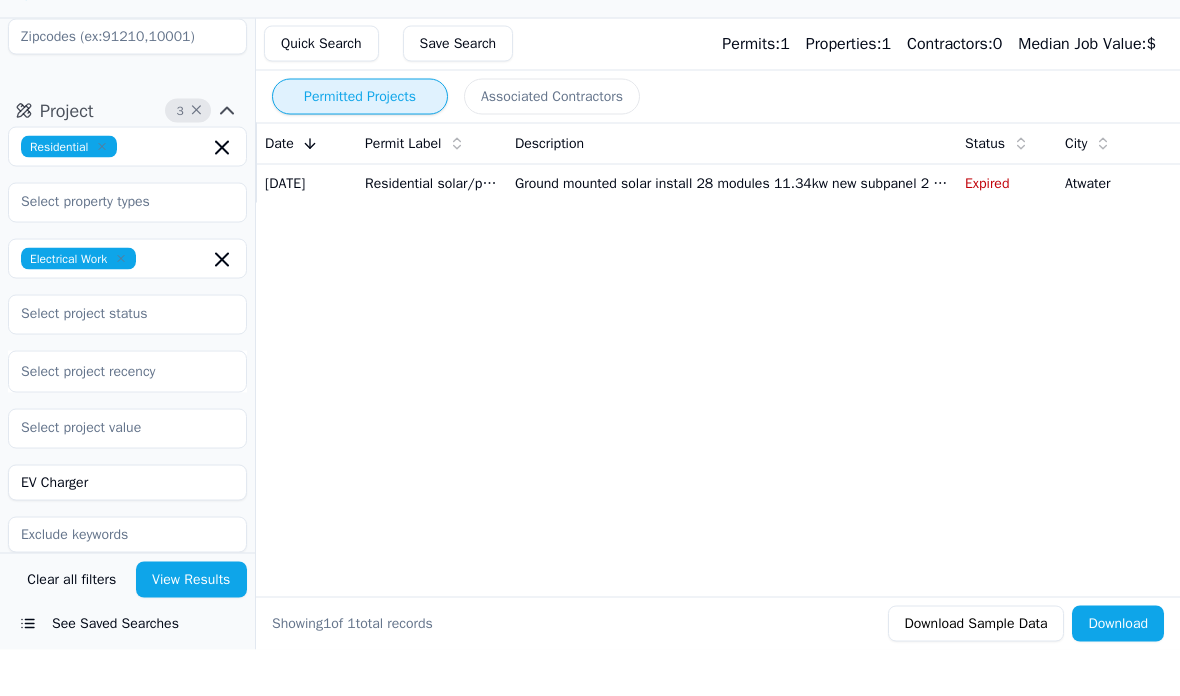 click on "Permitted Projects Associated Contractors Date Permit Label Description Status City State Zip code Project Tags May 5, 2025 Residential solar/pv permit Ground mounted solar install 28 modules 11.34kw new subpanel 2 solaredge home batteries (bat-10k1p) 1 solaredge ev charger Expired Atwater CA 95301 Residential + 1 Showing  1  of   1  total records Download Sample Data Download" at bounding box center (768, 380) 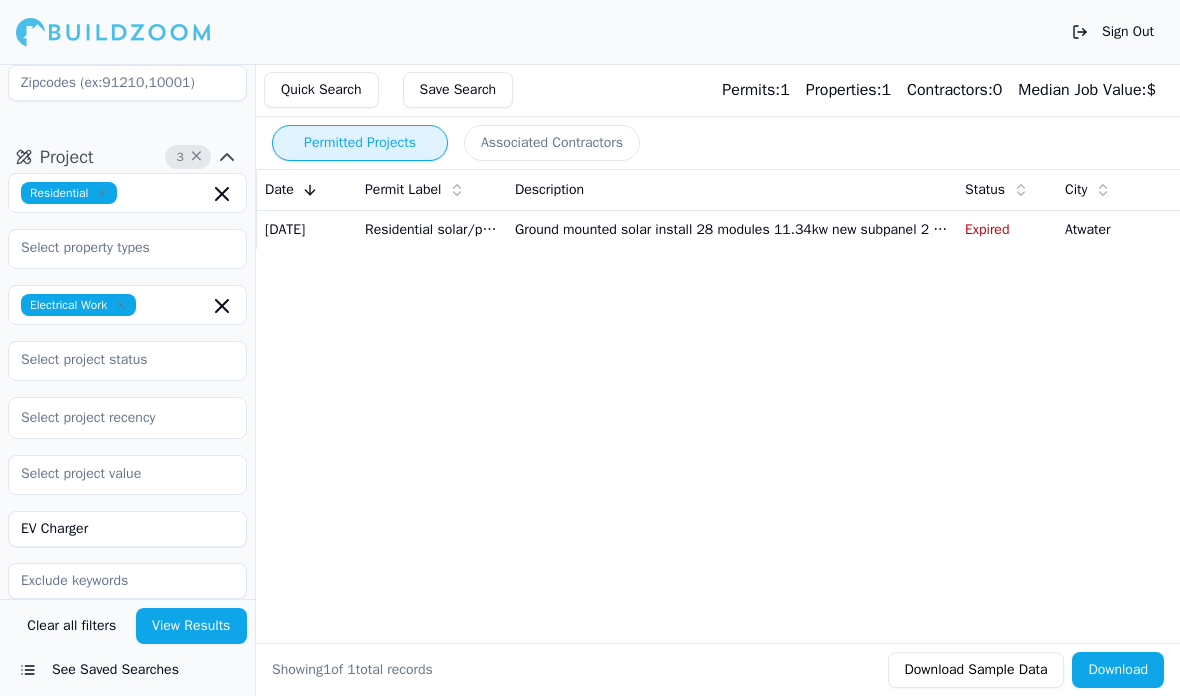 click on "Contractor" at bounding box center (127, 655) 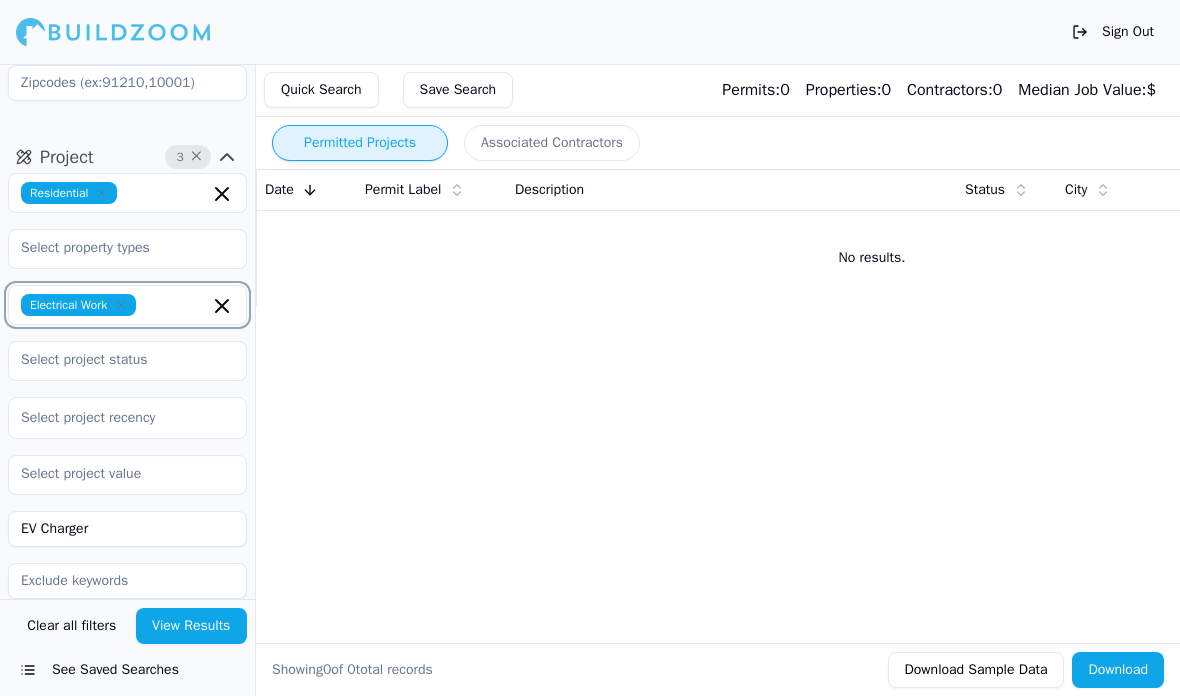 click at bounding box center [176, 305] 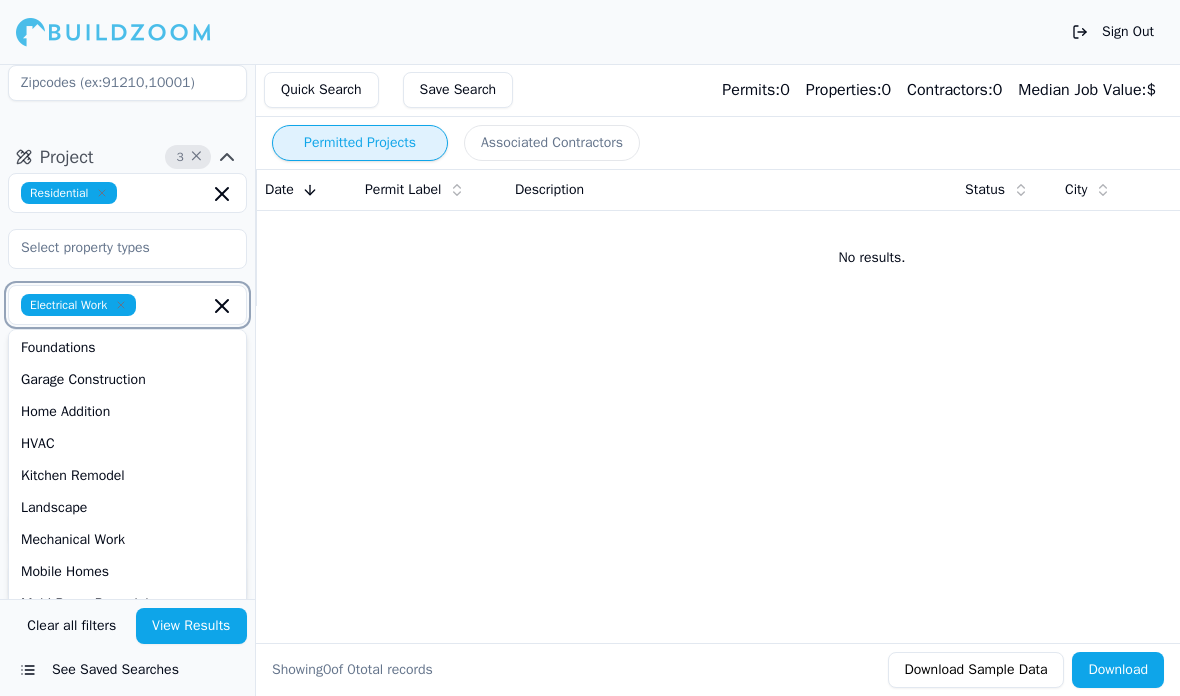scroll, scrollTop: 324, scrollLeft: 0, axis: vertical 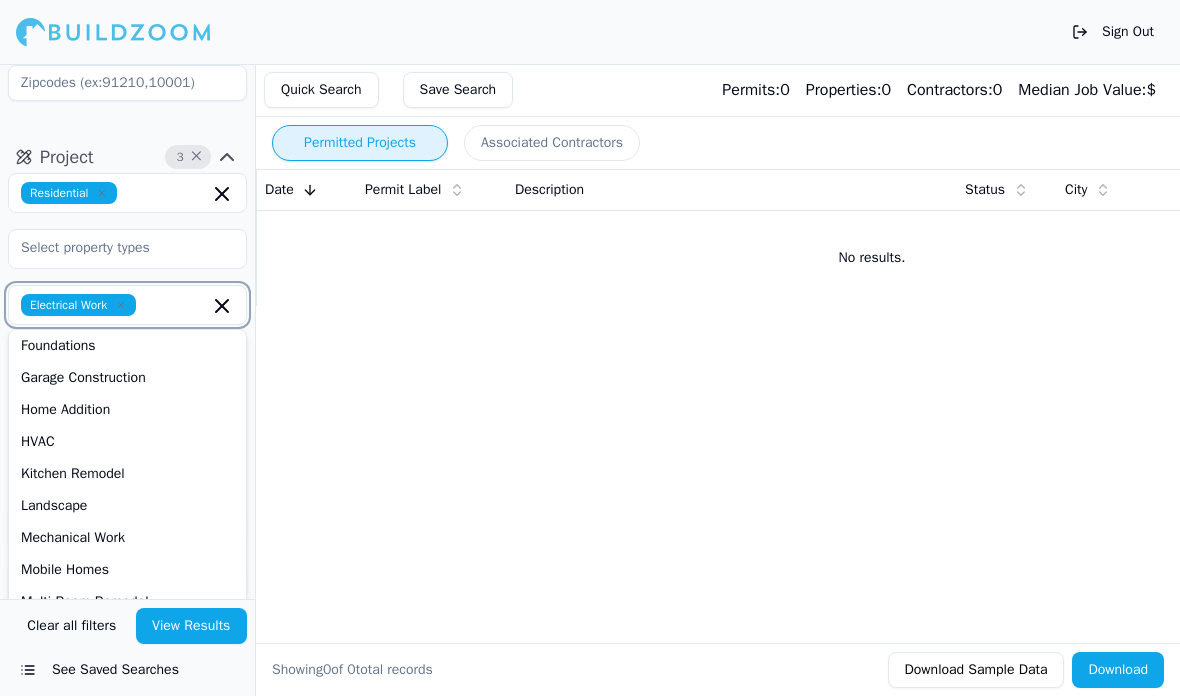 click on "Home Addition" at bounding box center (127, 410) 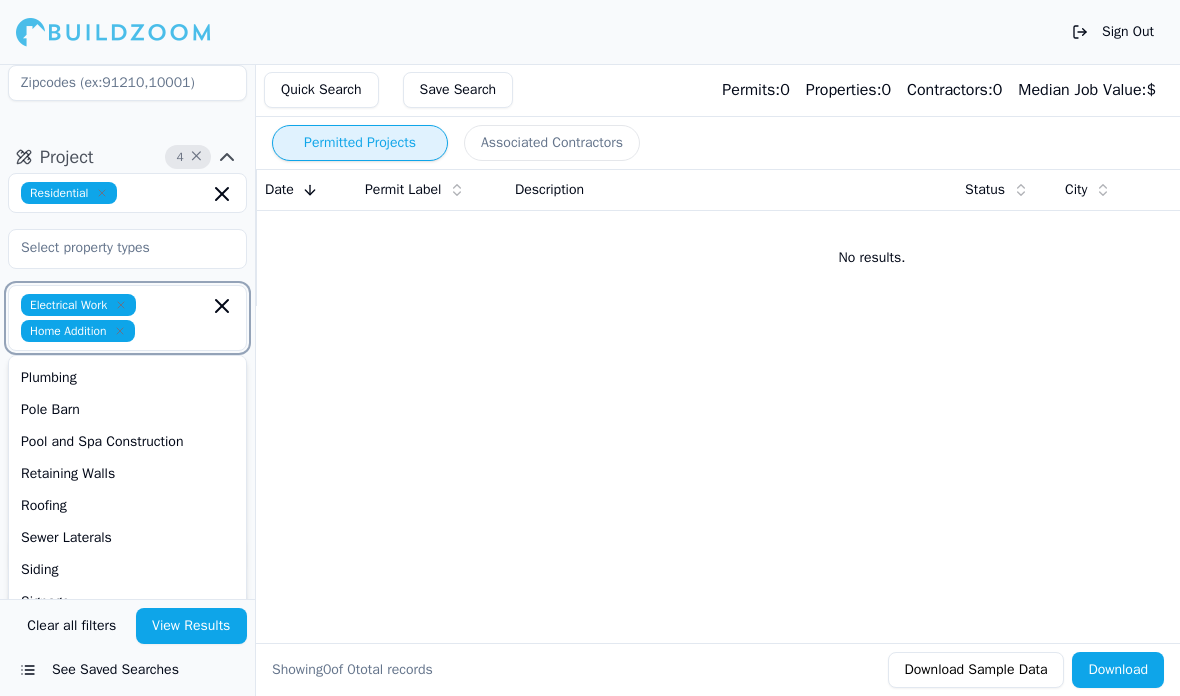 scroll, scrollTop: 690, scrollLeft: 0, axis: vertical 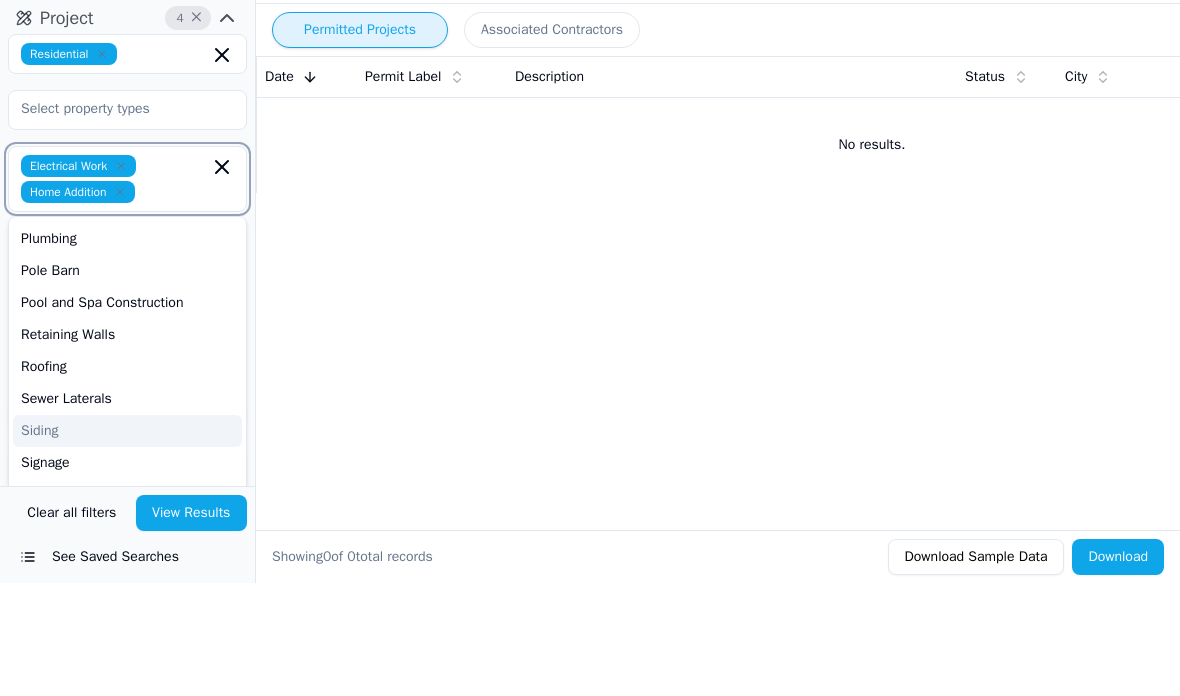 click on "Solar Installation" at bounding box center [127, 608] 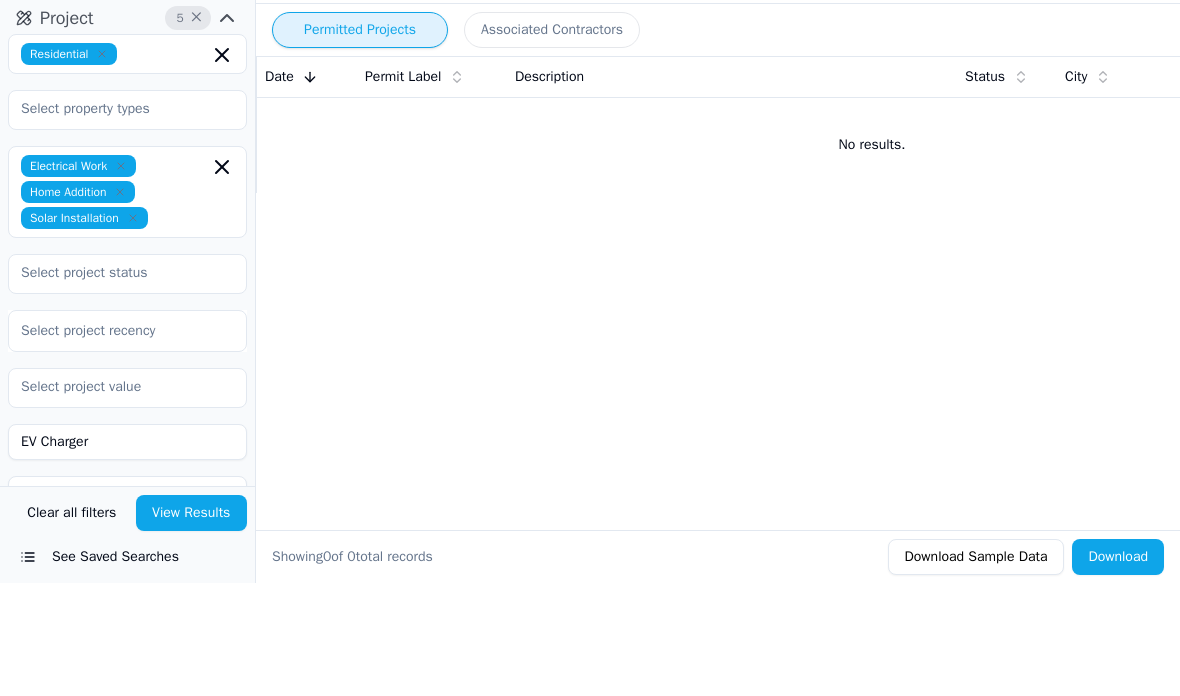 click on "Permitted Projects Associated Contractors Date Permit Label Description Status City State Zip code Project Tags No results. Showing  0  of   0  total records Download Sample Data Download" at bounding box center [768, 380] 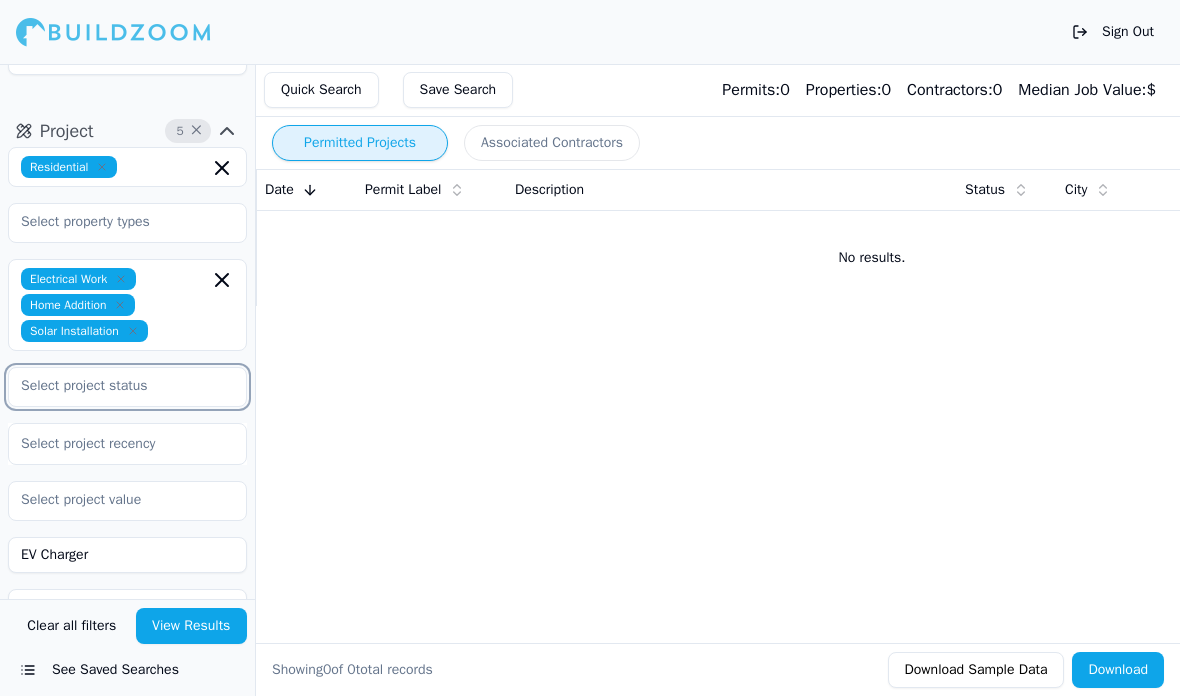click at bounding box center (115, 386) 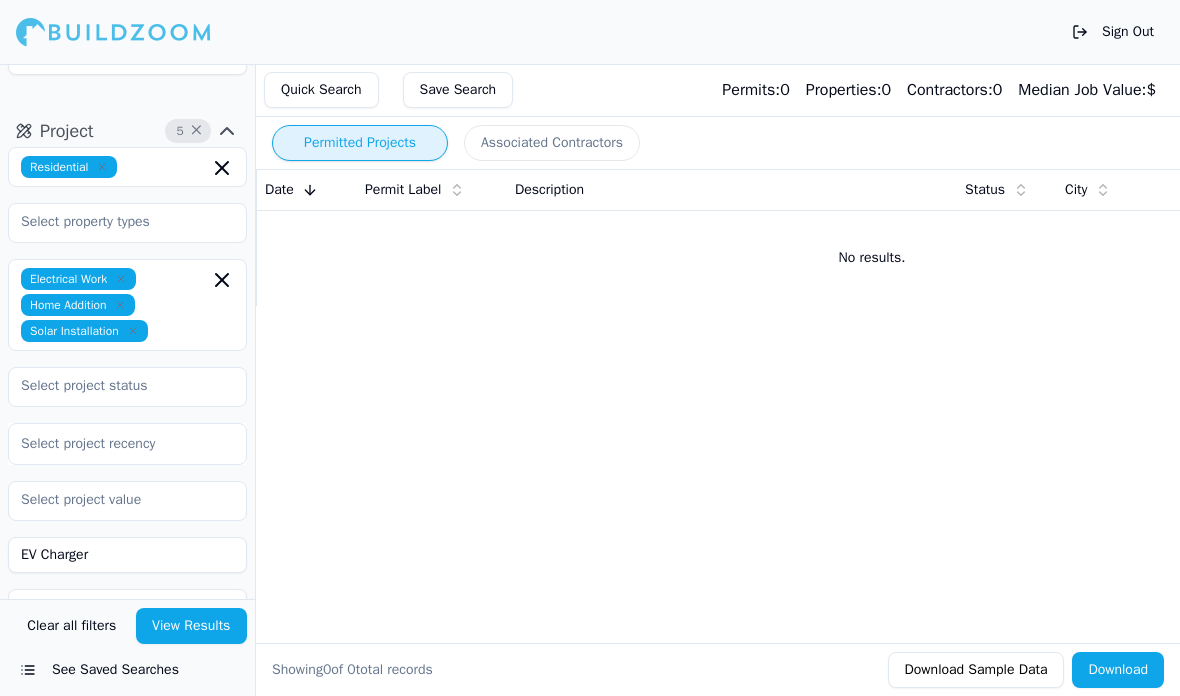 click on "Permitted Projects Associated Contractors Date Permit Label Description Status City State Zip code Project Tags No results. Showing  0  of   0  total records Download Sample Data Download" at bounding box center [768, 380] 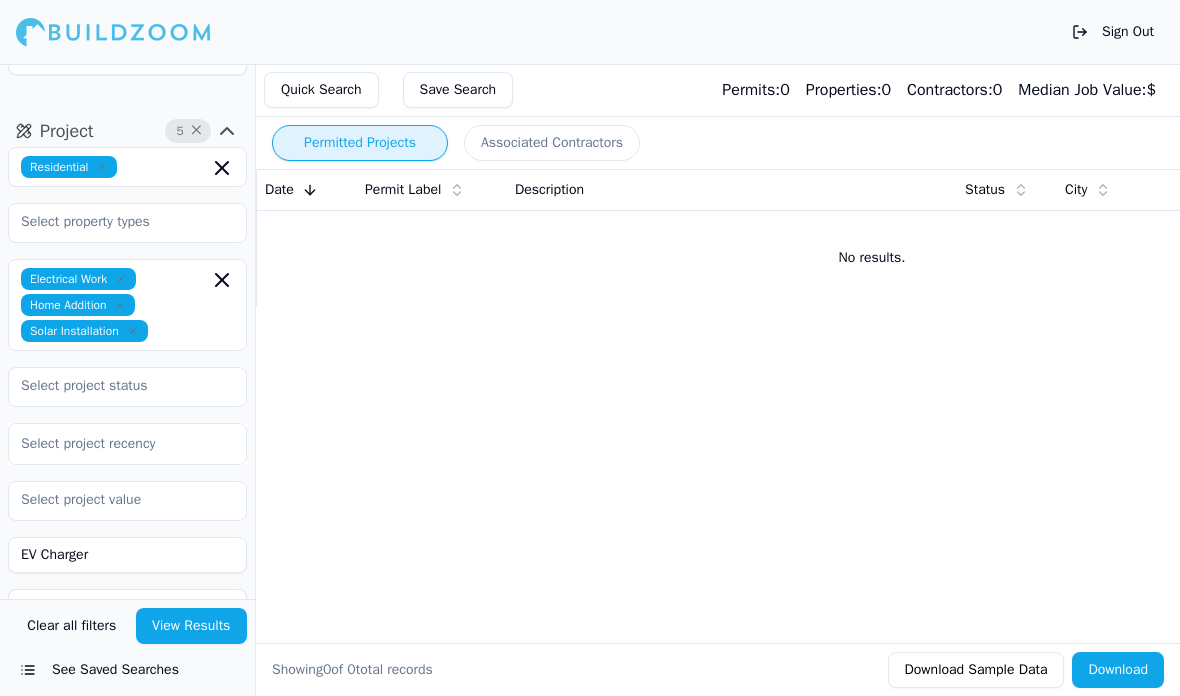 click on "Permitted Projects Associated Contractors Date Permit Label Description Status City State Zip code Project Tags No results. Showing  0  of   0  total records Download Sample Data Download" at bounding box center [768, 380] 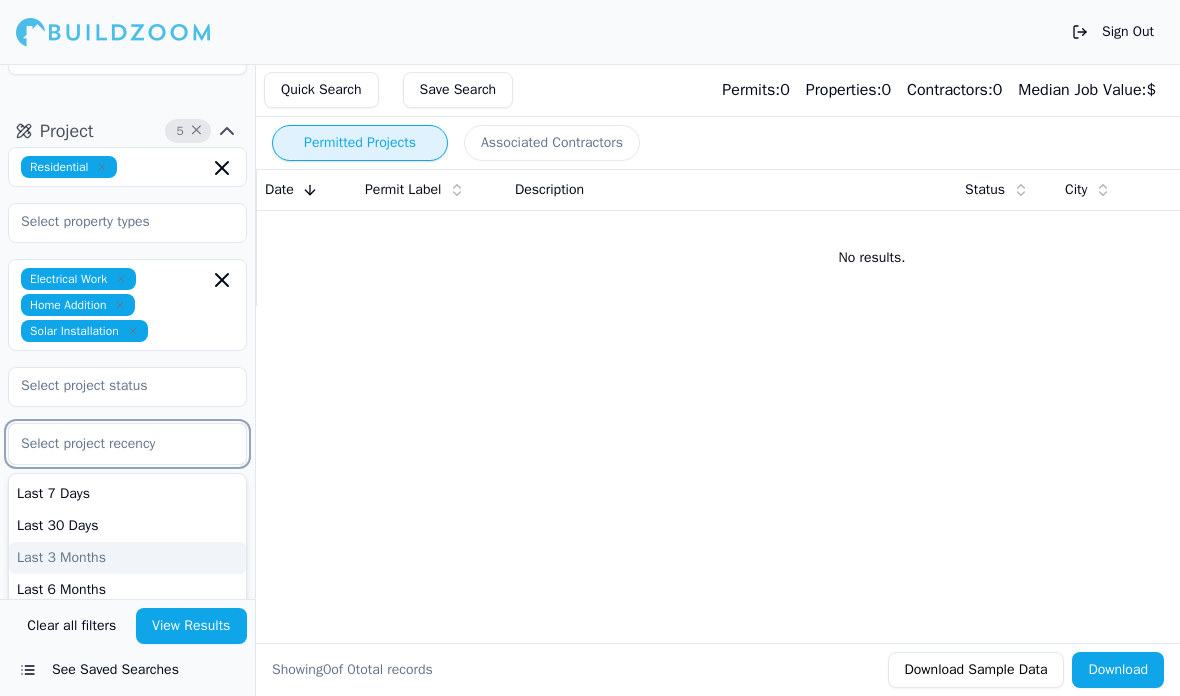 click on "Last 3 Months" at bounding box center [127, 558] 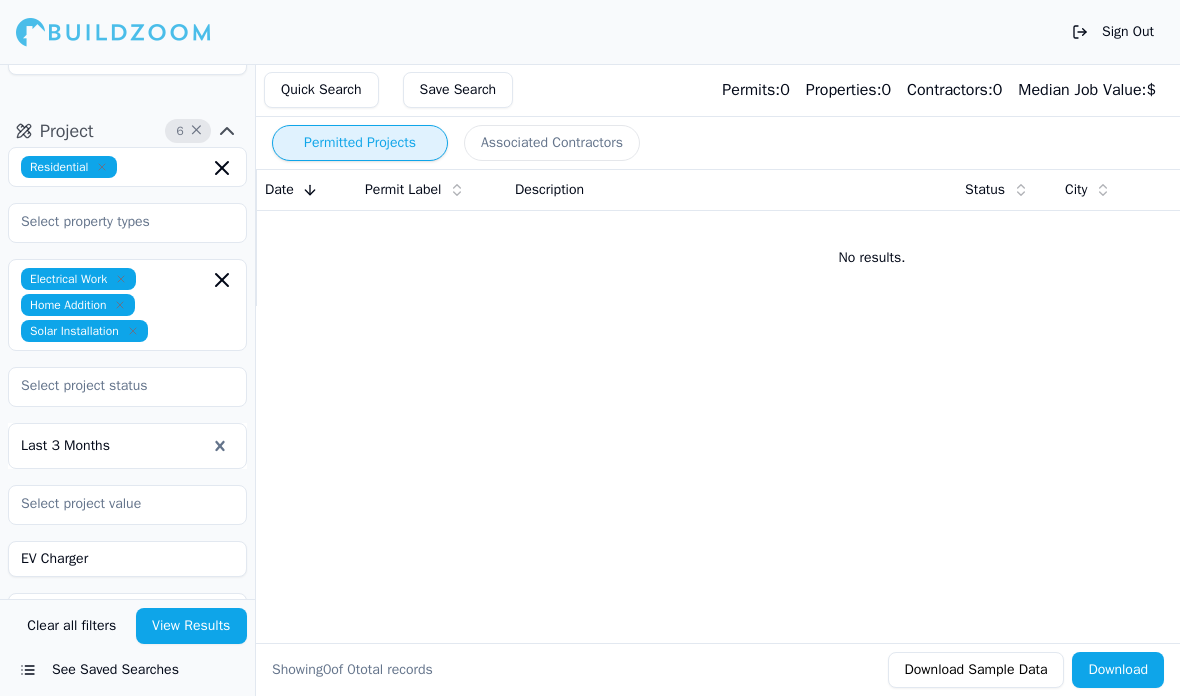 click on "View Results" at bounding box center (192, 626) 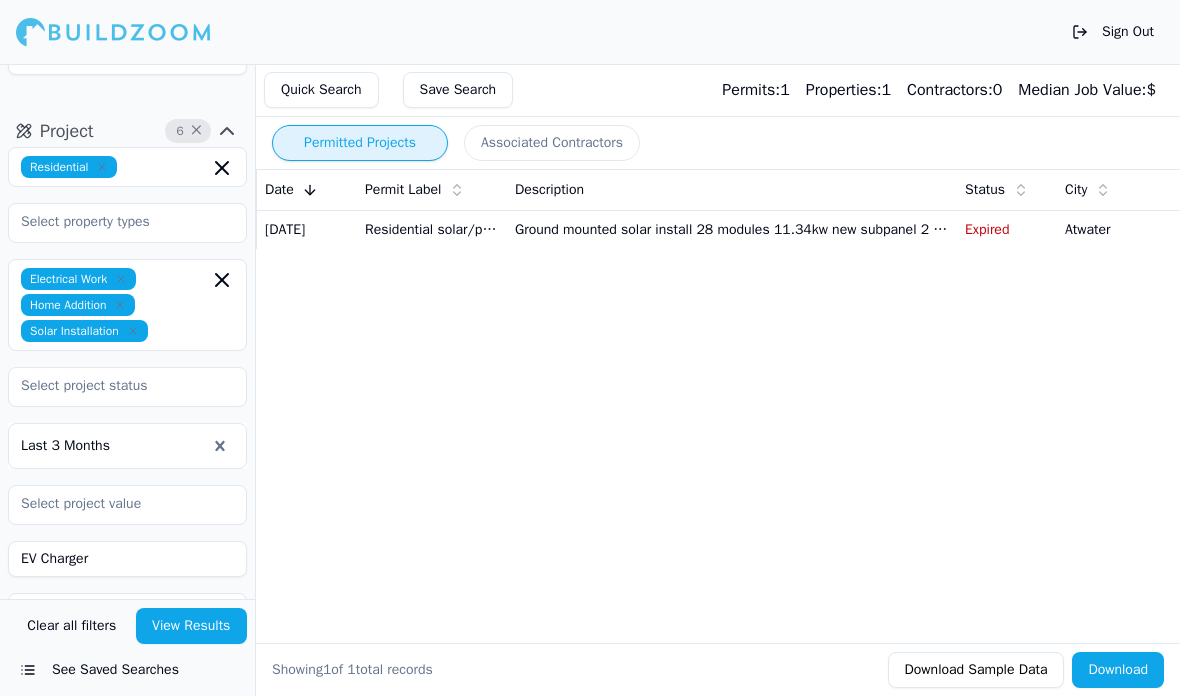 click on "EV Charger" at bounding box center [127, 559] 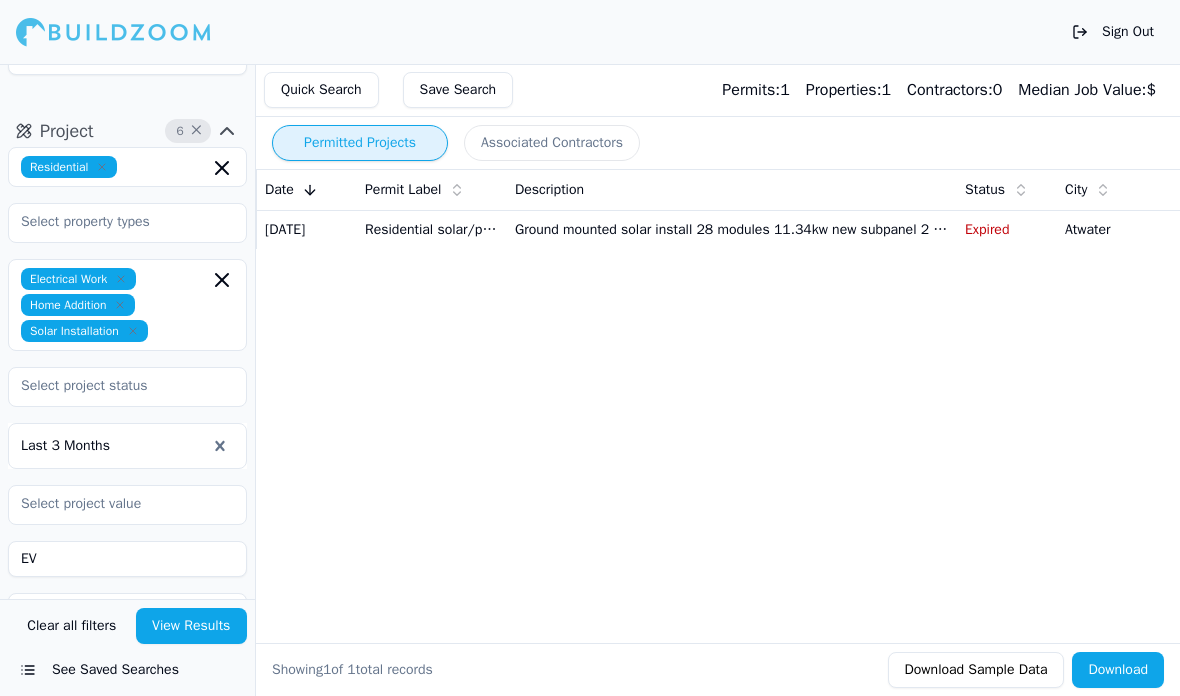 type on "E" 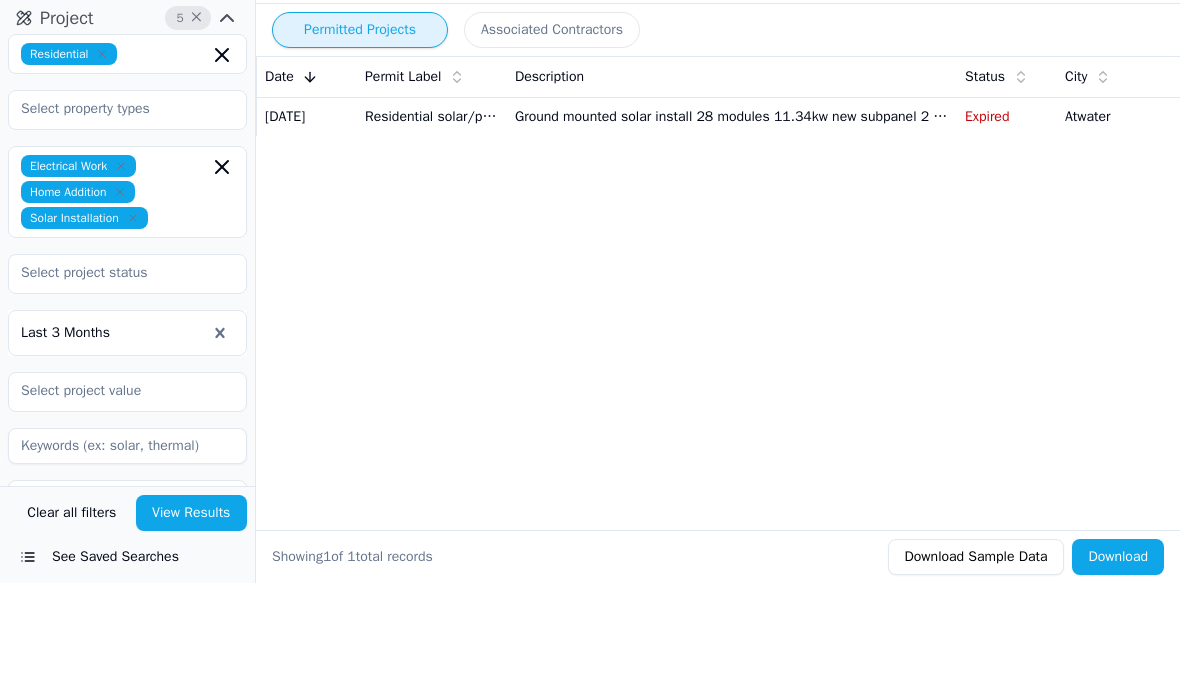 type 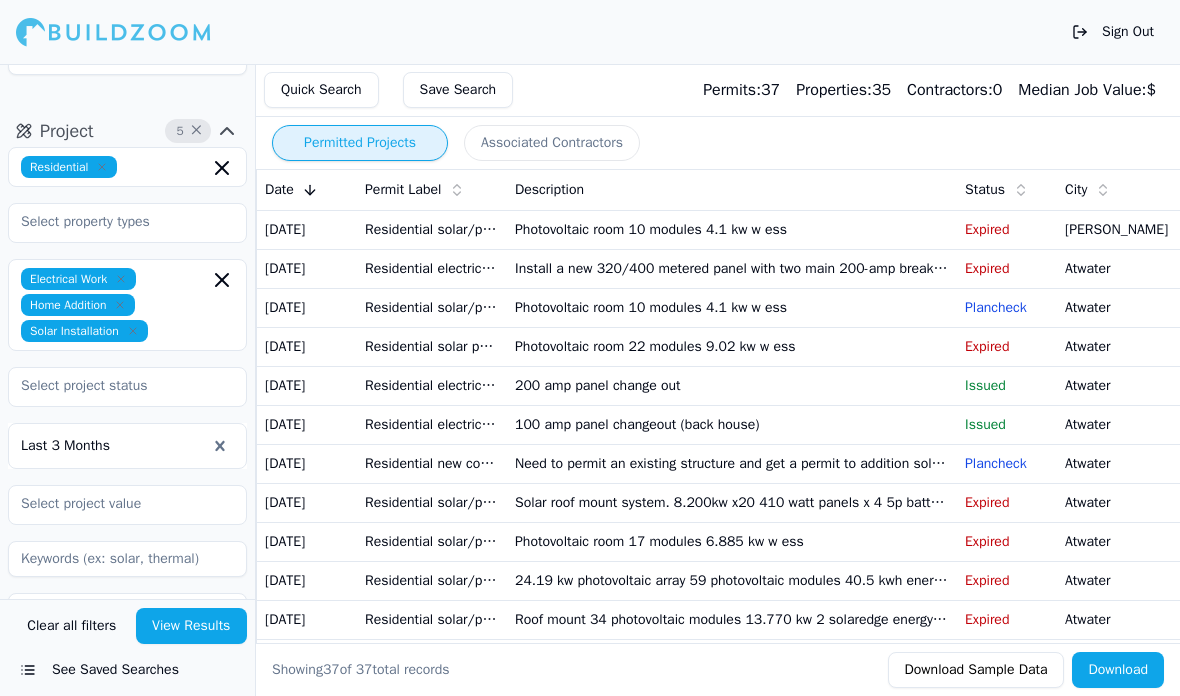click on "Status" at bounding box center [1007, 190] 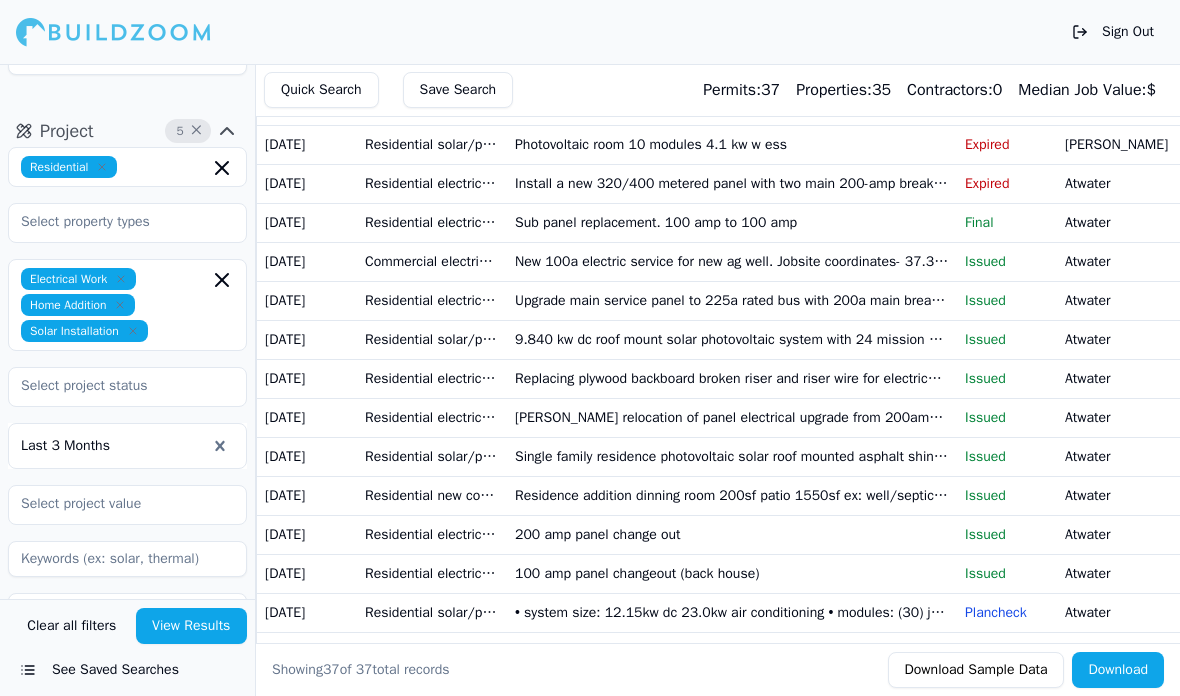 scroll, scrollTop: 941, scrollLeft: 0, axis: vertical 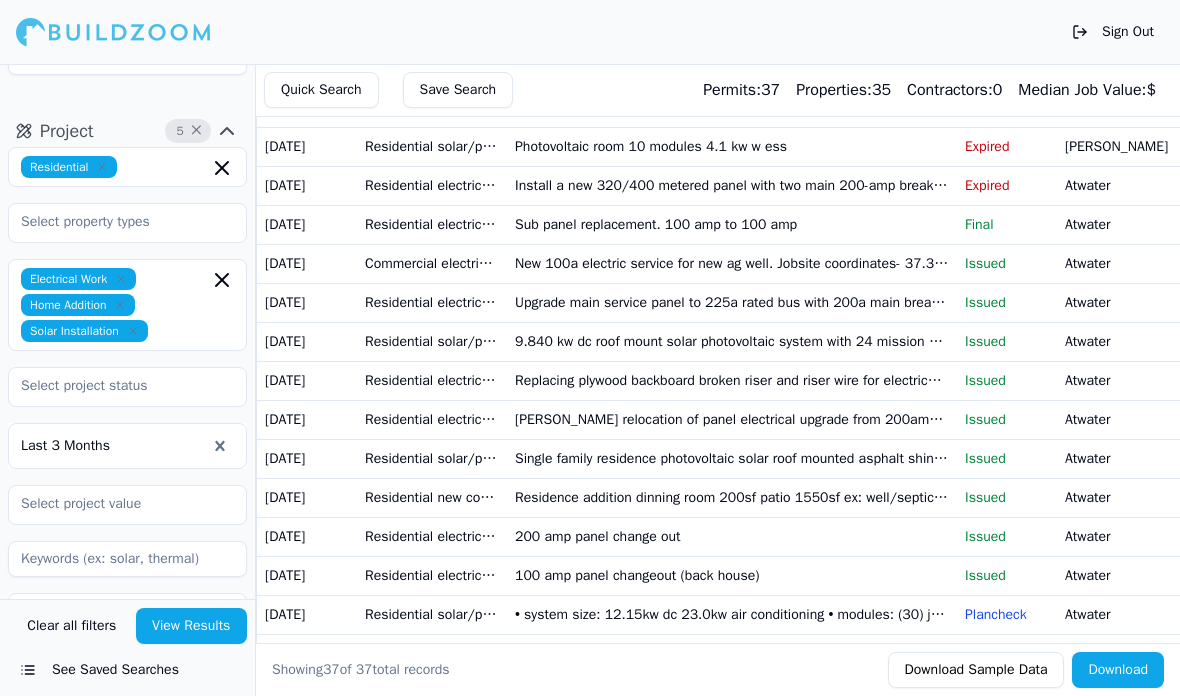 click on "9.840 kw dc roof mount solar photovoltaic system with 24 mission solar energy: mse410ht0b 410w mono modules with 24 enphase: iq8hc-72-m-dom-us [240v] microinverters 03 enphase iqbattery-5p-1p-na-dom [240v] [si1-sb] upgrade main service panel to 225a rated bus with 200a main breaker (on seperate permit)" at bounding box center (732, 341) 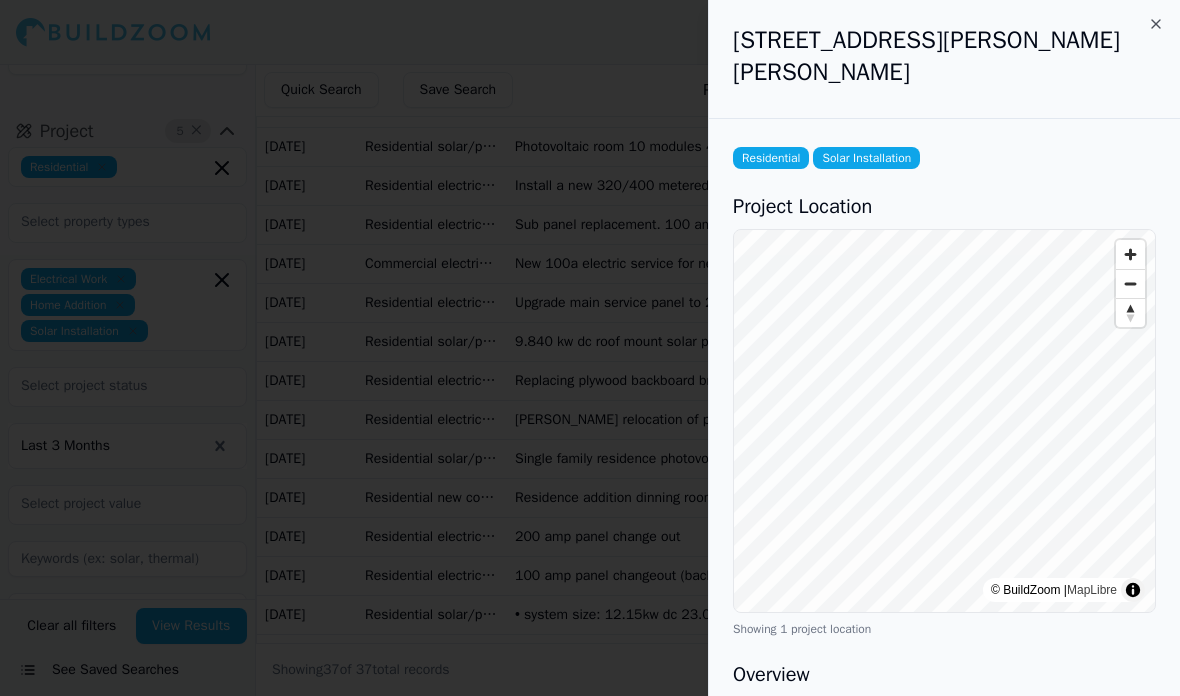 click 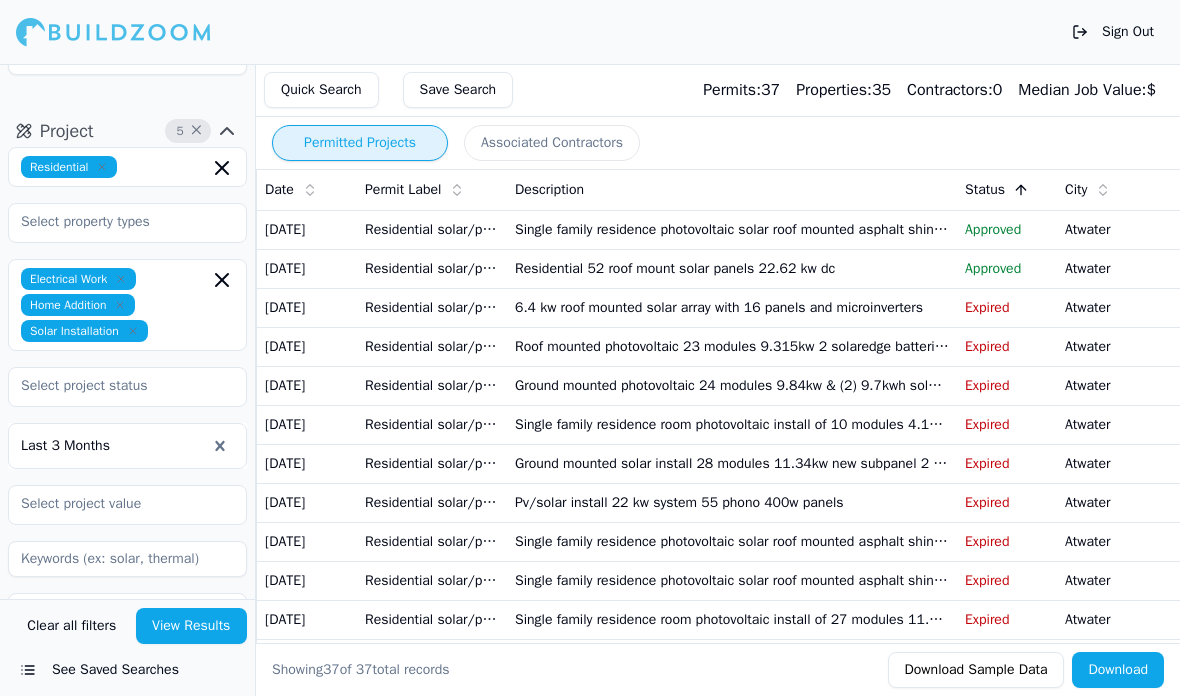 scroll, scrollTop: 0, scrollLeft: 0, axis: both 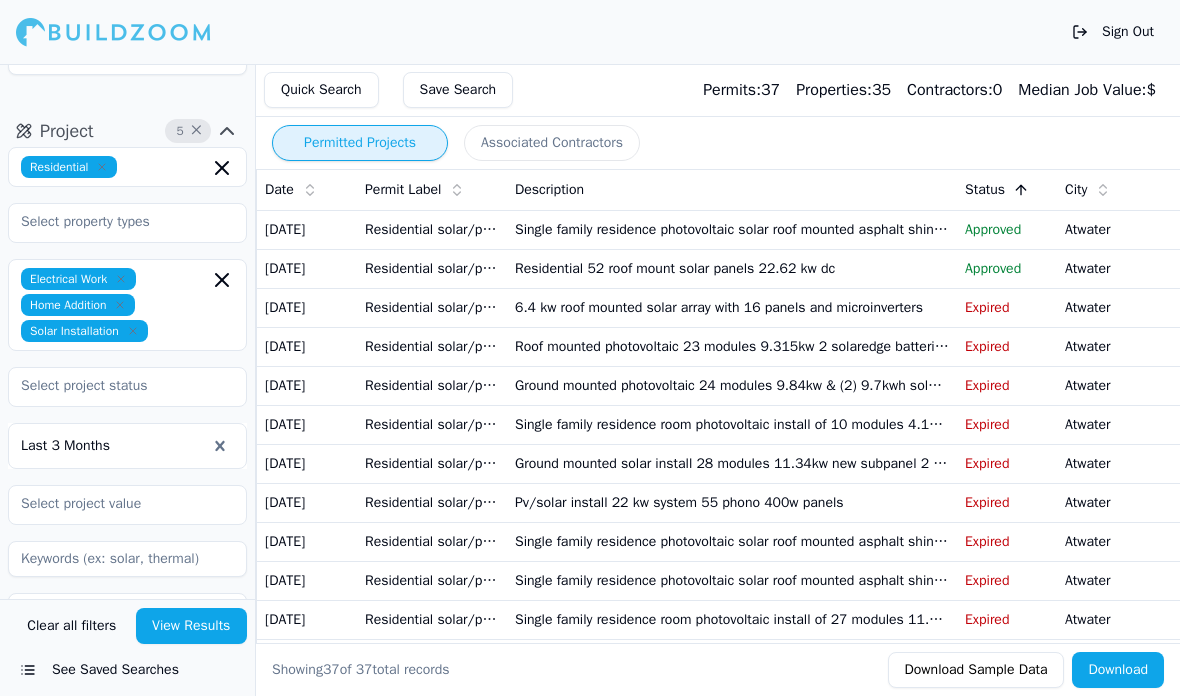 click on "6.4 kw roof mounted solar array with 16 panels and microinverters" at bounding box center [732, 307] 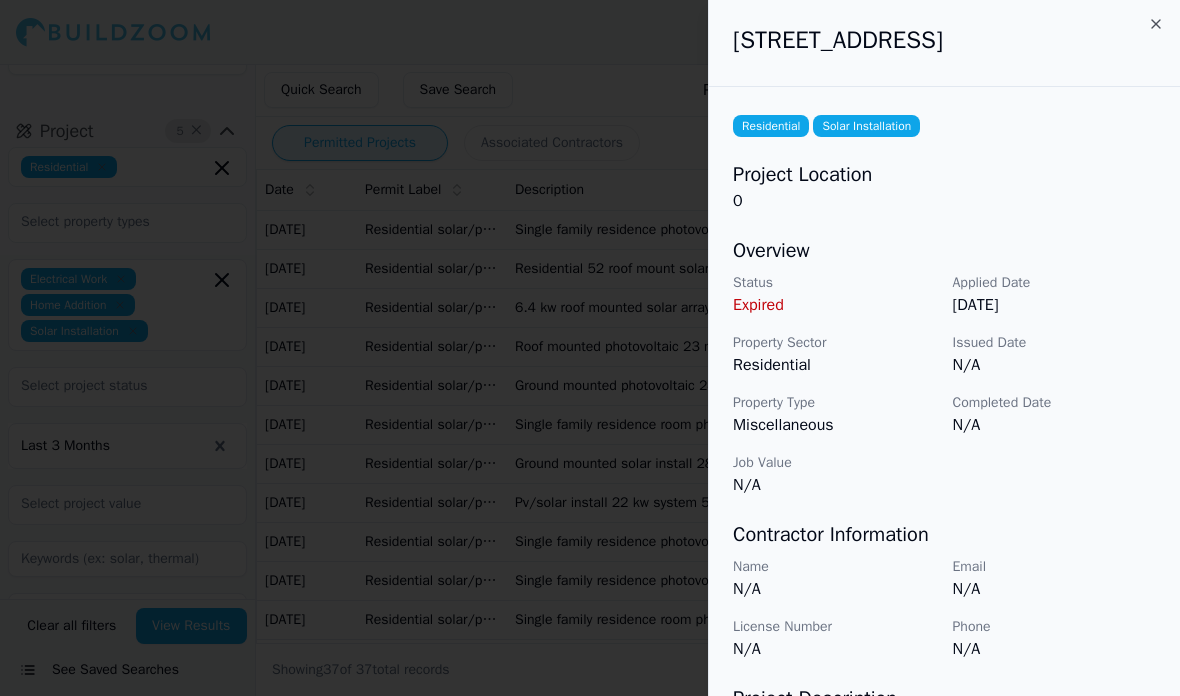 click at bounding box center (590, 348) 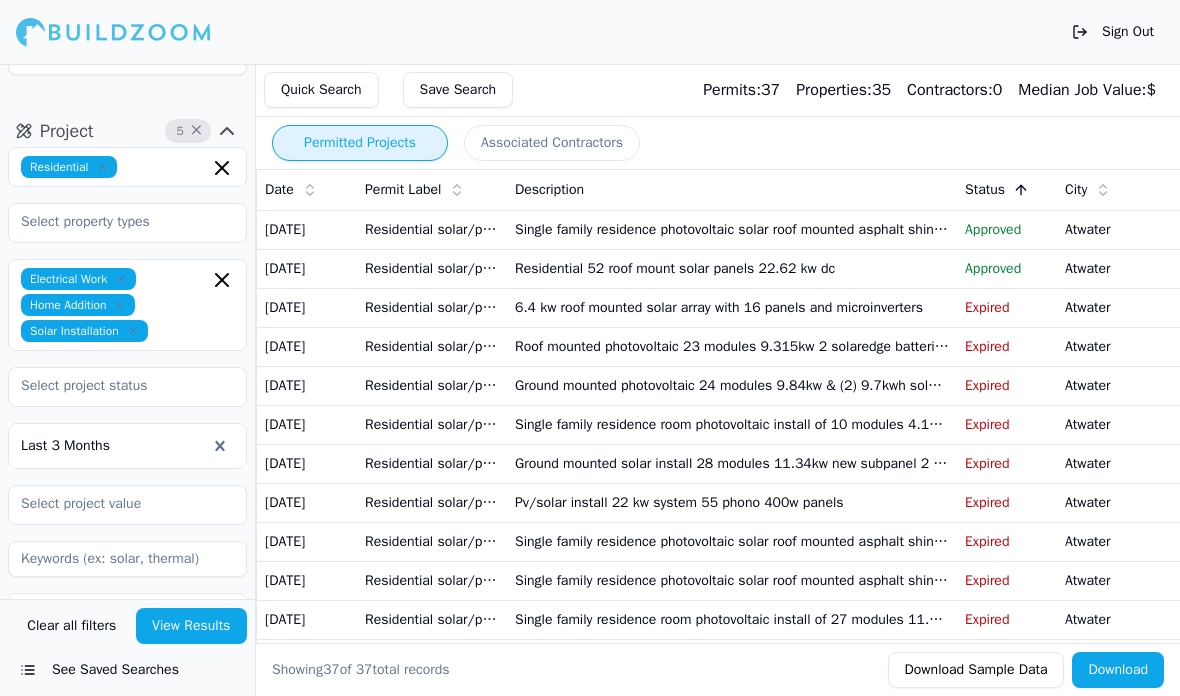 click on "Roof mounted photovoltaic 23 modules 9.315kw 2 solaredge batteries 9.7kwh" at bounding box center (732, 346) 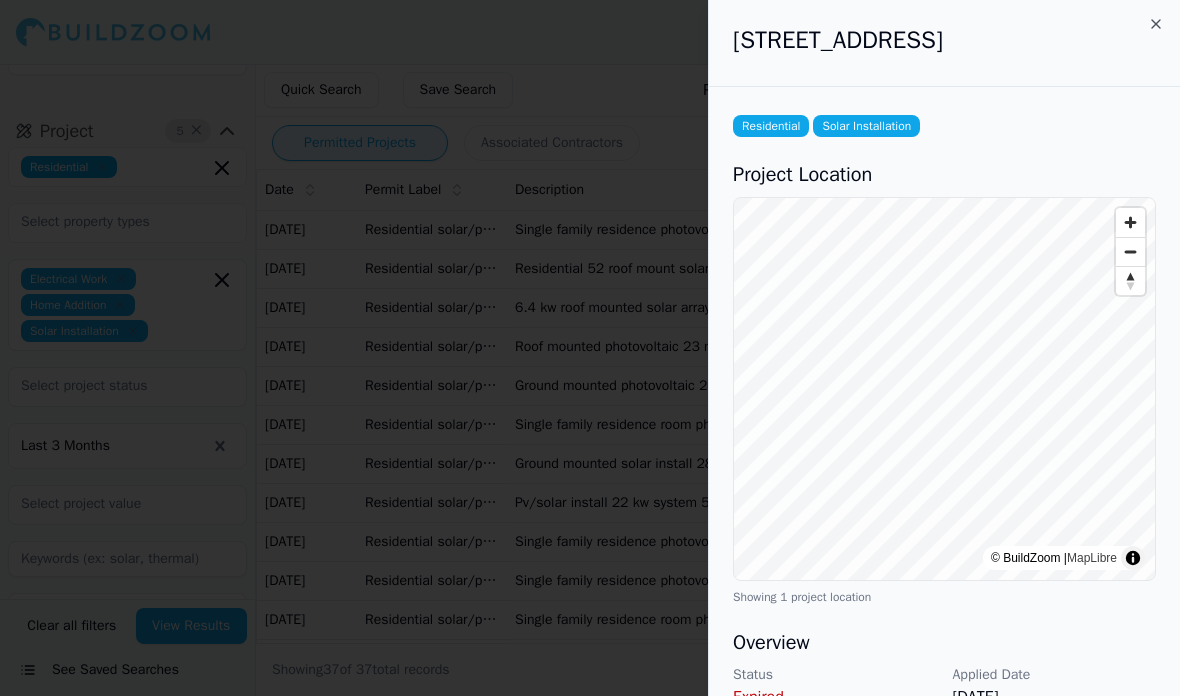 click at bounding box center [590, 348] 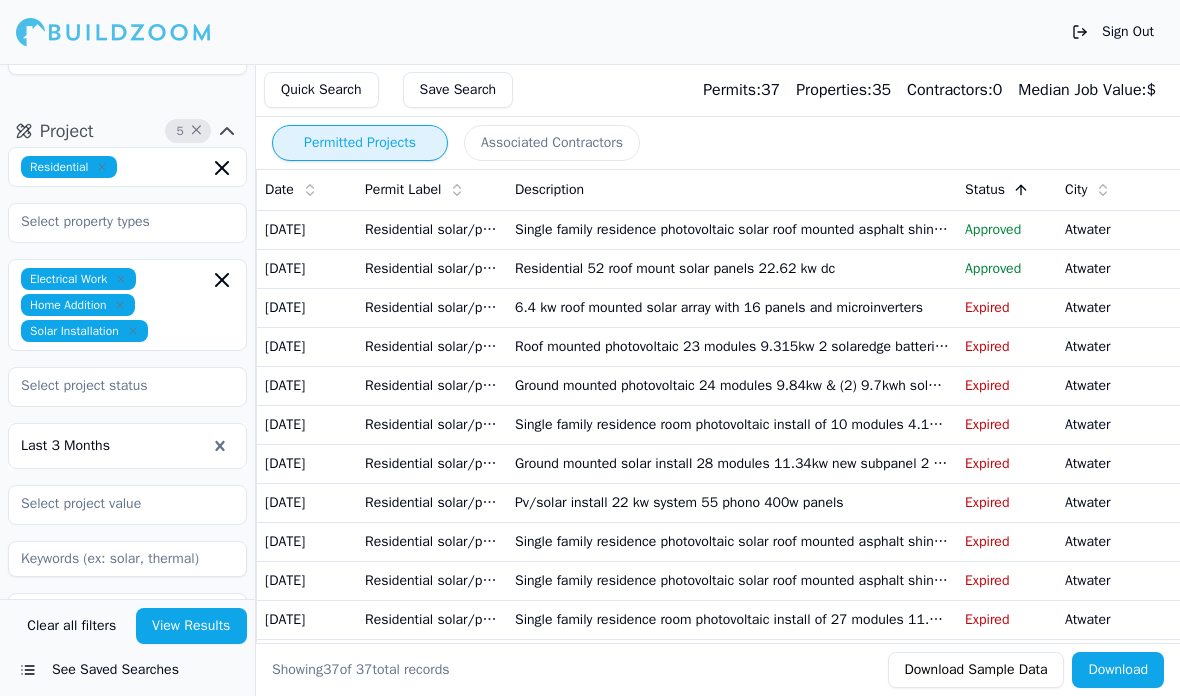 click on "Ground mounted photovoltaic 24 modules 9.84kw & (2) 9.7kwh solaredge energy banks (shift) bat-10k1p" at bounding box center [732, 385] 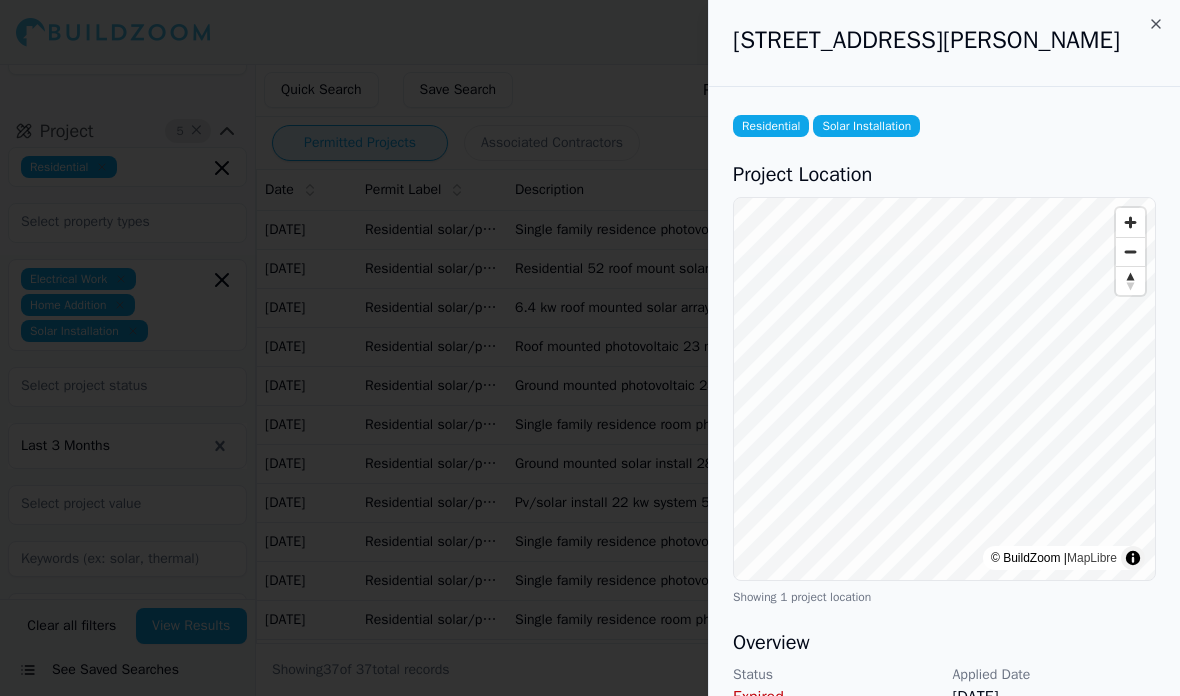 click at bounding box center (590, 348) 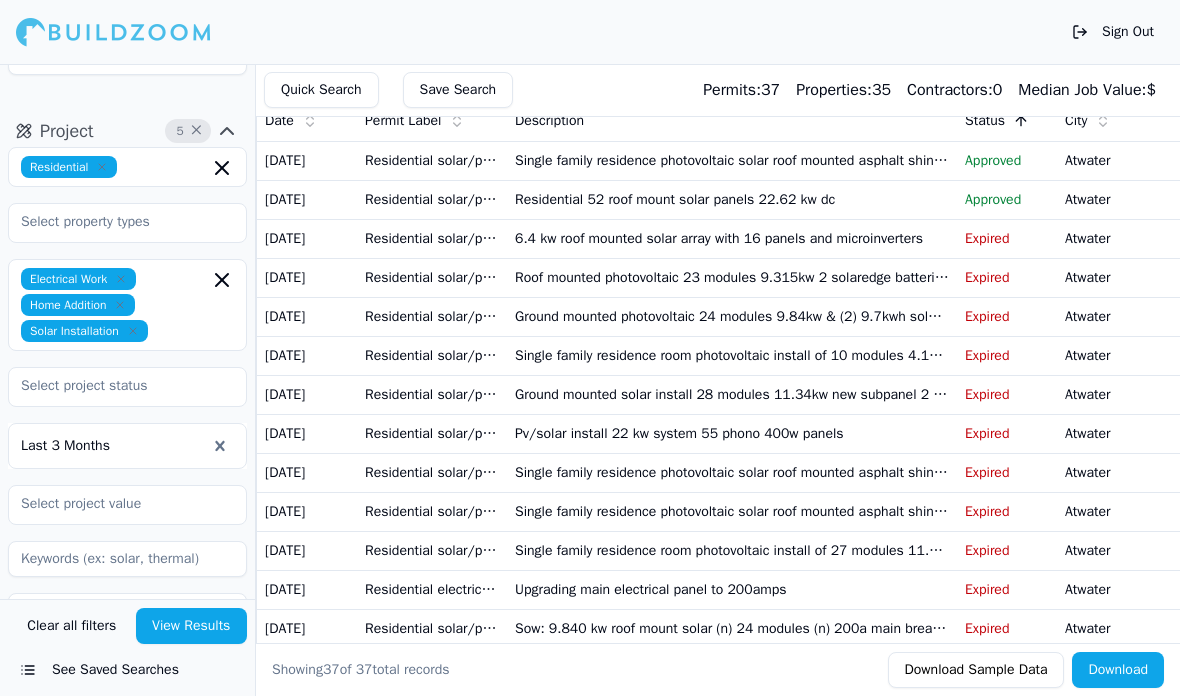 scroll, scrollTop: 74, scrollLeft: 0, axis: vertical 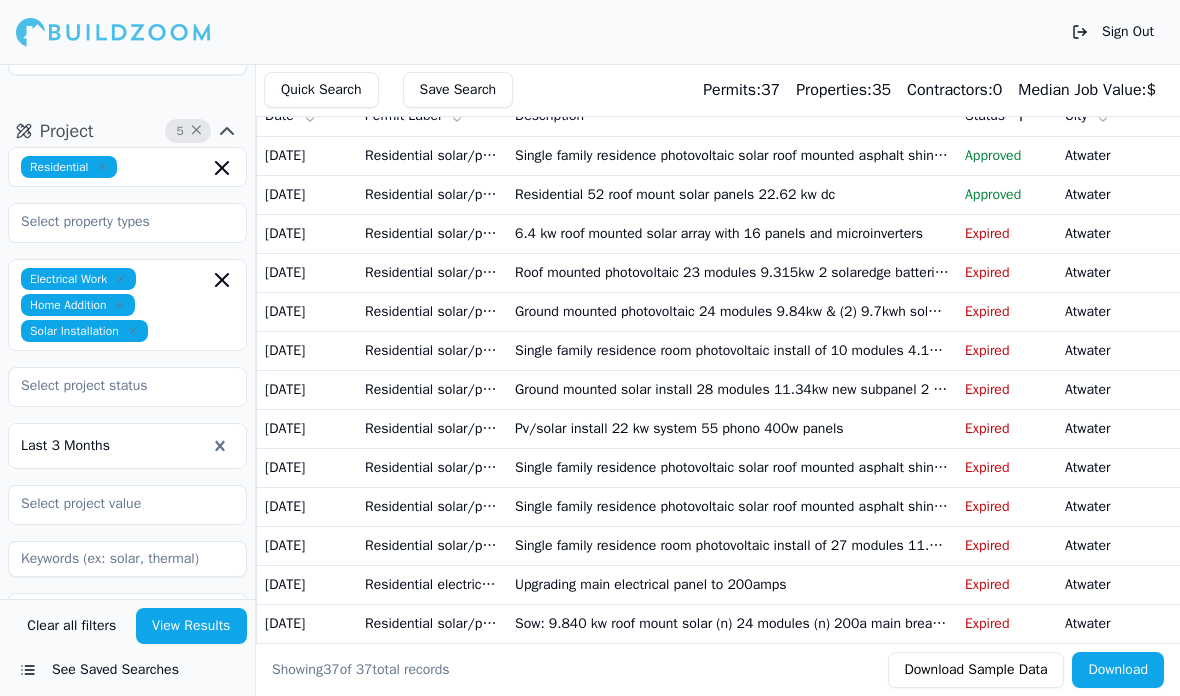 click on "Ground mounted solar install 28 modules 11.34kw new subpanel 2 solaredge home batteries (bat-10k1p) 1 solaredge ev charger" at bounding box center (732, 389) 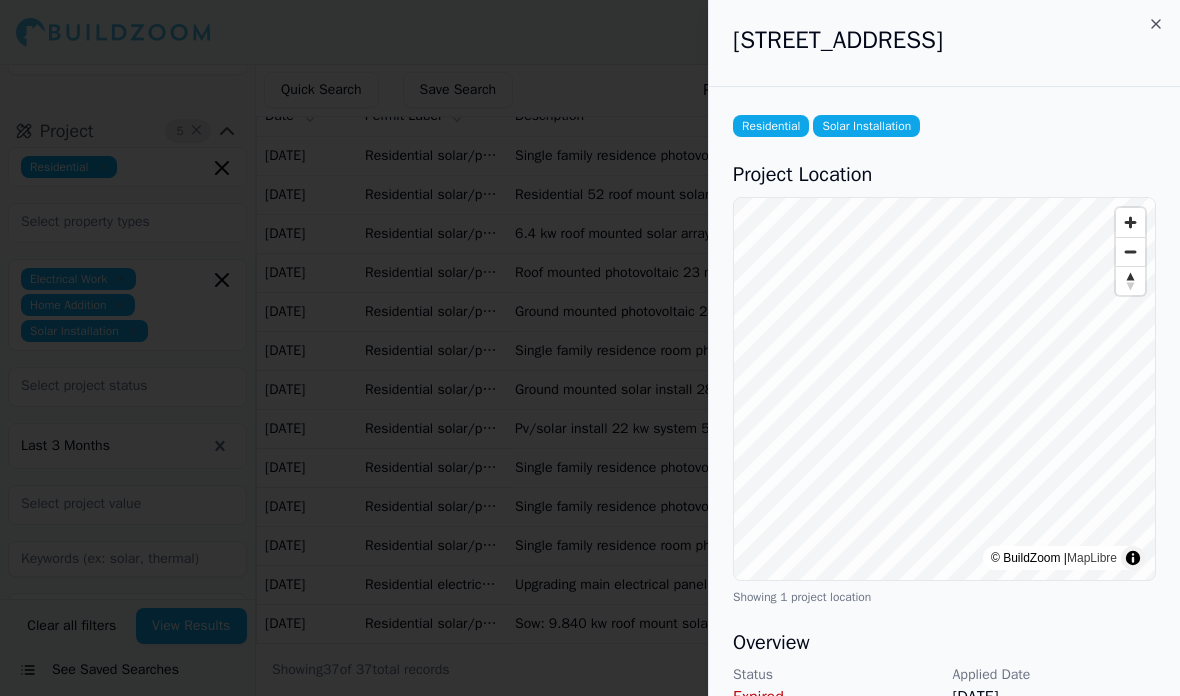 click 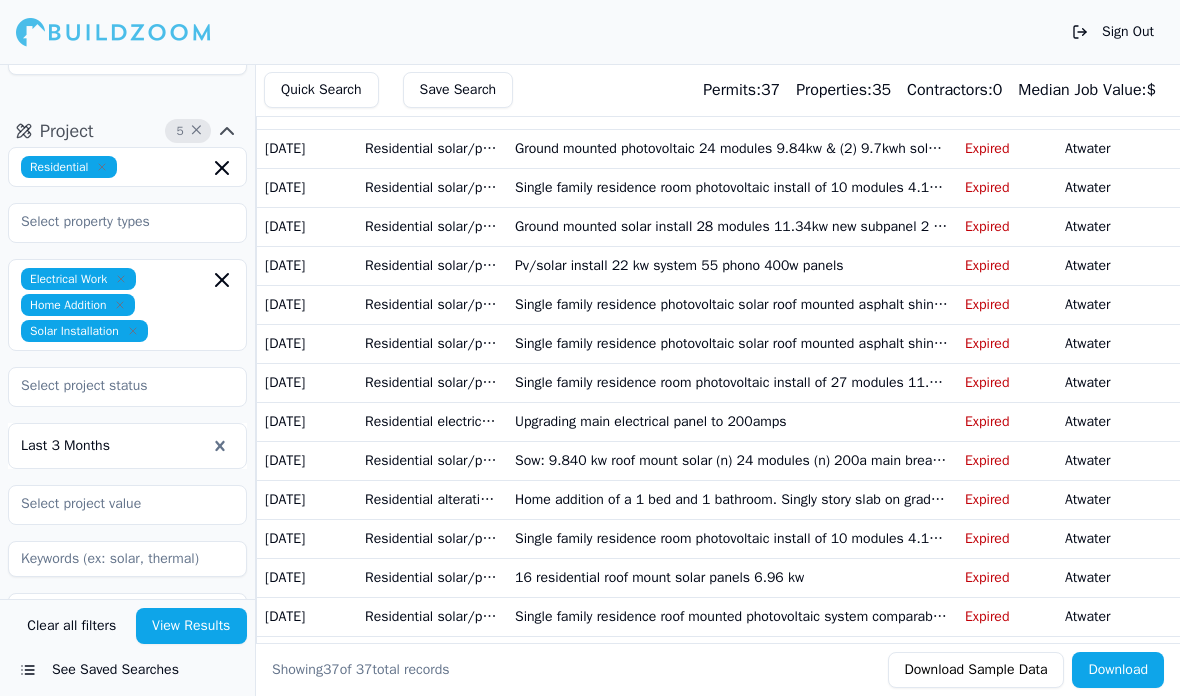 scroll, scrollTop: 239, scrollLeft: 0, axis: vertical 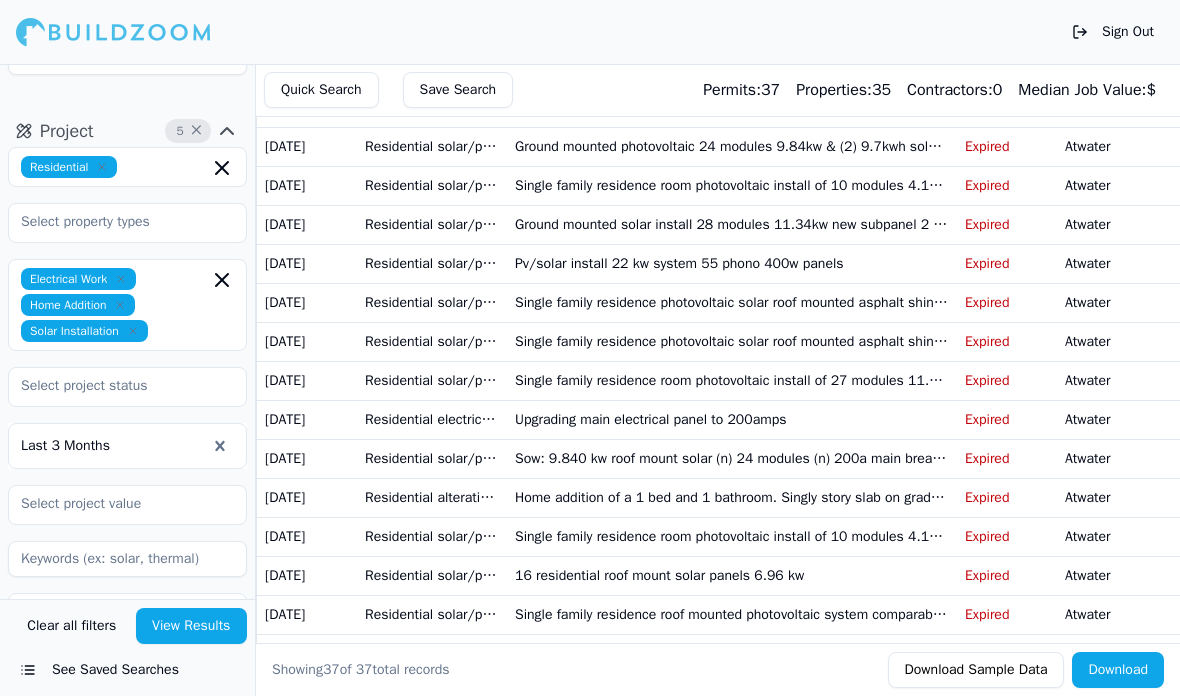 click on "Single family residence room photovoltaic install of 27 modules 11.61kw on a comparable roof. New 100a sub panel with pcs enabled ess. Existing photovoltaic system installed" at bounding box center (732, 380) 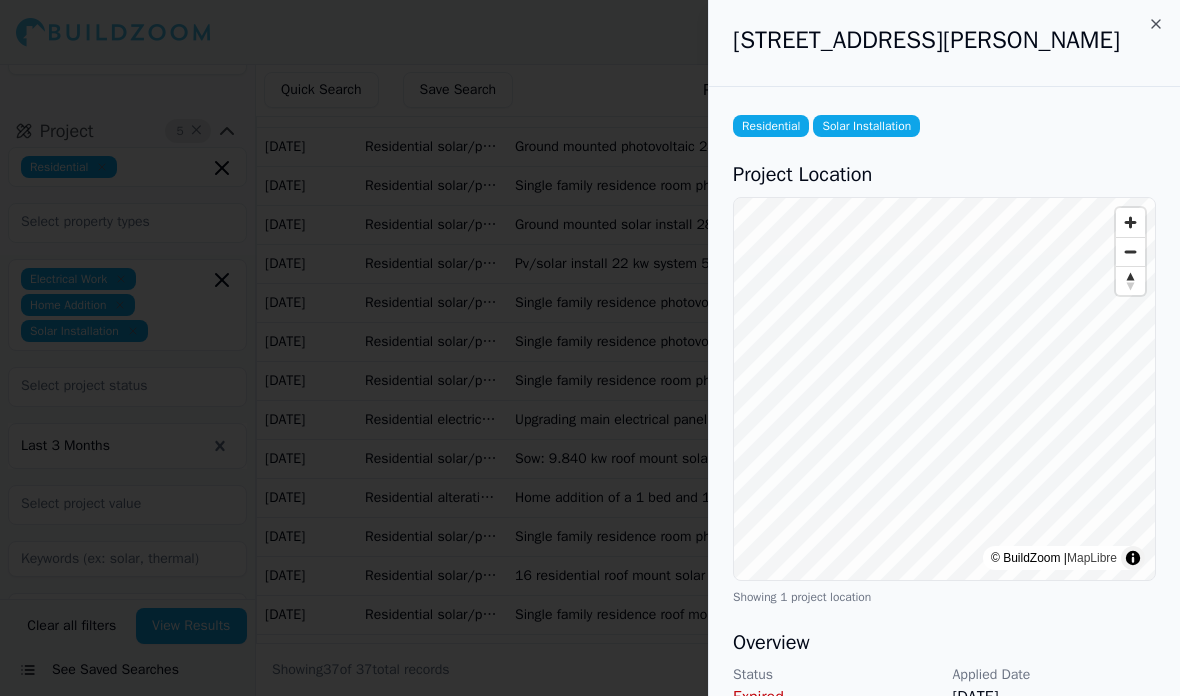click on "[STREET_ADDRESS][PERSON_NAME]" at bounding box center (944, 40) 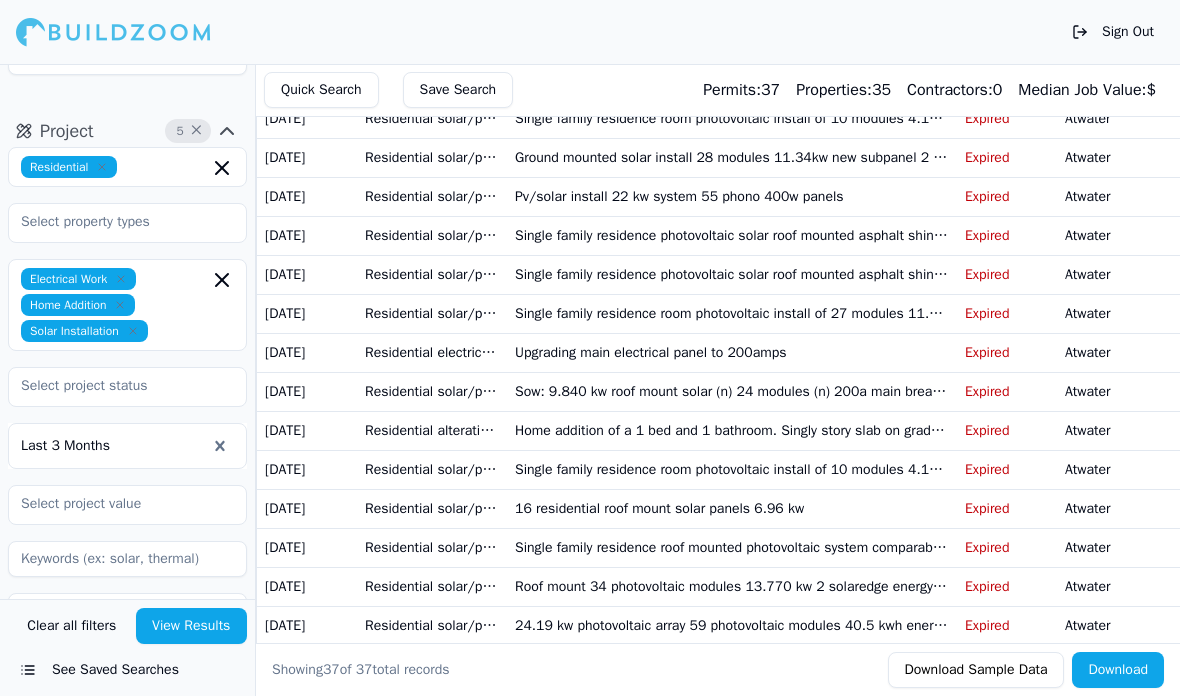 scroll, scrollTop: 311, scrollLeft: 0, axis: vertical 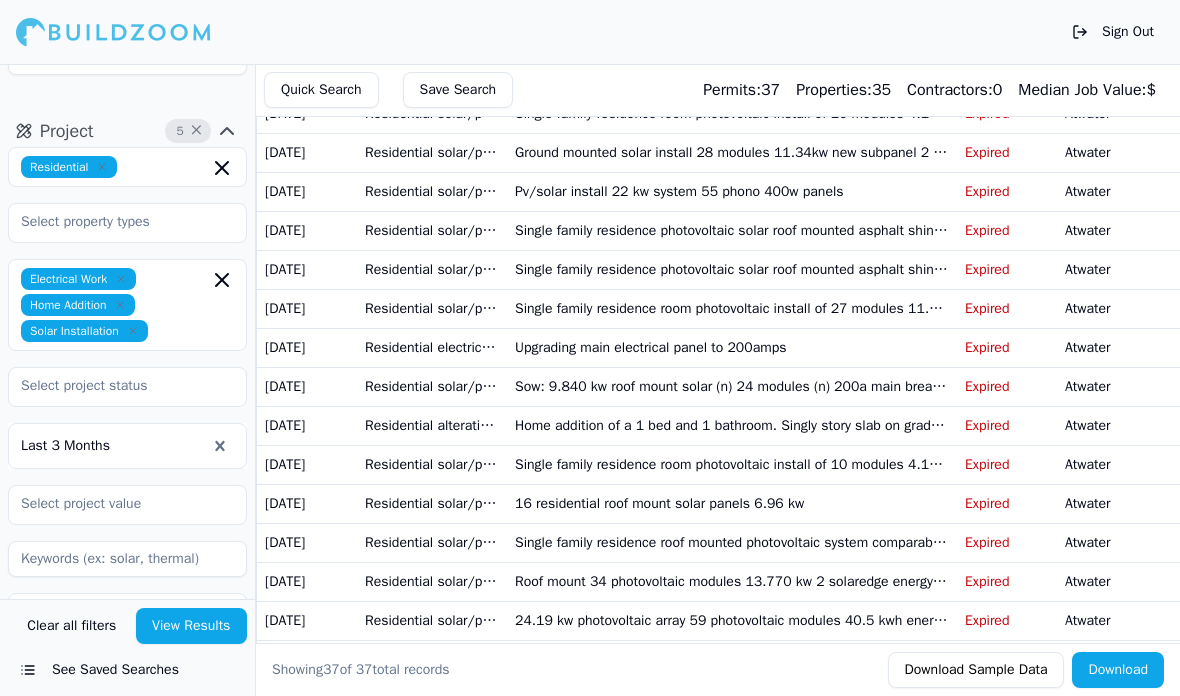 click on "Sow: 9.840 kw roof mount solar (n) 24 modules (n) 200a main breaker (n) 200a tesla gateway 2 (n) tesla powerwall 3 13.5kwh ess (n) tesla powerwall expansion ess unit 13.5kwh" at bounding box center [732, 386] 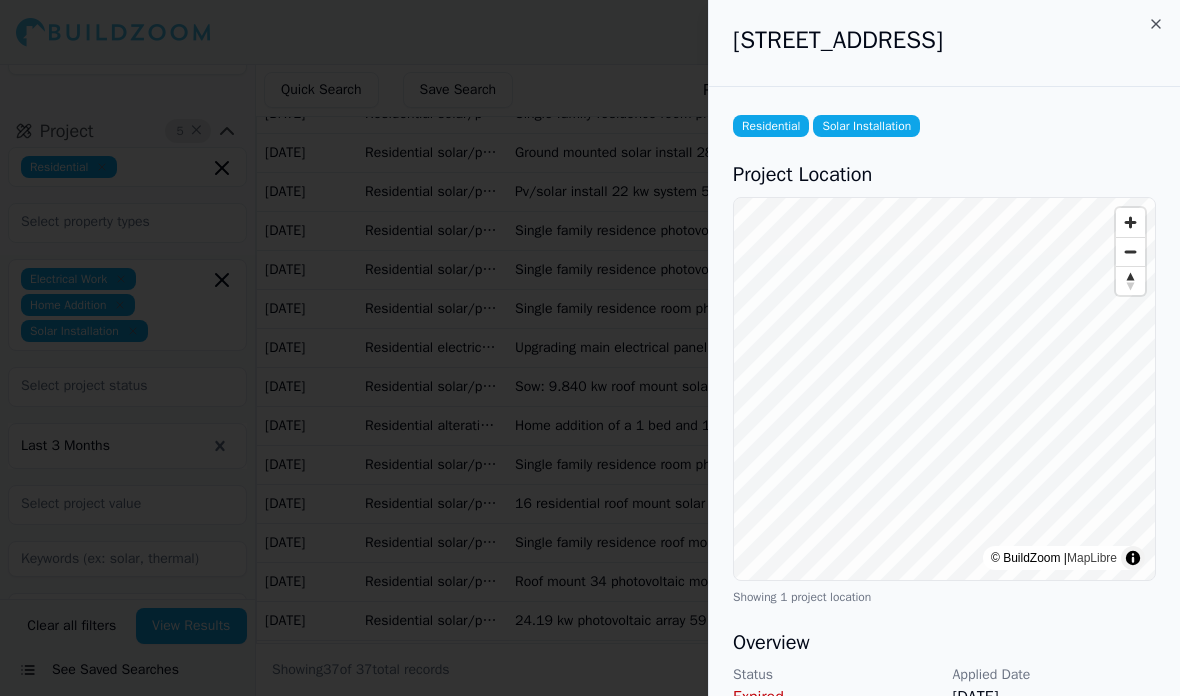 scroll, scrollTop: 557, scrollLeft: 0, axis: vertical 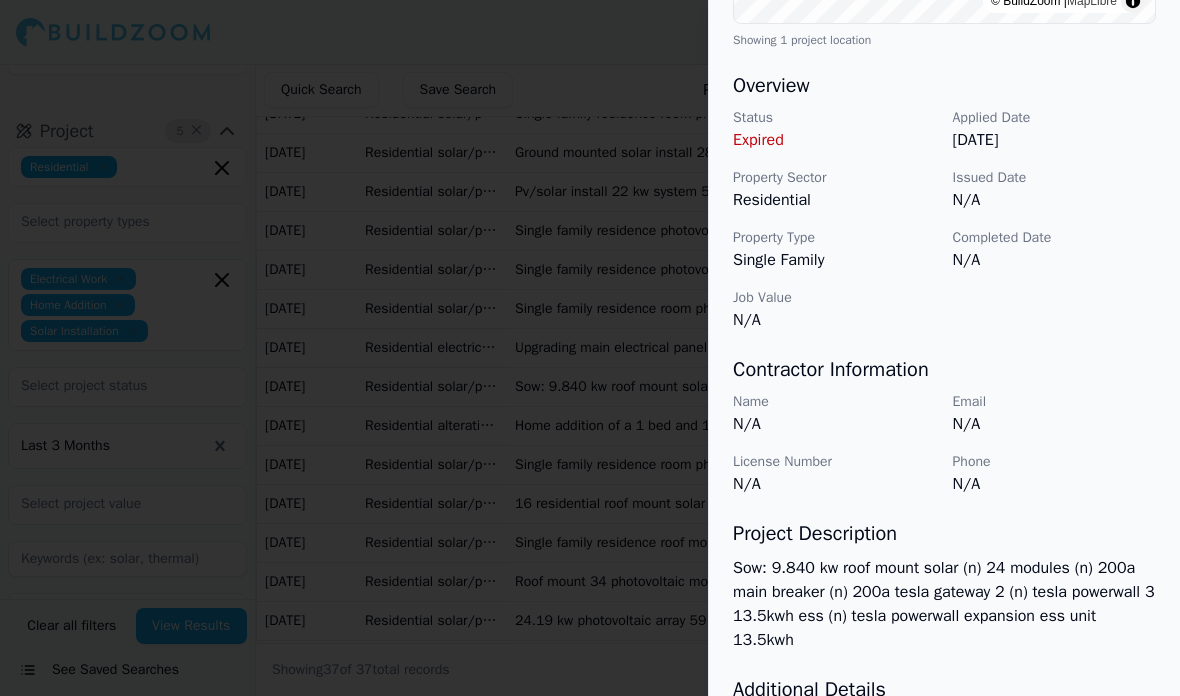 click at bounding box center [590, 348] 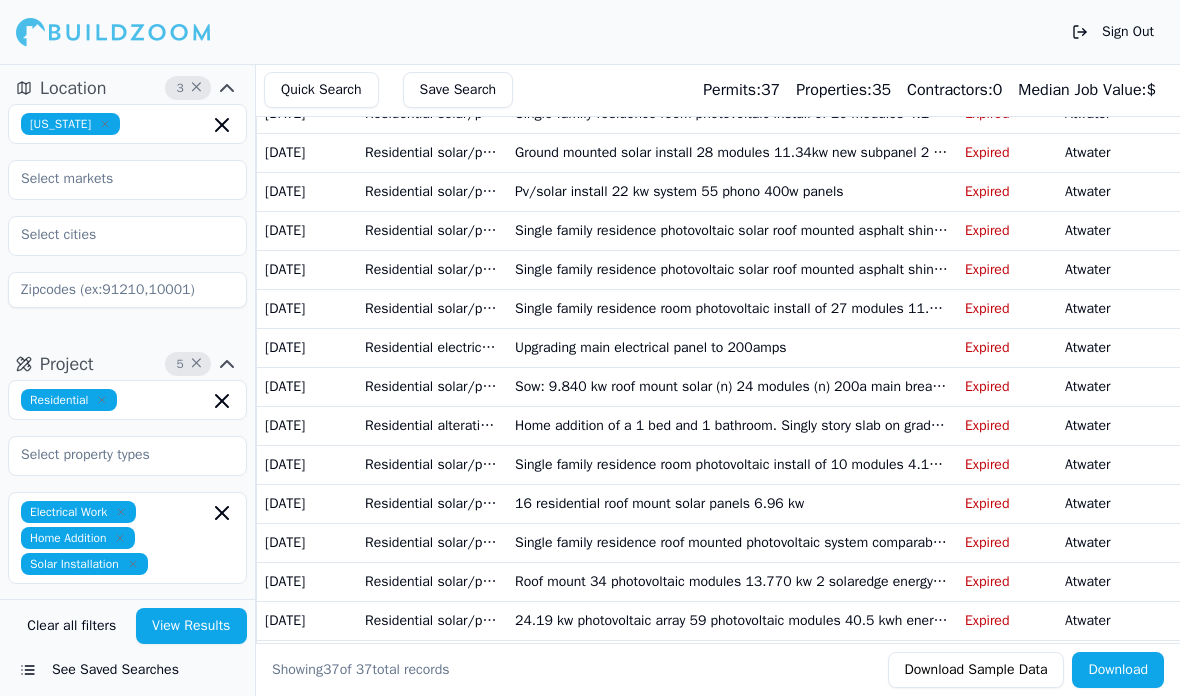 scroll, scrollTop: 0, scrollLeft: 0, axis: both 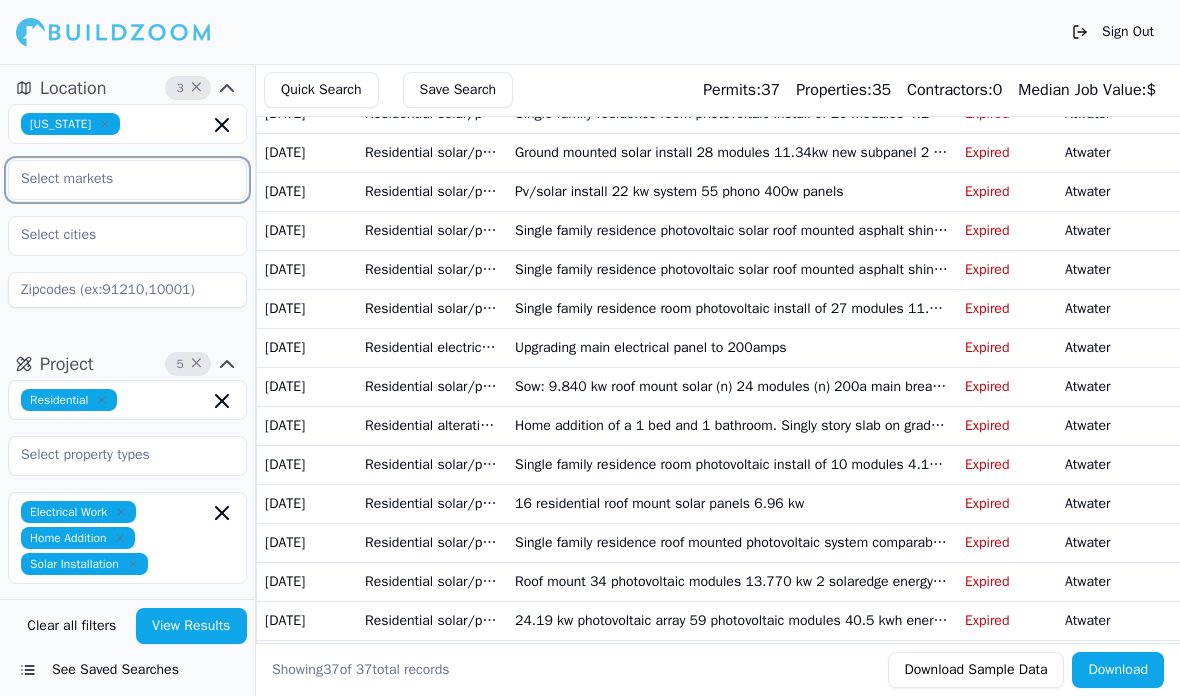 click at bounding box center [115, 179] 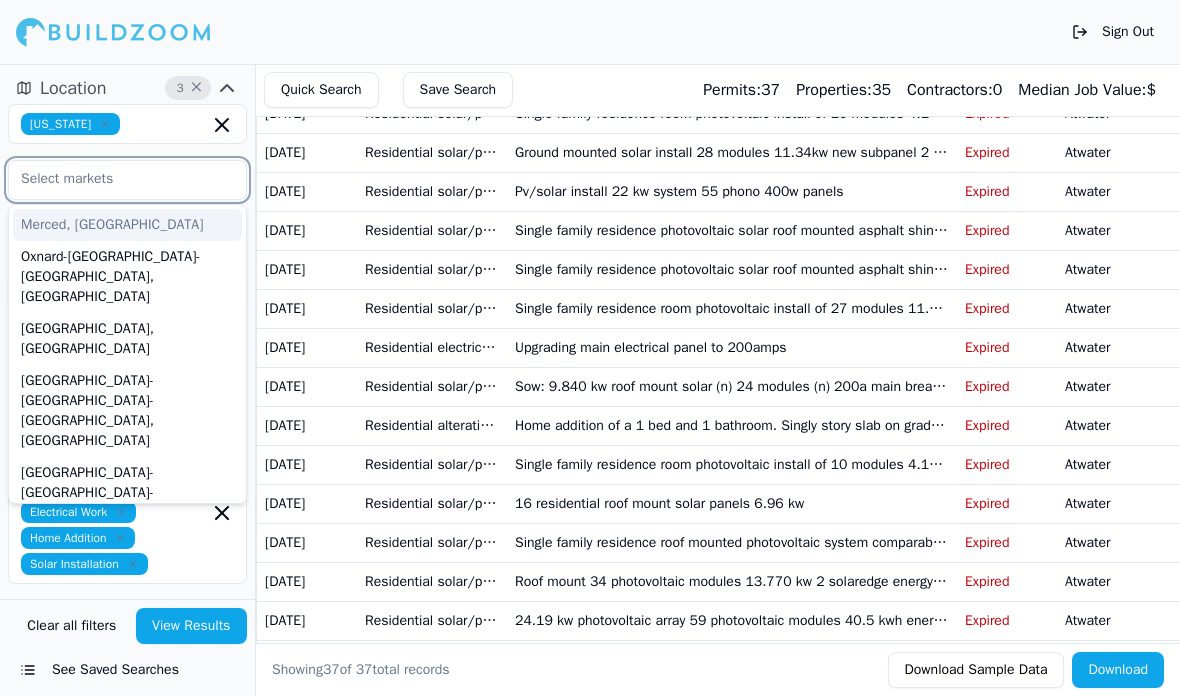 click at bounding box center (115, 179) 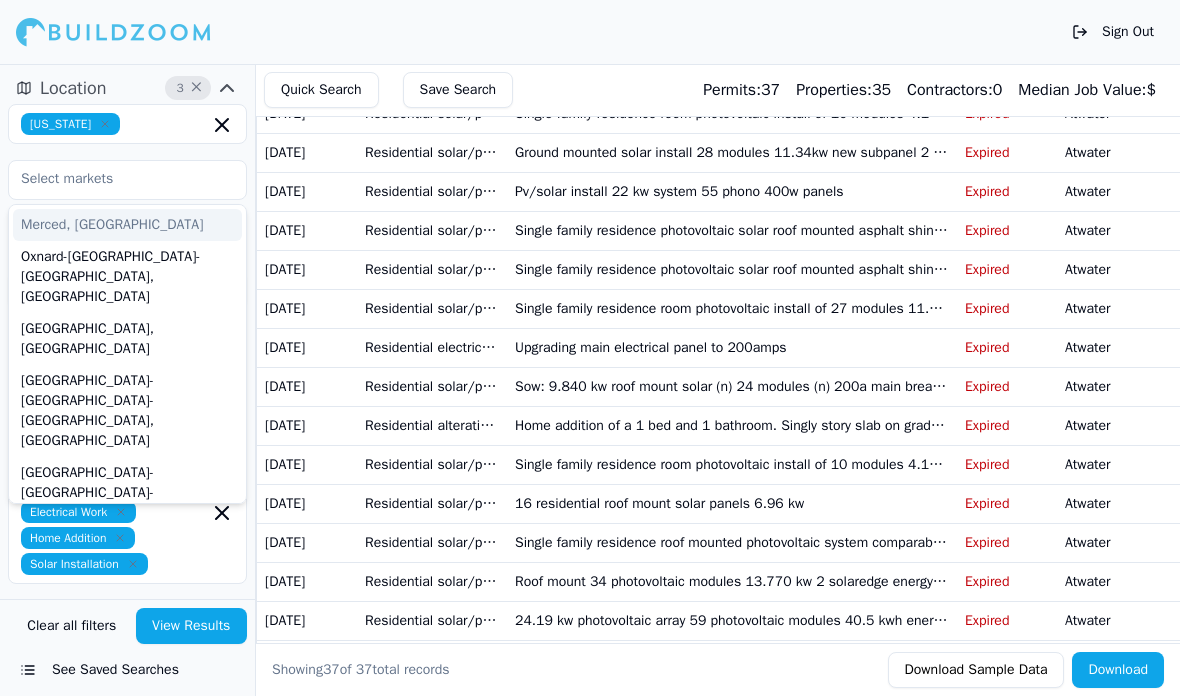 click on "Sign Out" at bounding box center [590, 32] 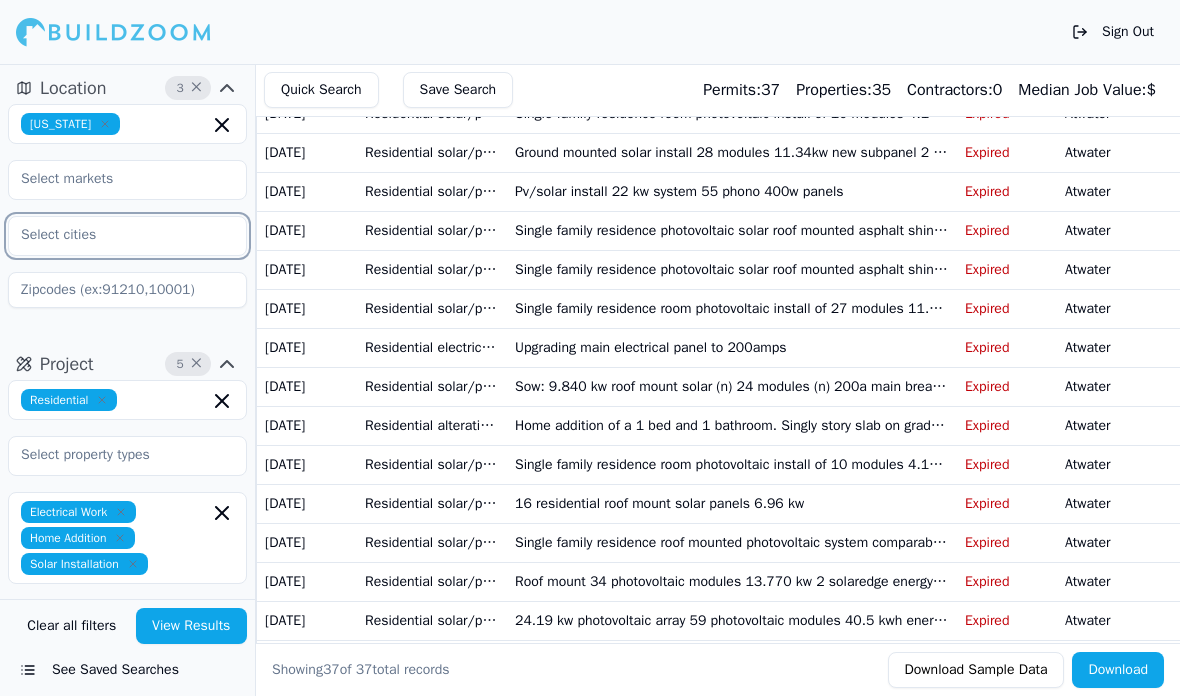 click at bounding box center (115, 235) 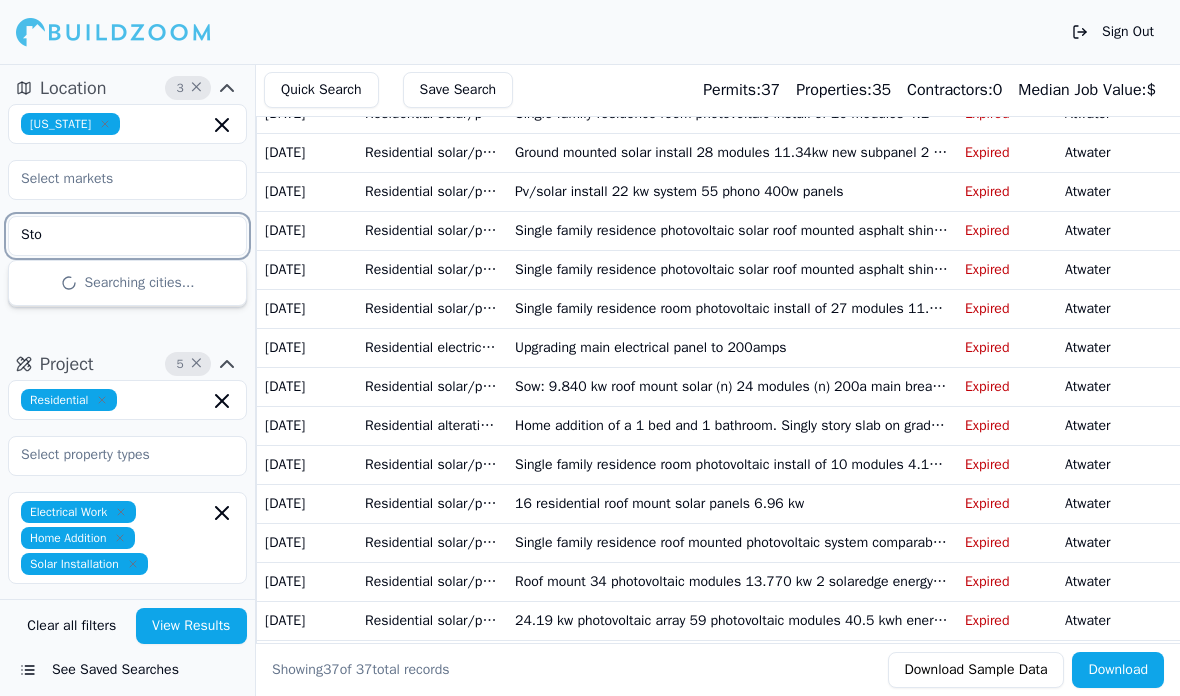 type on "Stoc" 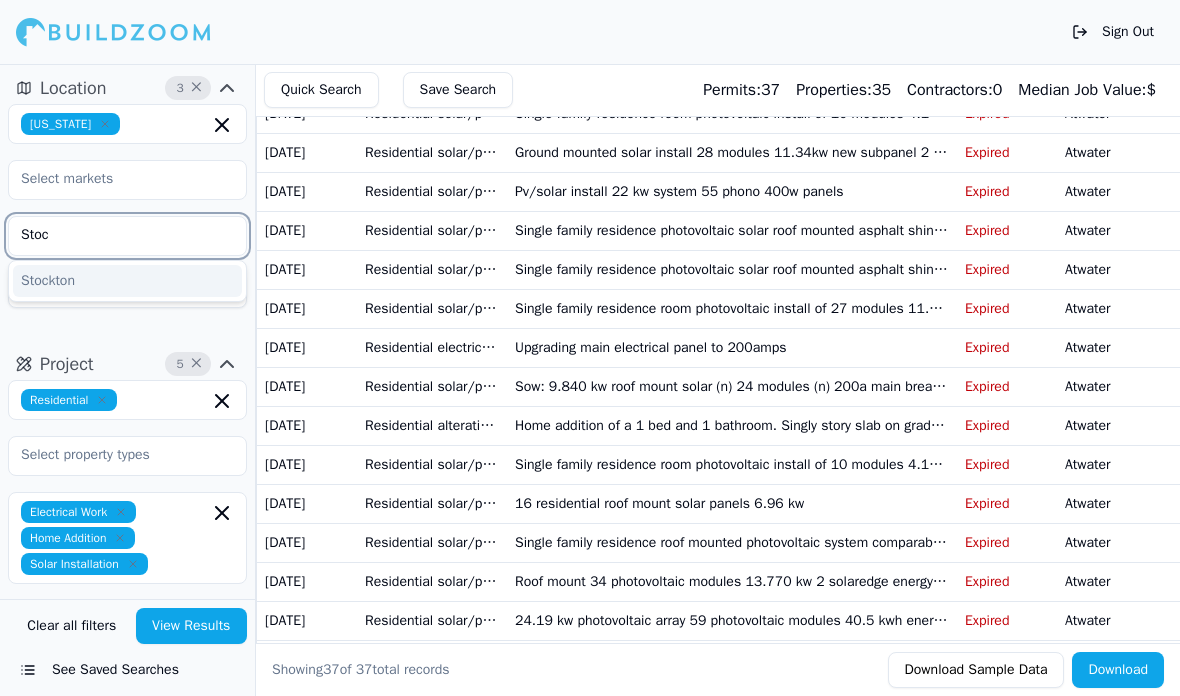 click on "Stockton" at bounding box center (127, 281) 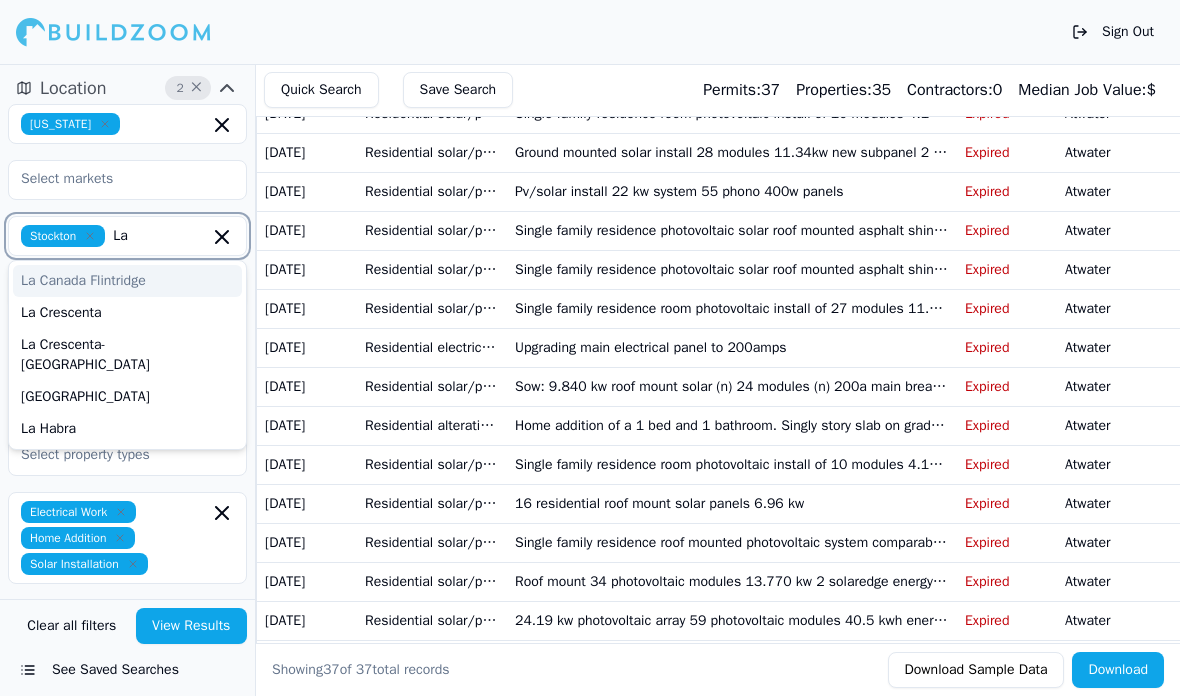 type on "Lat" 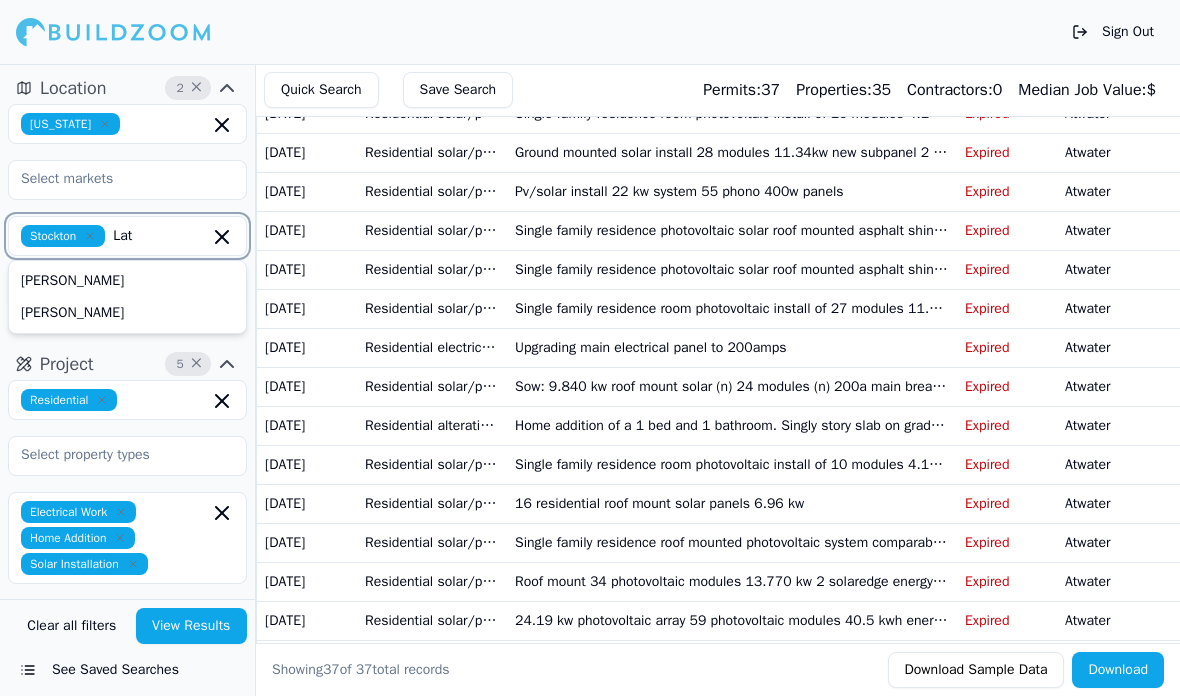 click on "Lathrop" at bounding box center (127, 281) 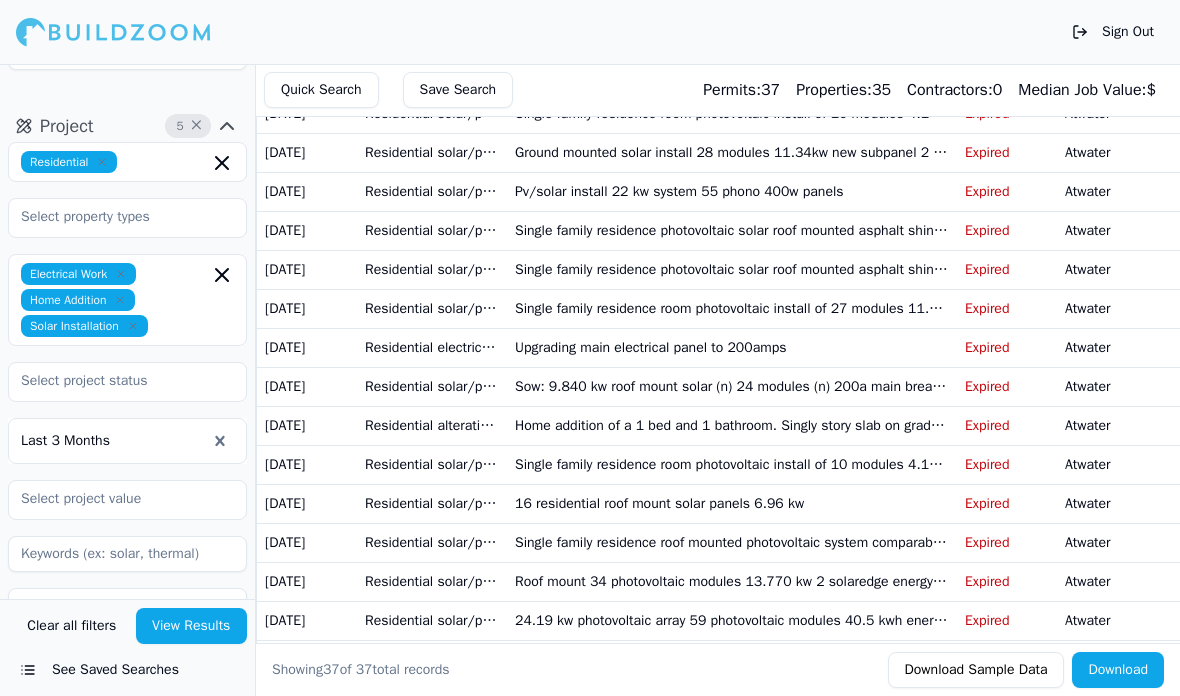 scroll, scrollTop: 263, scrollLeft: 0, axis: vertical 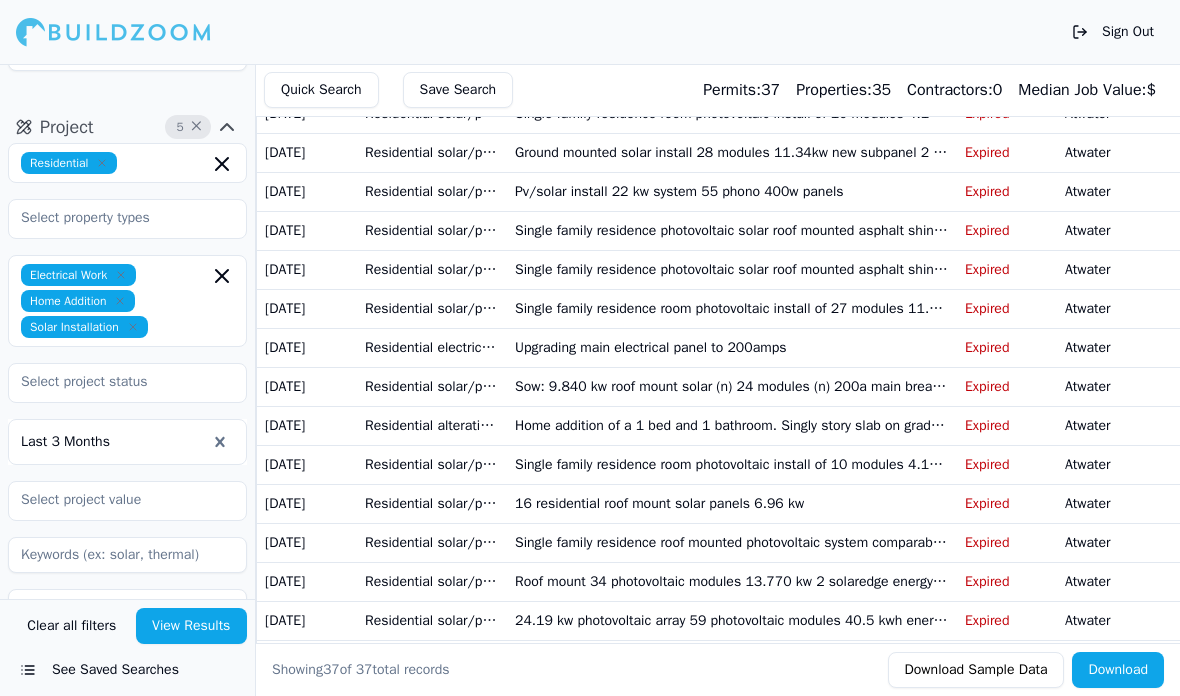 click on "View Results" at bounding box center (192, 626) 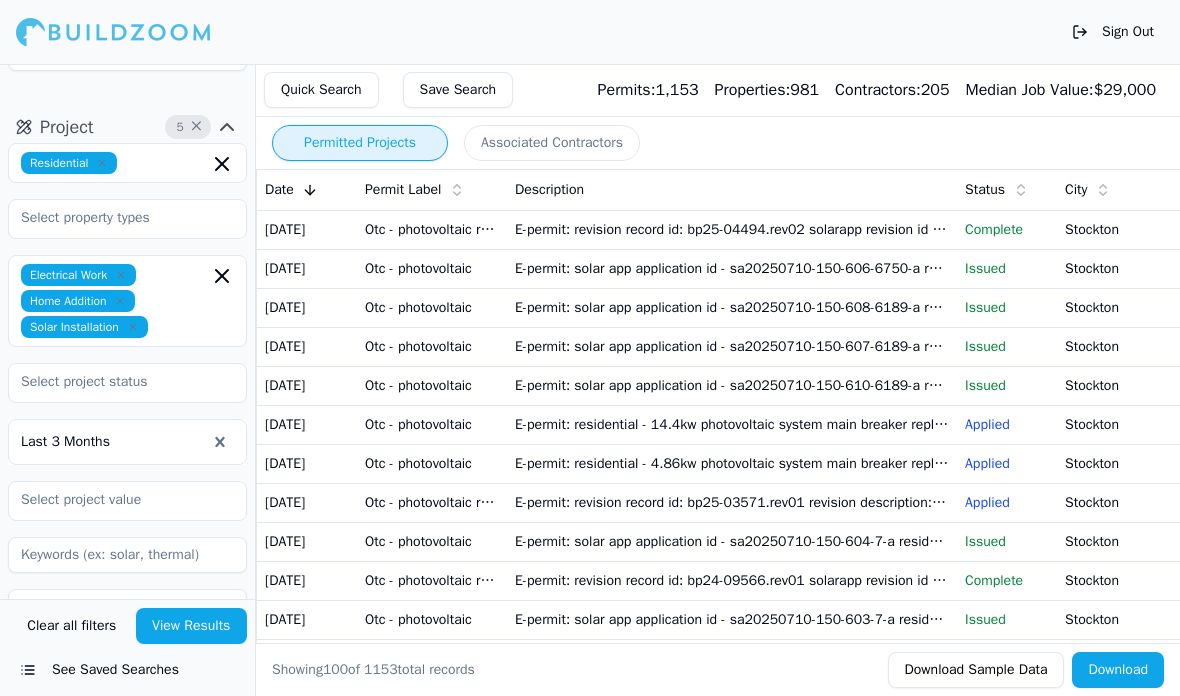 scroll, scrollTop: 0, scrollLeft: 0, axis: both 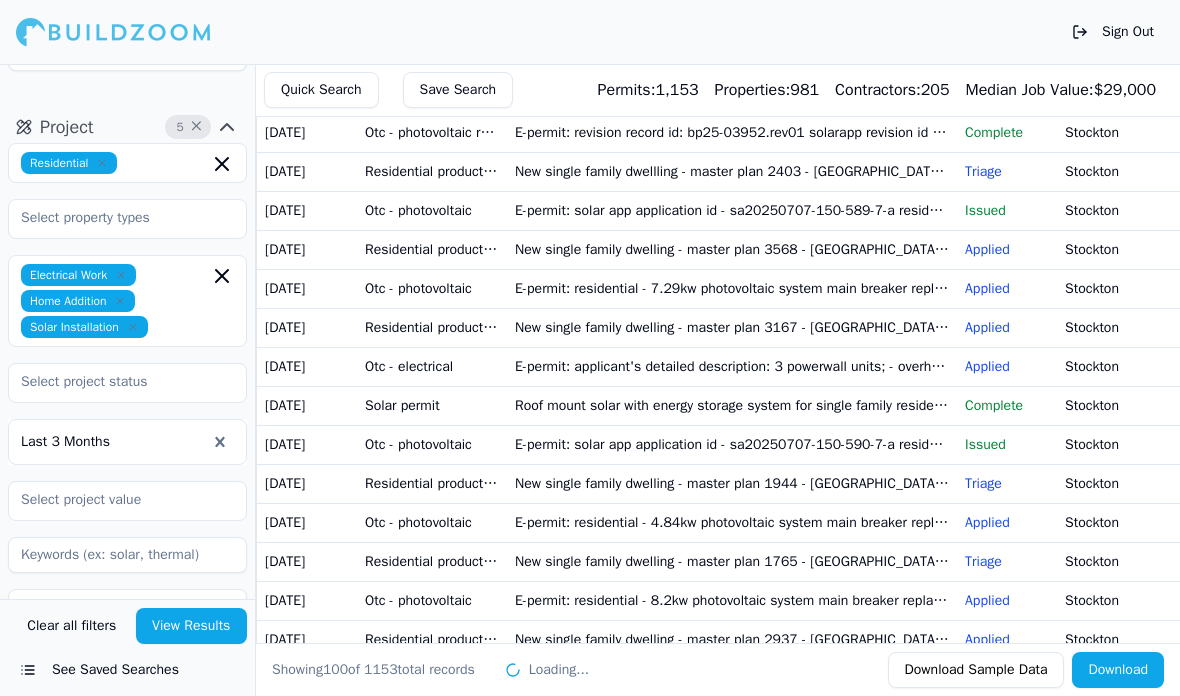 click on "Roof mount solar with energy storage system for single family residence sa20250703-1432-271-15689-a" at bounding box center (732, 405) 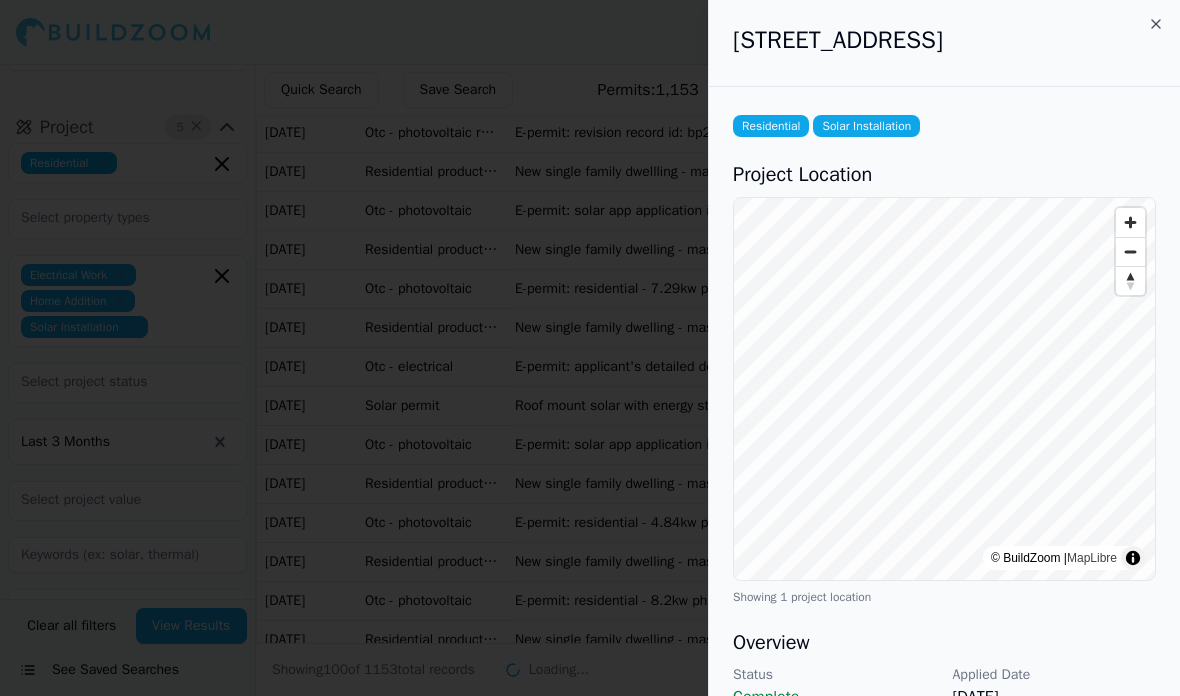 click 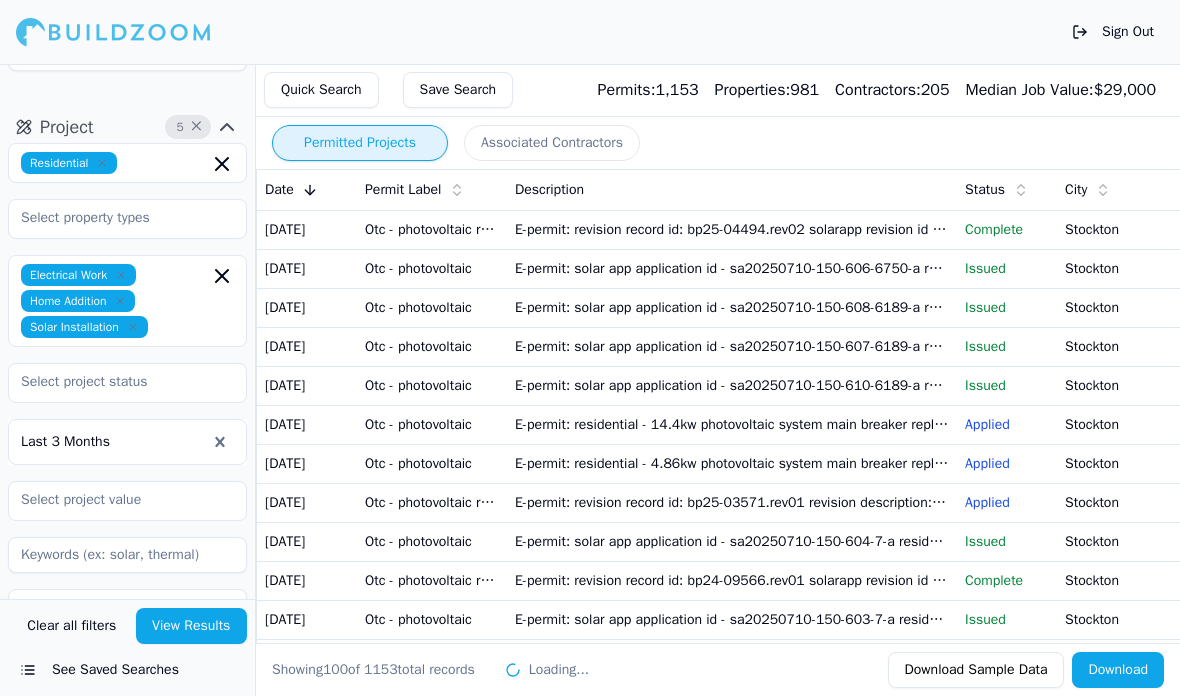 scroll, scrollTop: 0, scrollLeft: 0, axis: both 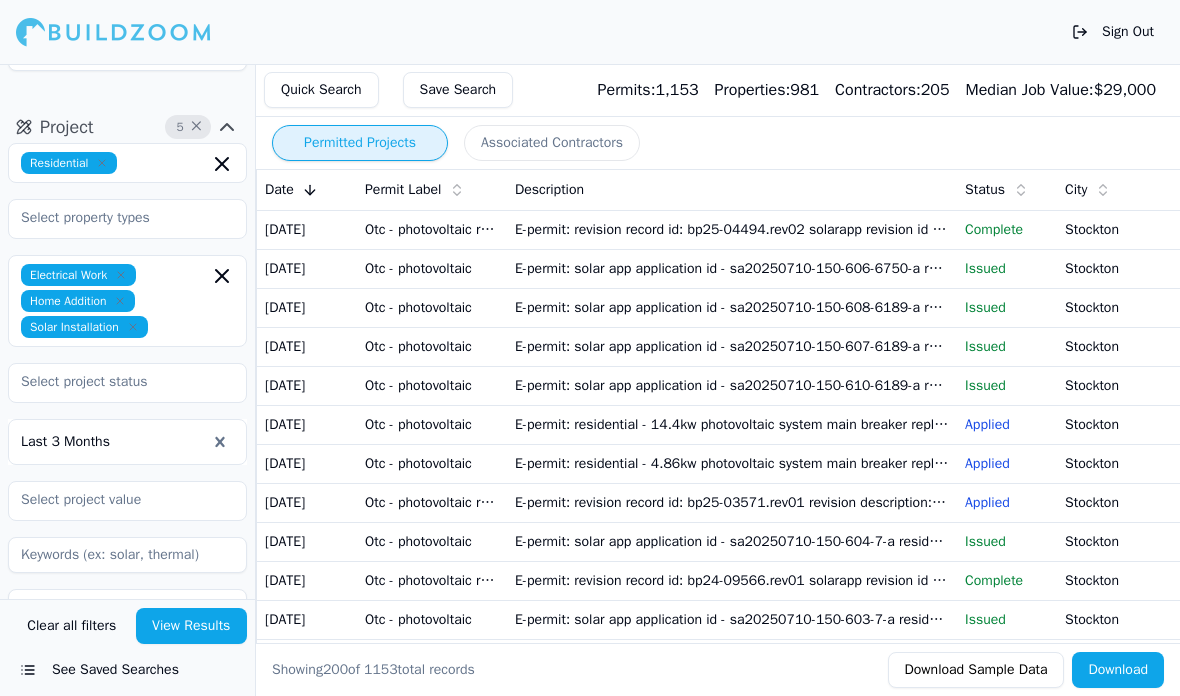 click 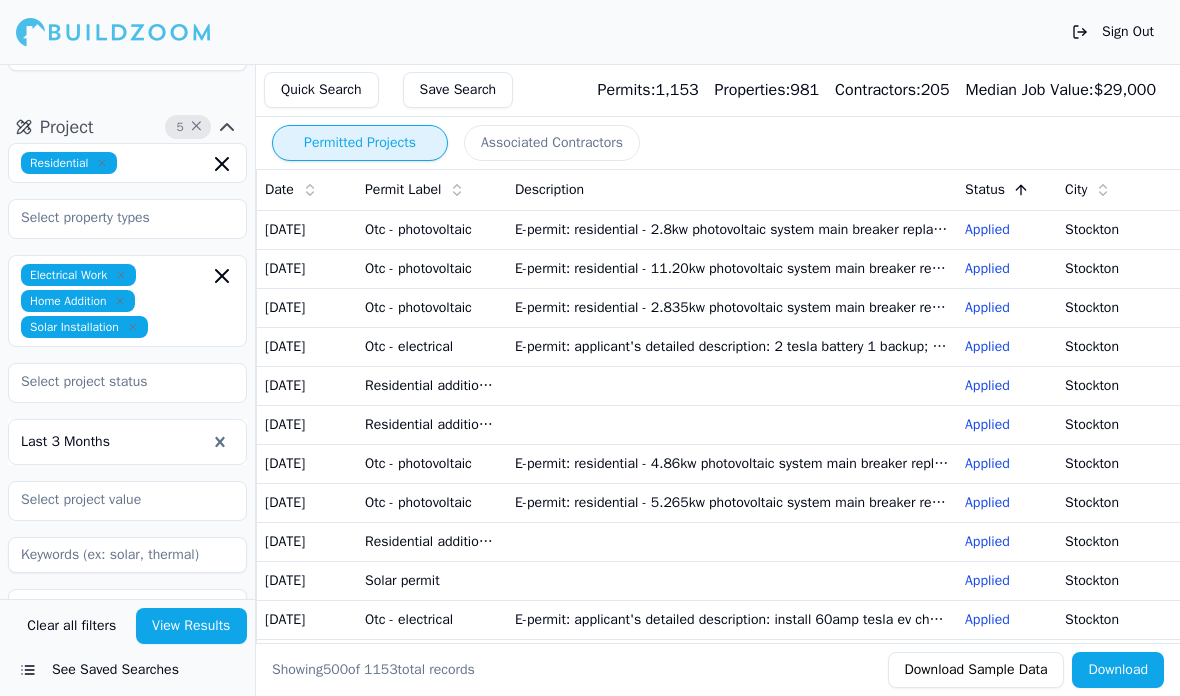 scroll, scrollTop: 0, scrollLeft: 0, axis: both 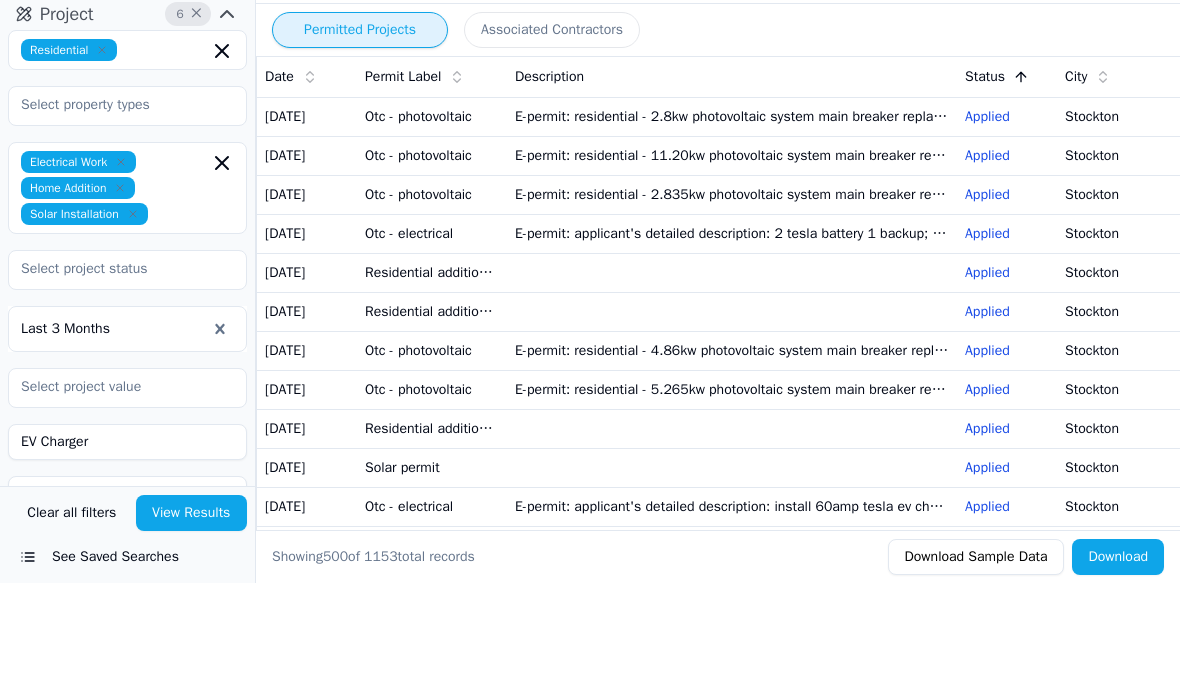 type on "EV Charger" 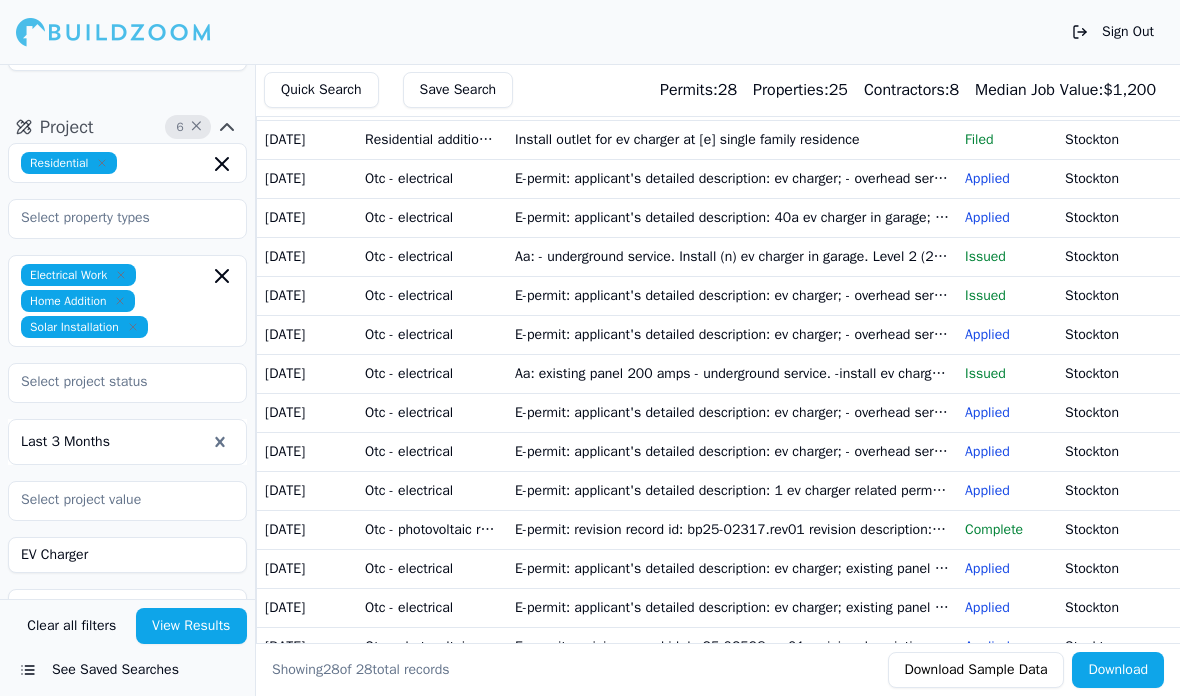 scroll, scrollTop: 138, scrollLeft: 0, axis: vertical 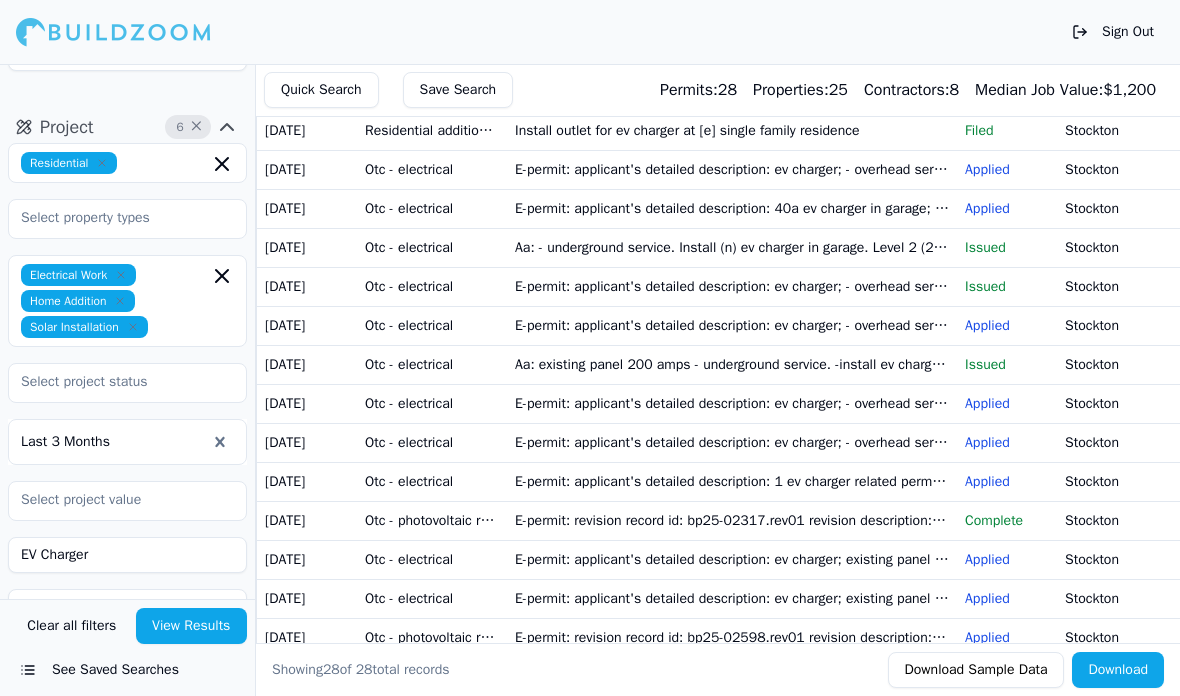 click on "E-permit: applicant's detailed description: 40a ev charger in garage; - overhead service" at bounding box center (732, 208) 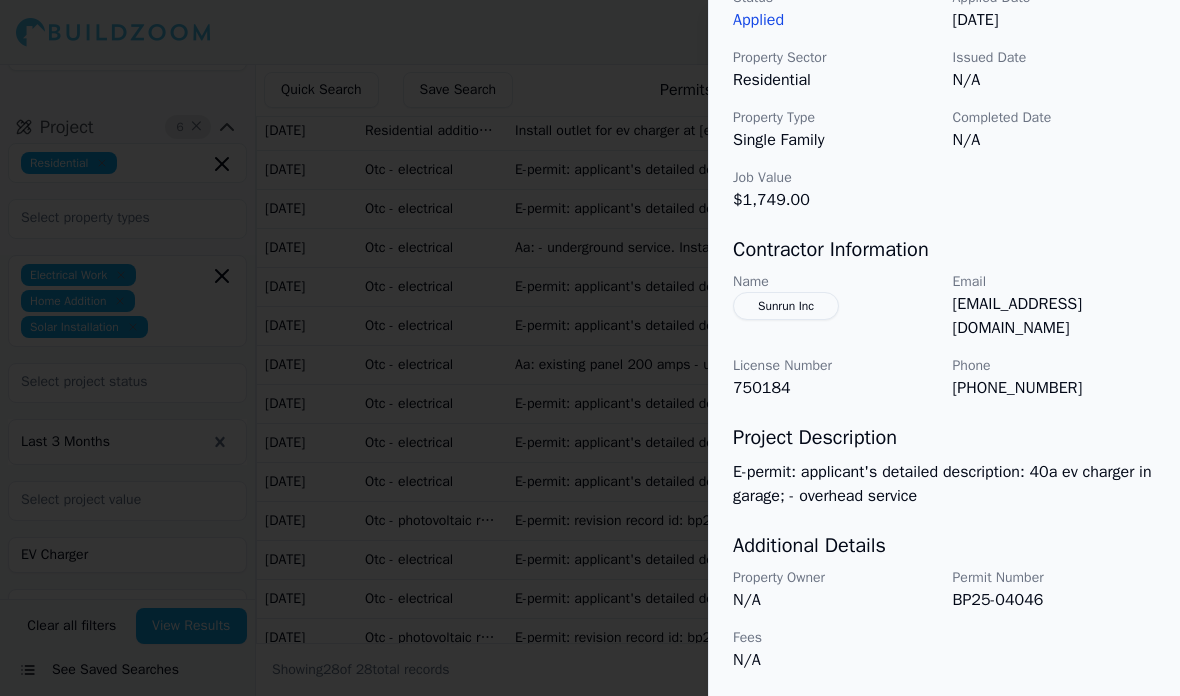 scroll, scrollTop: 689, scrollLeft: 0, axis: vertical 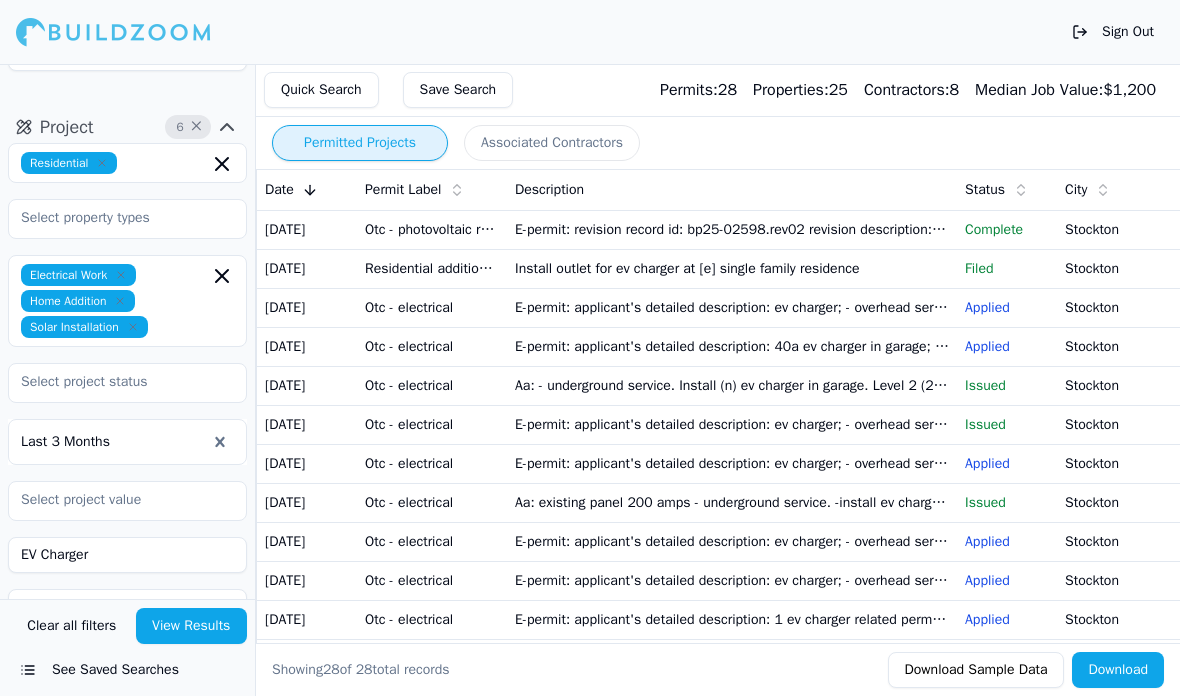 click on "E-permit: applicant's detailed description: 40a ev charger in garage; - overhead service" at bounding box center (732, 346) 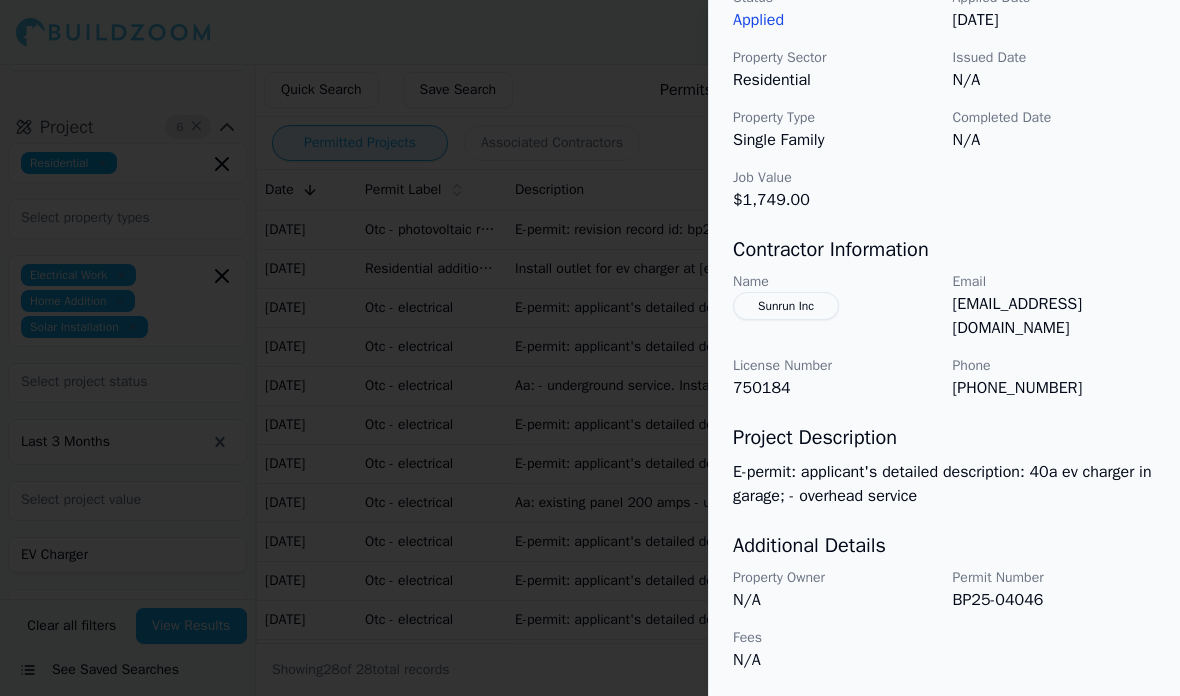 scroll, scrollTop: 689, scrollLeft: 0, axis: vertical 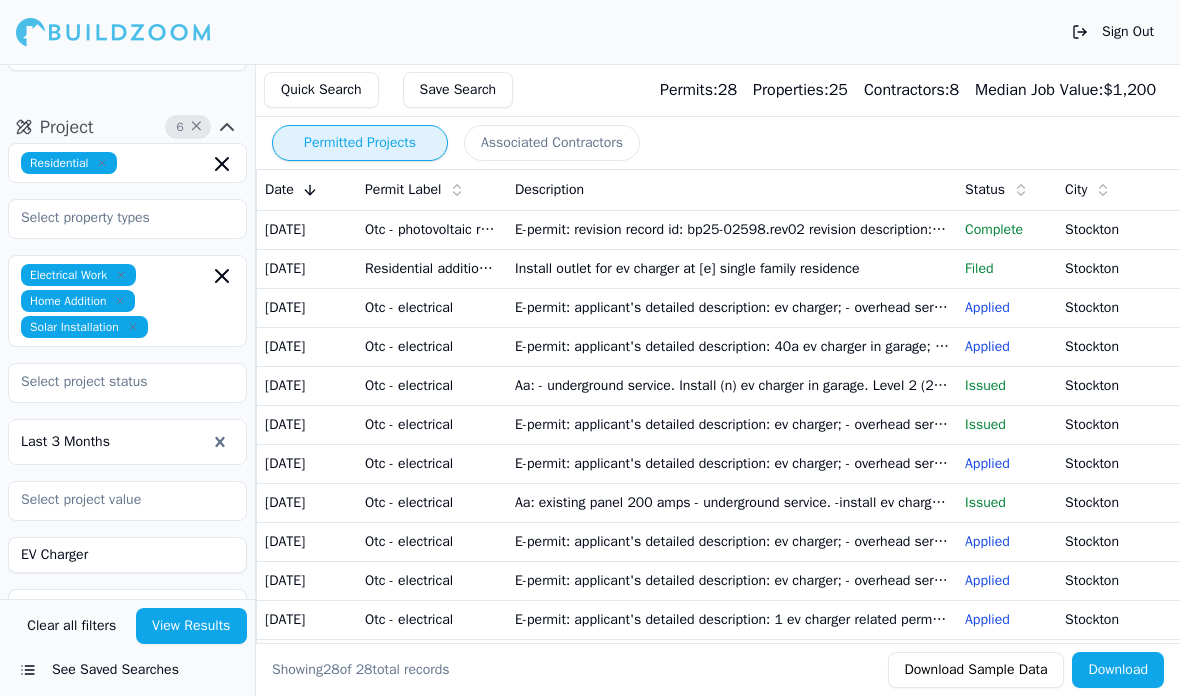 click on "E-permit: applicant's detailed description: 40a ev charger in garage; - overhead service" at bounding box center [732, 346] 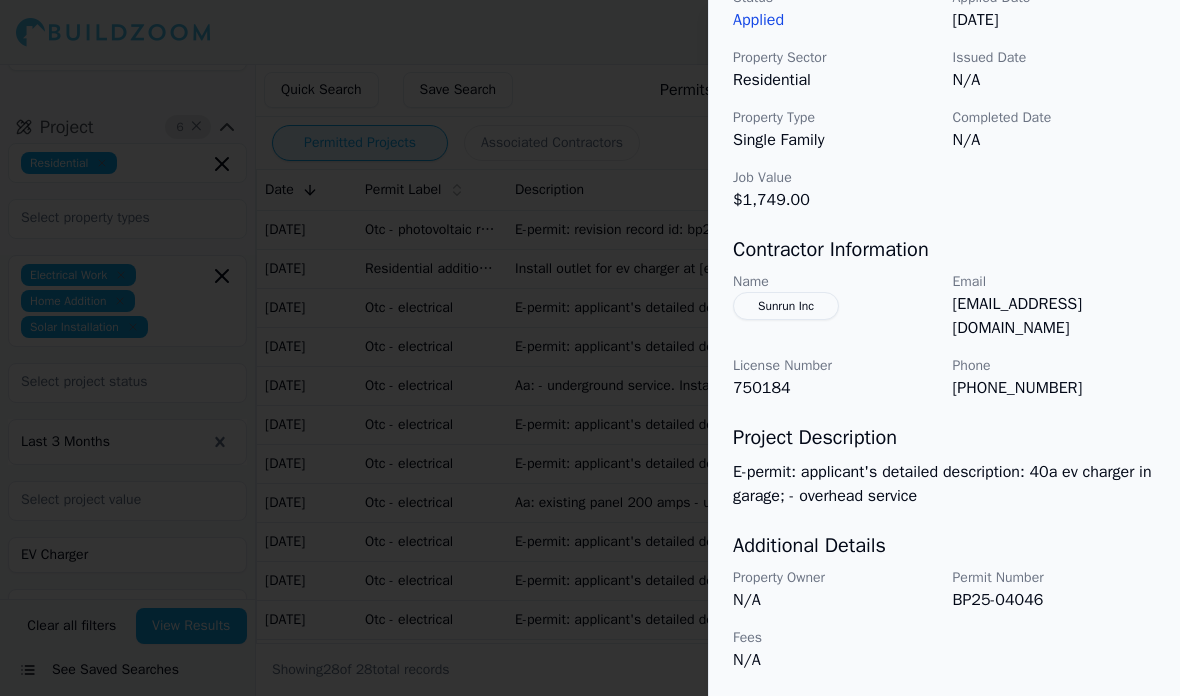 scroll, scrollTop: 689, scrollLeft: 0, axis: vertical 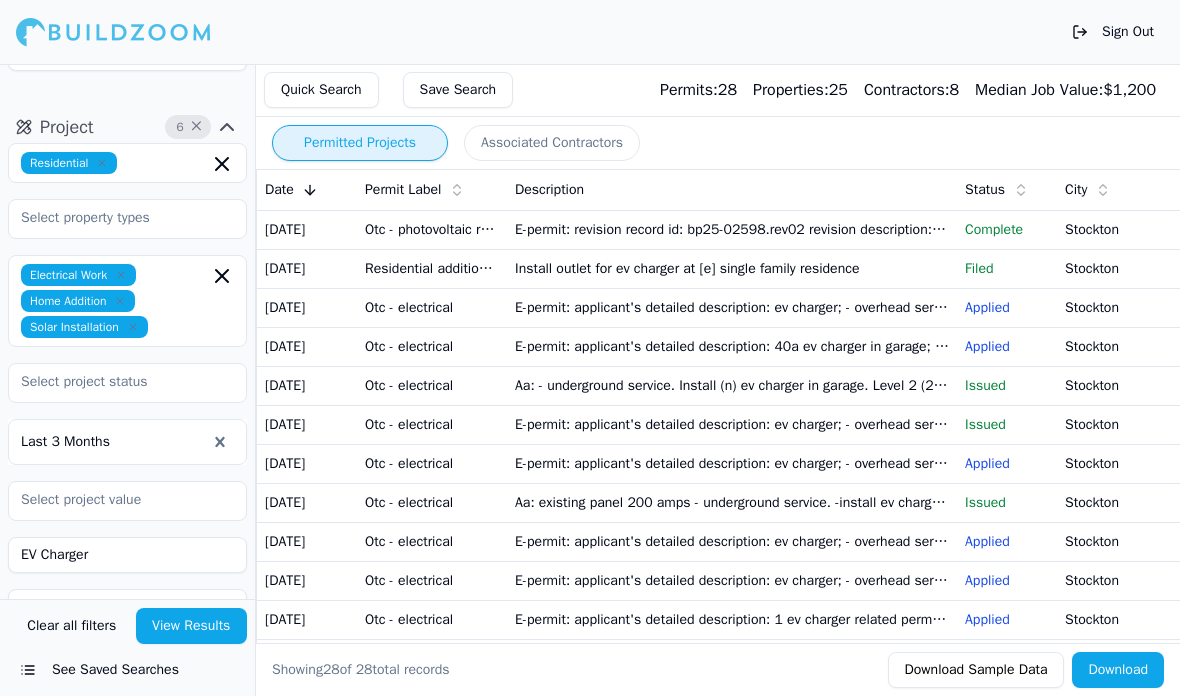 click on "Install outlet for ev charger at [e] single family residence" at bounding box center (732, 268) 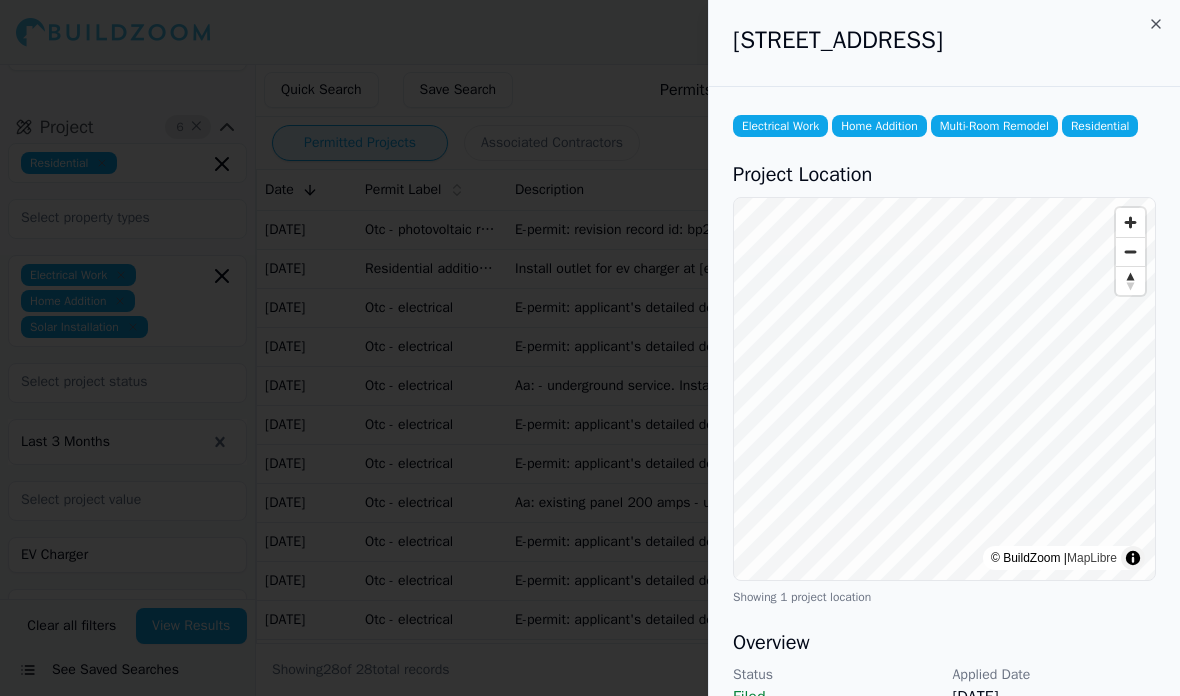 scroll, scrollTop: 0, scrollLeft: 0, axis: both 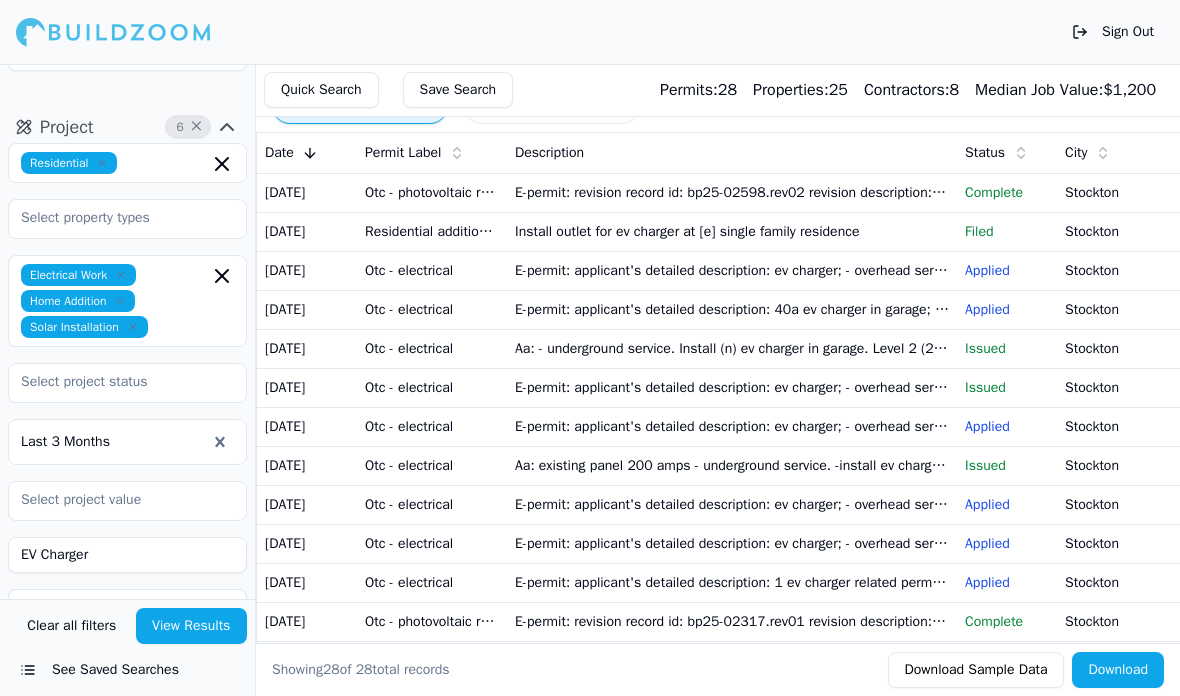 click on "Aa: - underground service. Install (n) ev charger in garage. Level 2 (240 v)" at bounding box center (732, 348) 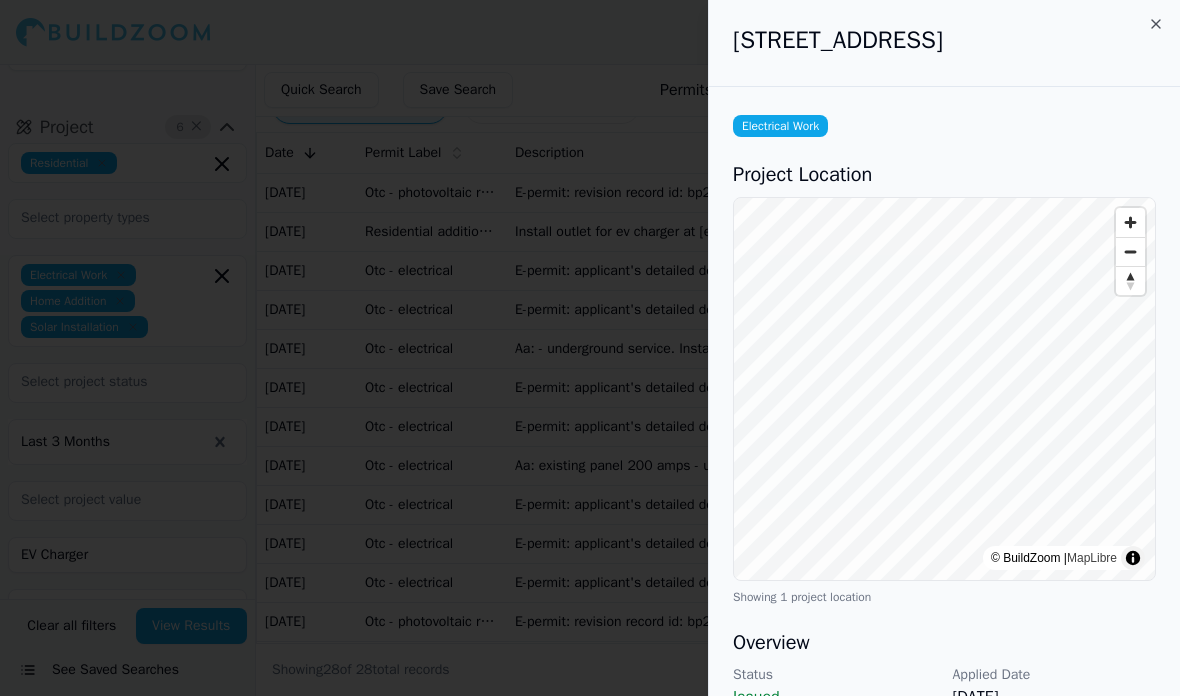 click on "10908 Honeysuckle Wy, Stockton, CA, 95209" at bounding box center (944, 40) 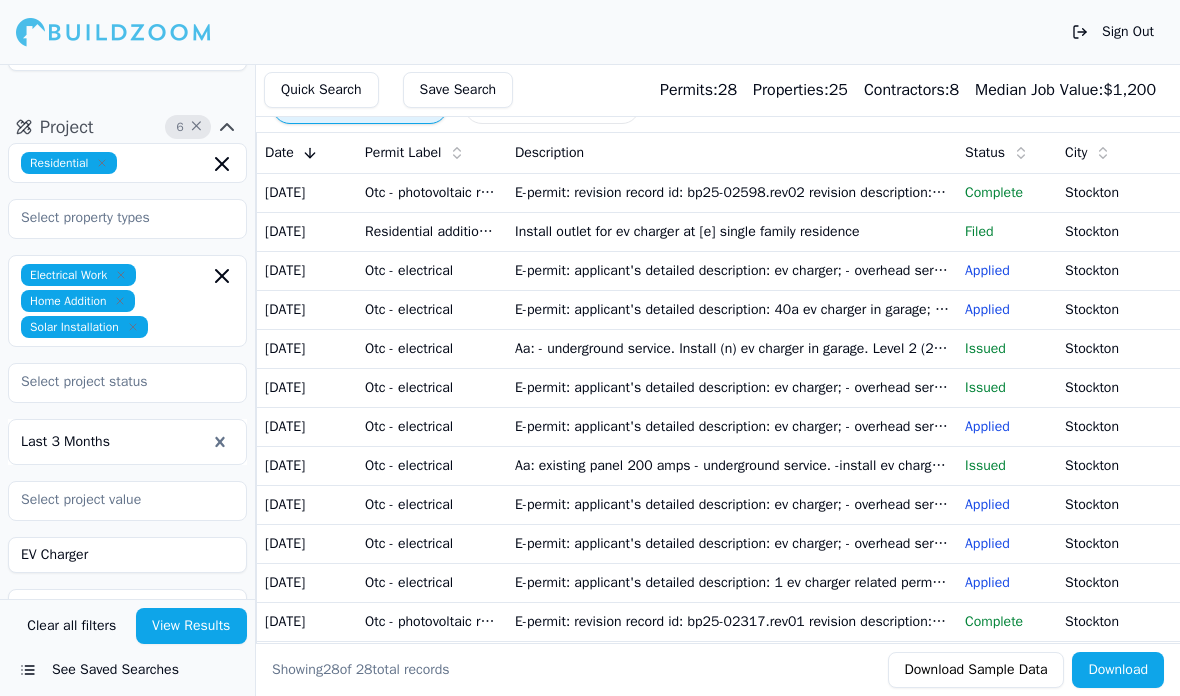 click on "E-permit: applicant's detailed description: 40a ev charger in garage; - overhead service" at bounding box center [732, 309] 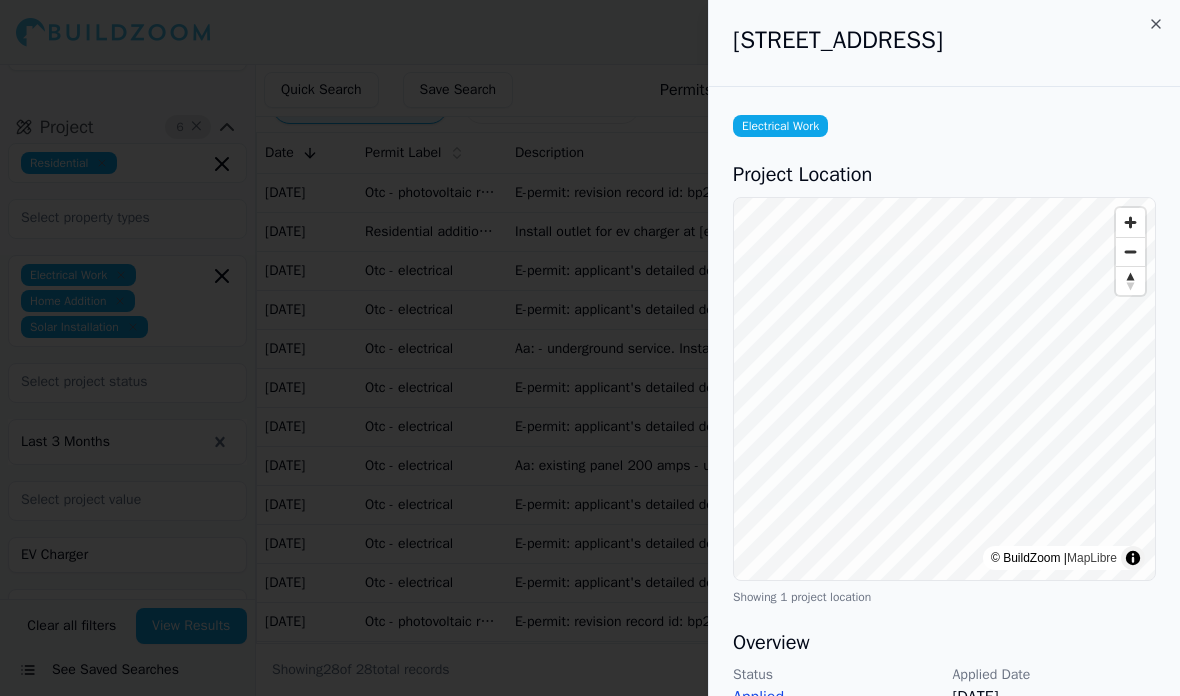 click at bounding box center [590, 348] 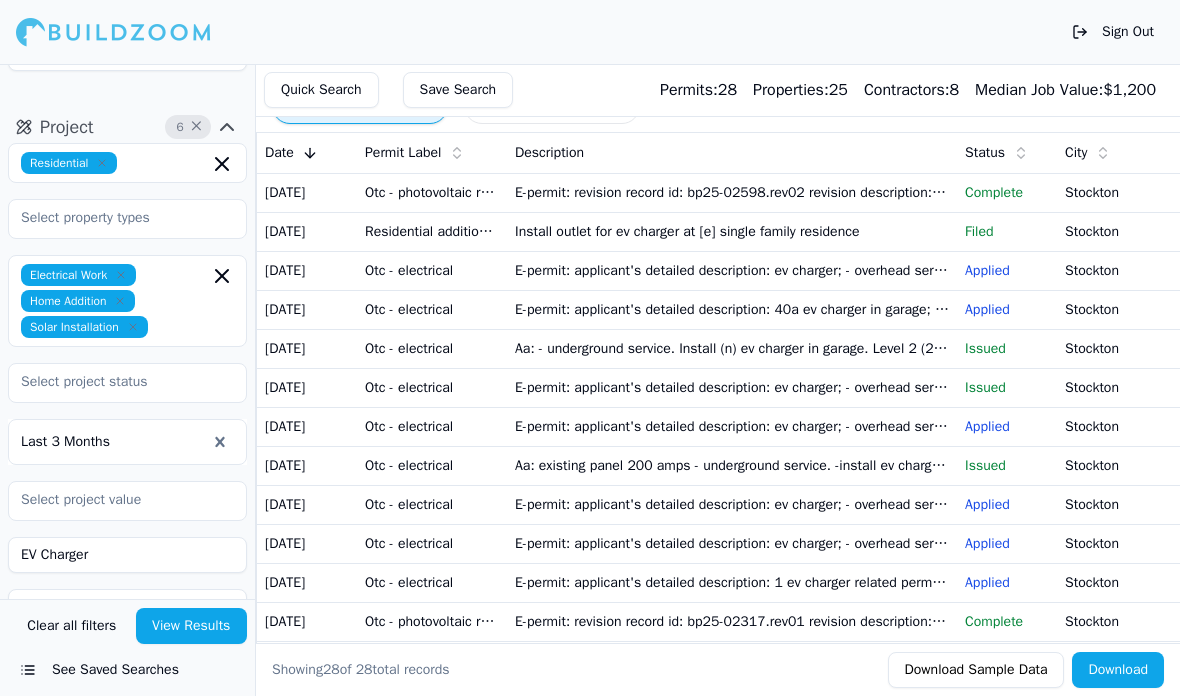 click on "E-permit: applicant's detailed description: ev charger; - overhead service" at bounding box center (732, 270) 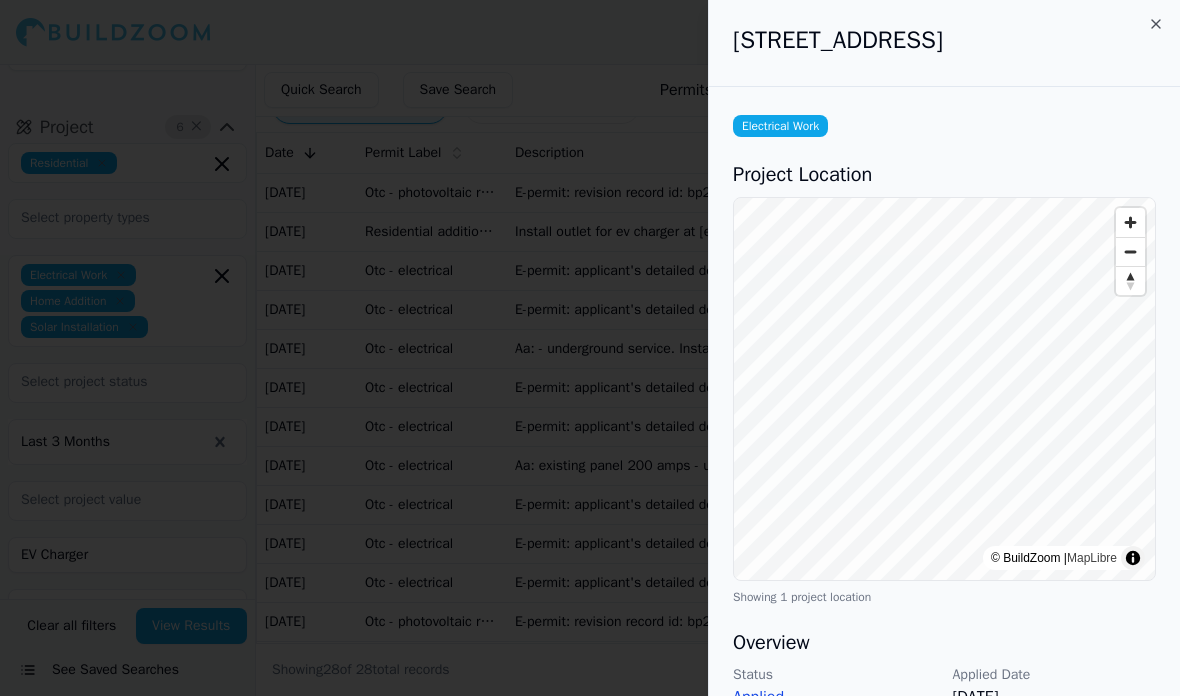 click at bounding box center [590, 348] 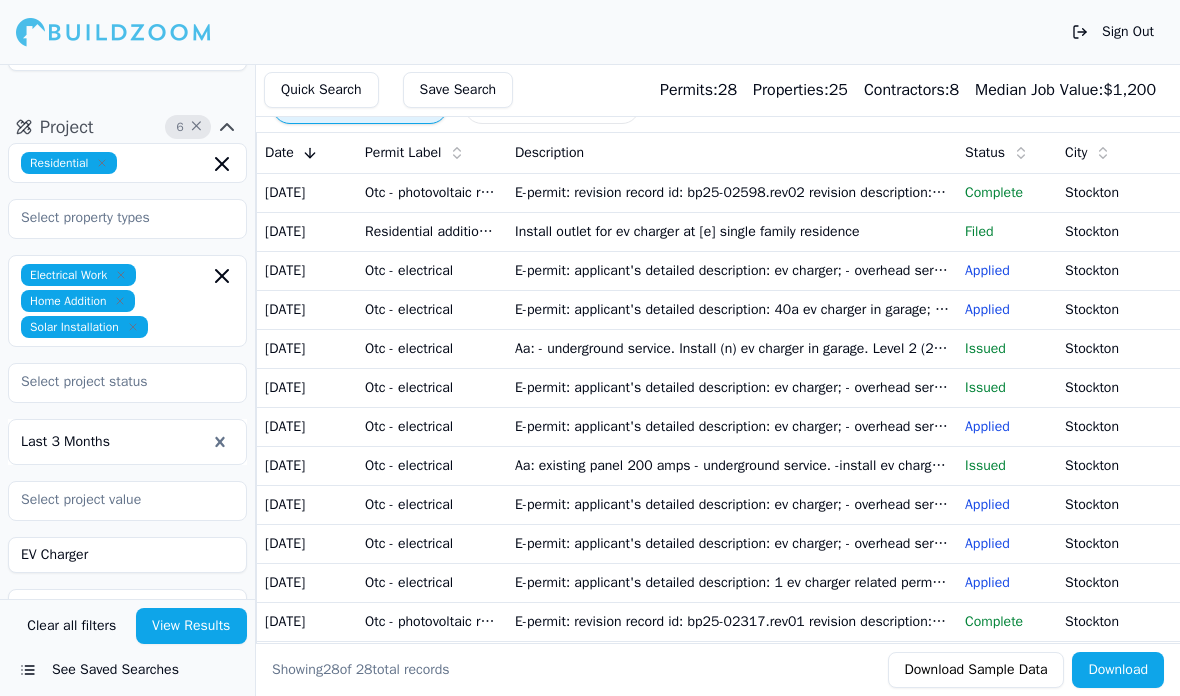 click on "Install outlet for ev charger at [e] single family residence" at bounding box center (732, 231) 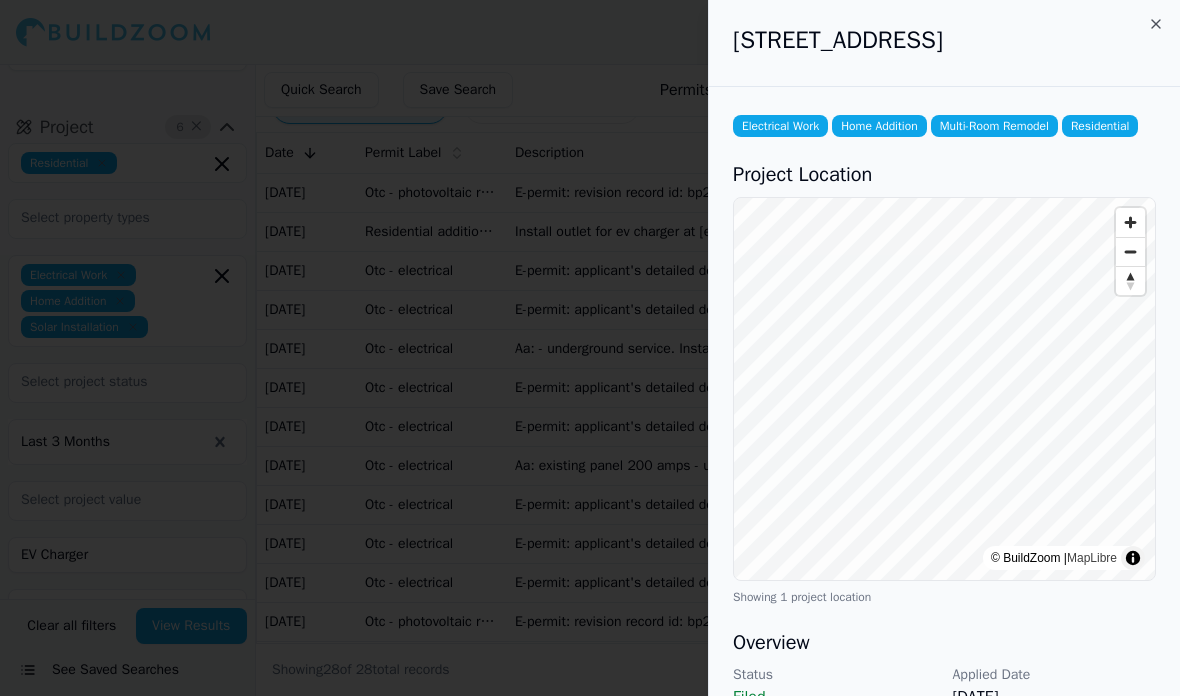 click at bounding box center [590, 348] 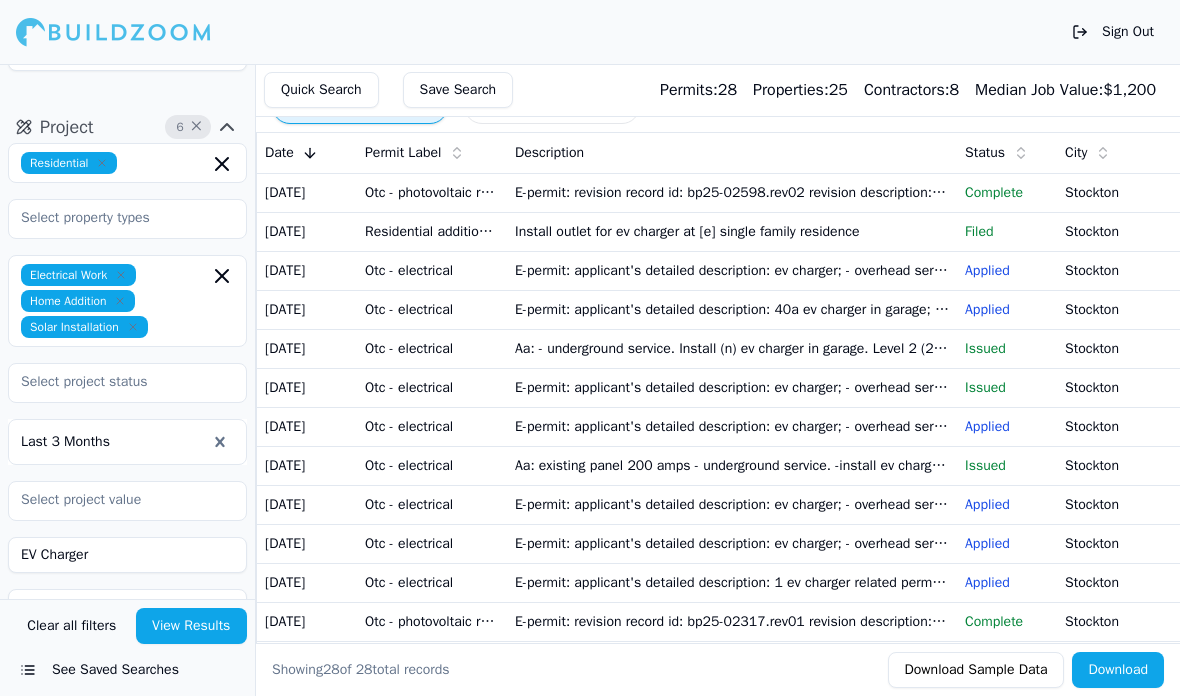 click on "E-permit: applicant's detailed description: 40a ev charger in garage; - overhead service" at bounding box center (732, 309) 